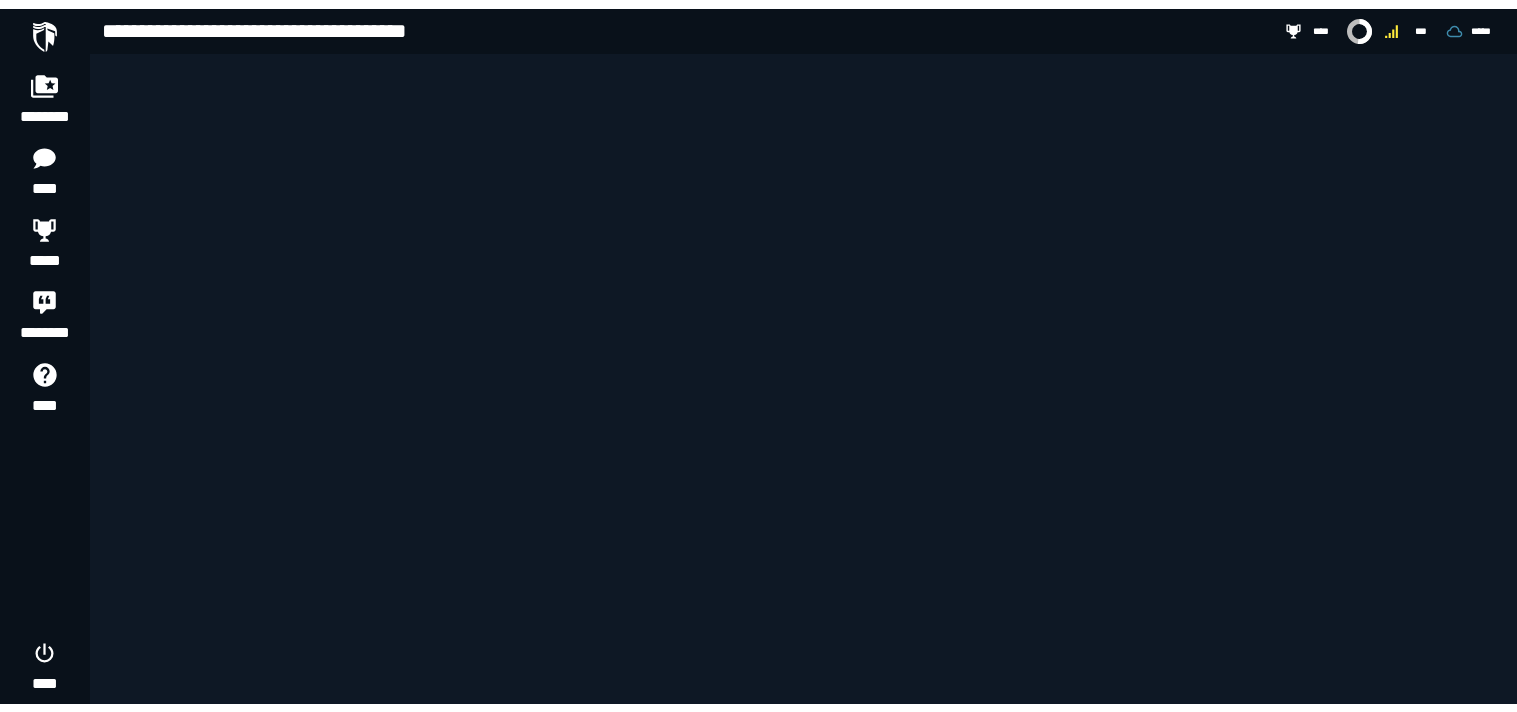 scroll, scrollTop: 0, scrollLeft: 0, axis: both 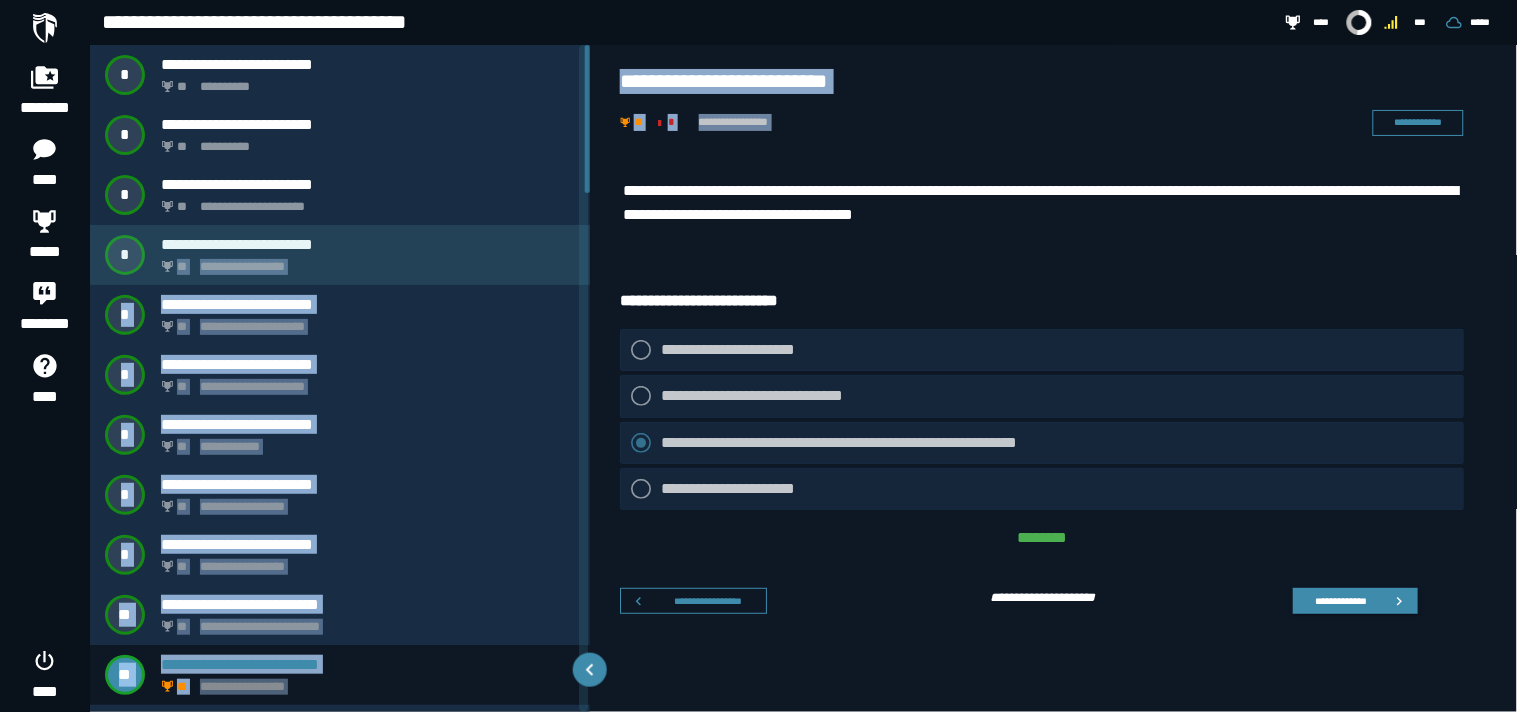 drag, startPoint x: 590, startPoint y: 184, endPoint x: 588, endPoint y: 245, distance: 61.03278 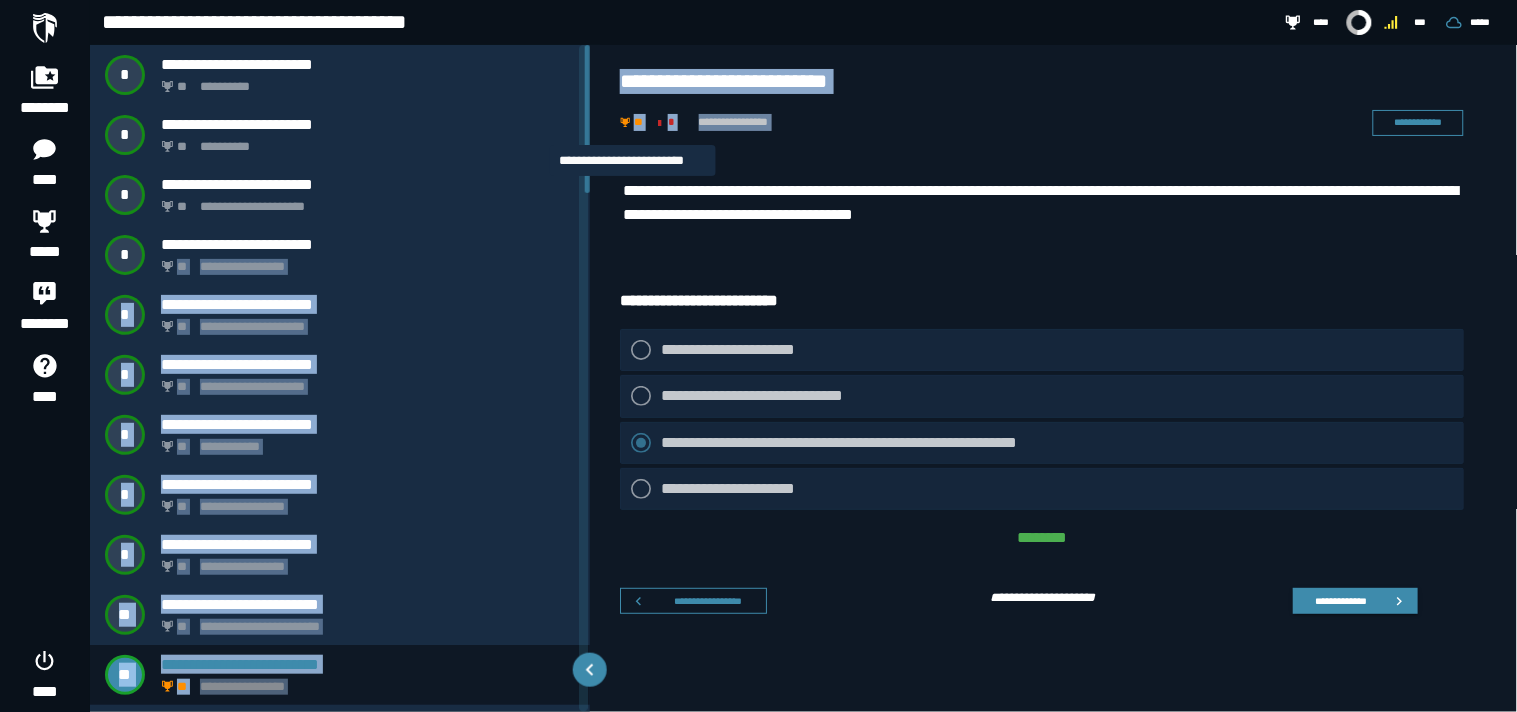 click on "**" at bounding box center [638, 122] 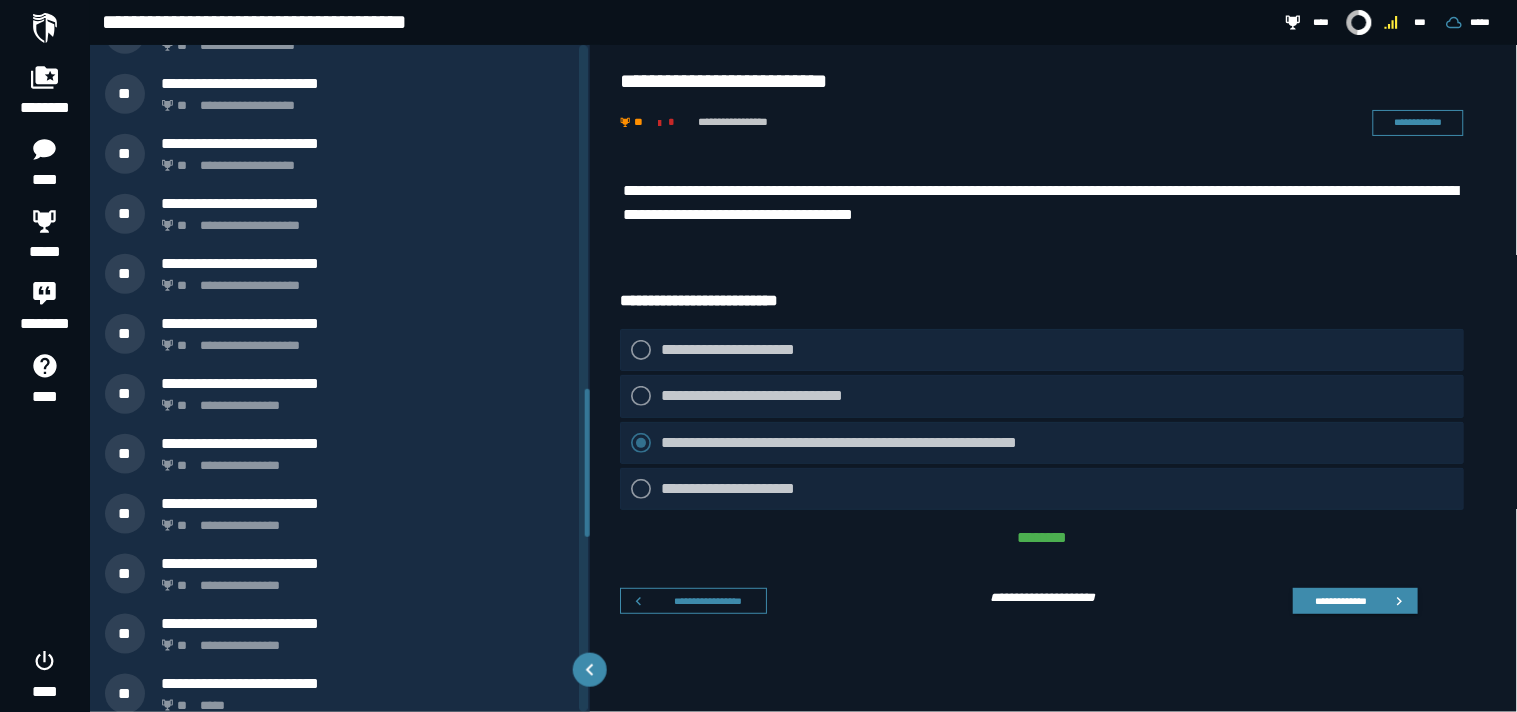 scroll, scrollTop: 2332, scrollLeft: 0, axis: vertical 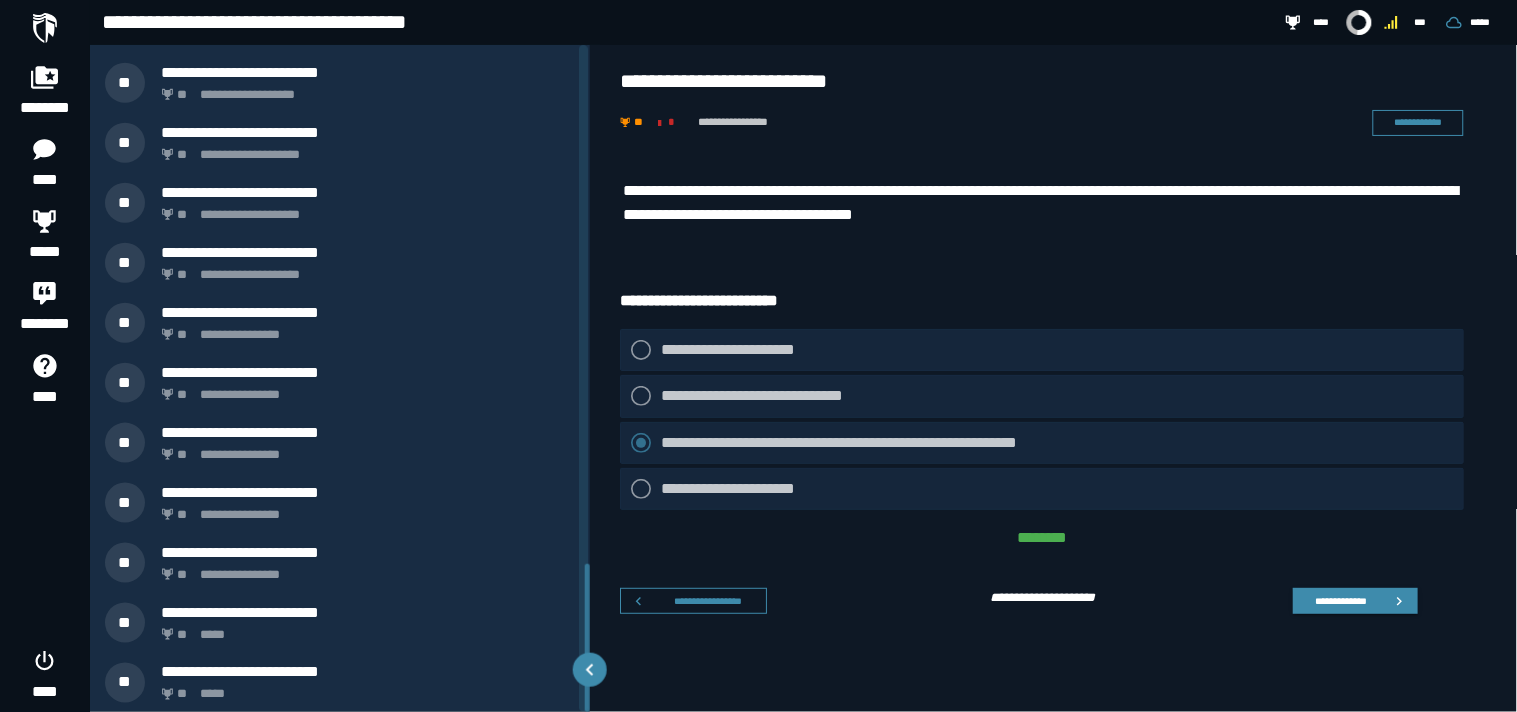 click on "**********" at bounding box center [1043, 203] 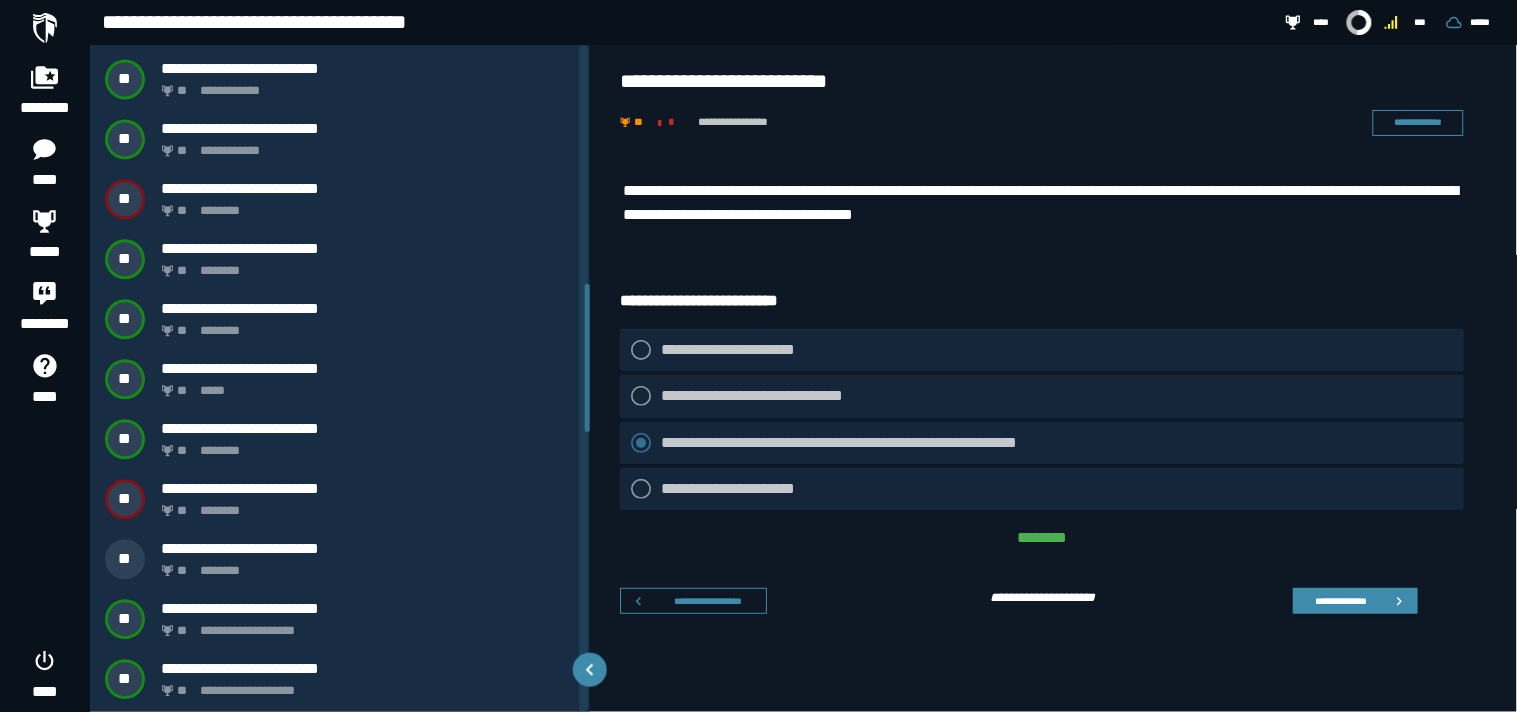 scroll, scrollTop: 1075, scrollLeft: 0, axis: vertical 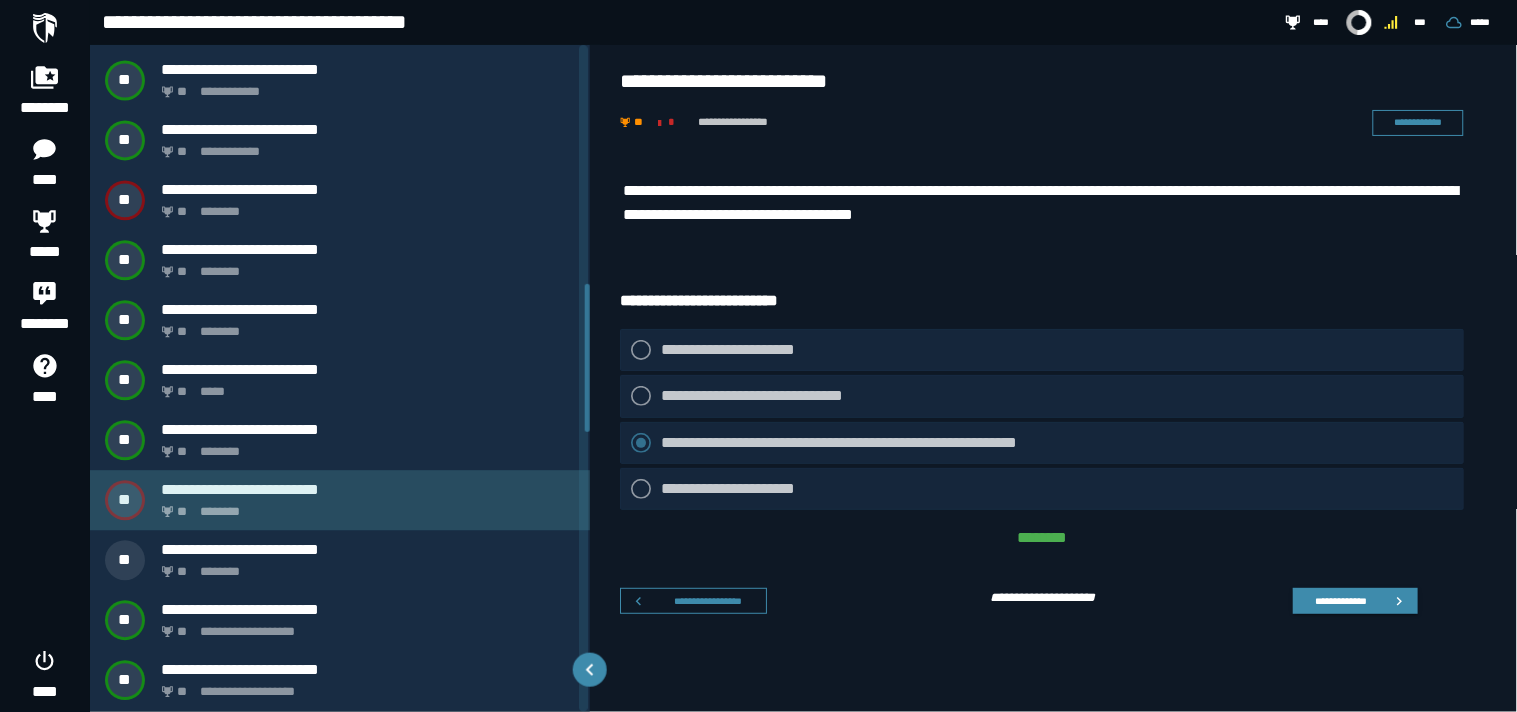click on "** ********" at bounding box center (364, 506) 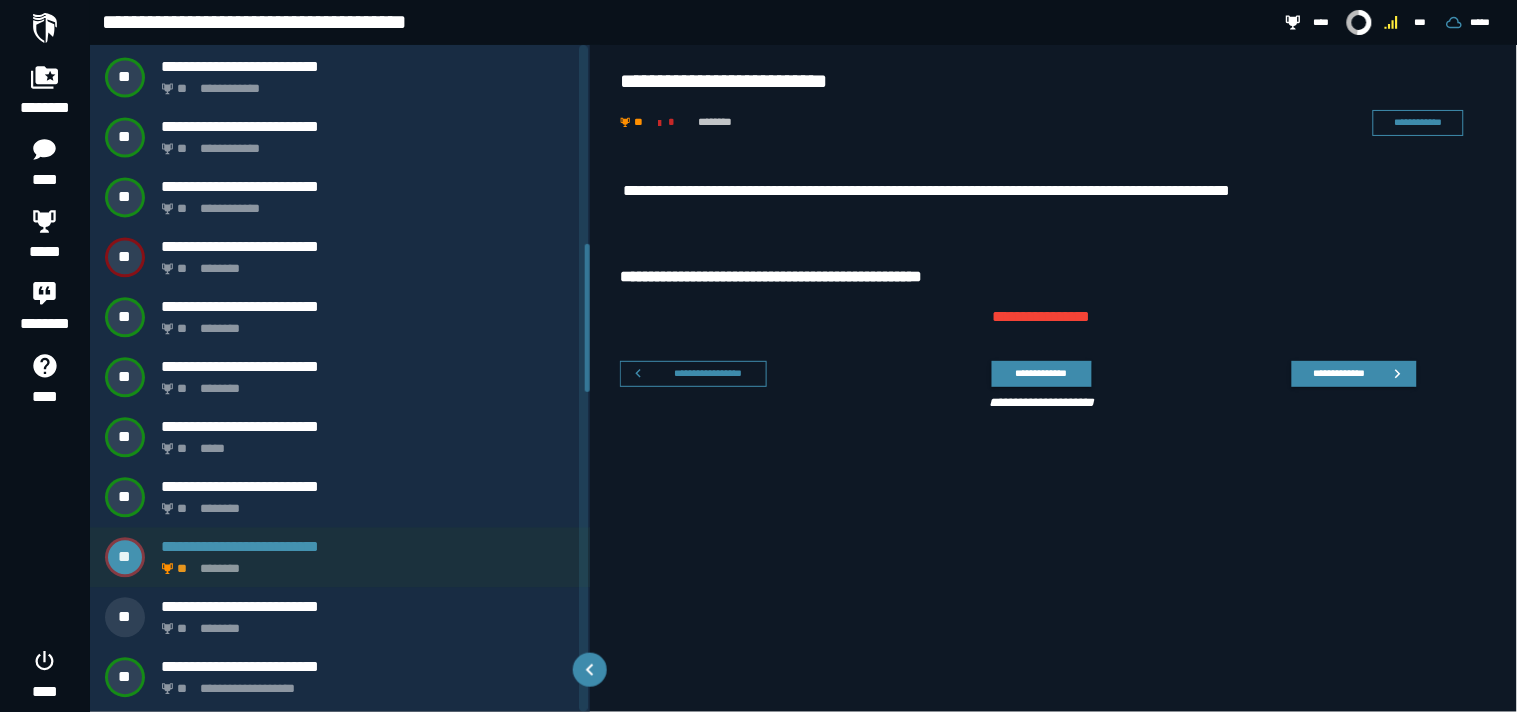 scroll, scrollTop: 893, scrollLeft: 0, axis: vertical 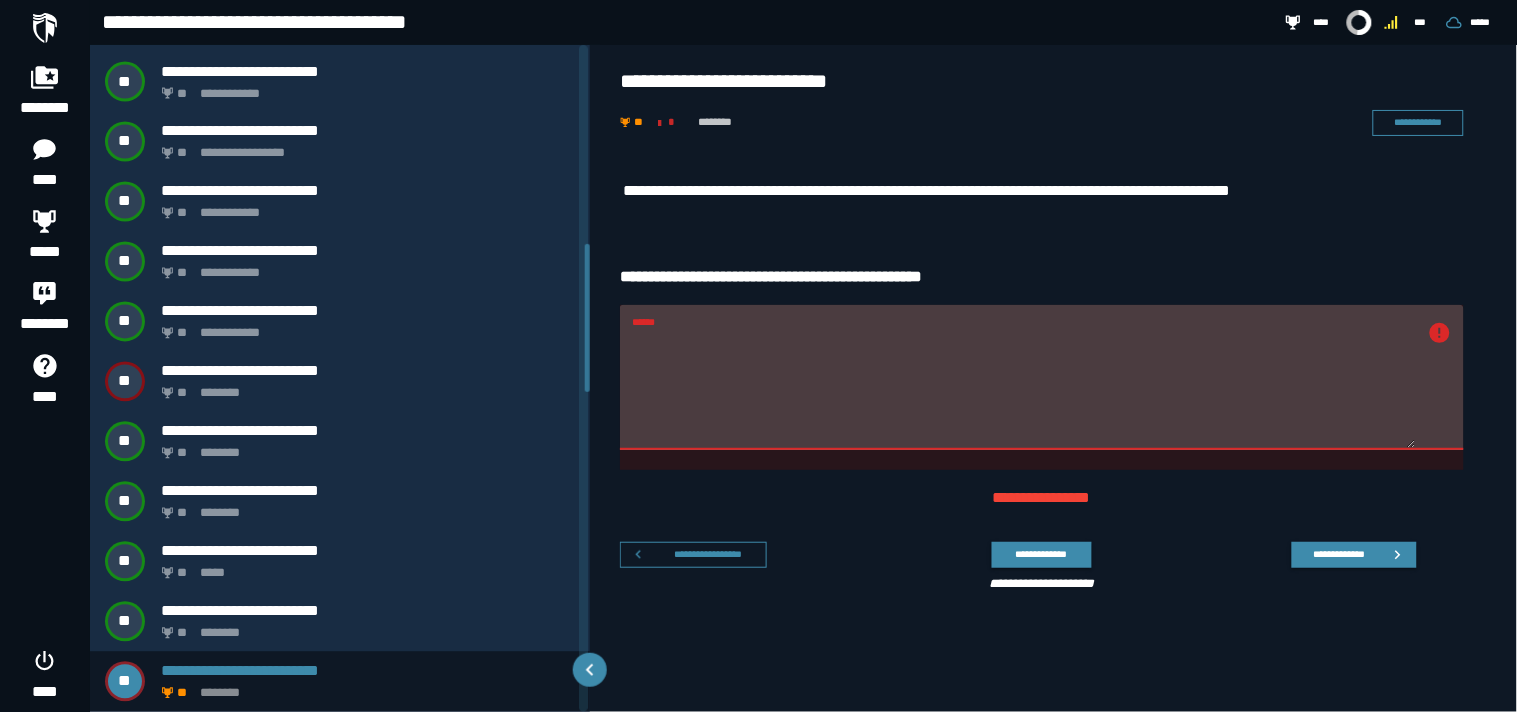 click on "**********" at bounding box center (1034, 563) 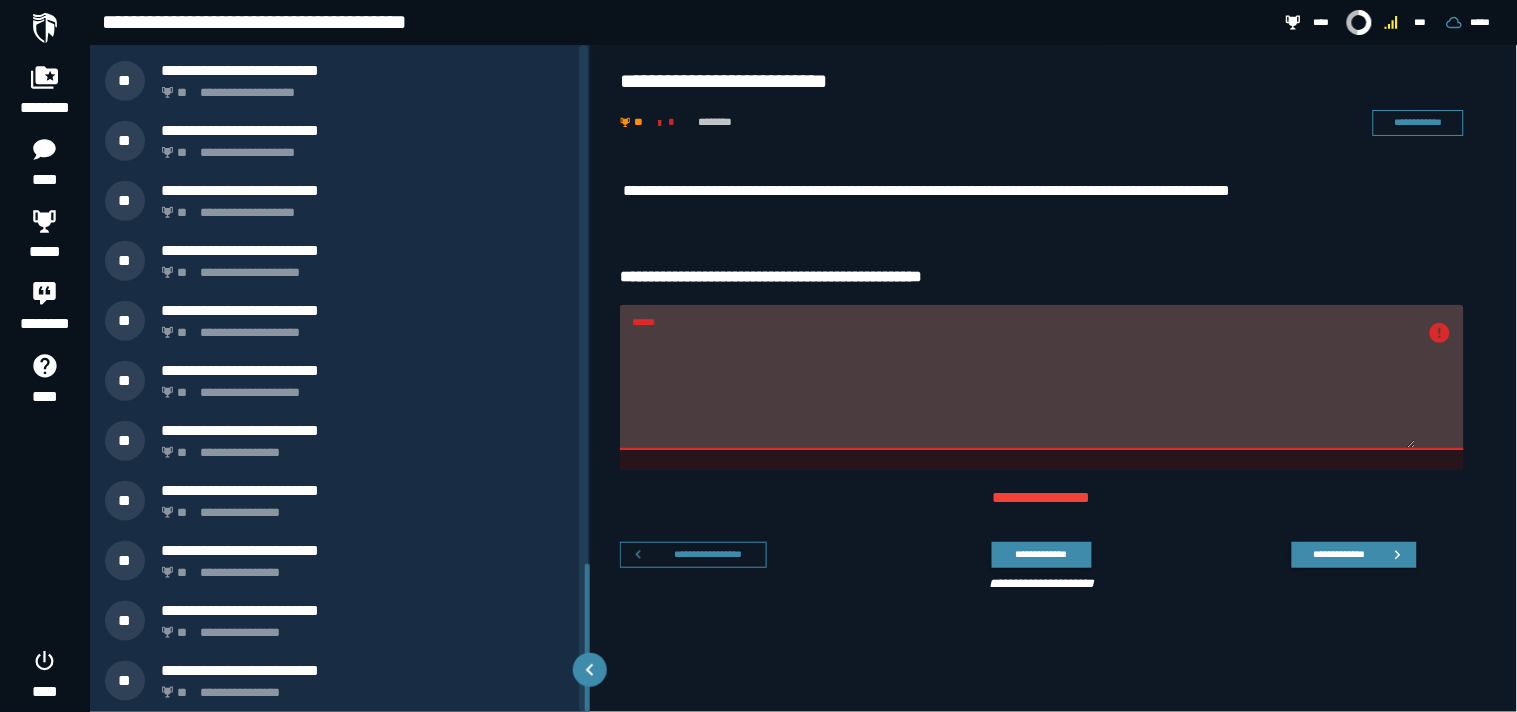 scroll, scrollTop: 2332, scrollLeft: 0, axis: vertical 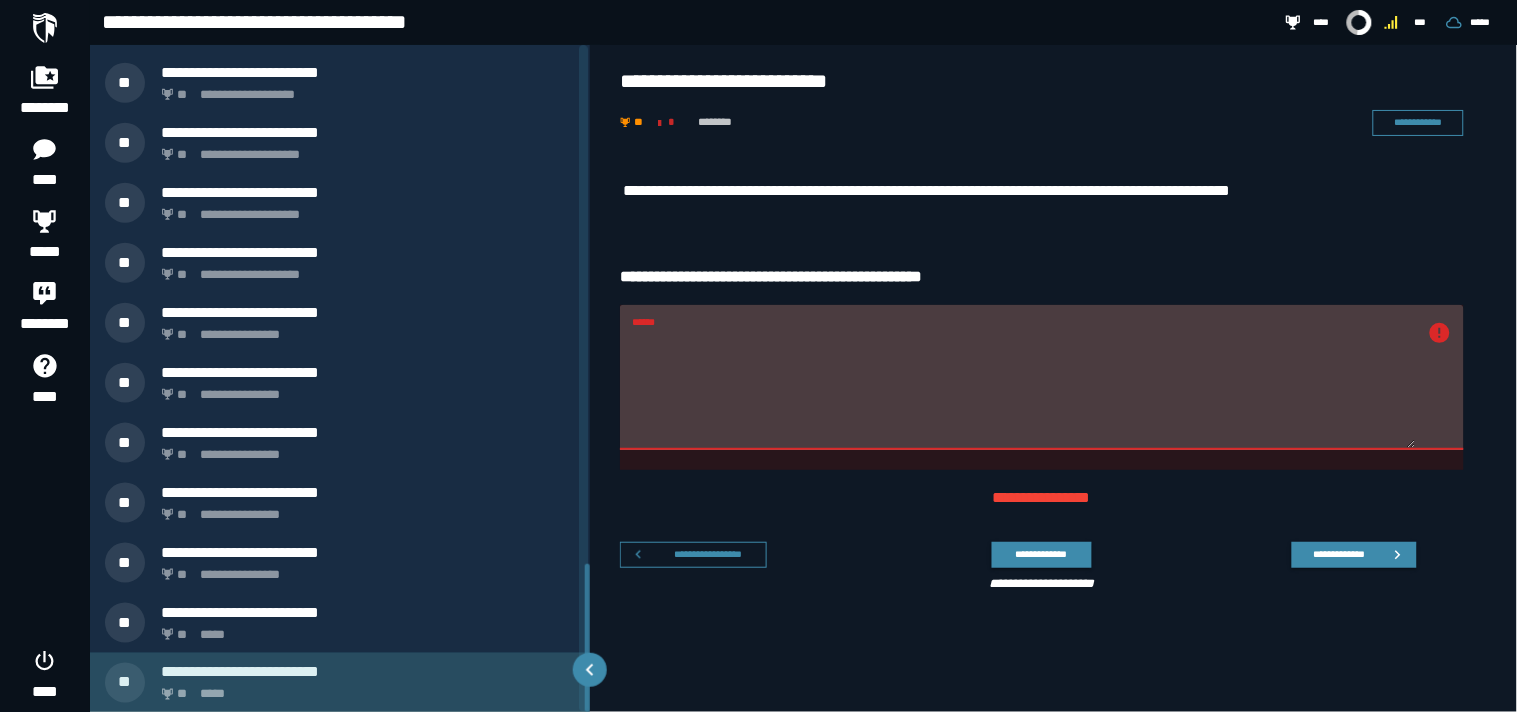 click on "**********" at bounding box center [368, 672] 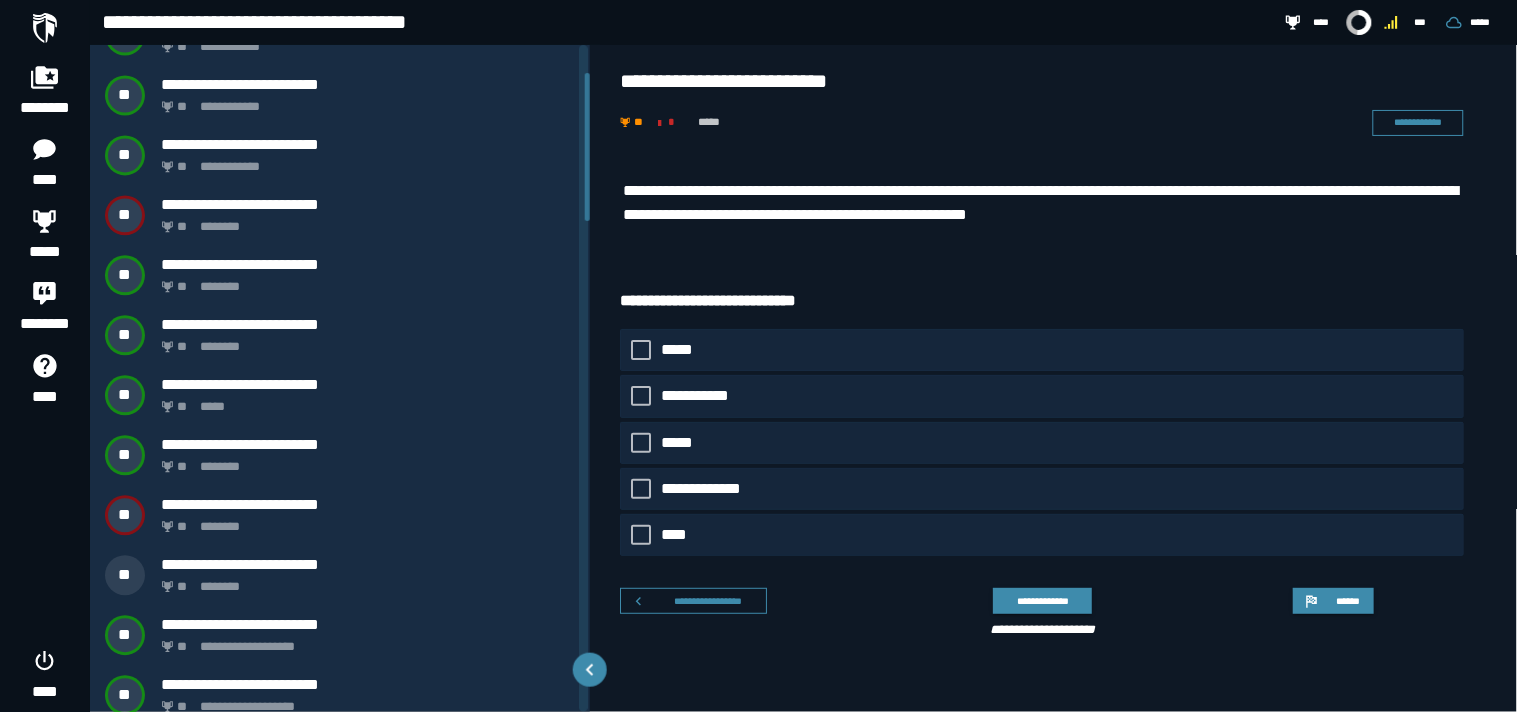 scroll, scrollTop: 0, scrollLeft: 0, axis: both 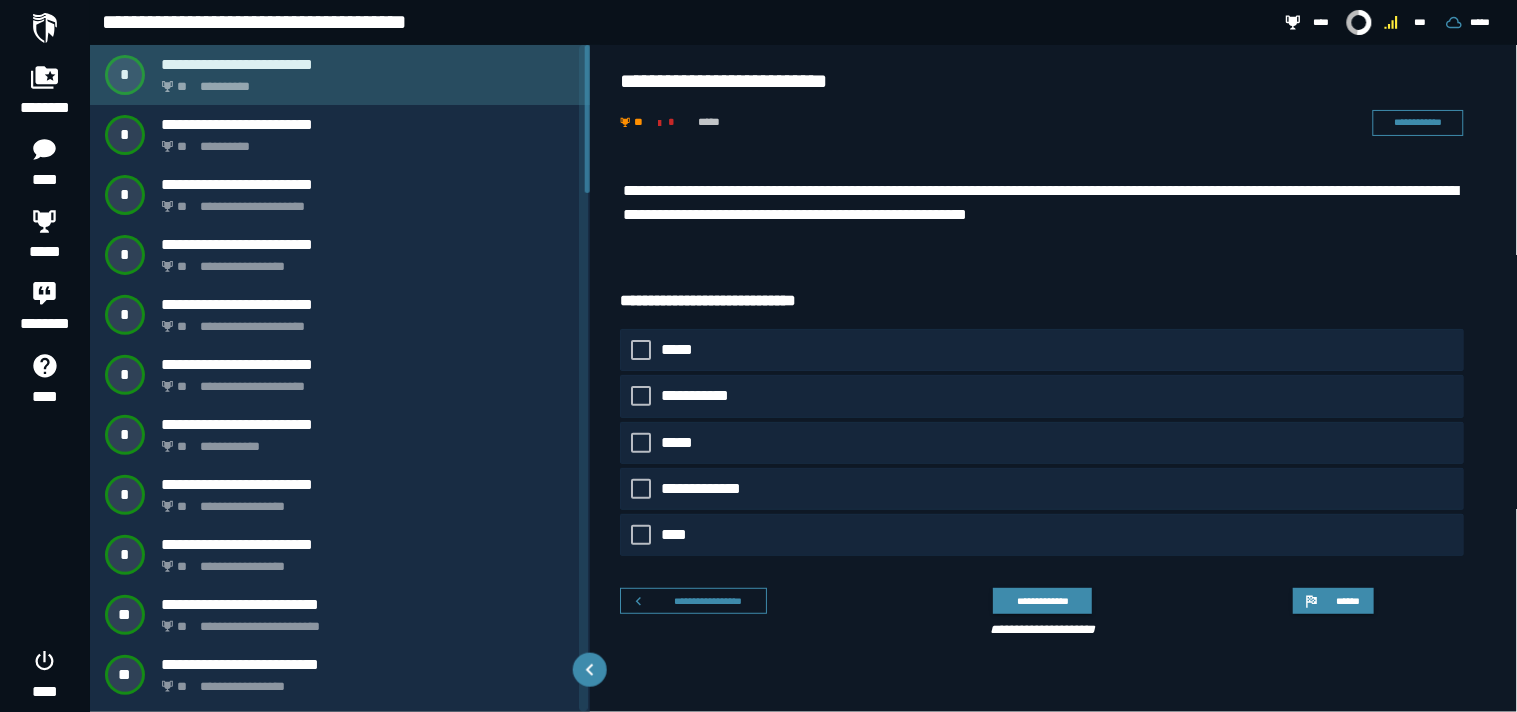 click on "**********" at bounding box center (364, 81) 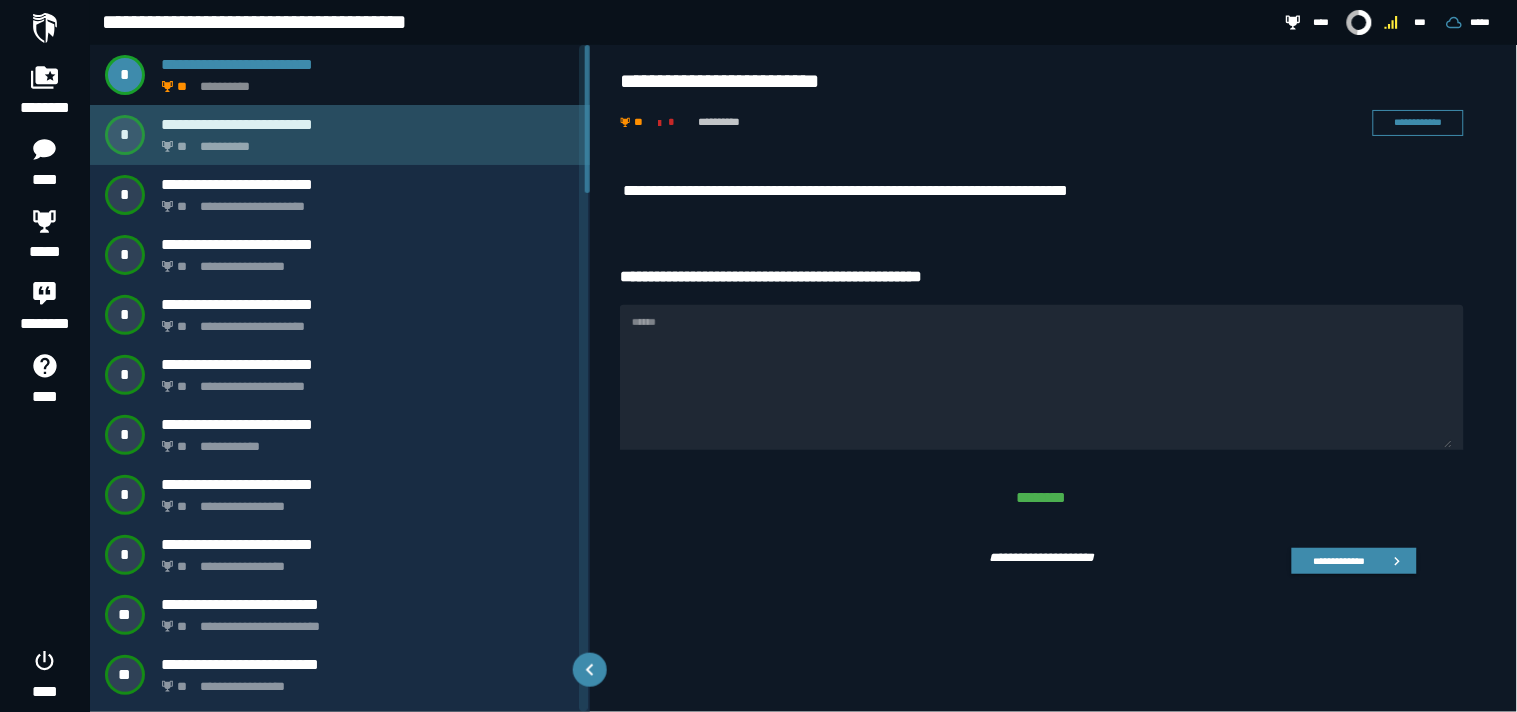 click on "**********" at bounding box center (340, 135) 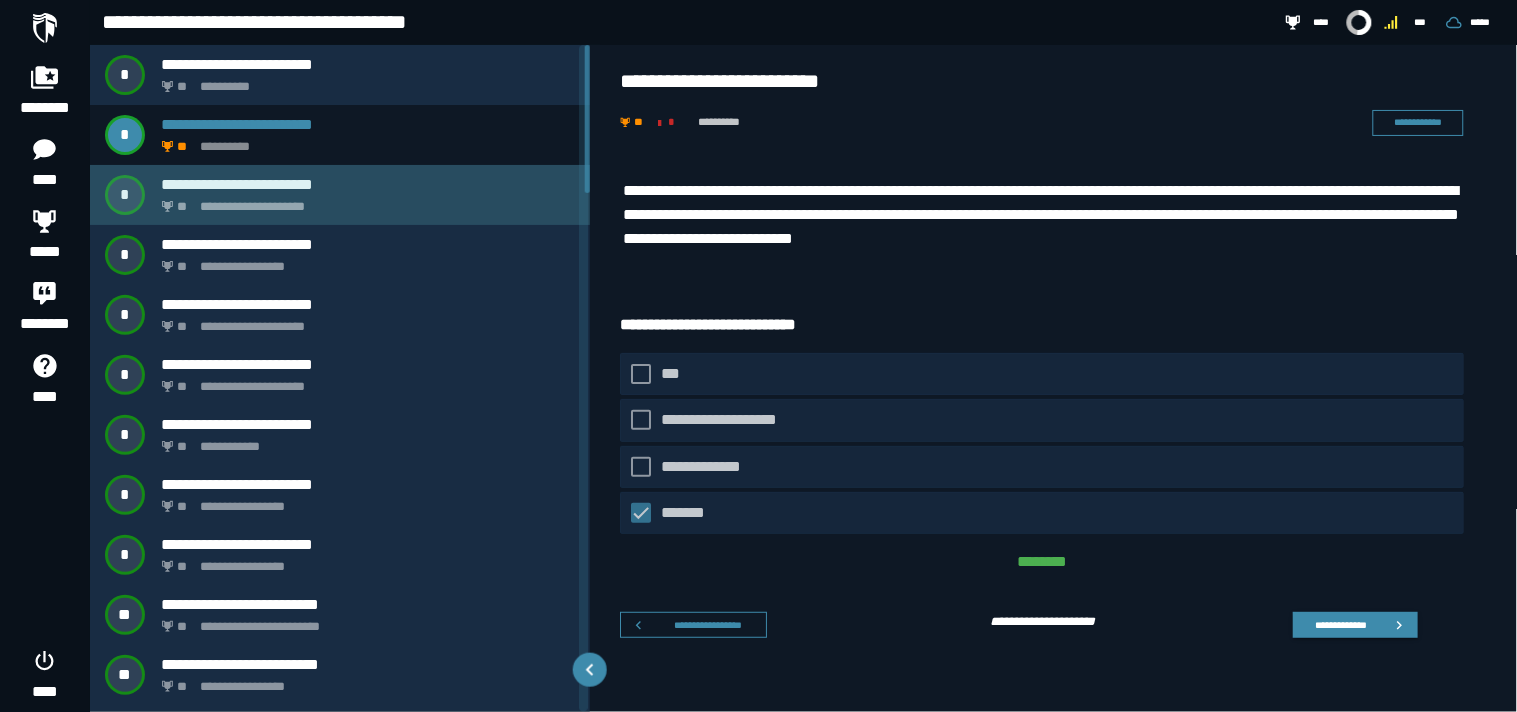click on "**********" at bounding box center (364, 201) 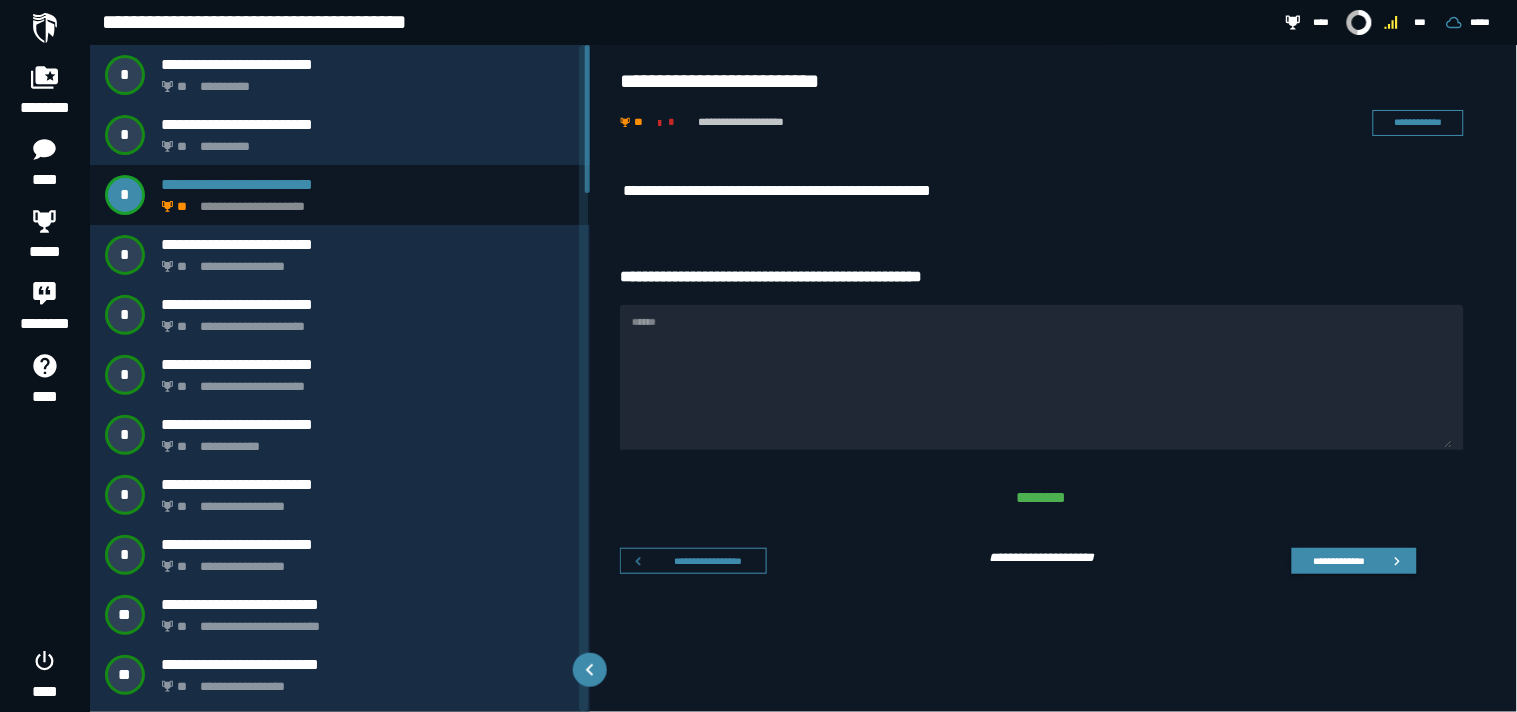 click on "**********" at bounding box center [806, 196] 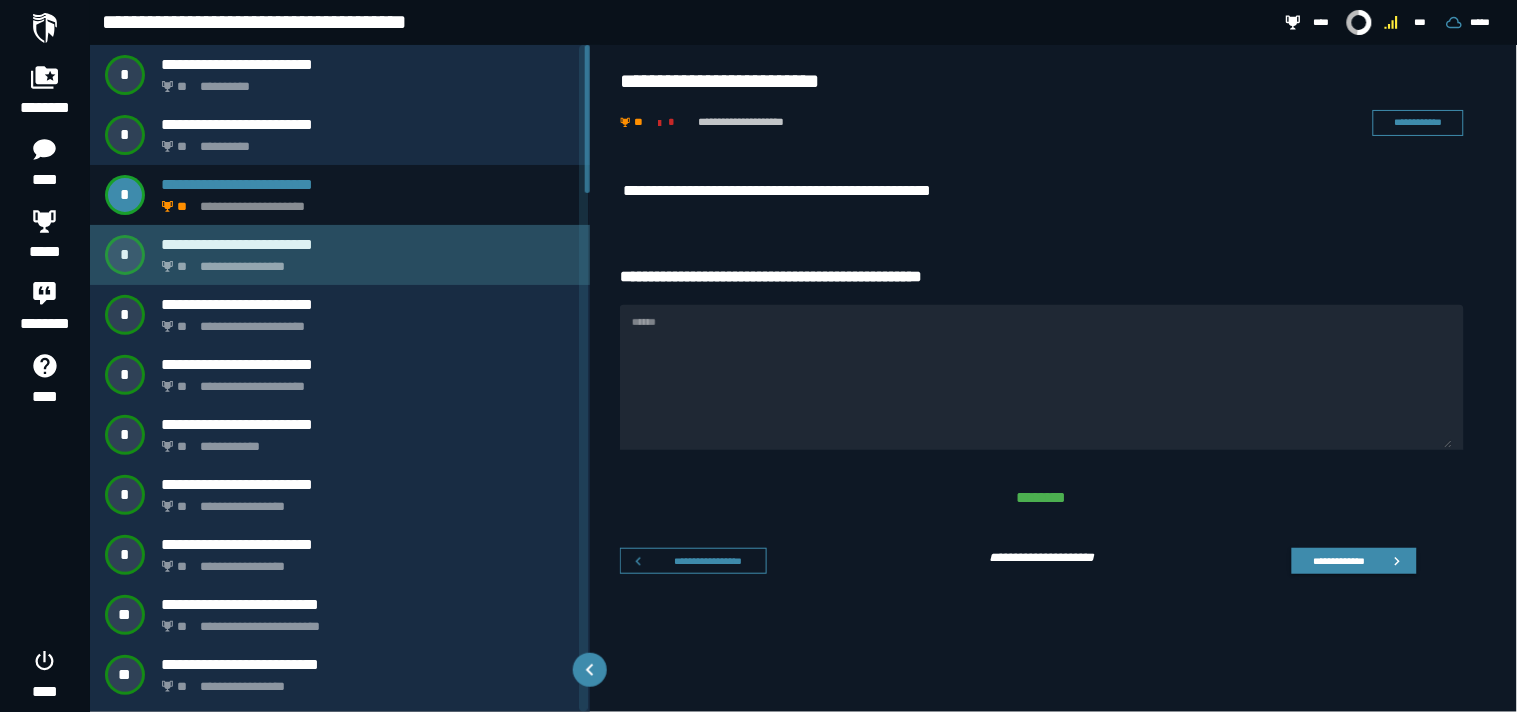click on "**********" at bounding box center [364, 261] 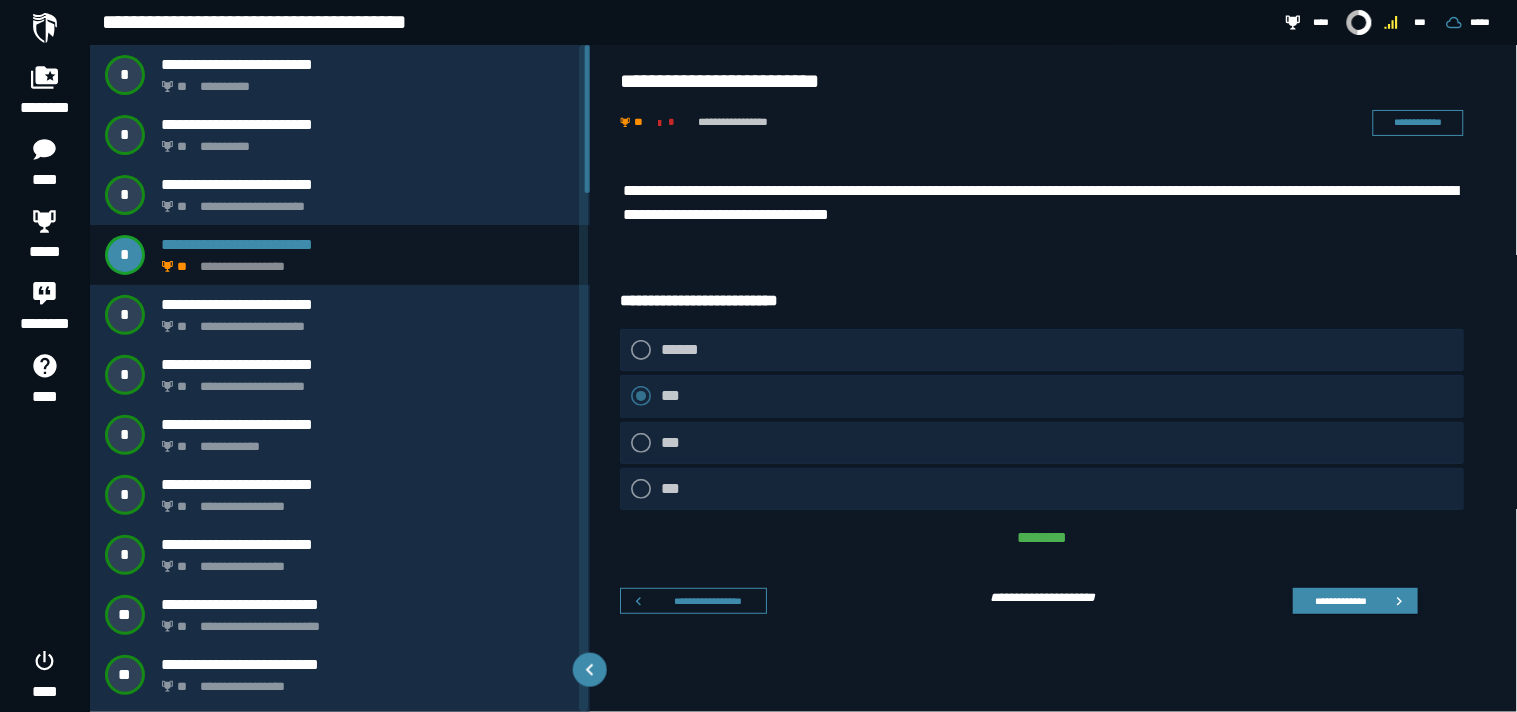 click on "**********" at bounding box center (1055, 395) 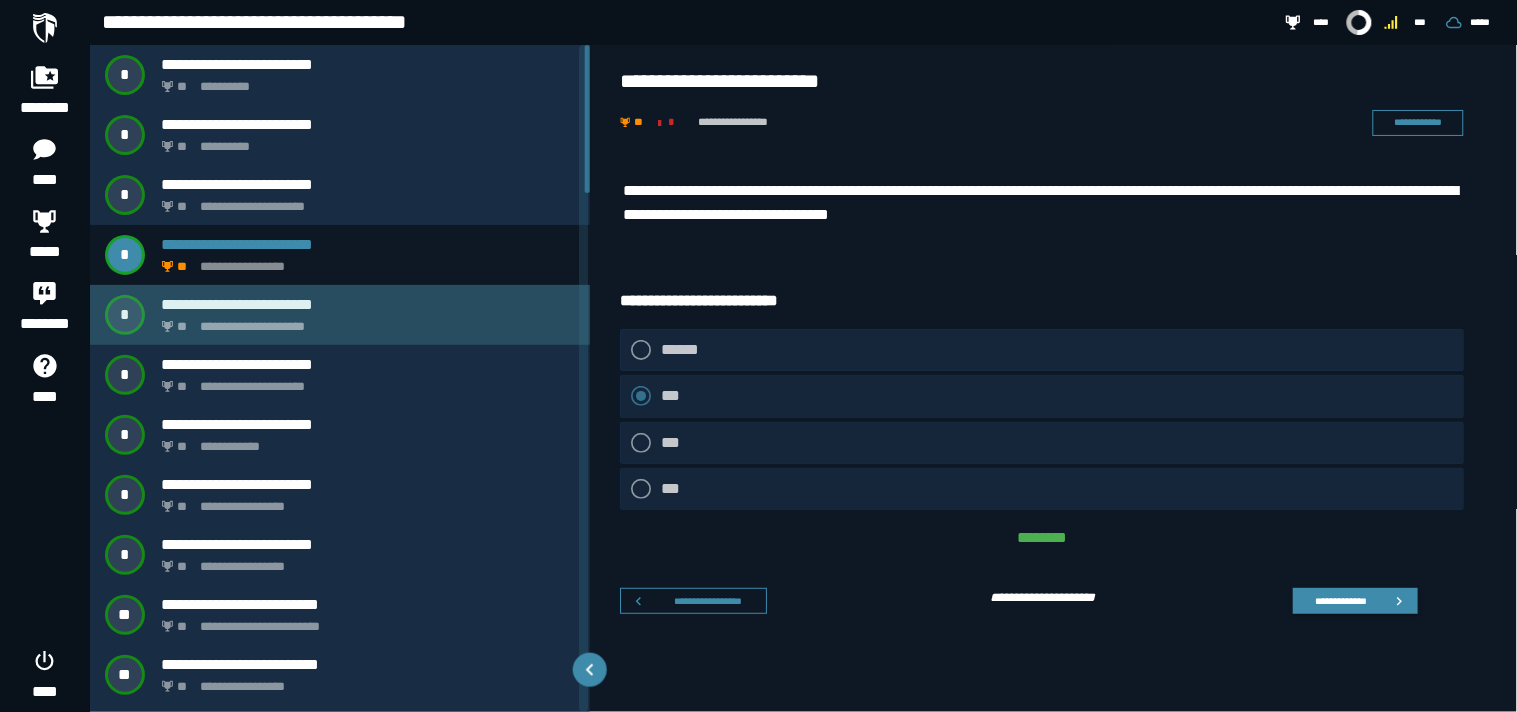 click on "**********" at bounding box center [368, 304] 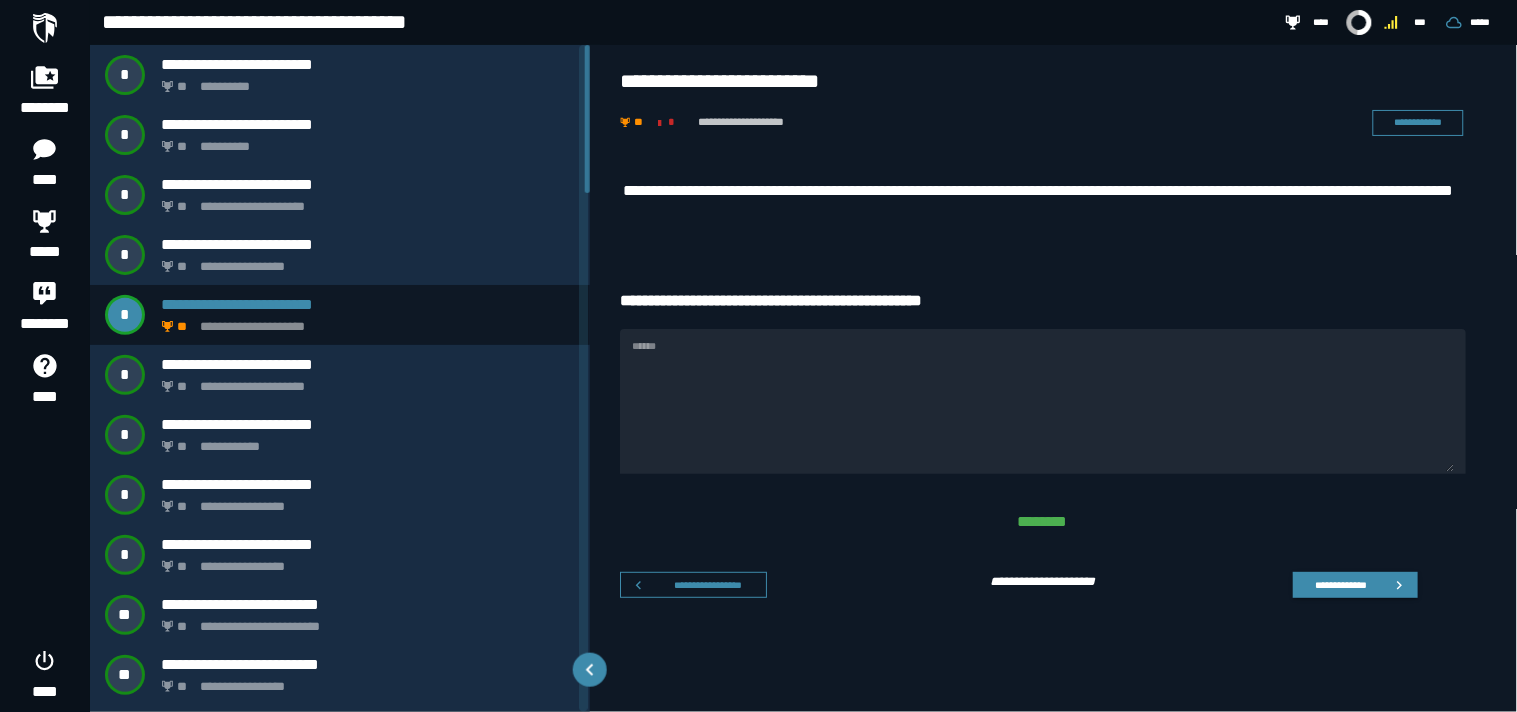 click on "**********" at bounding box center [1043, 203] 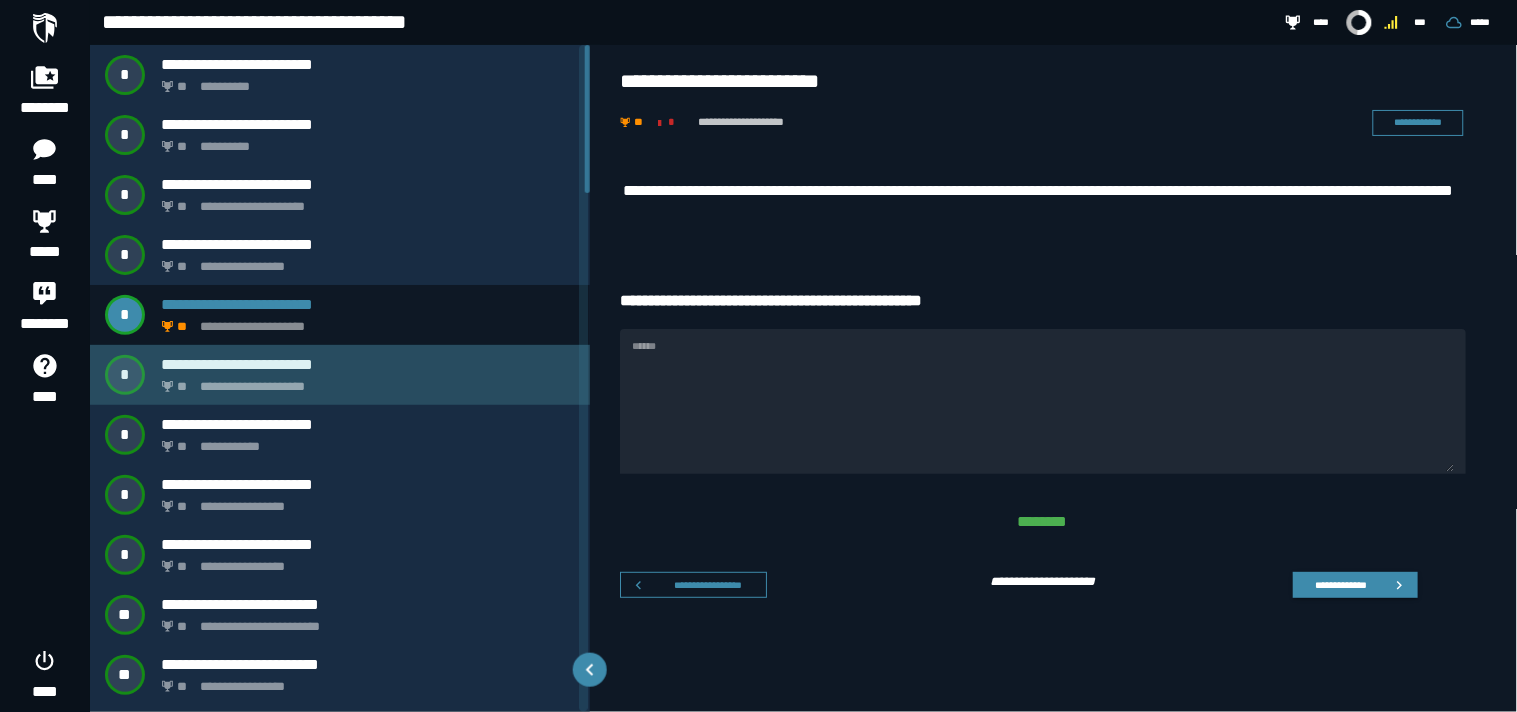 click on "**********" at bounding box center [340, 375] 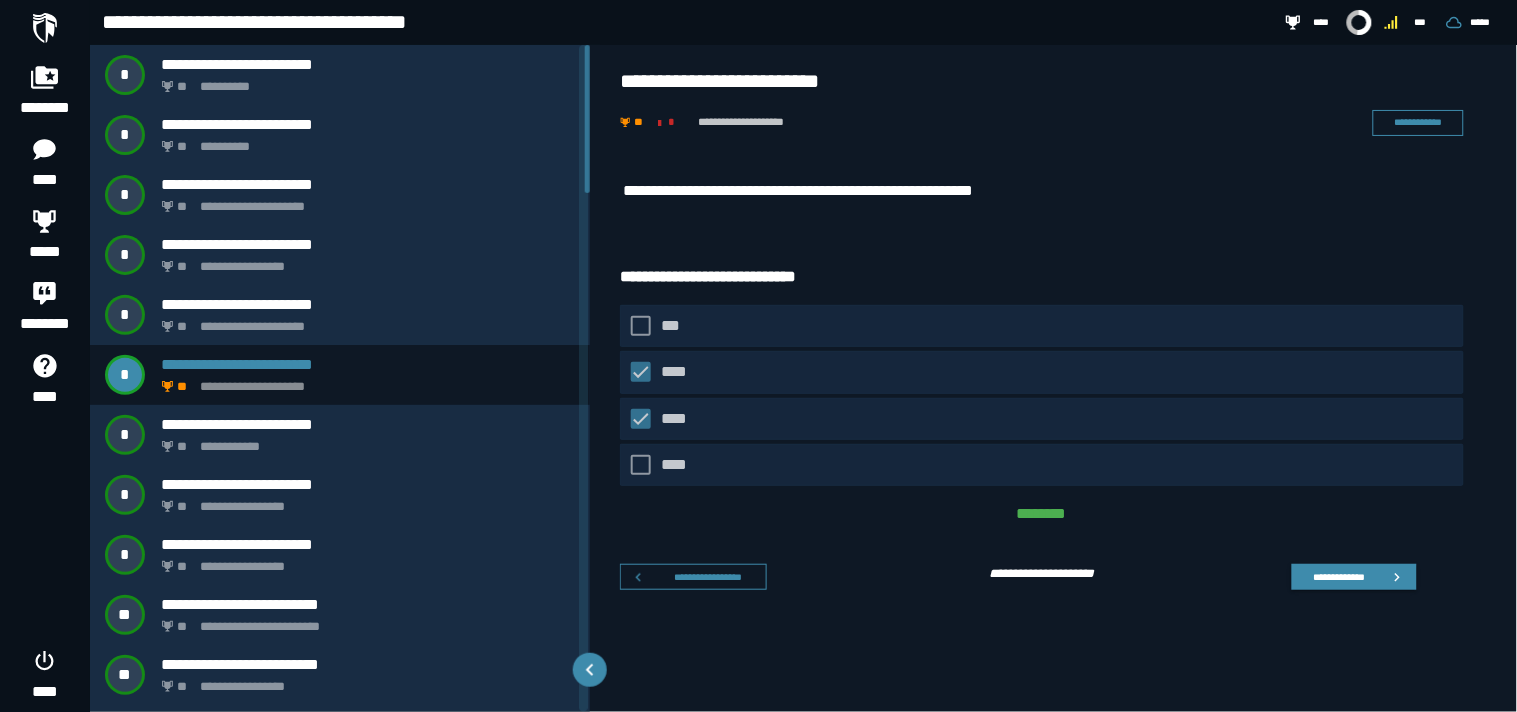 click on "**********" at bounding box center [828, 191] 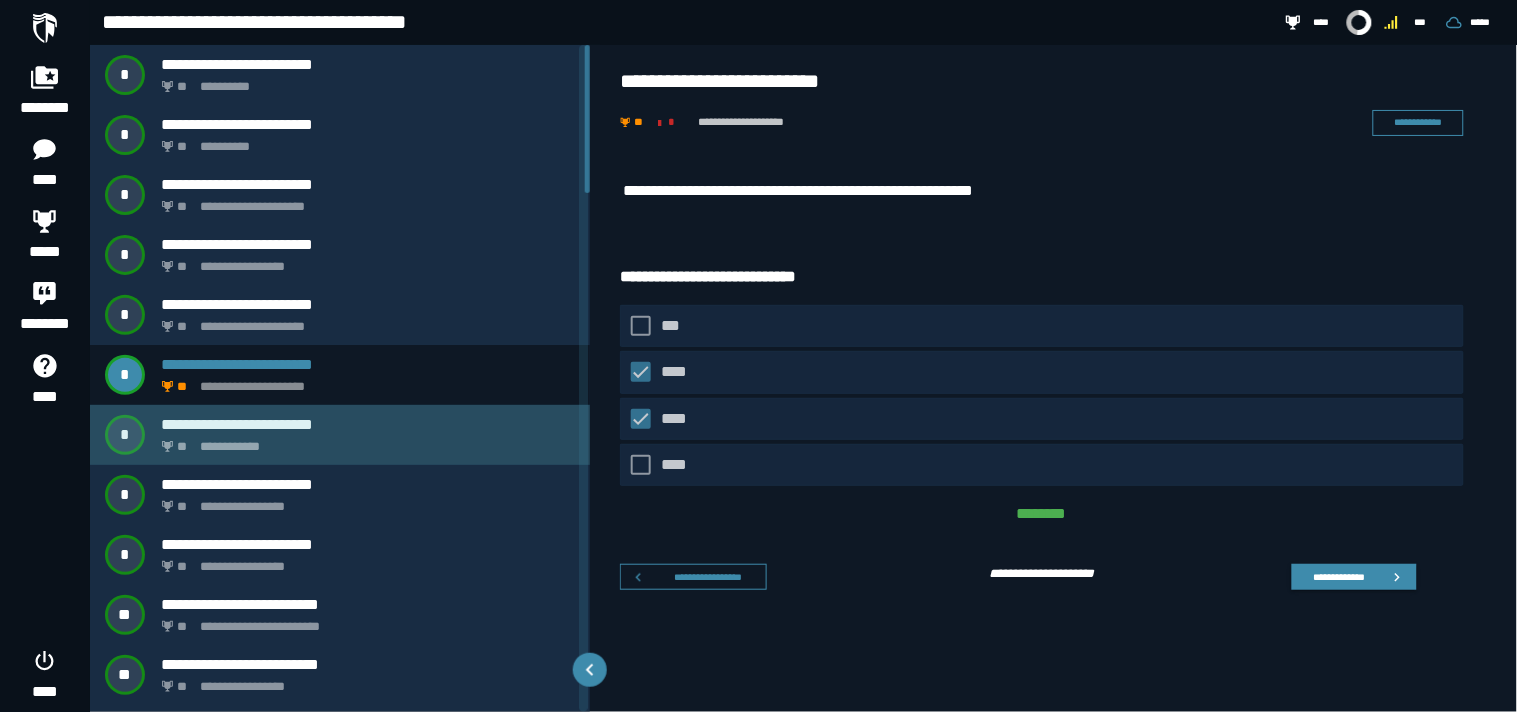click on "**********" at bounding box center [364, 441] 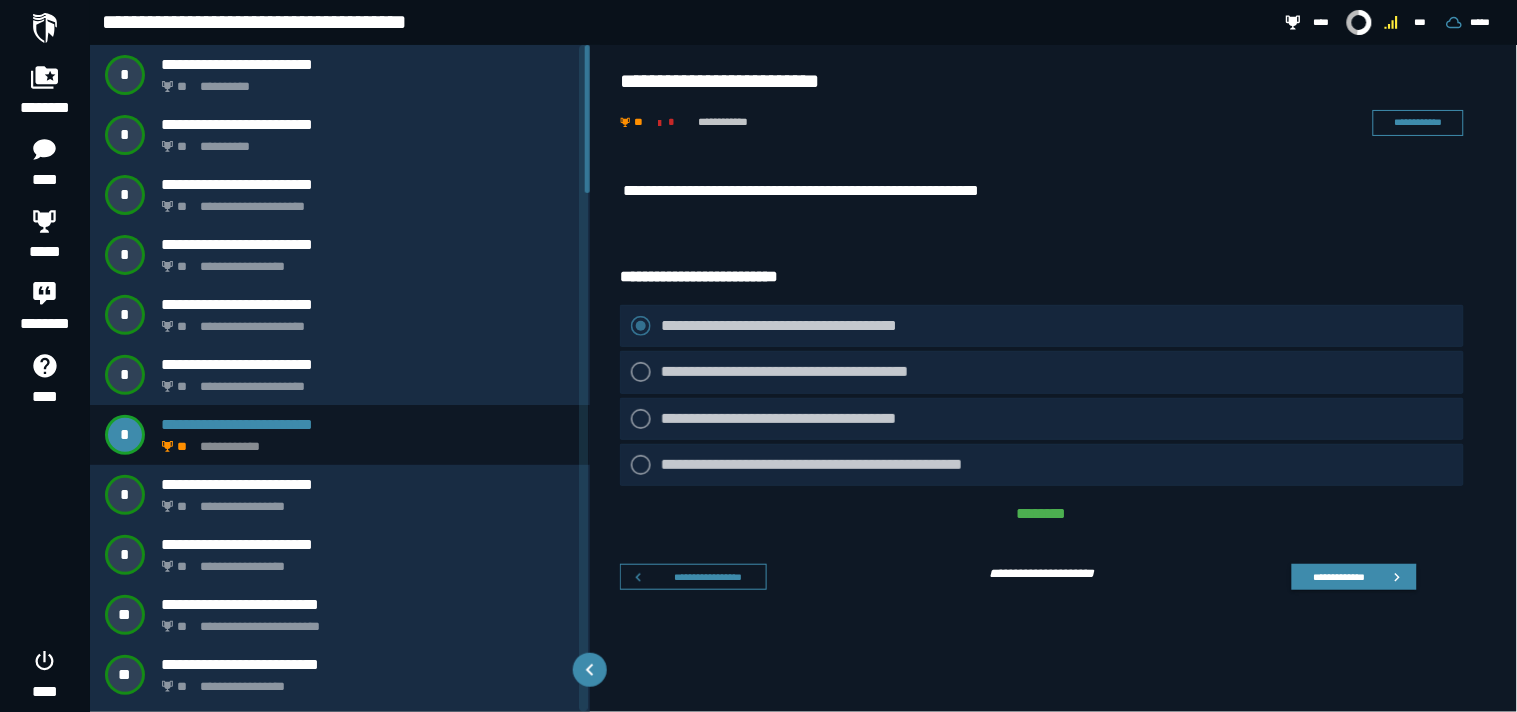 click on "**********" at bounding box center (1054, 424) 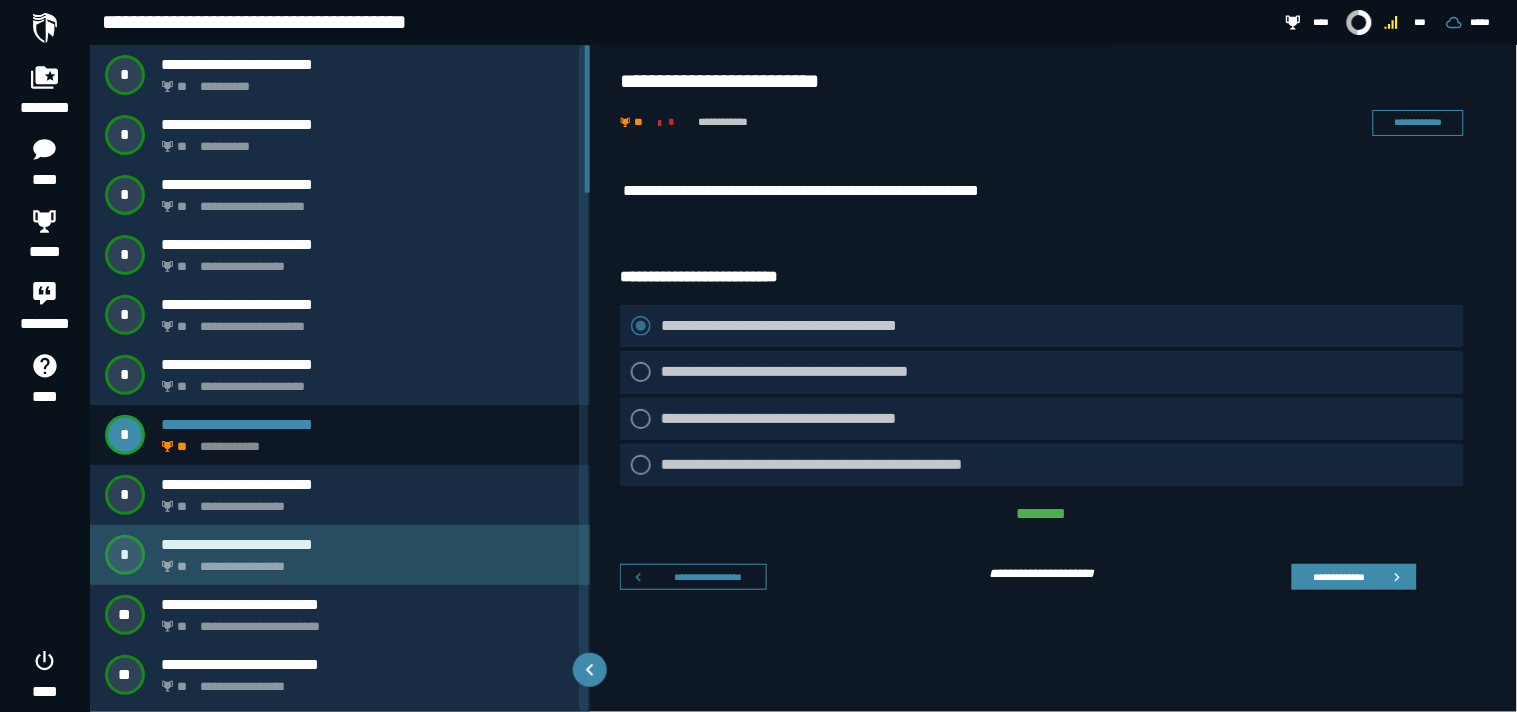 click on "**********" at bounding box center (340, 555) 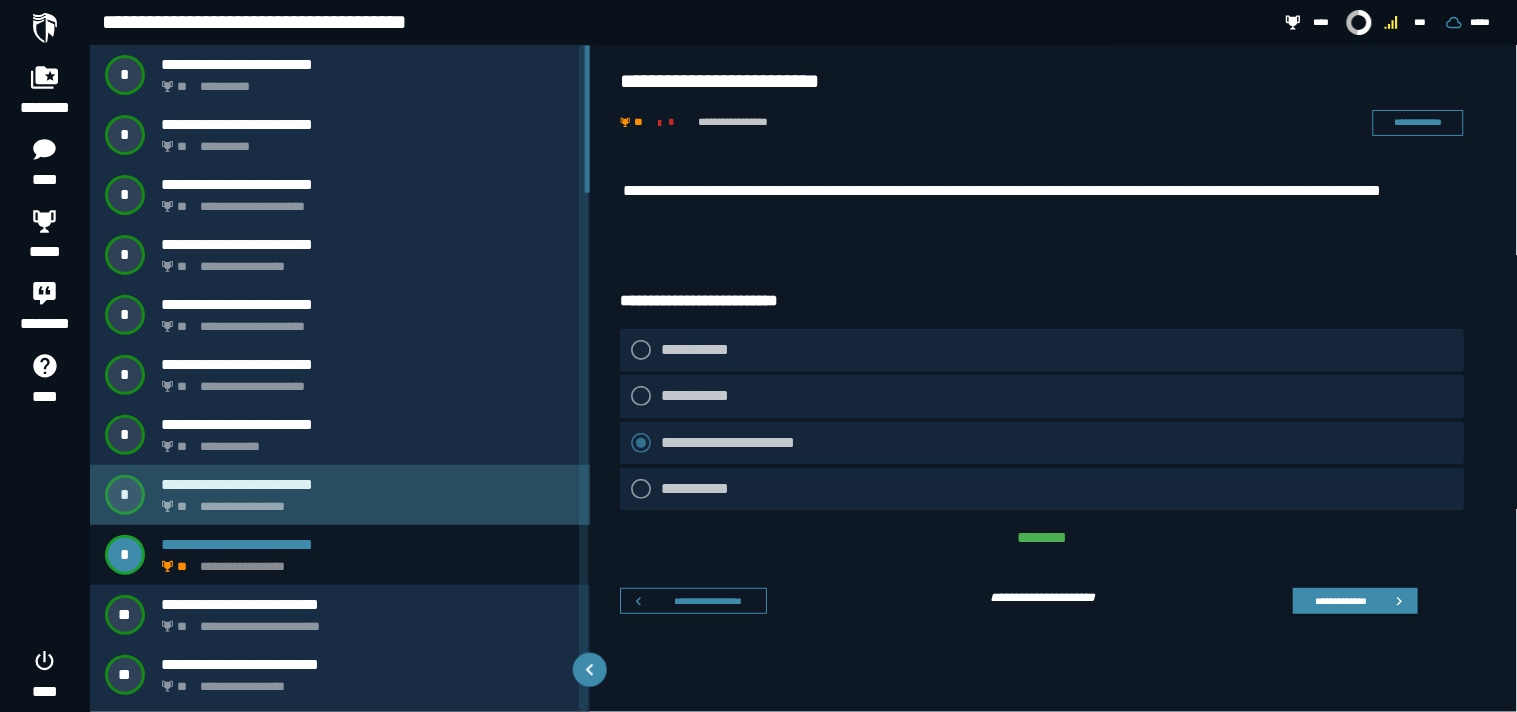 click on "**********" at bounding box center (364, 501) 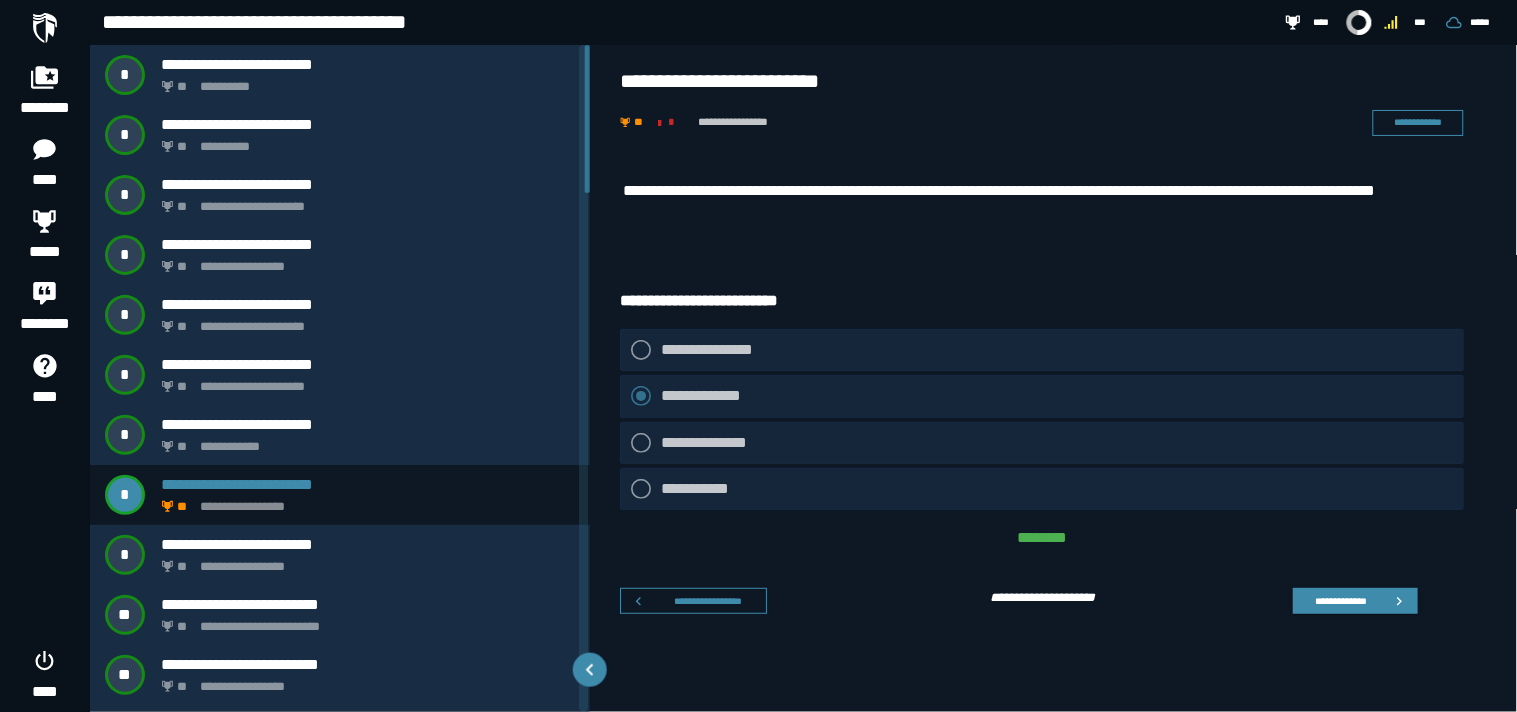 click on "**********" at bounding box center (1043, 203) 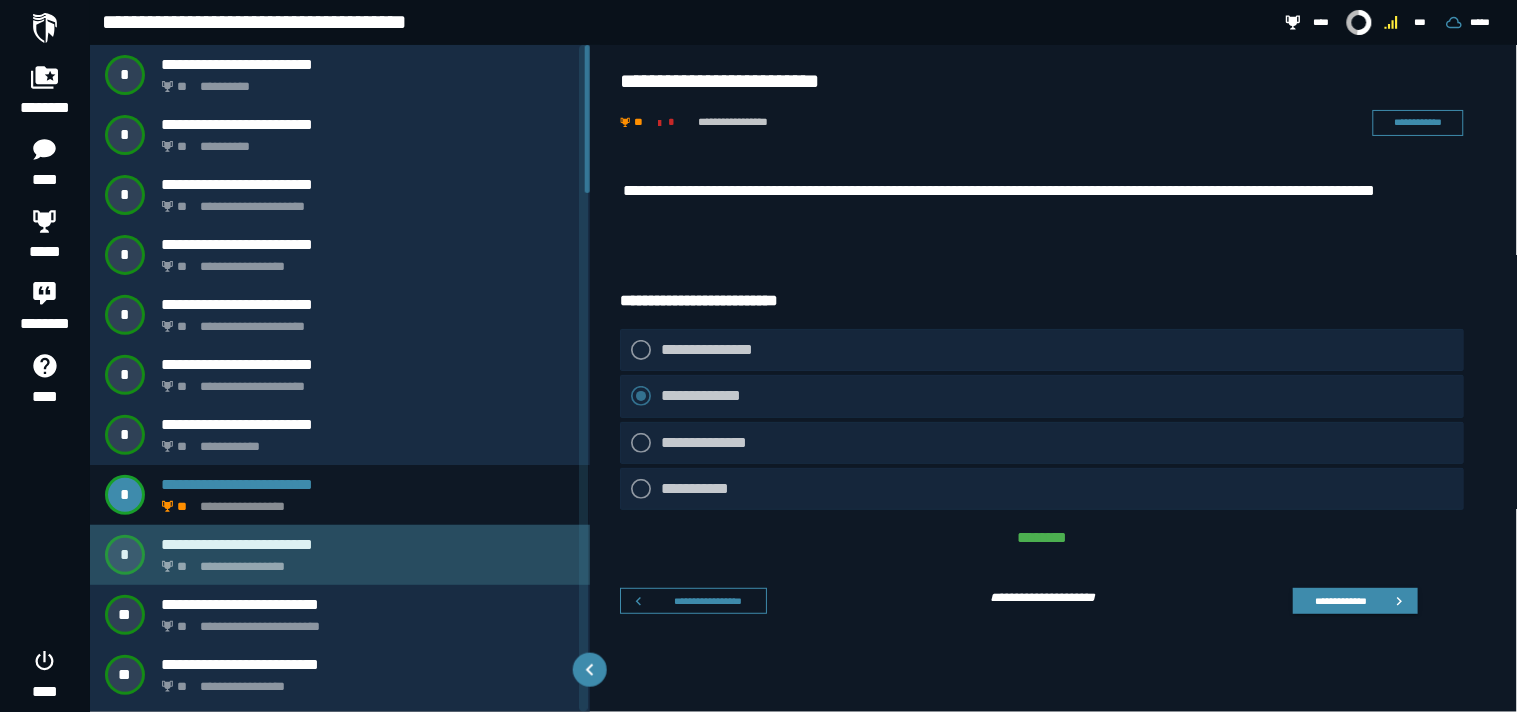 click on "**********" at bounding box center [364, 561] 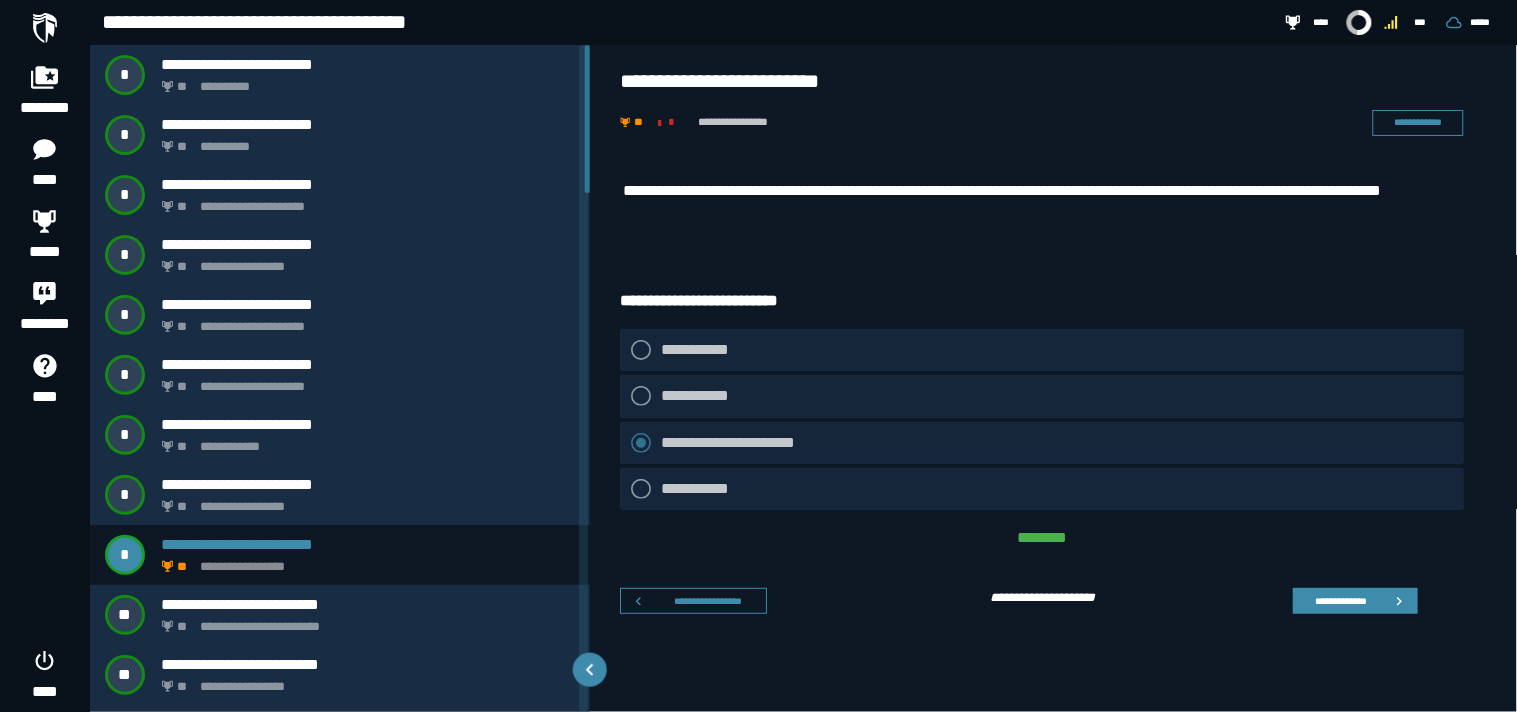 click on "**********" at bounding box center [1035, 590] 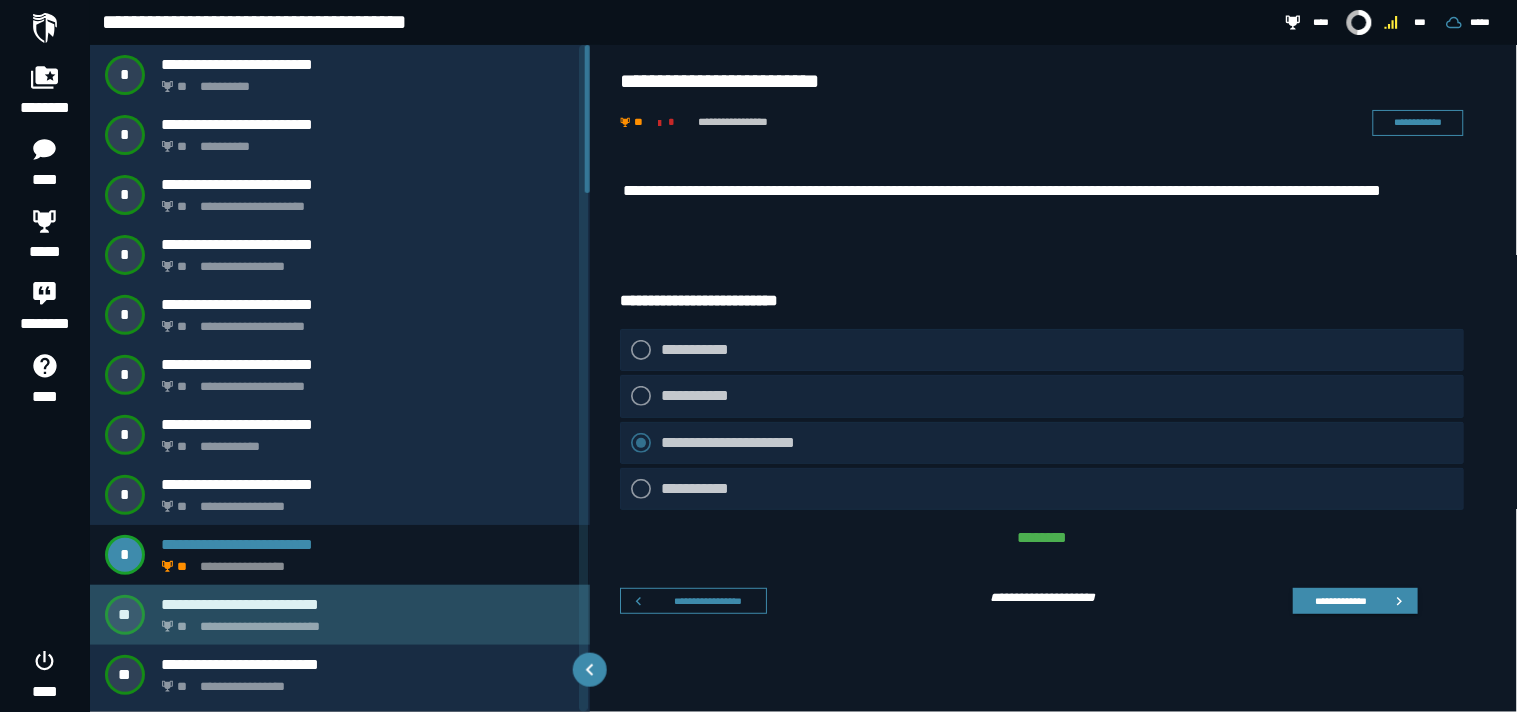 click on "**********" at bounding box center (368, 604) 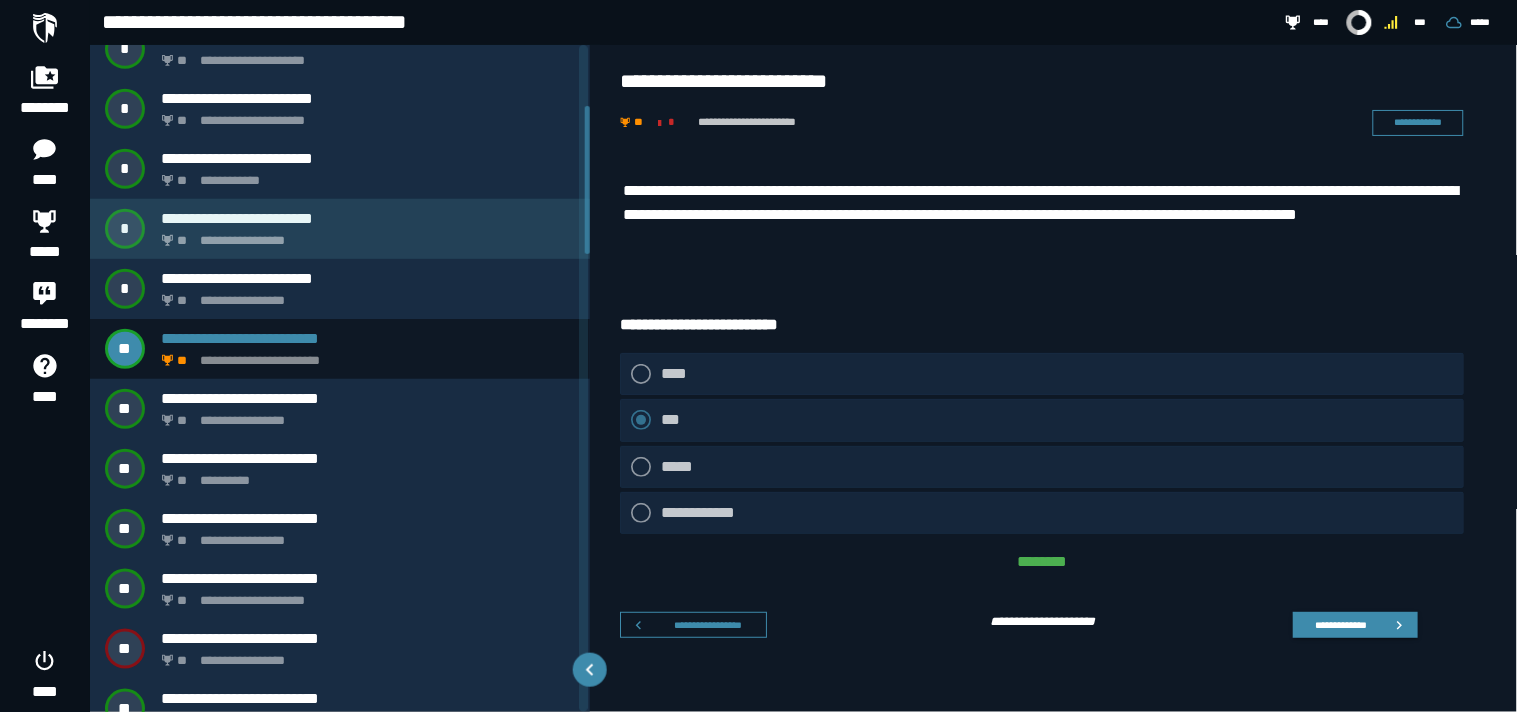 scroll, scrollTop: 285, scrollLeft: 0, axis: vertical 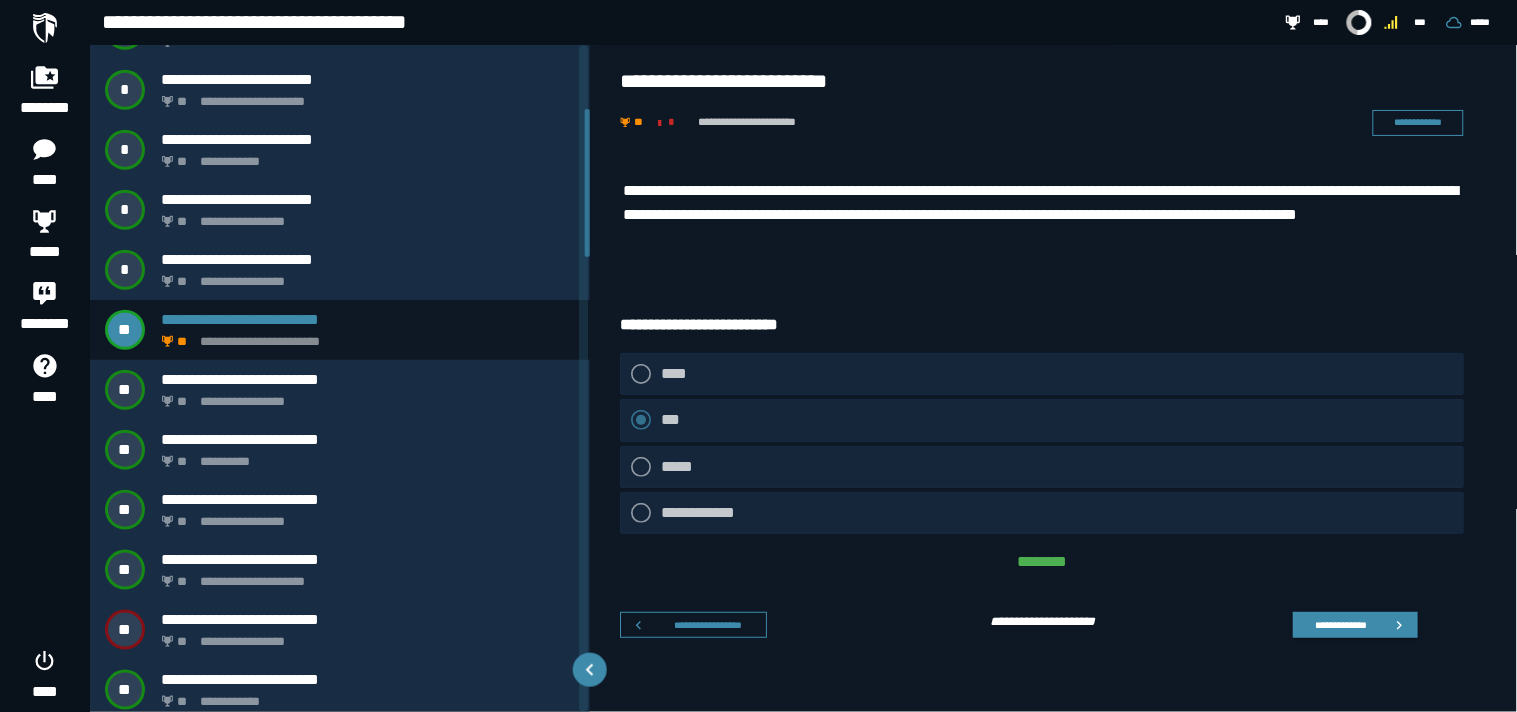 click on "**********" at bounding box center (1043, 215) 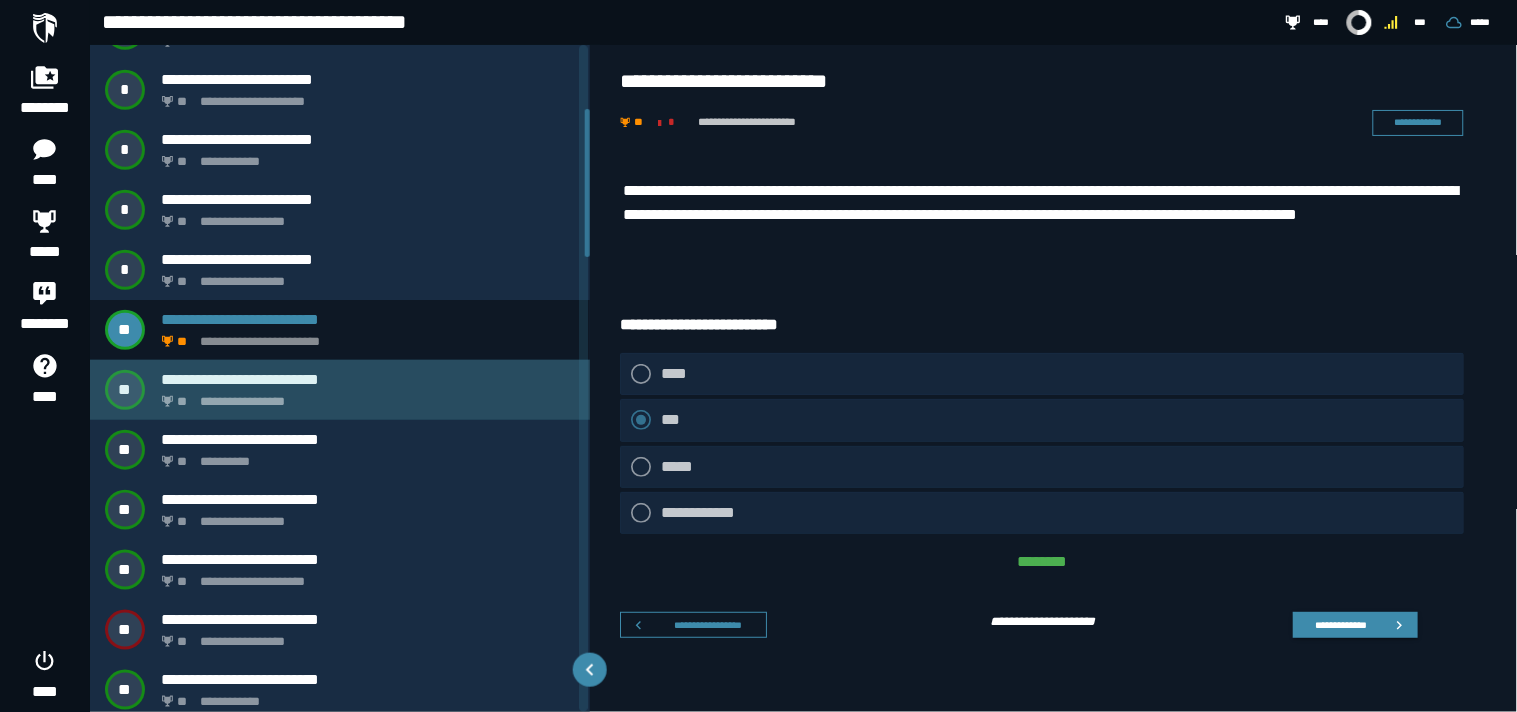 click on "**********" at bounding box center [364, 396] 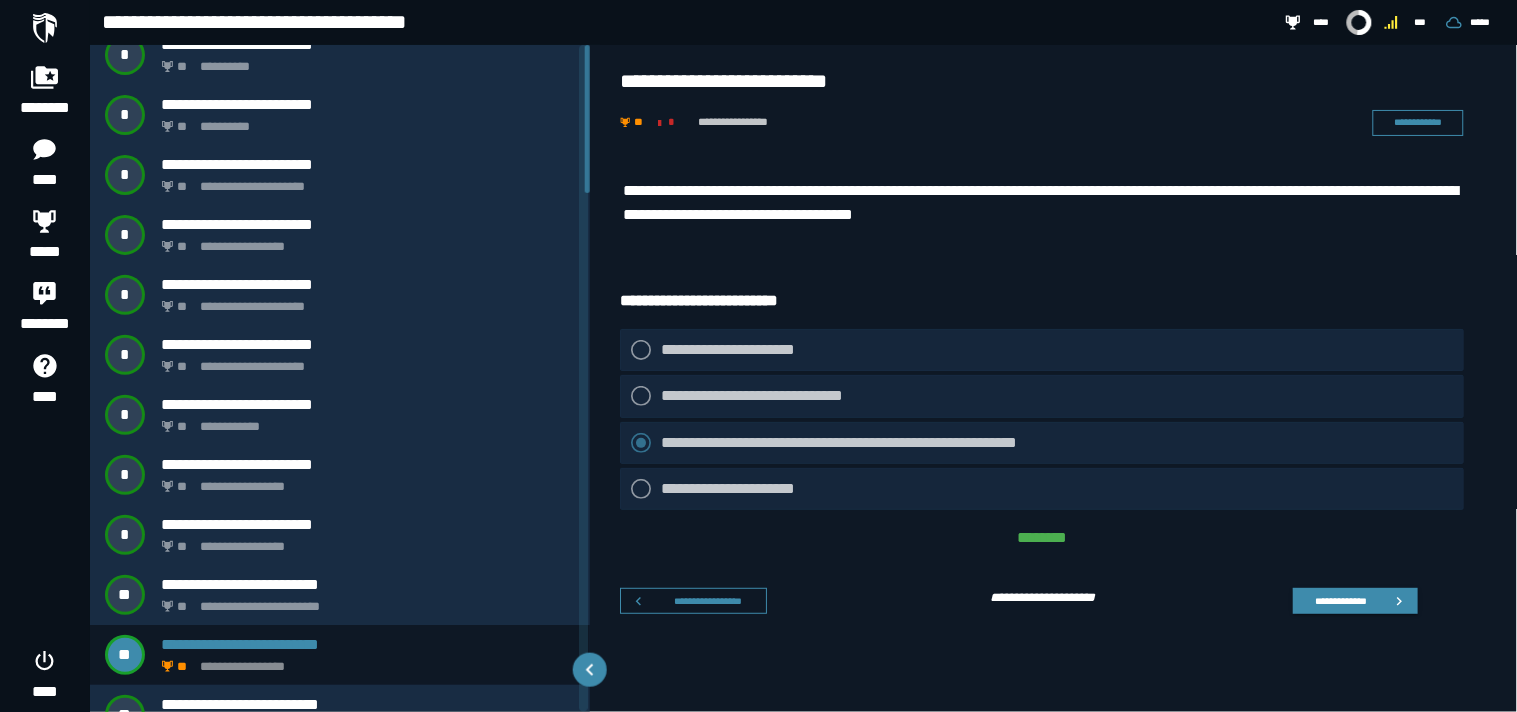 scroll, scrollTop: 0, scrollLeft: 0, axis: both 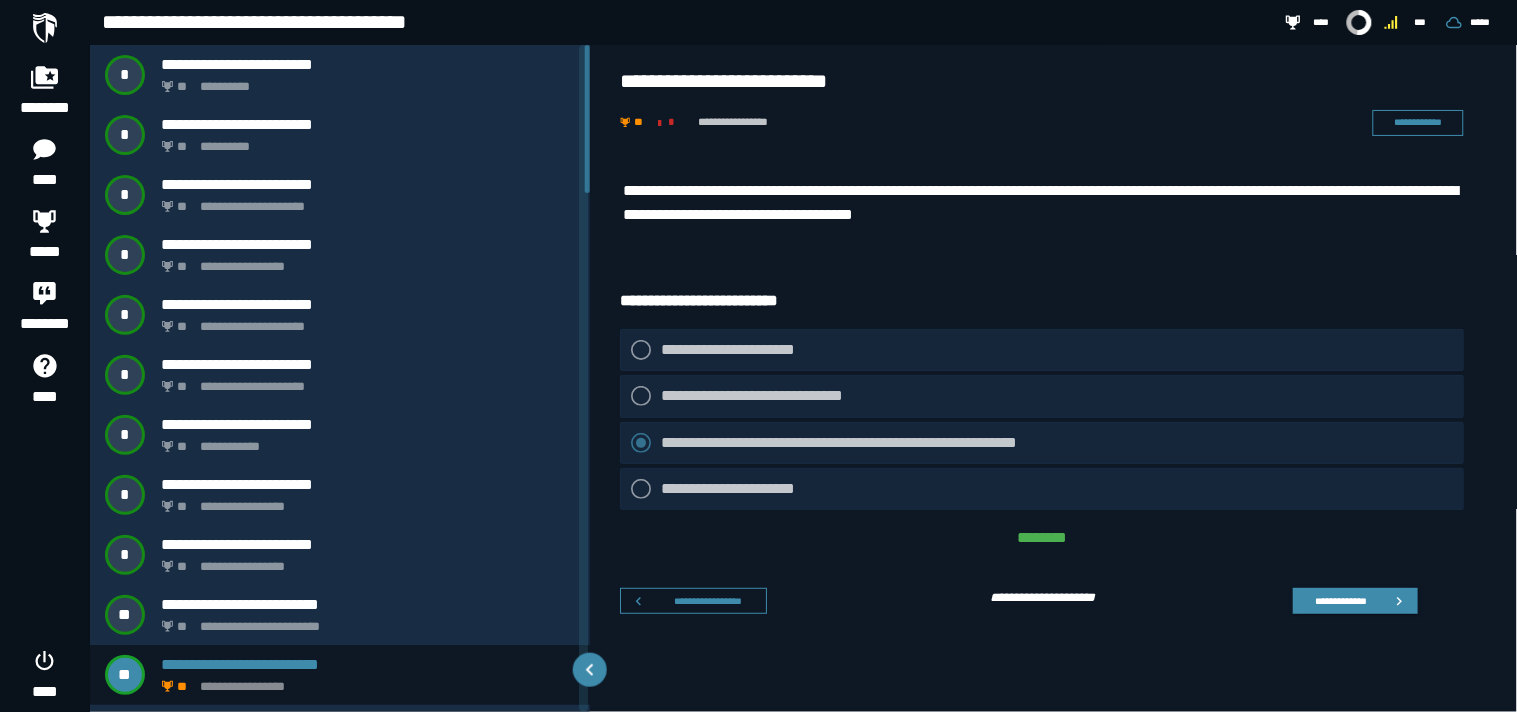 click on "**********" at bounding box center [1043, 203] 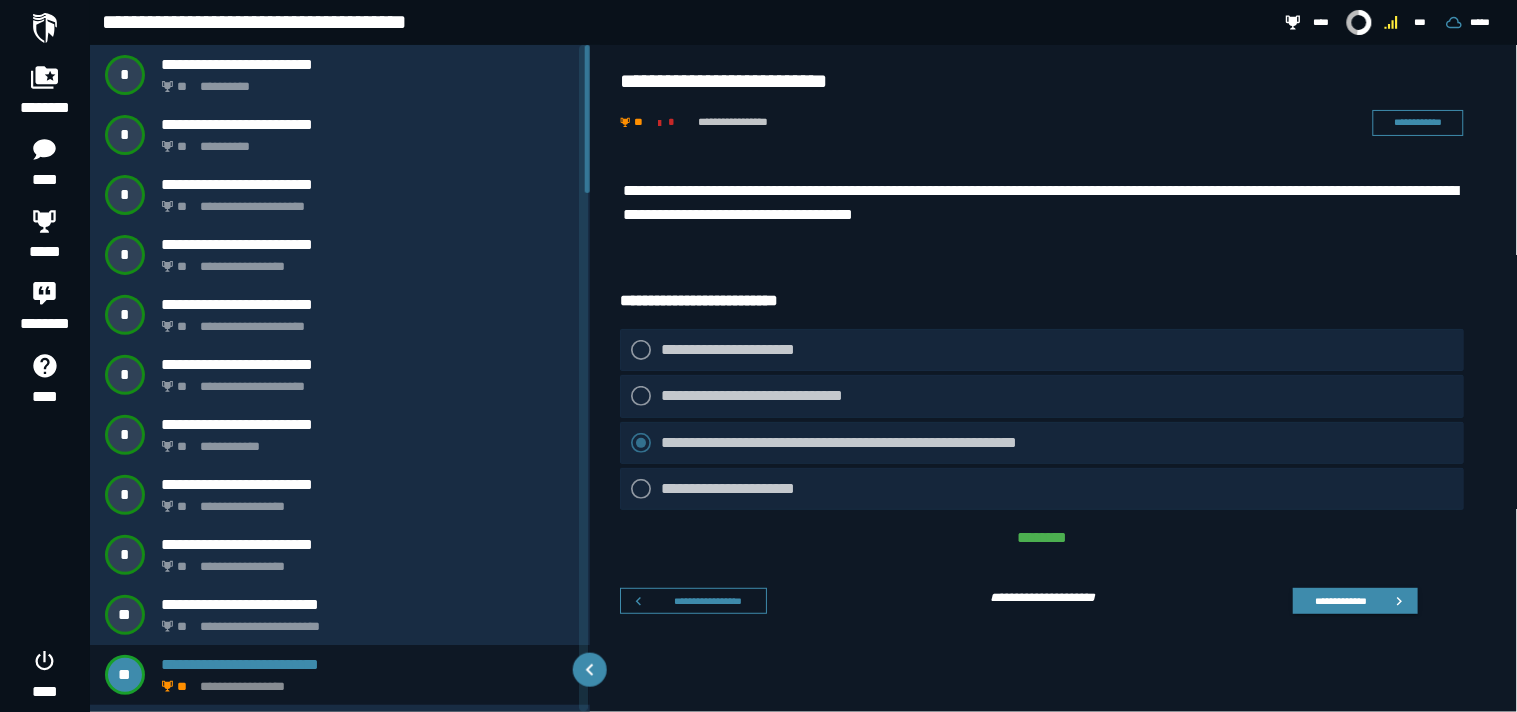 click on "**********" at bounding box center [1055, 395] 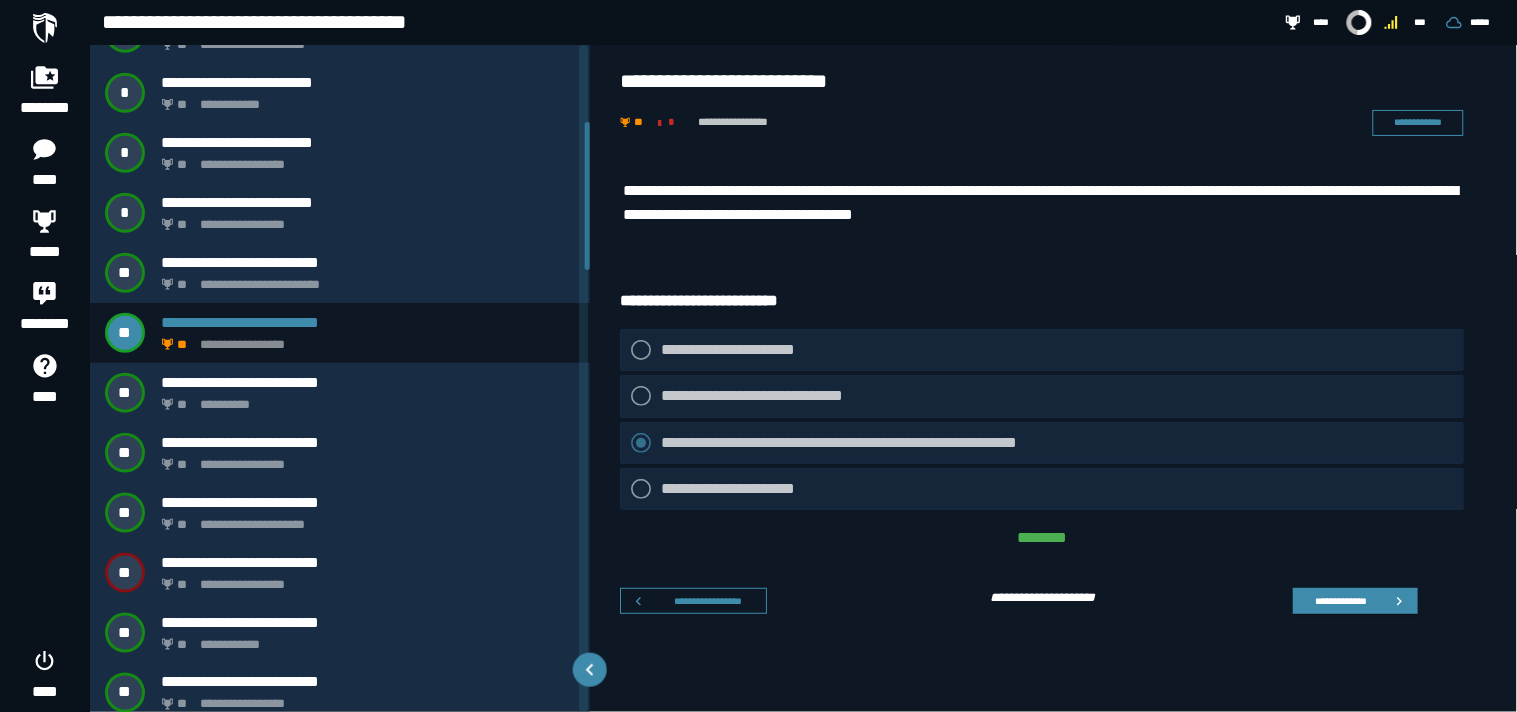 scroll, scrollTop: 360, scrollLeft: 0, axis: vertical 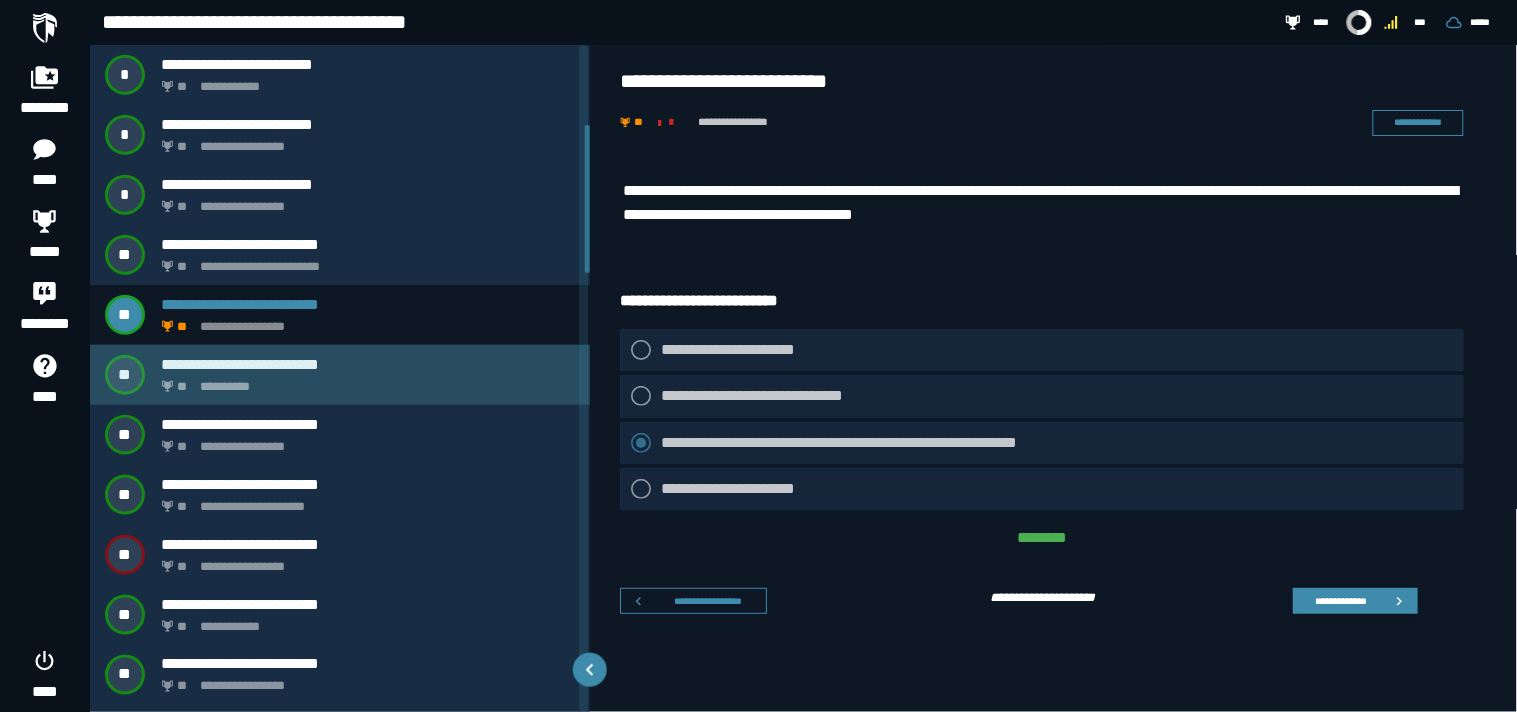 click on "**********" at bounding box center [368, 364] 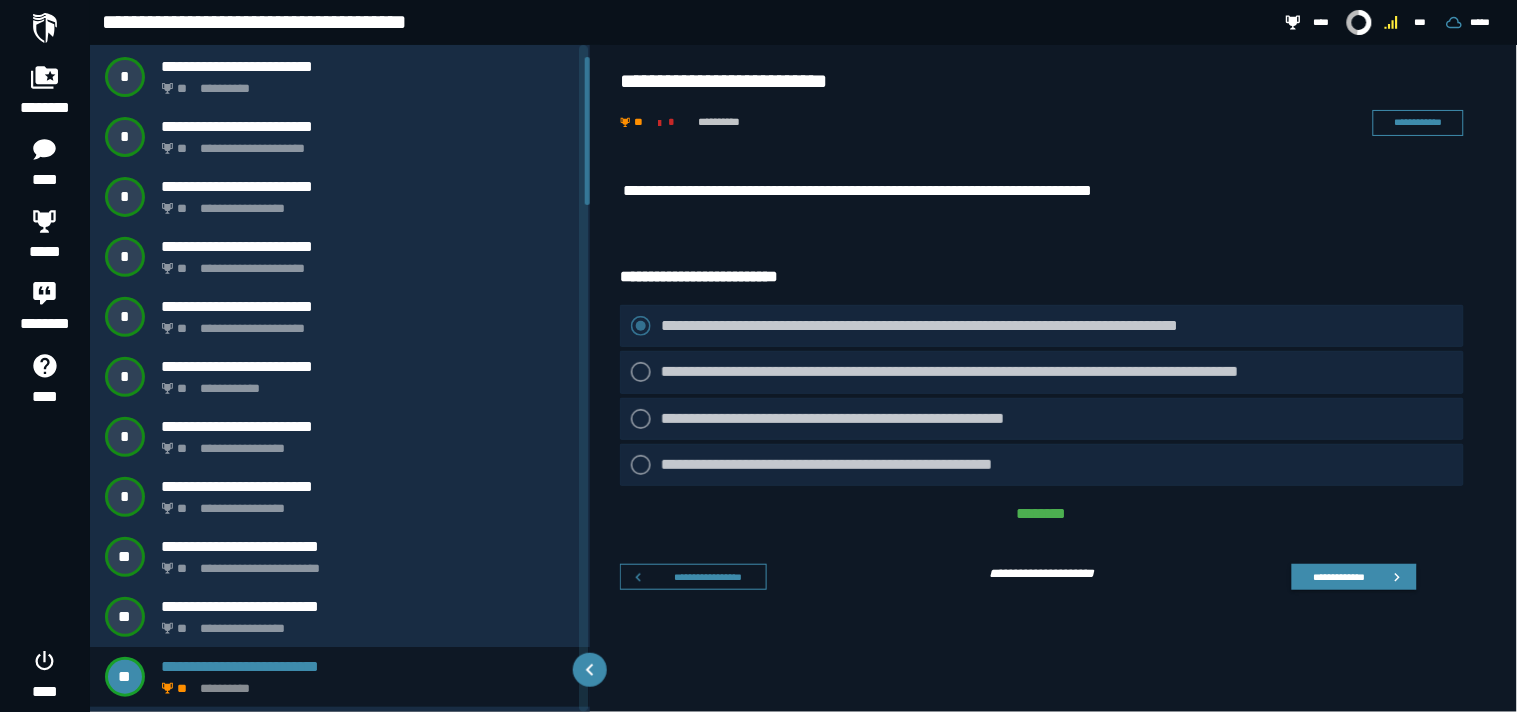 scroll, scrollTop: 53, scrollLeft: 0, axis: vertical 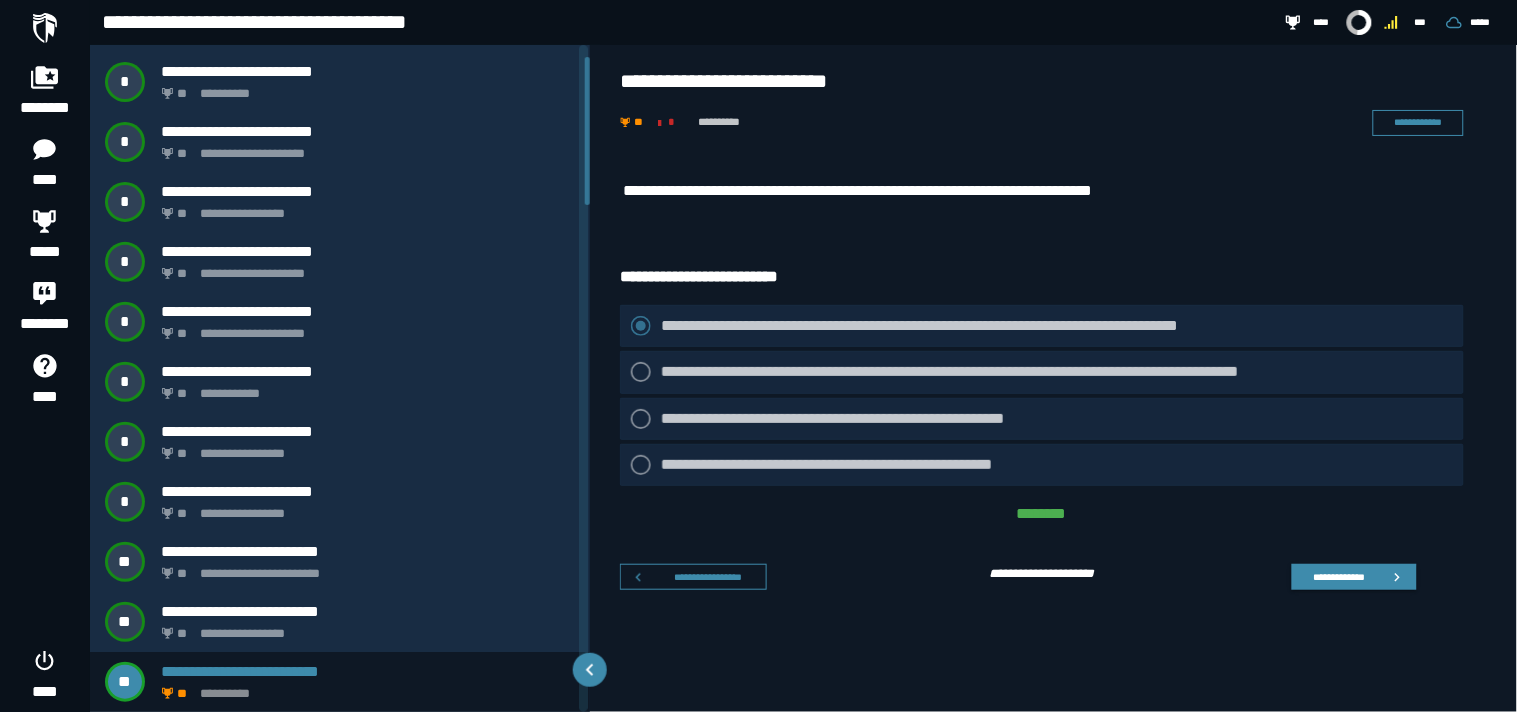 click on "**********" at bounding box center (898, 191) 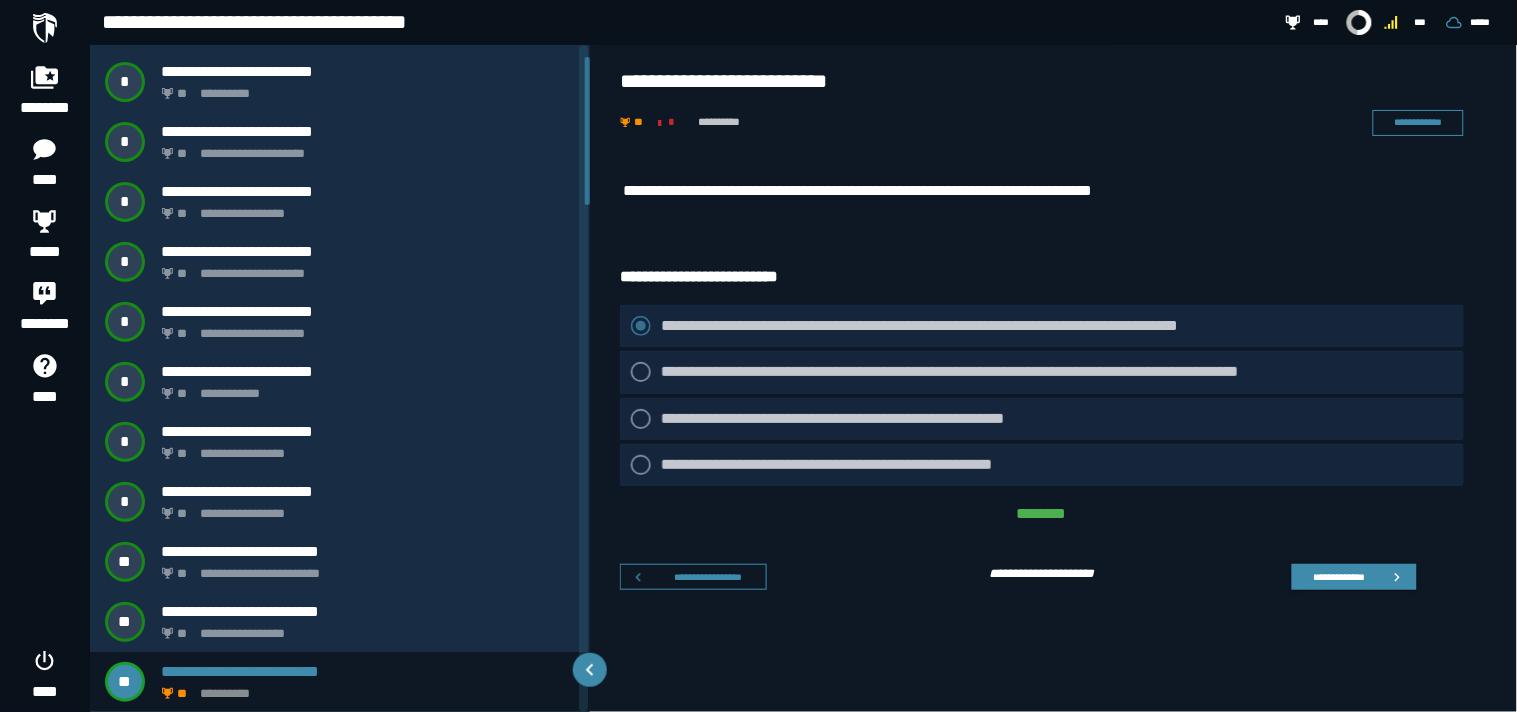 click on "**********" at bounding box center (1054, 383) 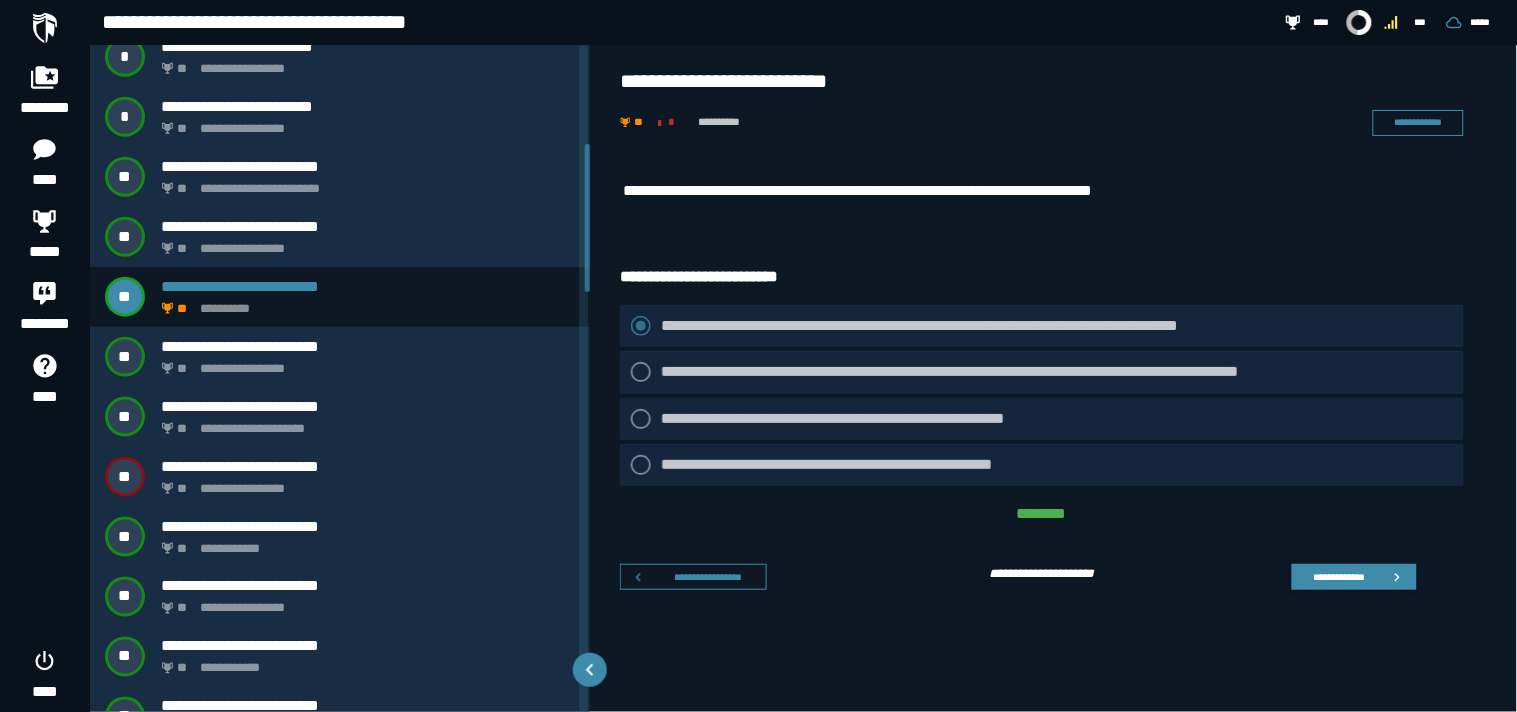 scroll, scrollTop: 446, scrollLeft: 0, axis: vertical 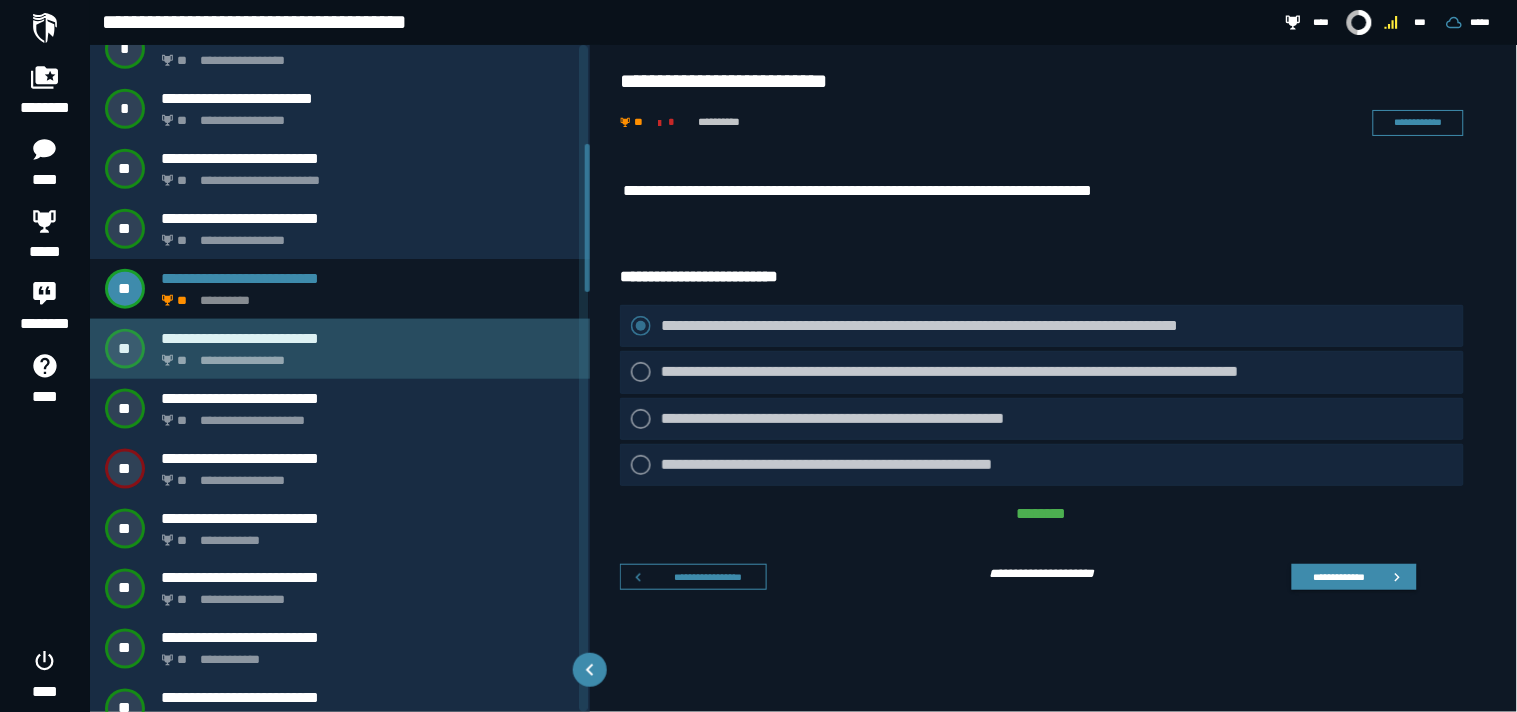 click on "**********" at bounding box center [368, 338] 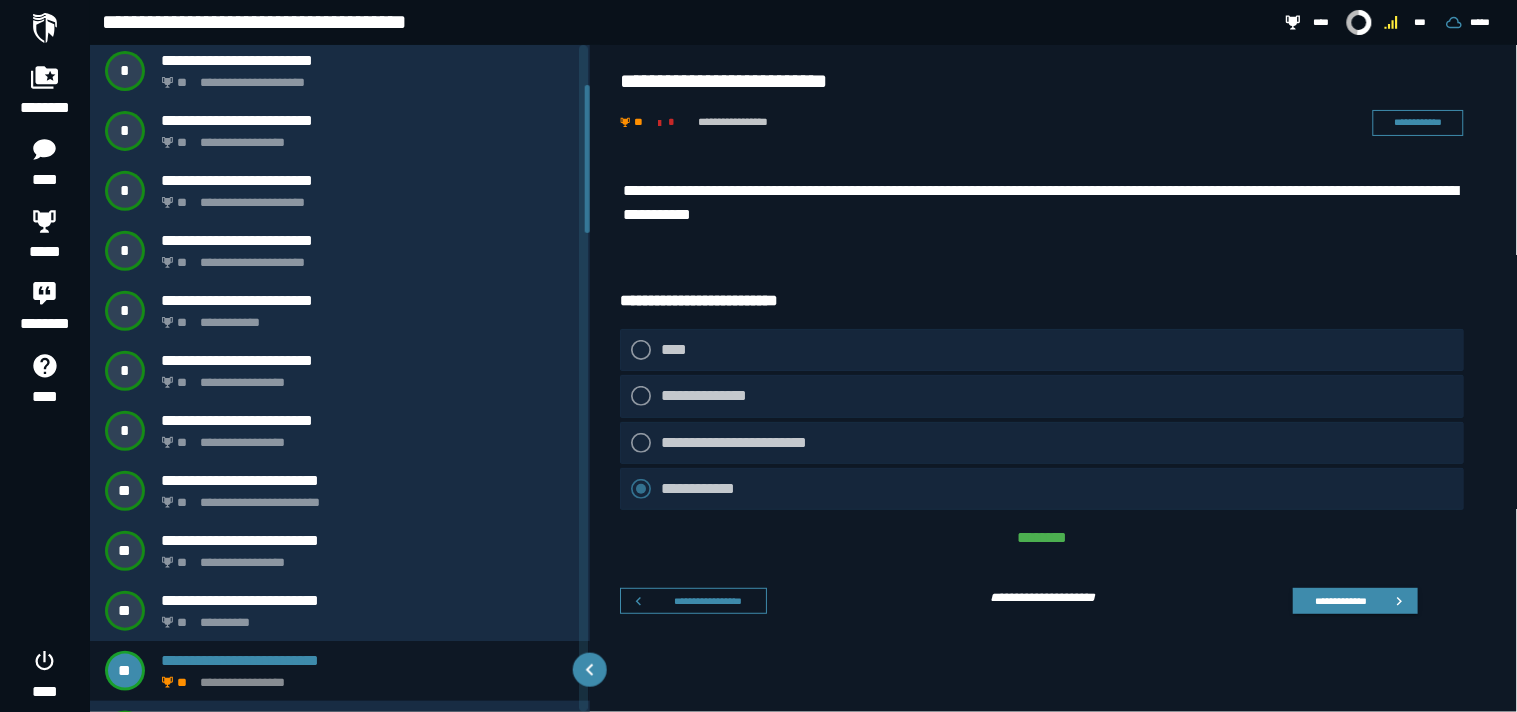 scroll, scrollTop: 113, scrollLeft: 0, axis: vertical 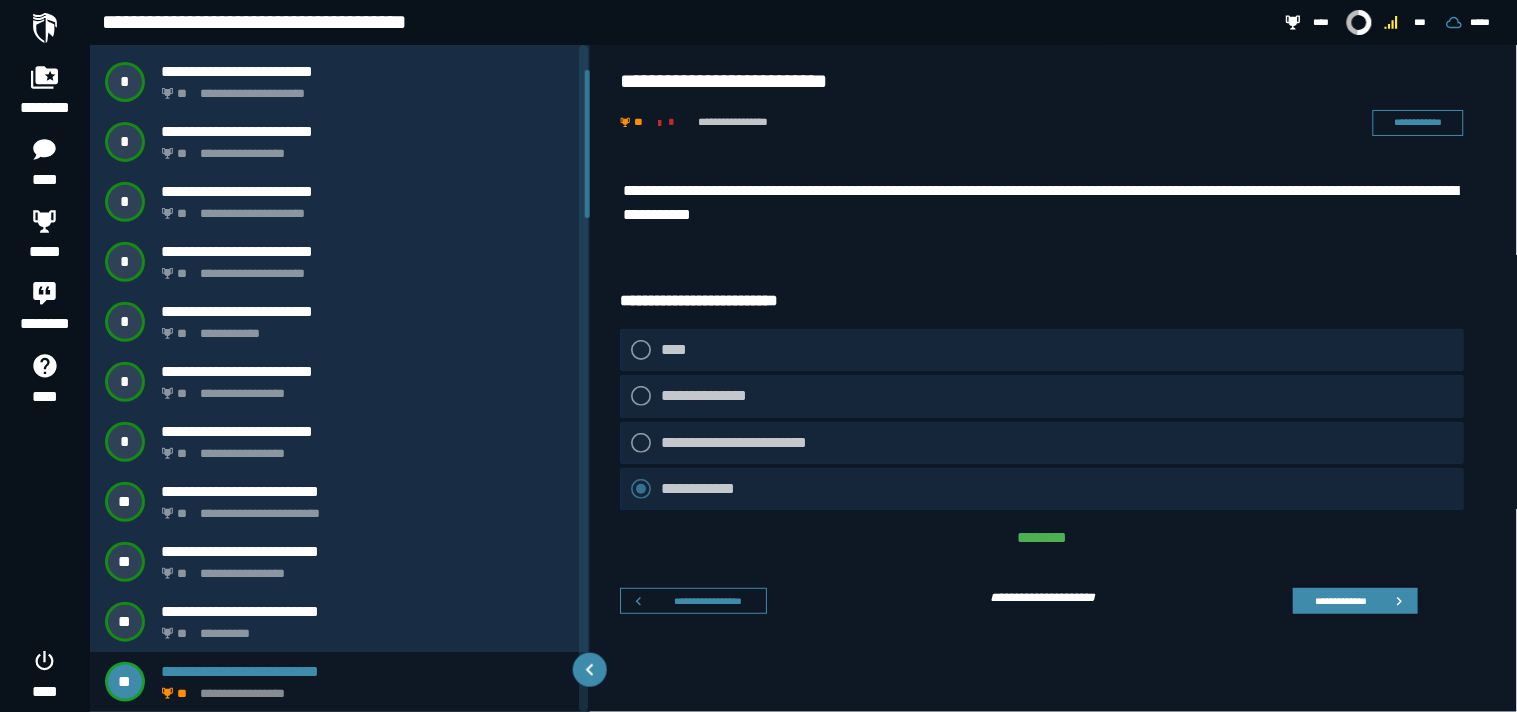 click on "**********" at bounding box center (1043, 203) 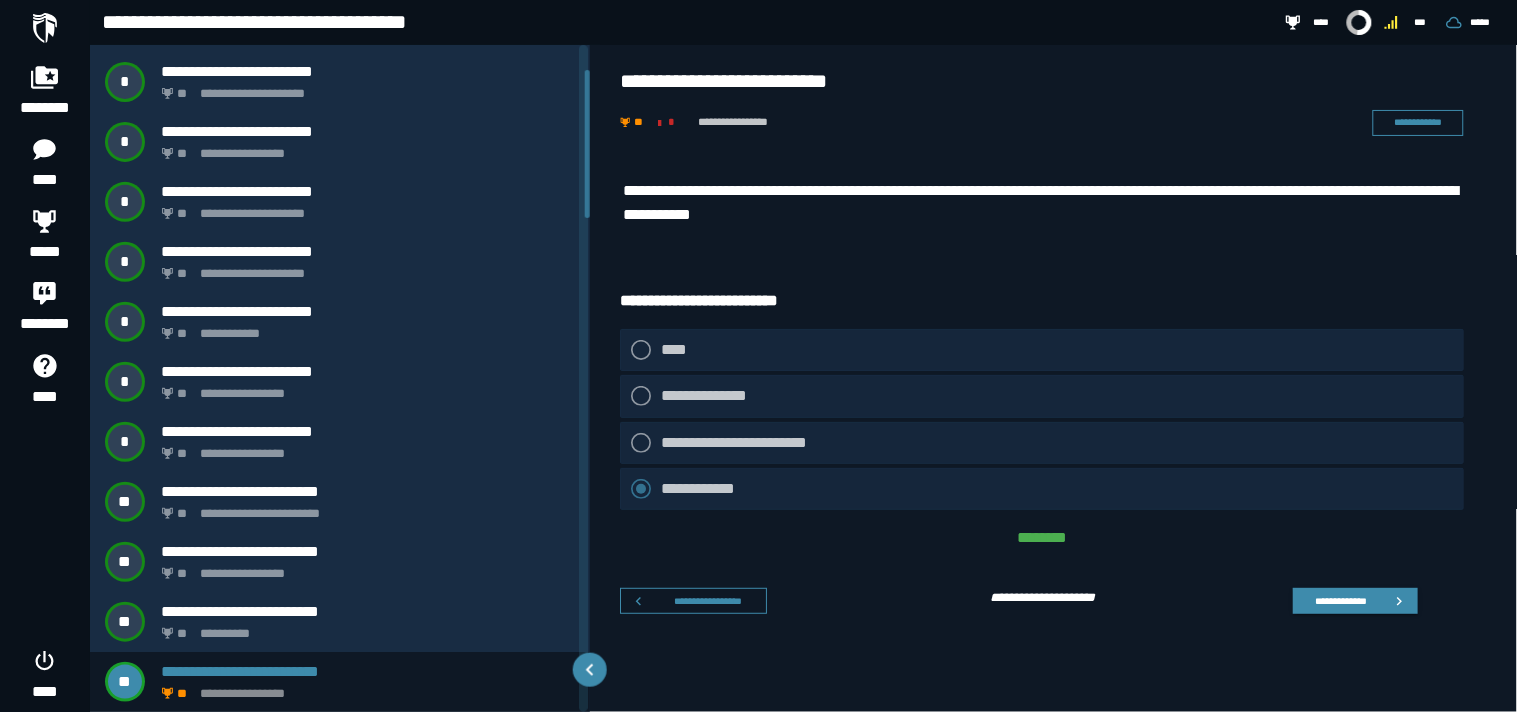 click on "**********" at bounding box center (1043, 203) 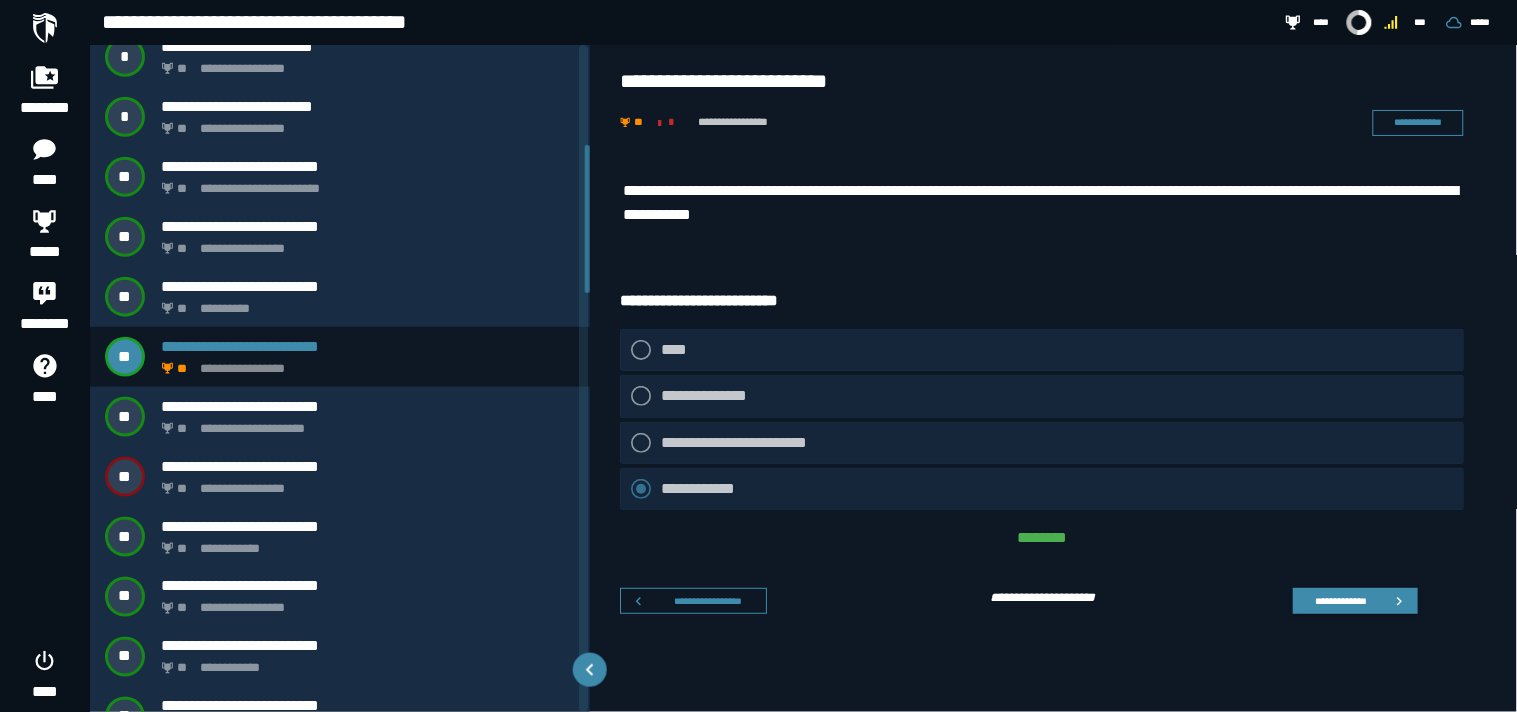 scroll, scrollTop: 473, scrollLeft: 0, axis: vertical 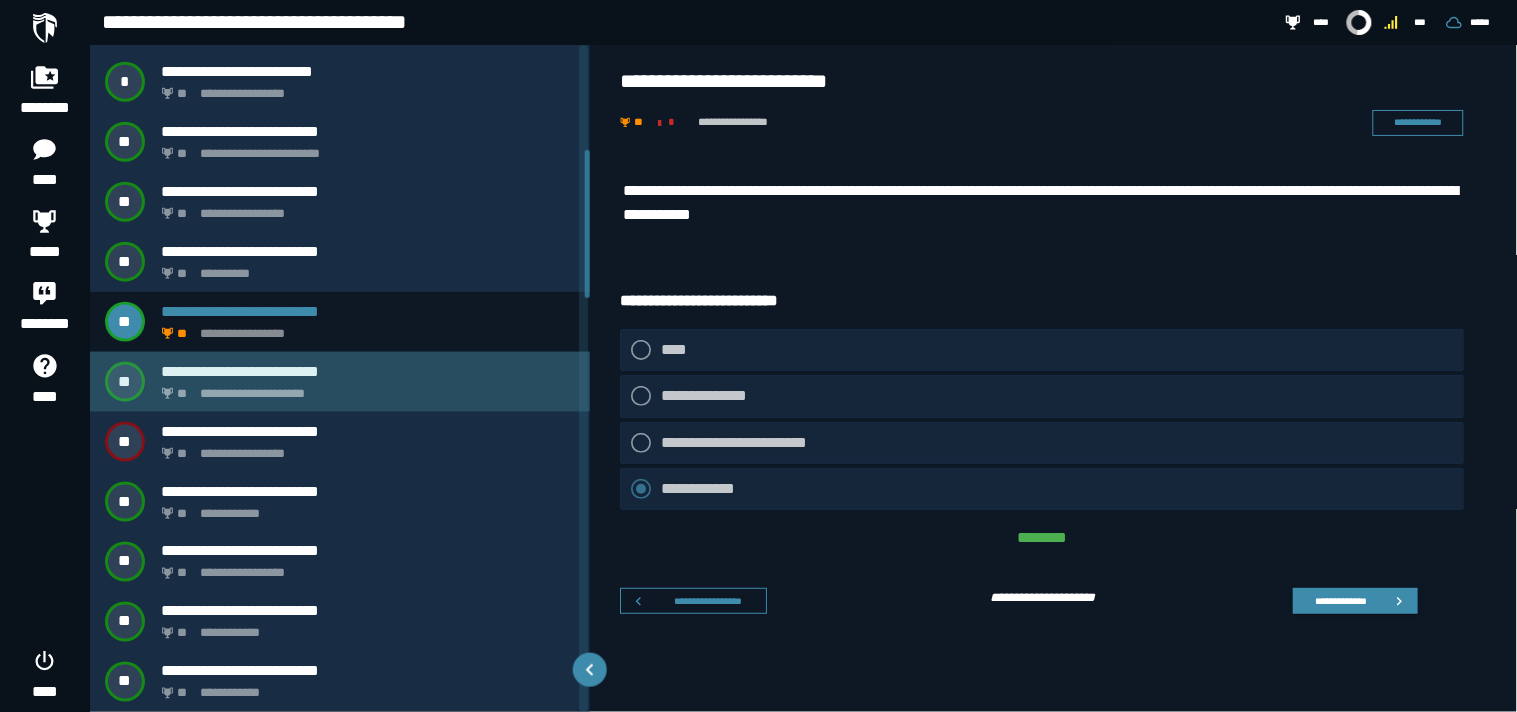 click on "**********" at bounding box center [368, 371] 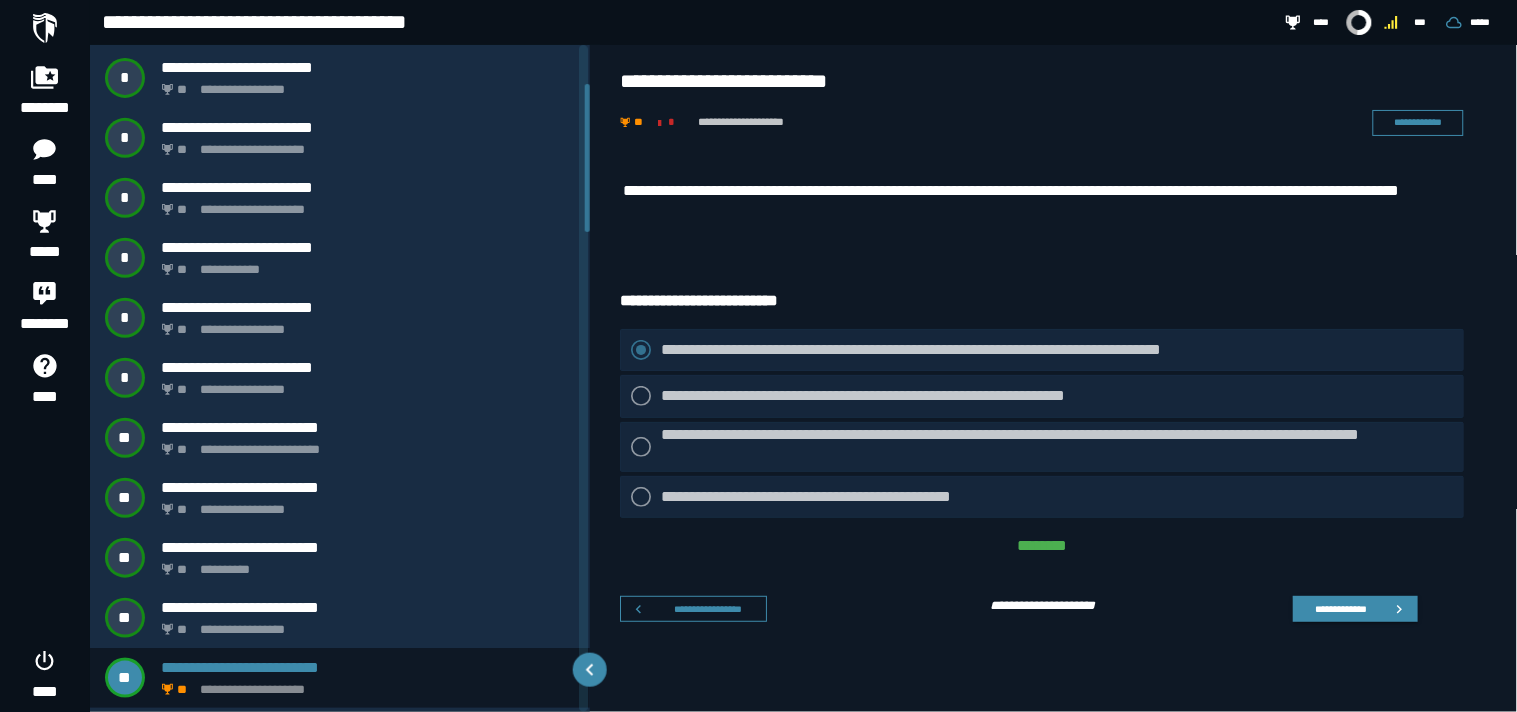scroll, scrollTop: 173, scrollLeft: 0, axis: vertical 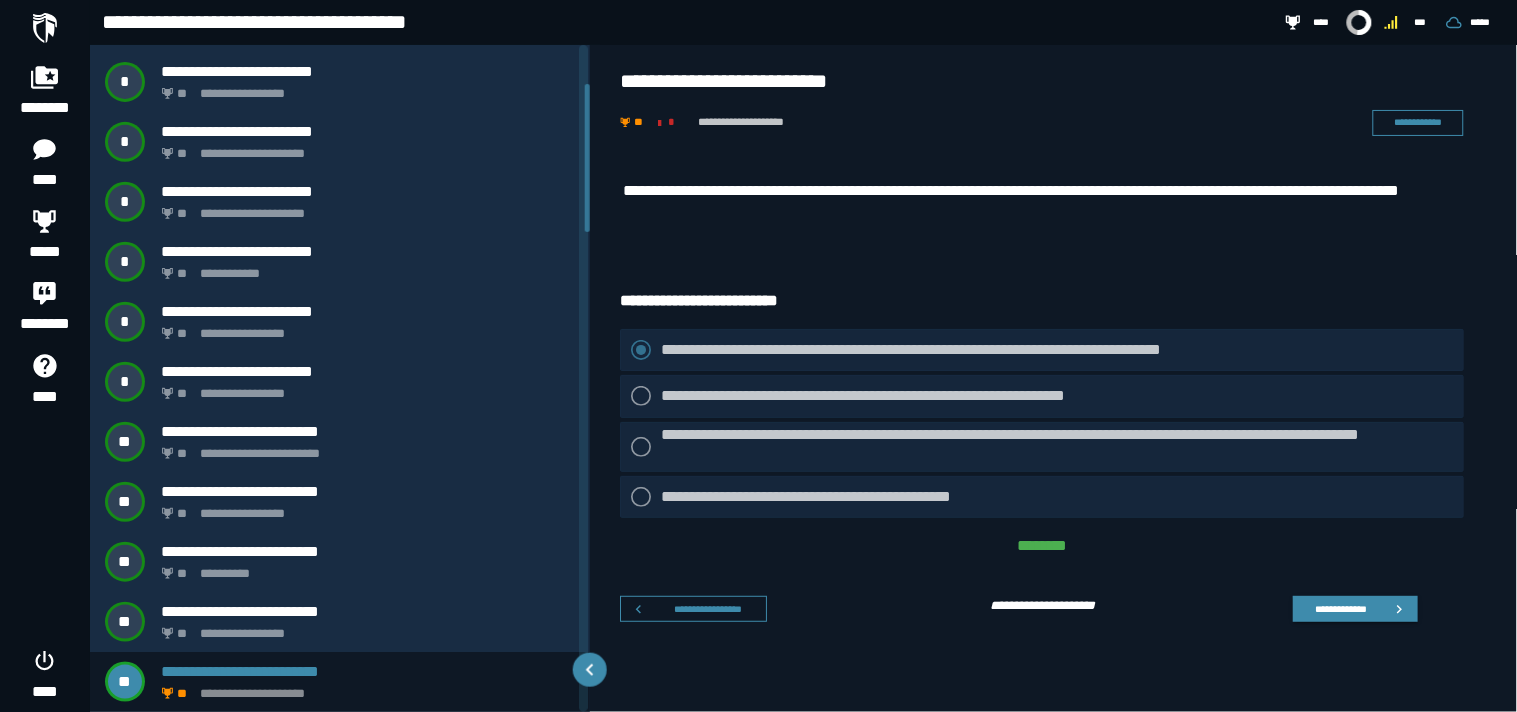 click on "**********" at bounding box center [1043, 203] 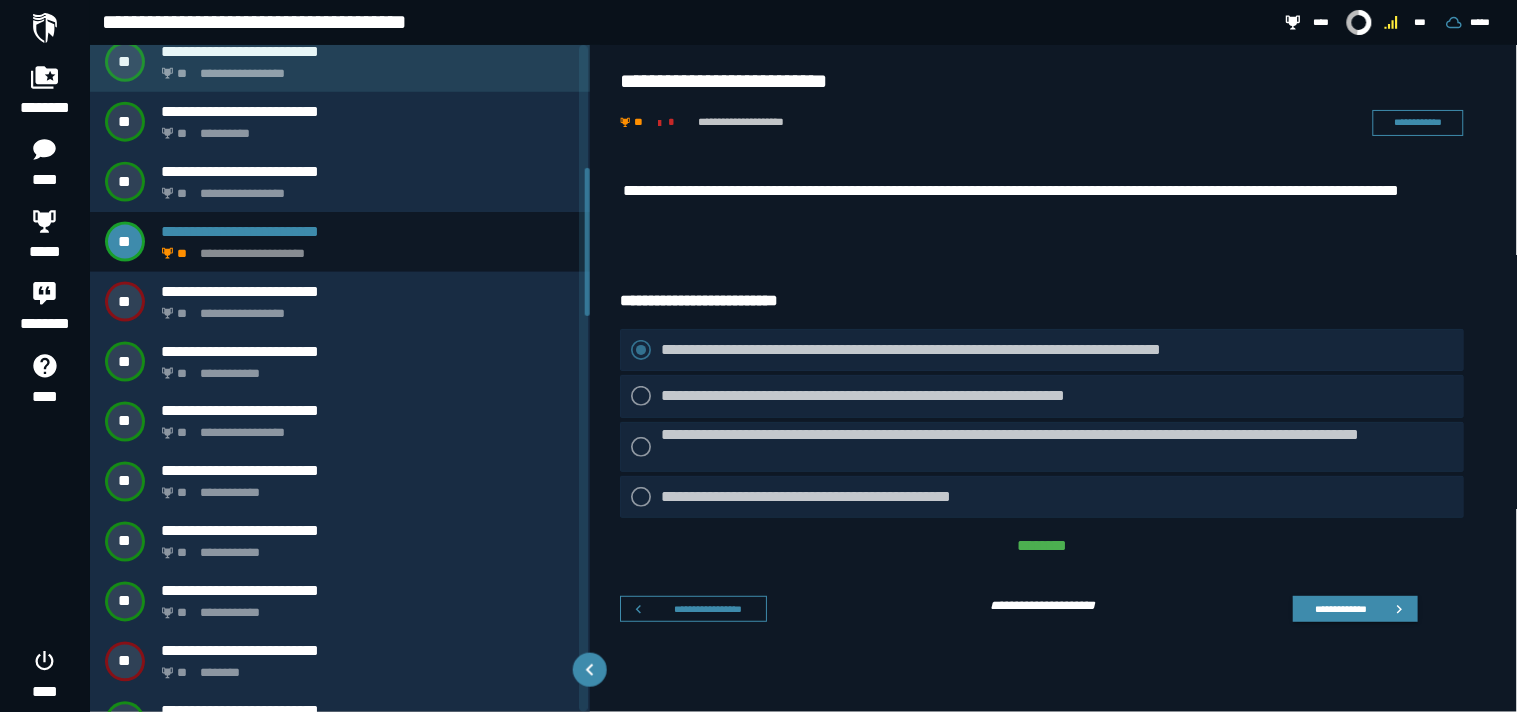 scroll, scrollTop: 662, scrollLeft: 0, axis: vertical 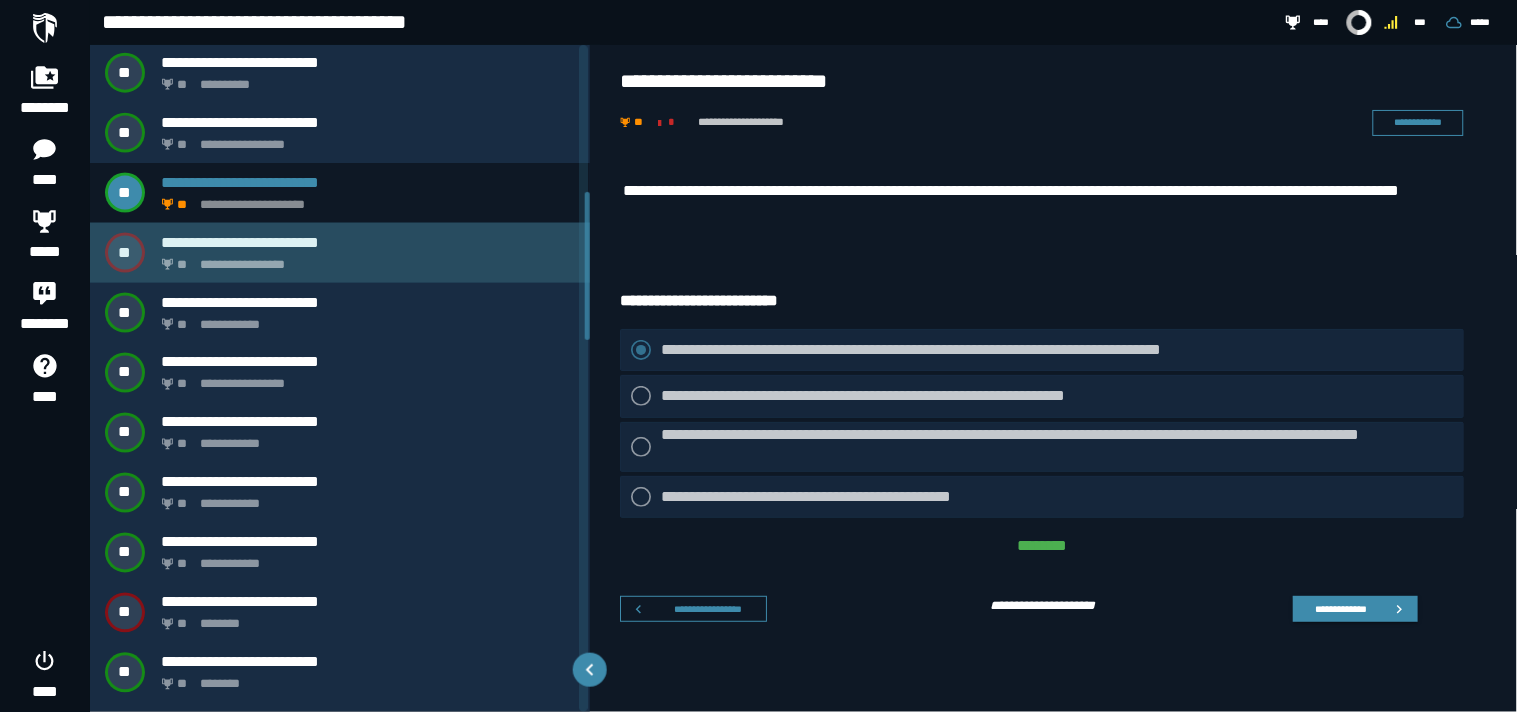 click on "**********" at bounding box center [364, 259] 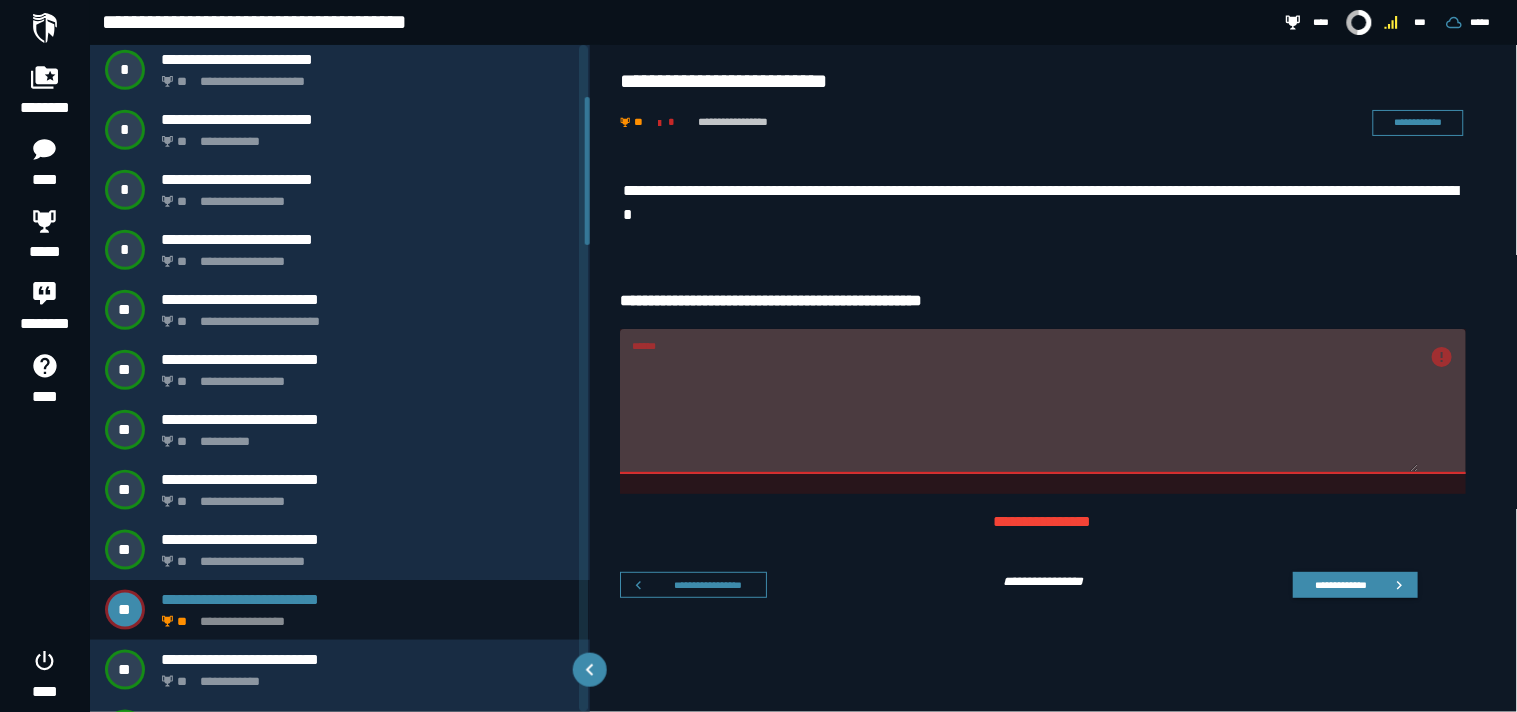 scroll, scrollTop: 233, scrollLeft: 0, axis: vertical 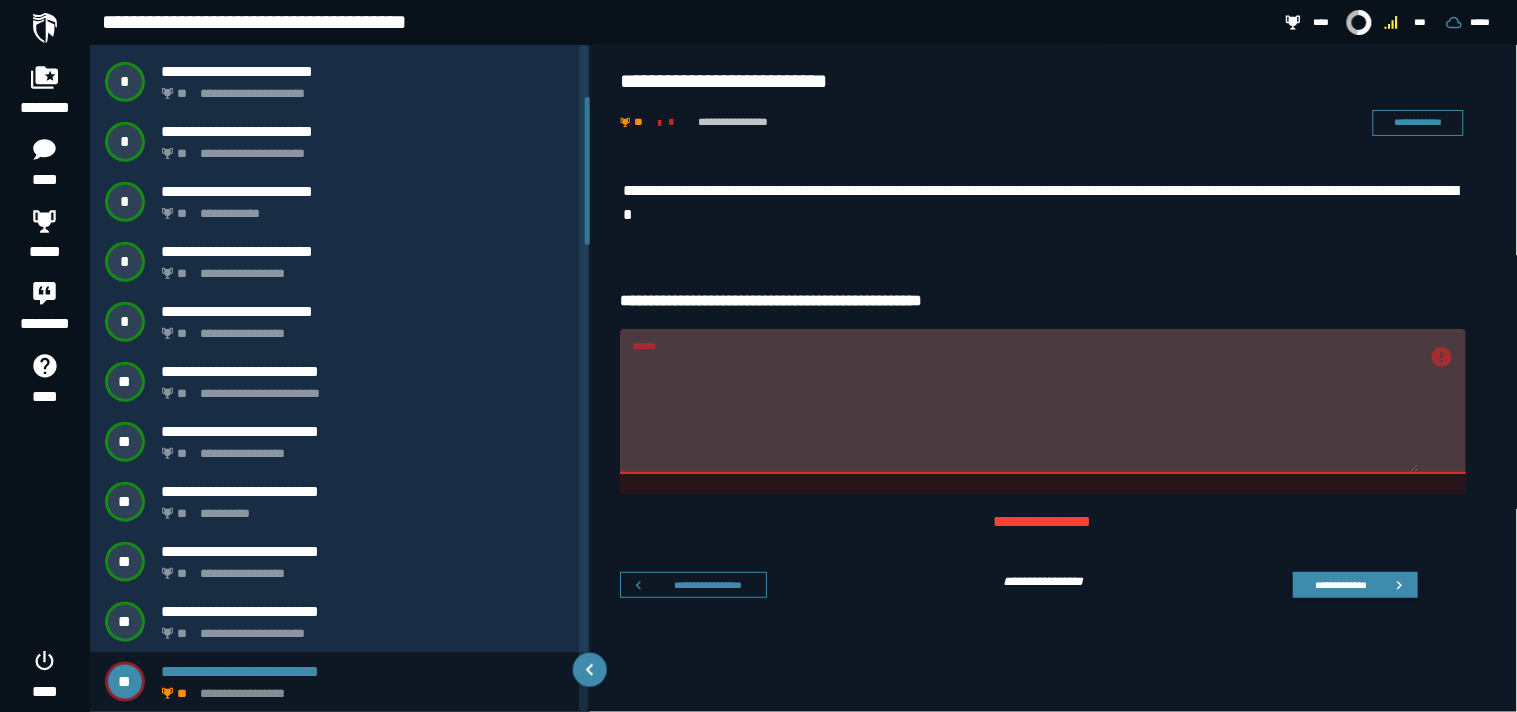 click on "**********" at bounding box center [1043, 203] 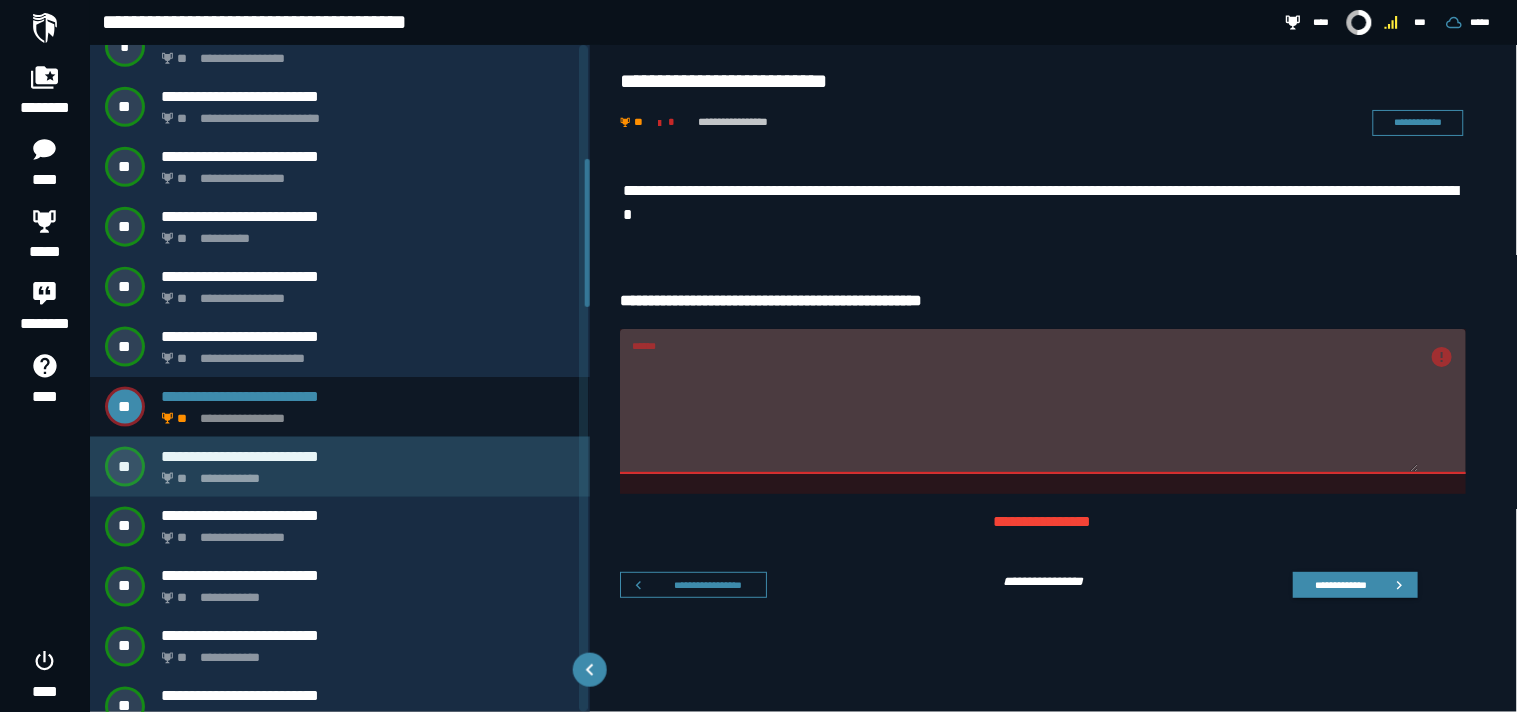 scroll, scrollTop: 512, scrollLeft: 0, axis: vertical 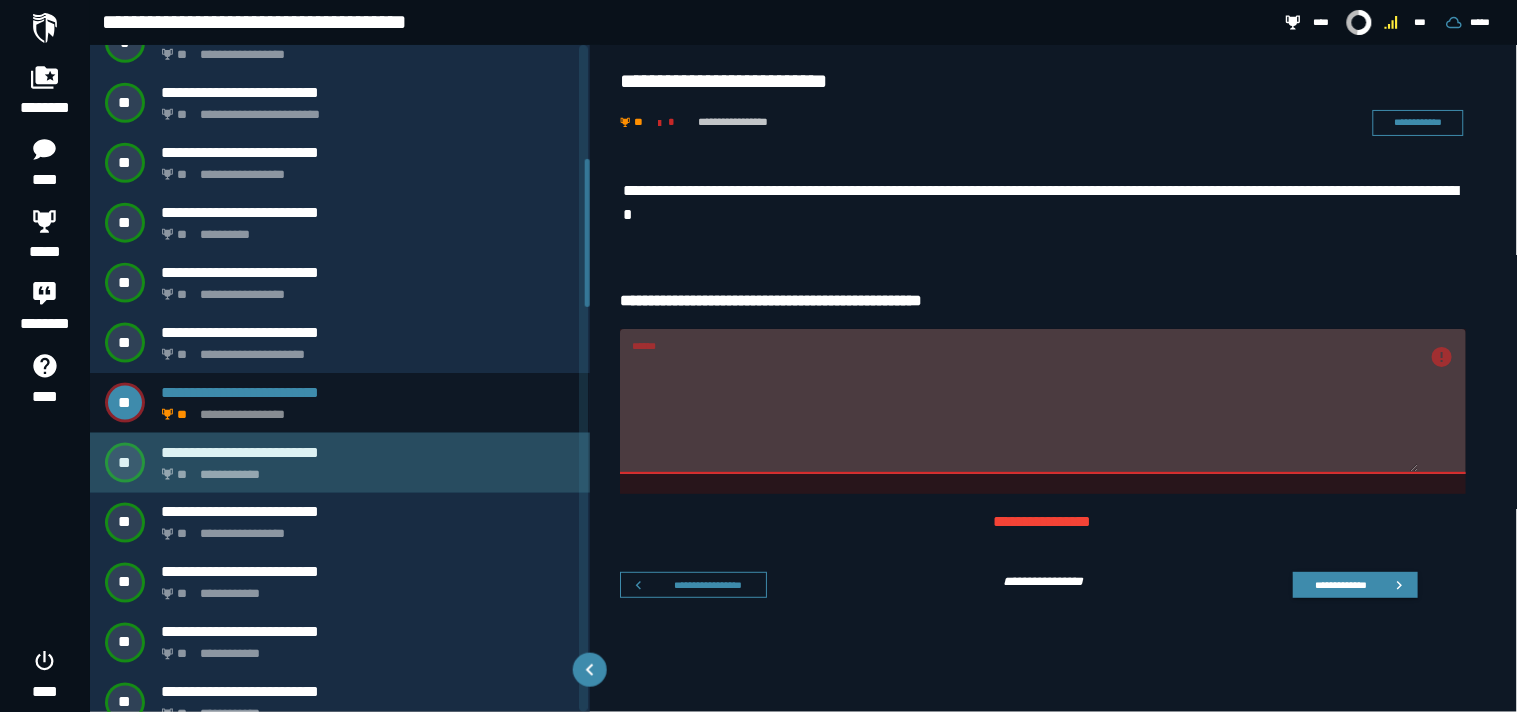 click on "**********" at bounding box center [364, 469] 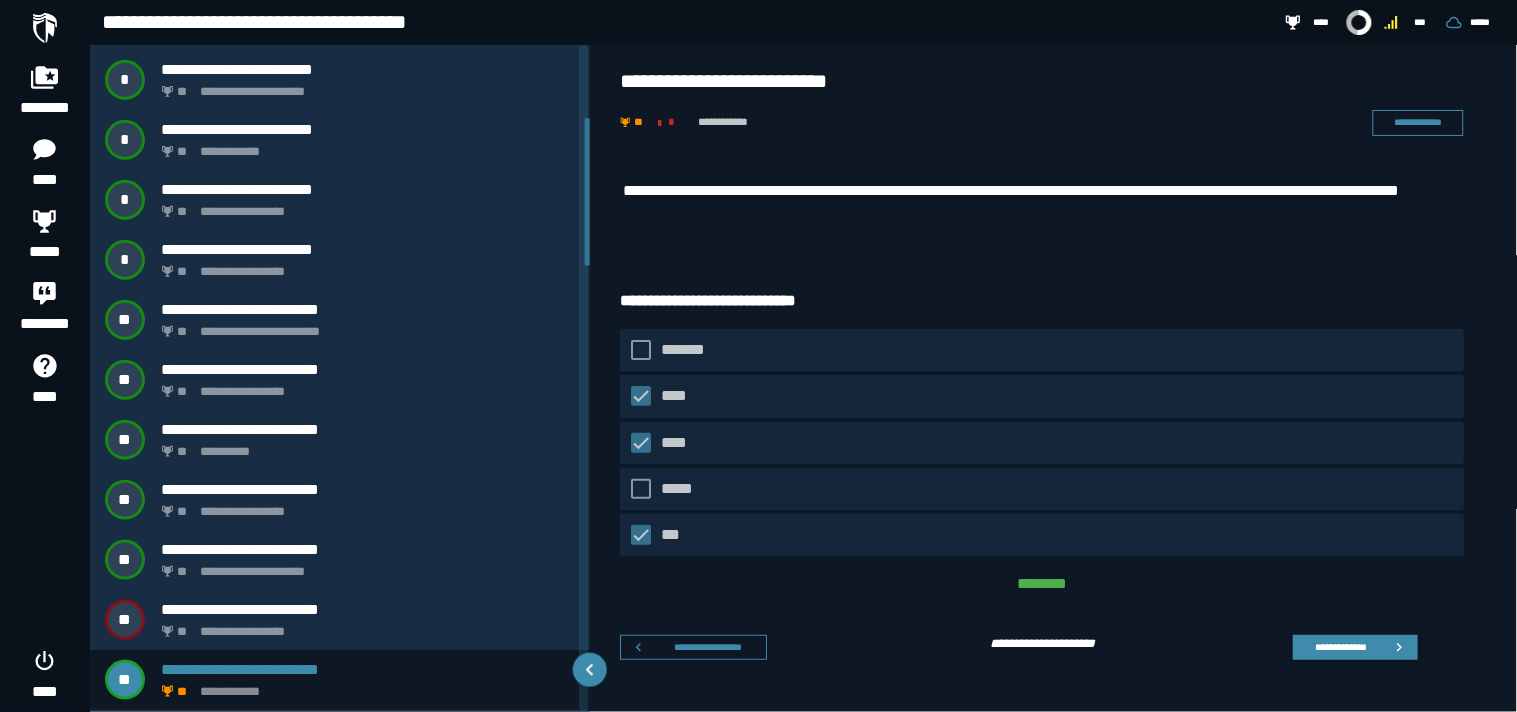 scroll, scrollTop: 293, scrollLeft: 0, axis: vertical 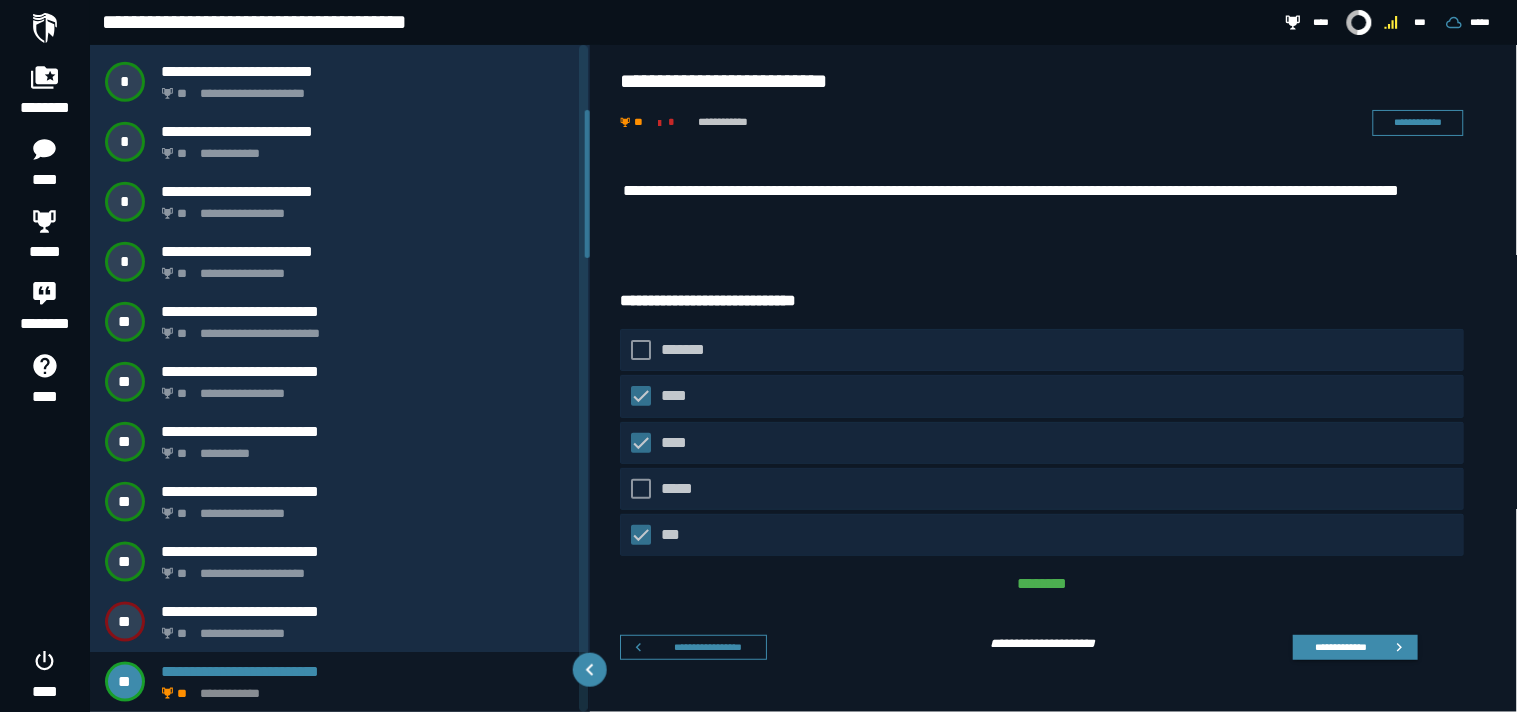 click on "**********" at bounding box center [1043, 203] 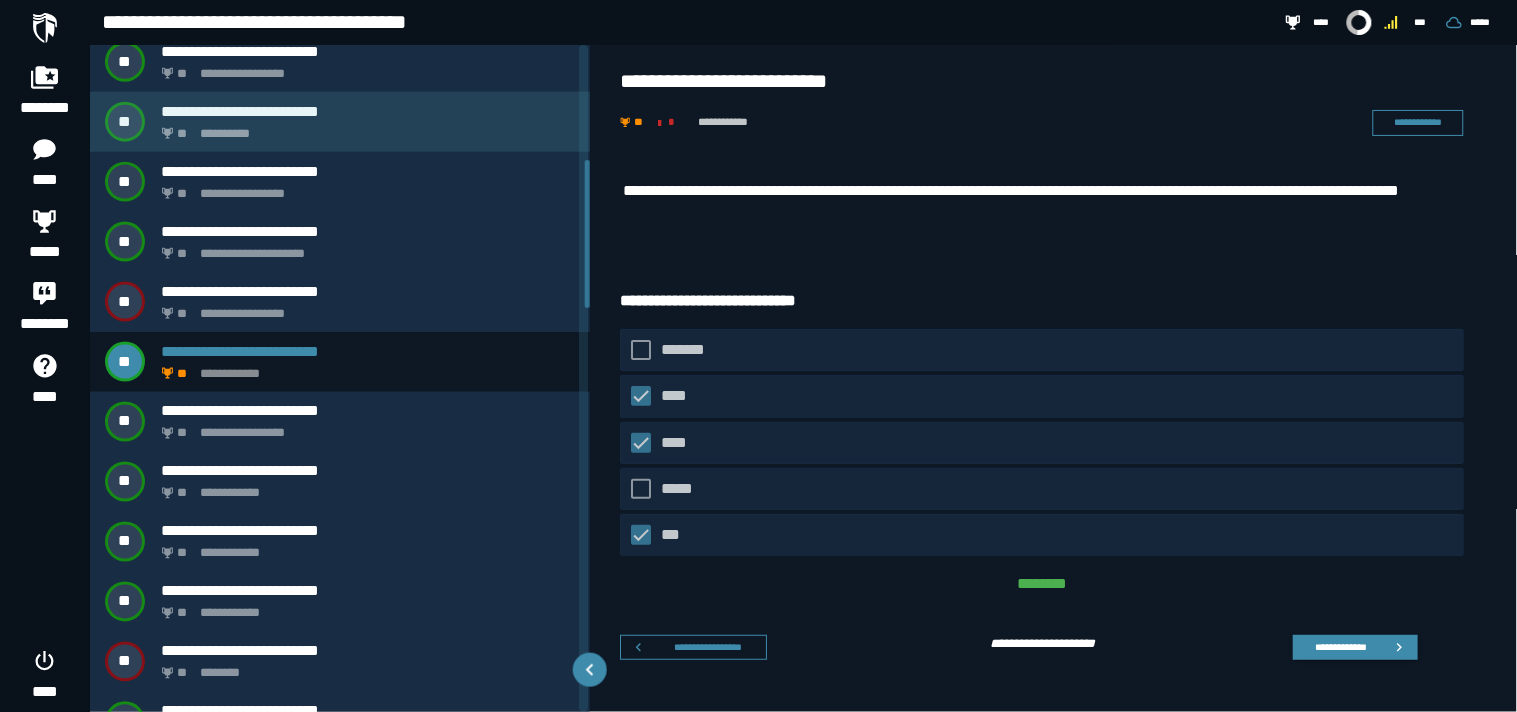 scroll, scrollTop: 680, scrollLeft: 0, axis: vertical 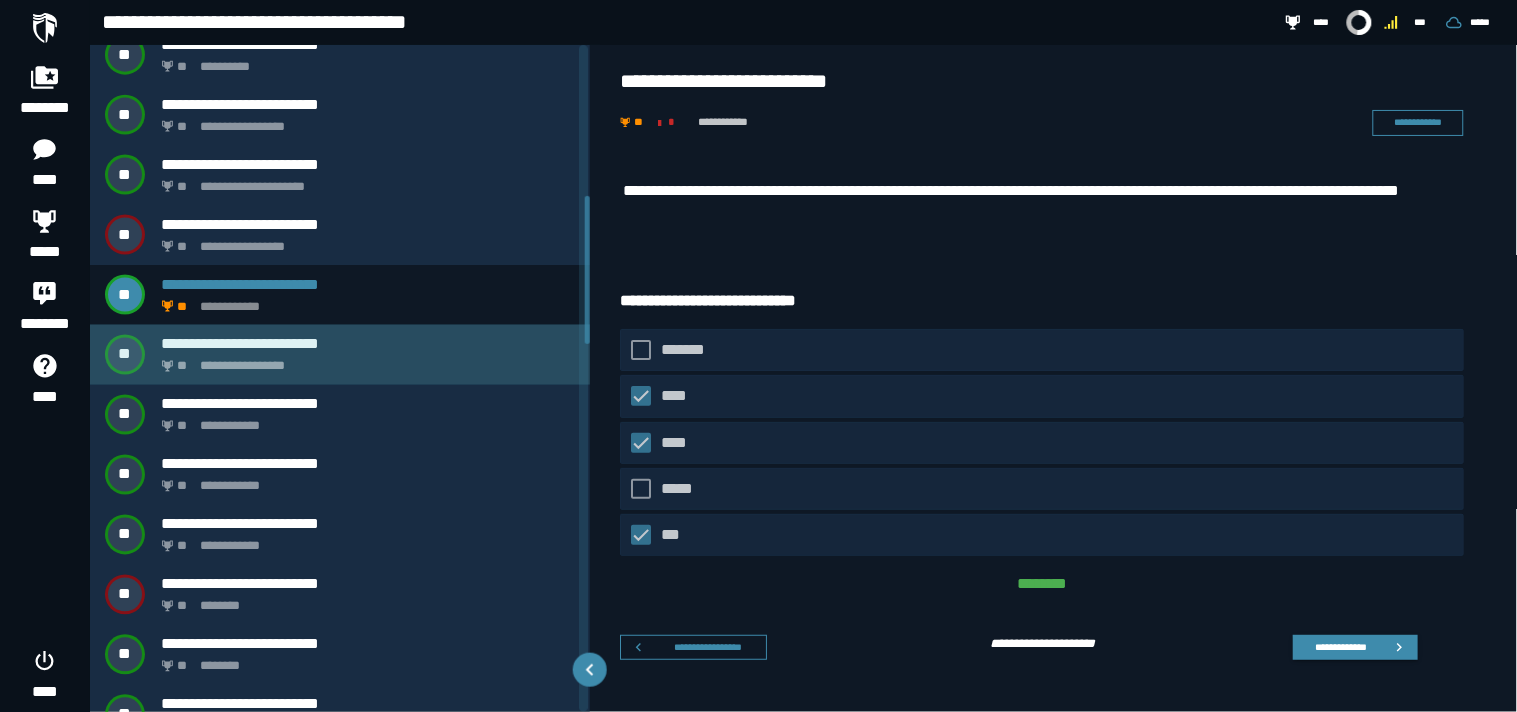 click on "**********" 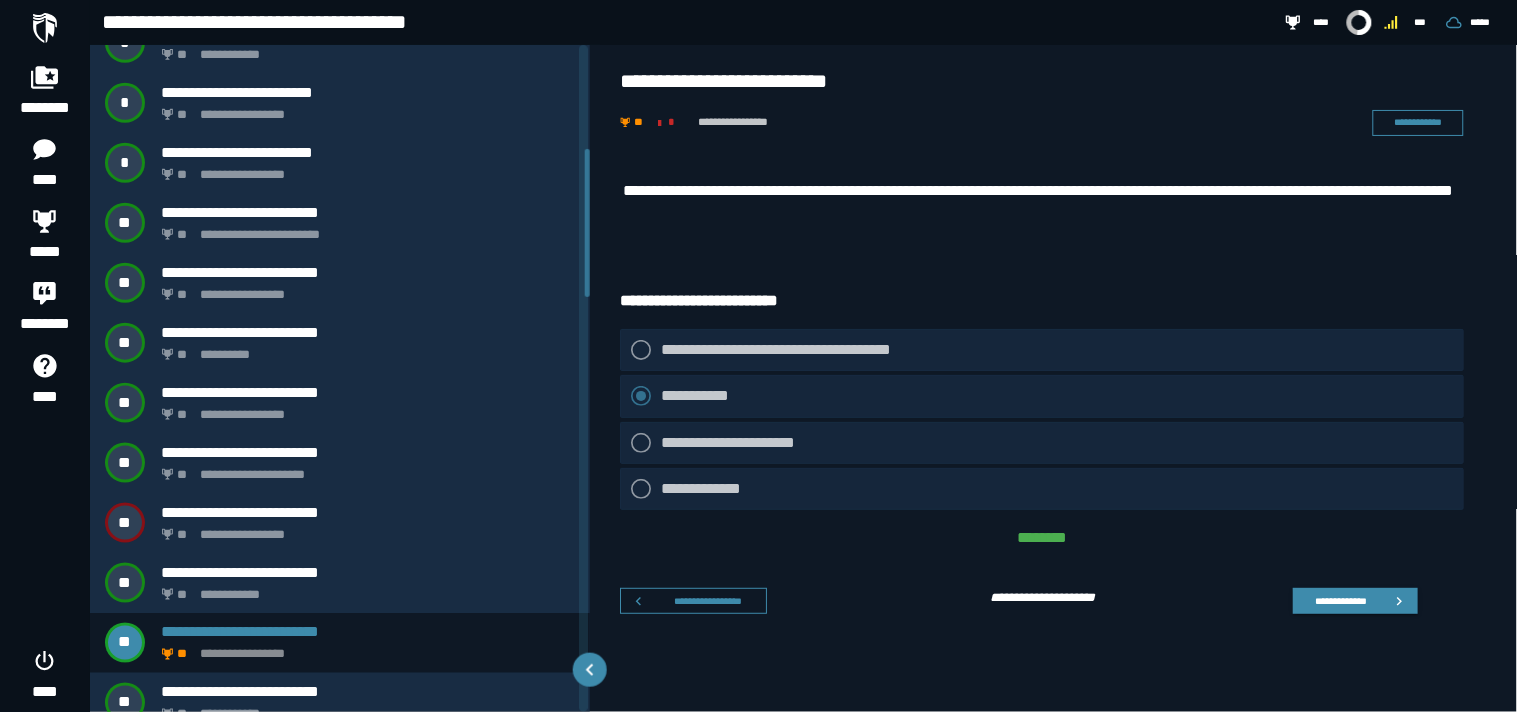 scroll, scrollTop: 353, scrollLeft: 0, axis: vertical 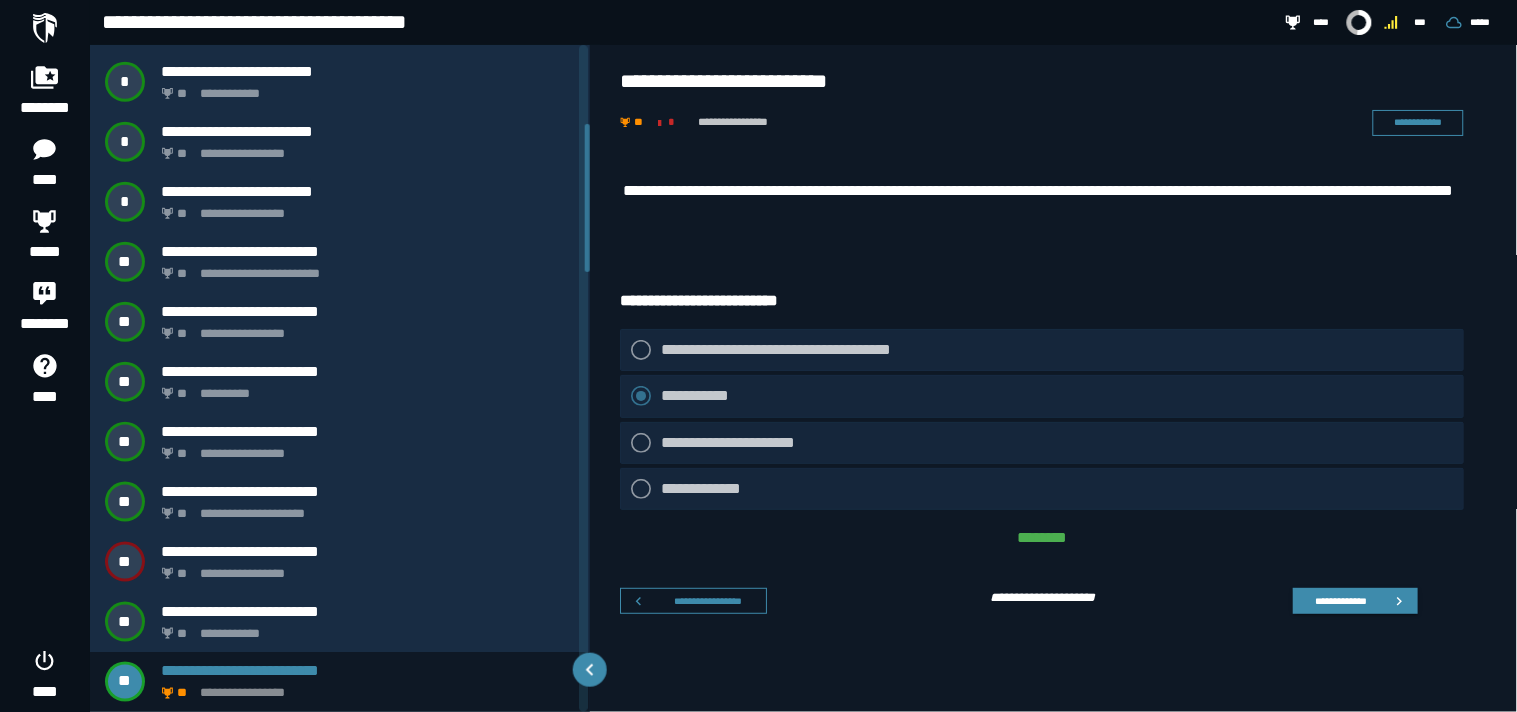 click on "**********" at bounding box center [1043, 203] 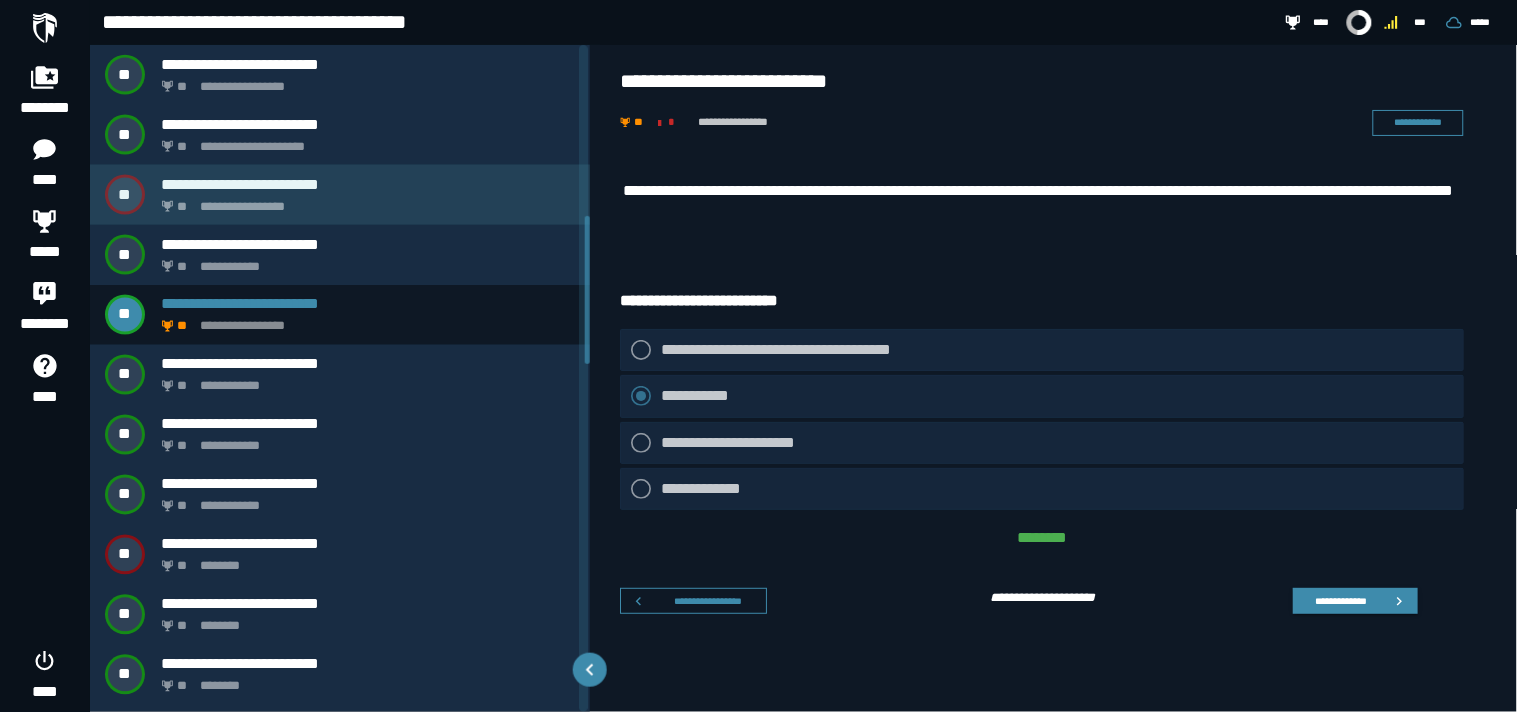 scroll, scrollTop: 767, scrollLeft: 0, axis: vertical 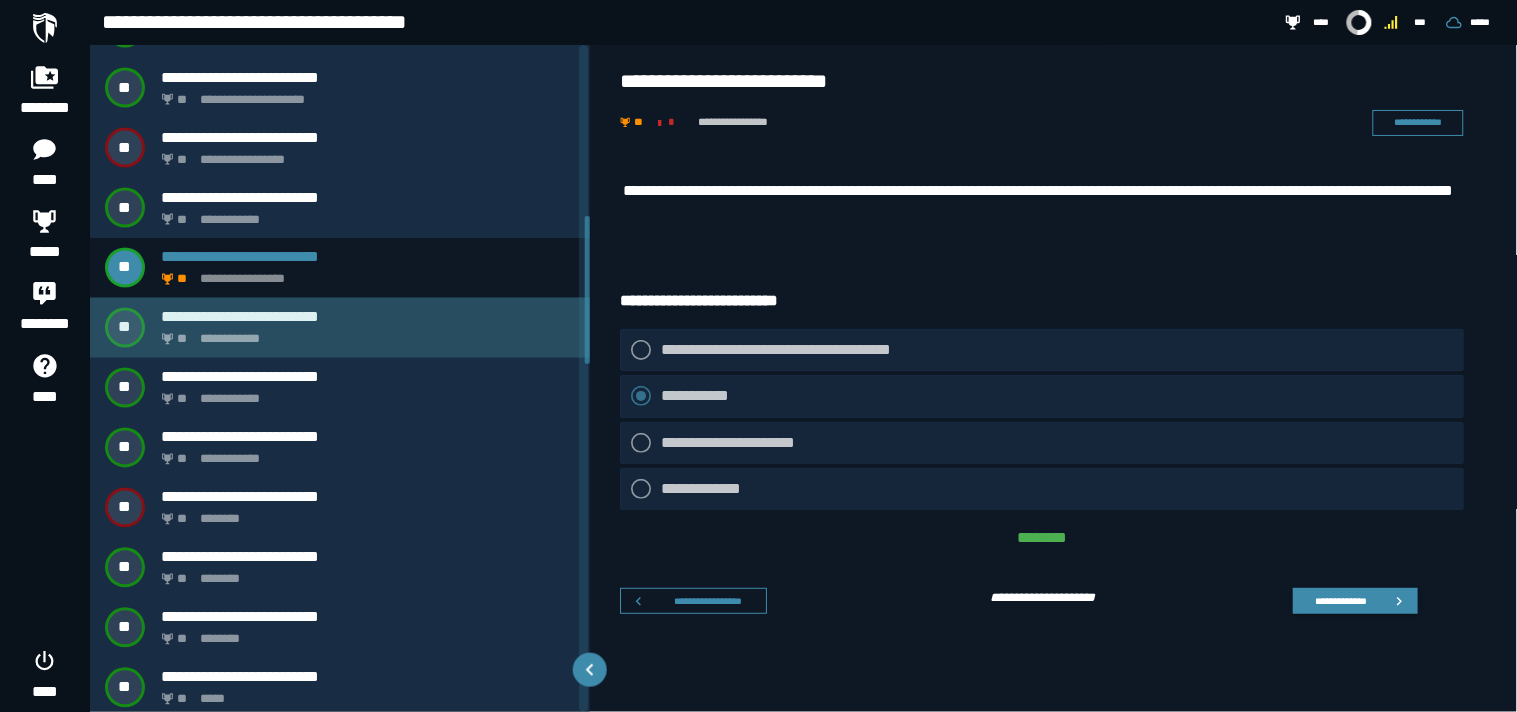 click on "**********" at bounding box center (364, 334) 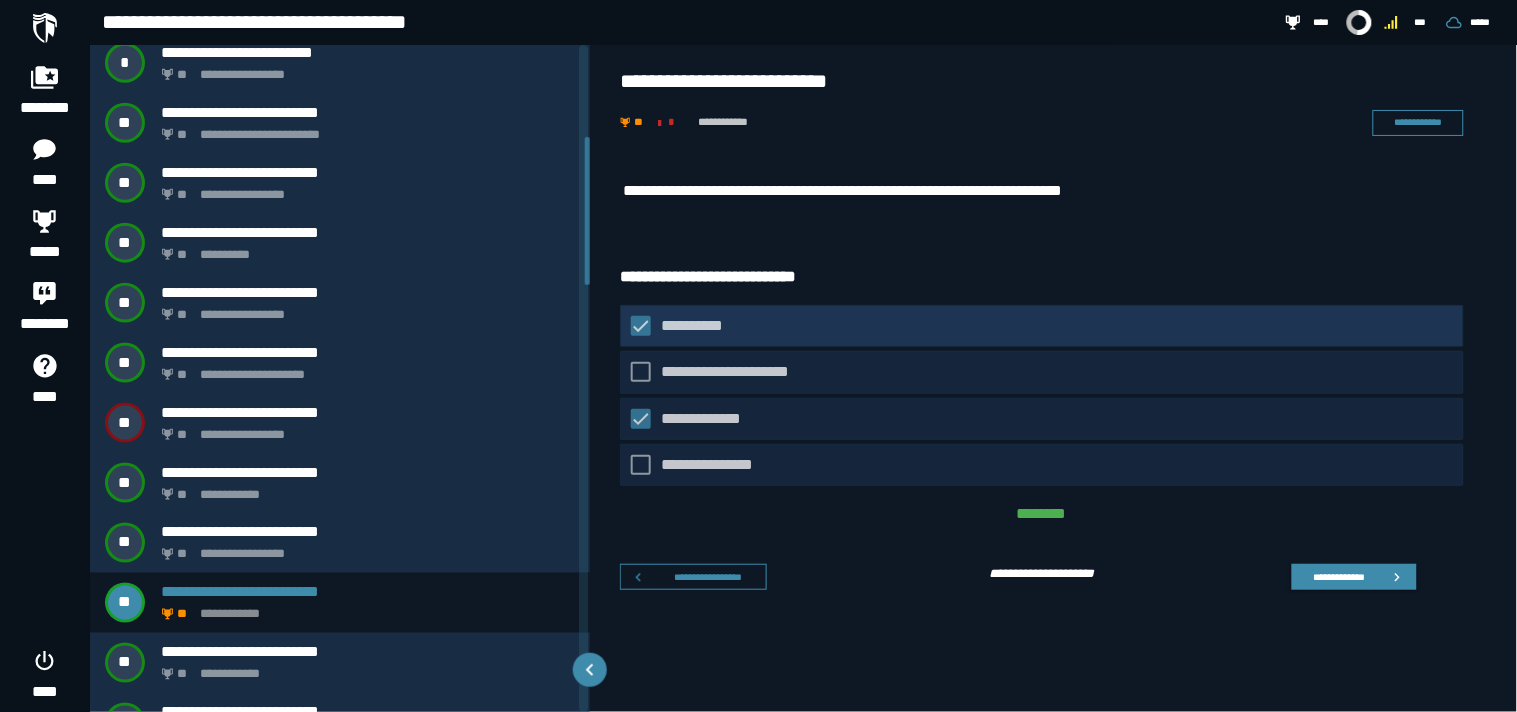 scroll, scrollTop: 413, scrollLeft: 0, axis: vertical 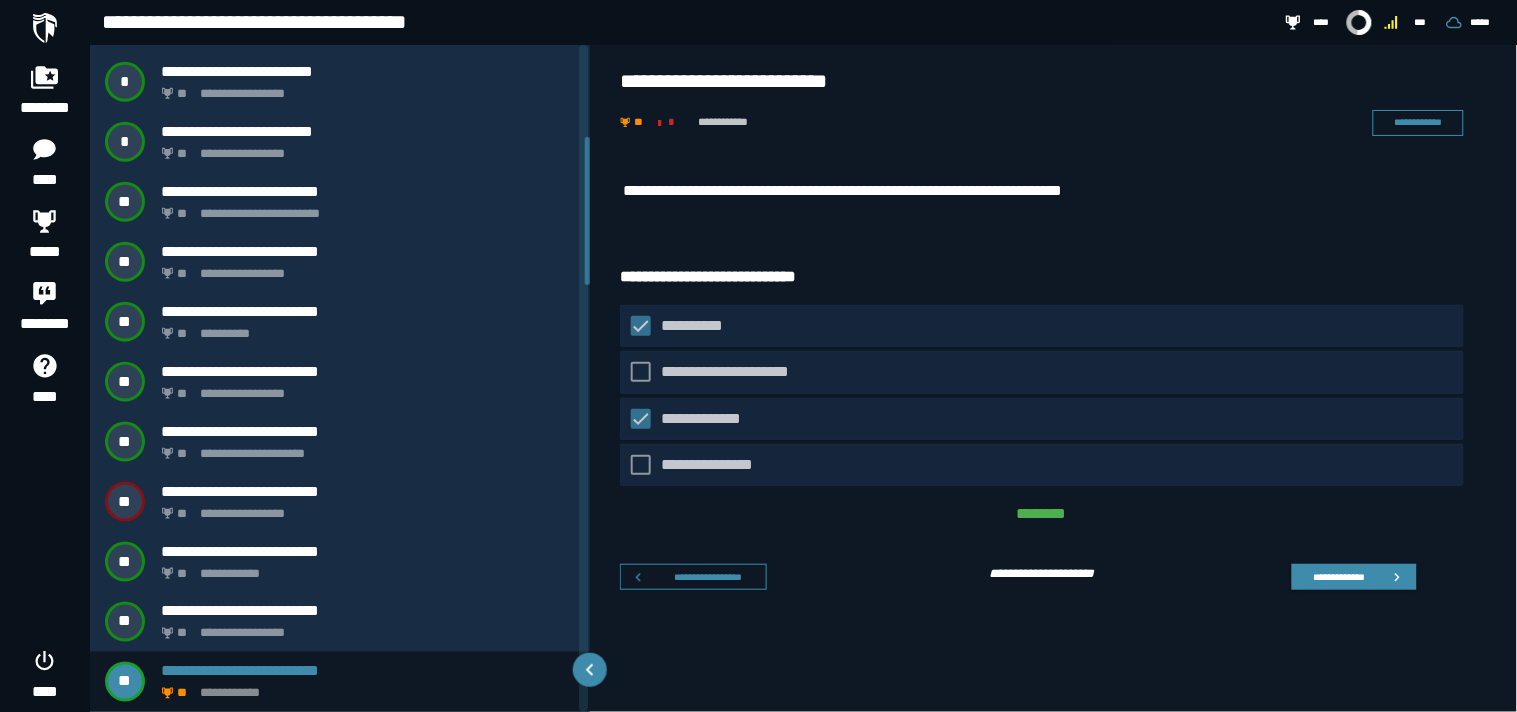 click on "**********" at bounding box center [1054, 383] 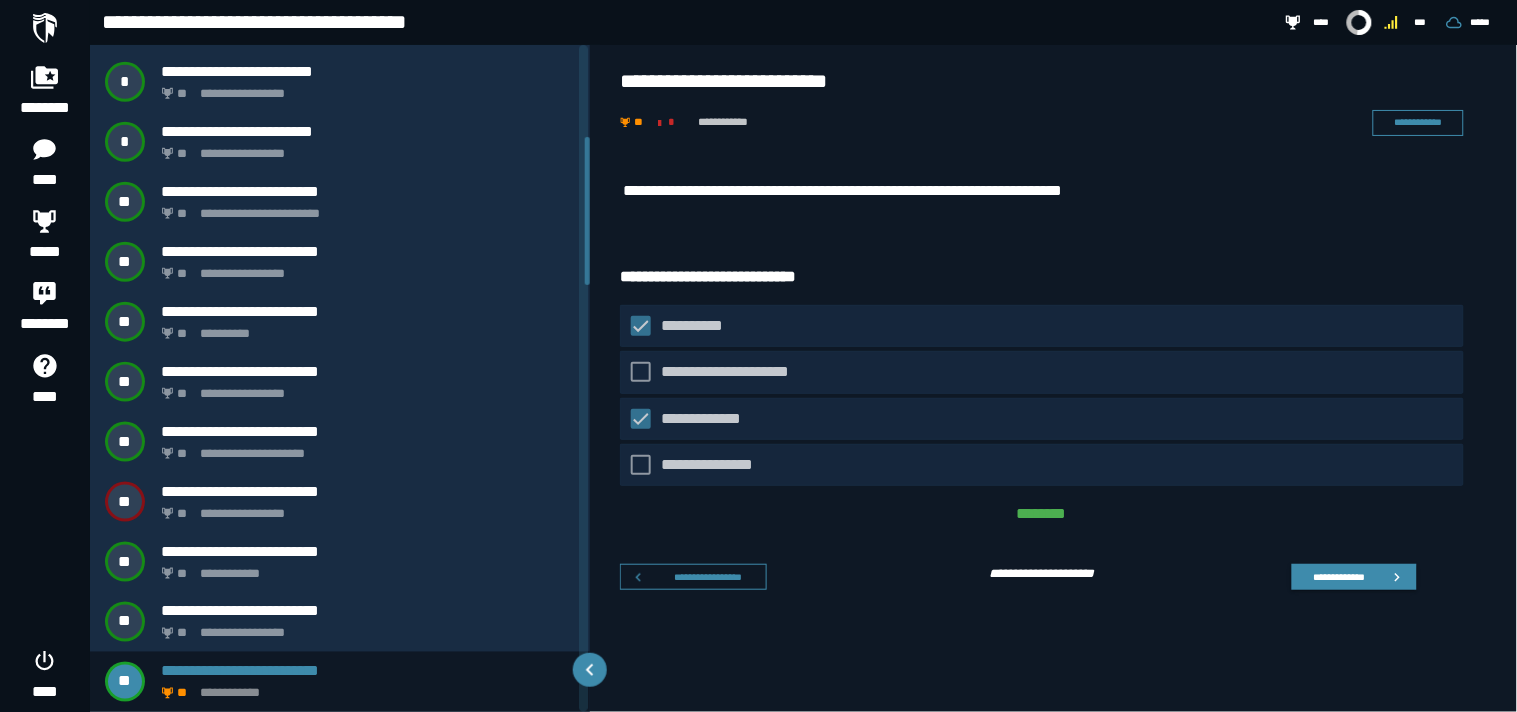 click on "**********" at bounding box center [1054, 424] 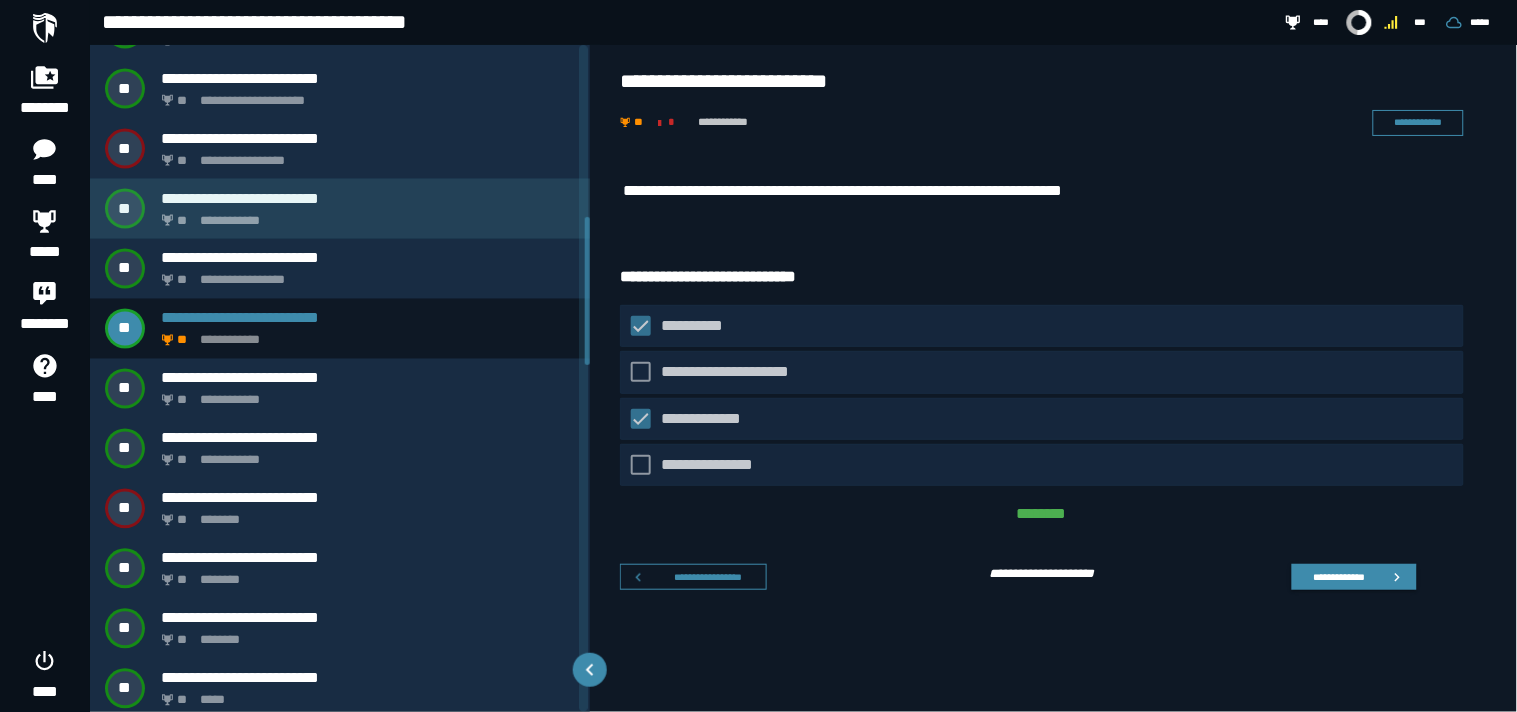 scroll, scrollTop: 773, scrollLeft: 0, axis: vertical 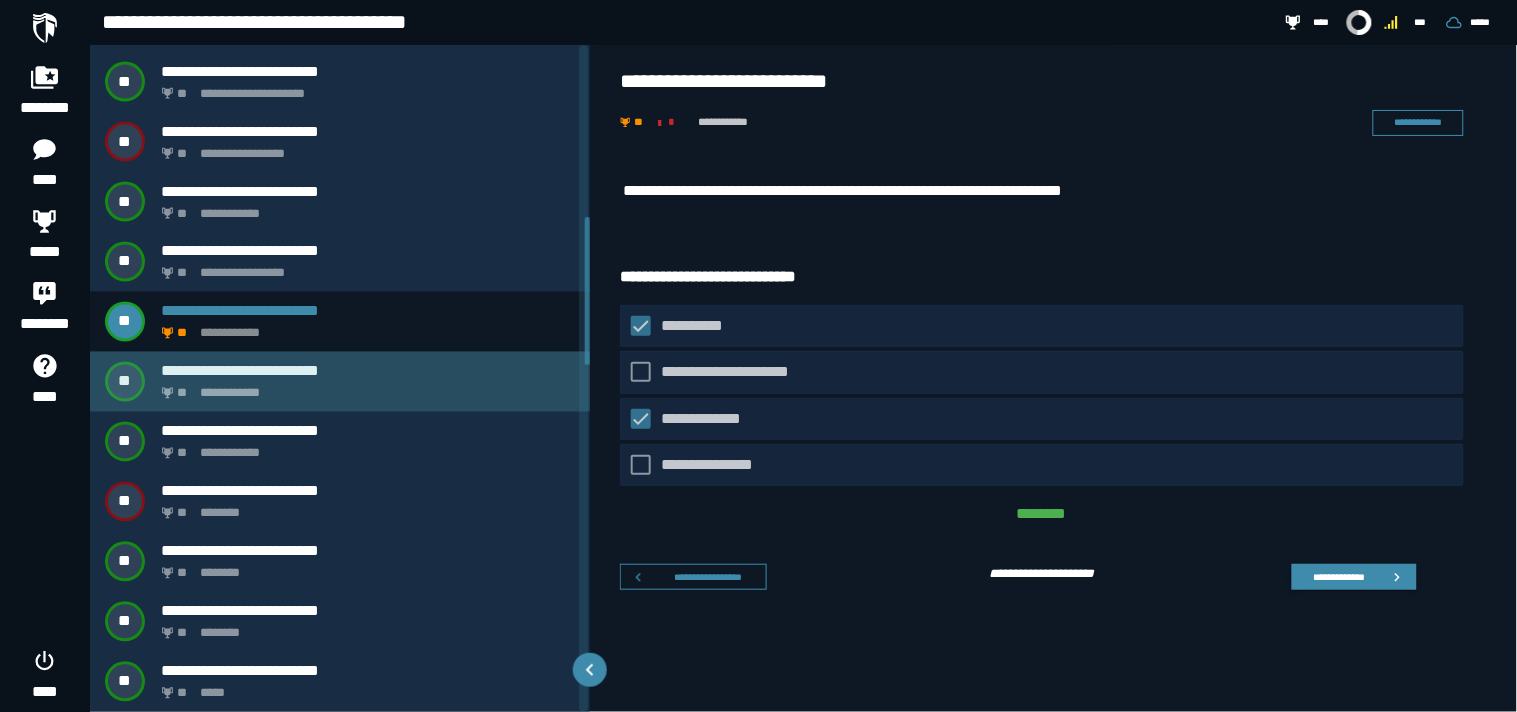 click on "**********" at bounding box center [340, 382] 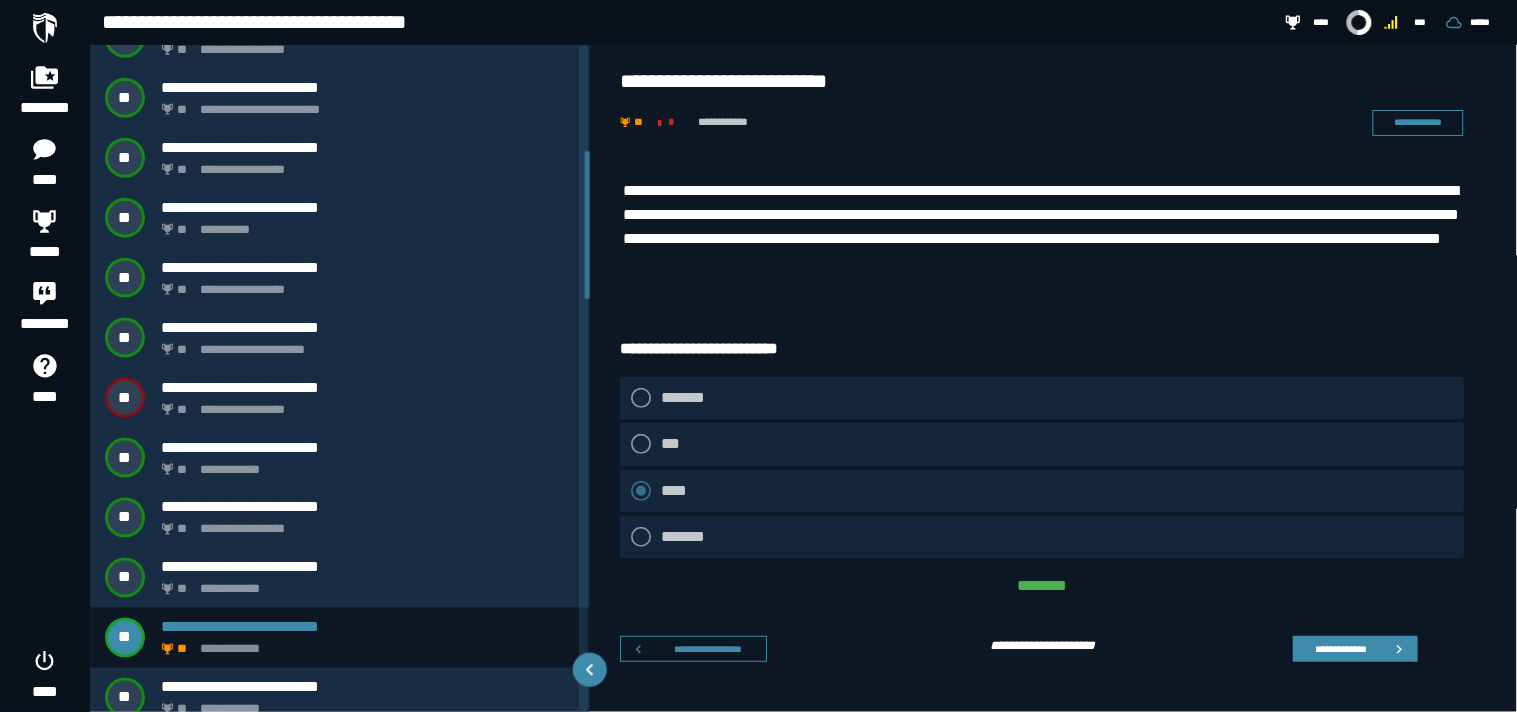 scroll, scrollTop: 473, scrollLeft: 0, axis: vertical 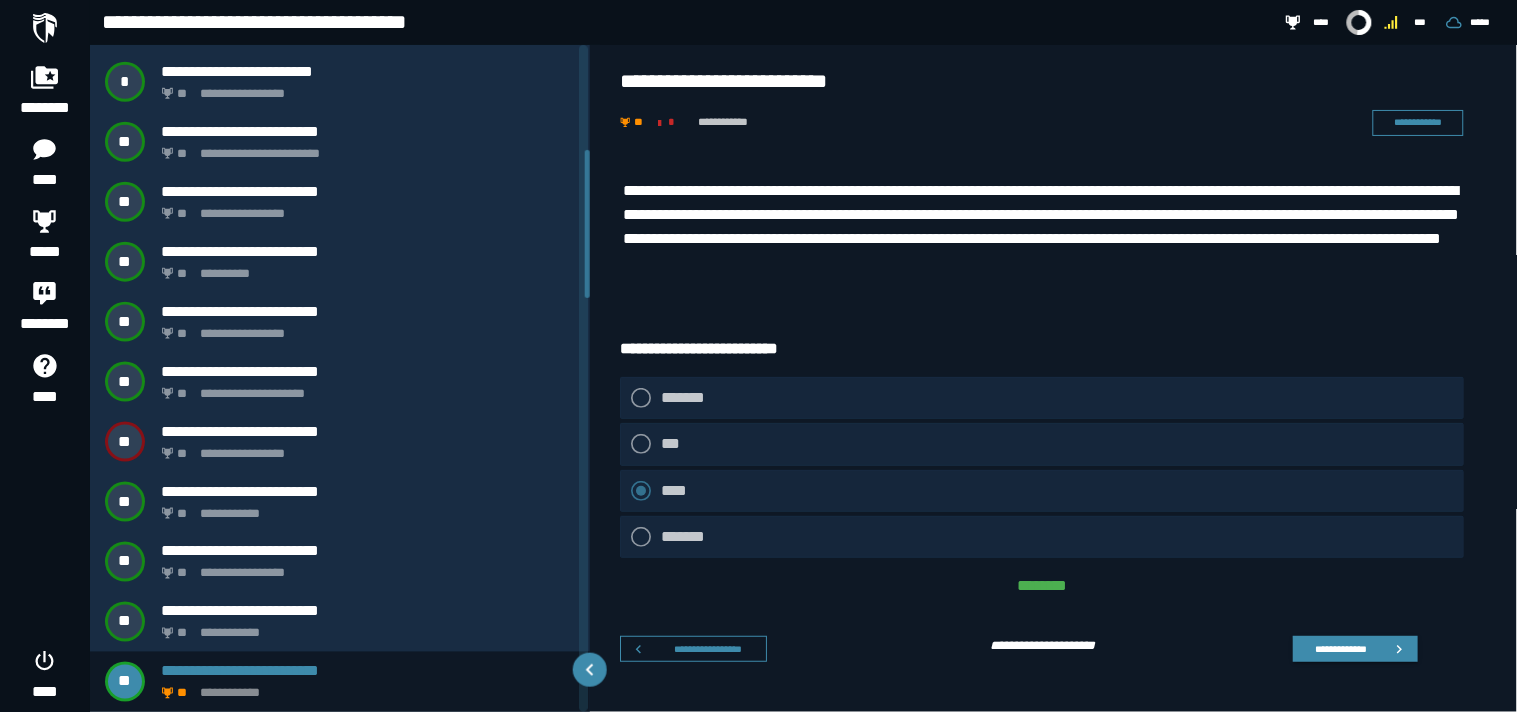click on "**********" at bounding box center (1043, 227) 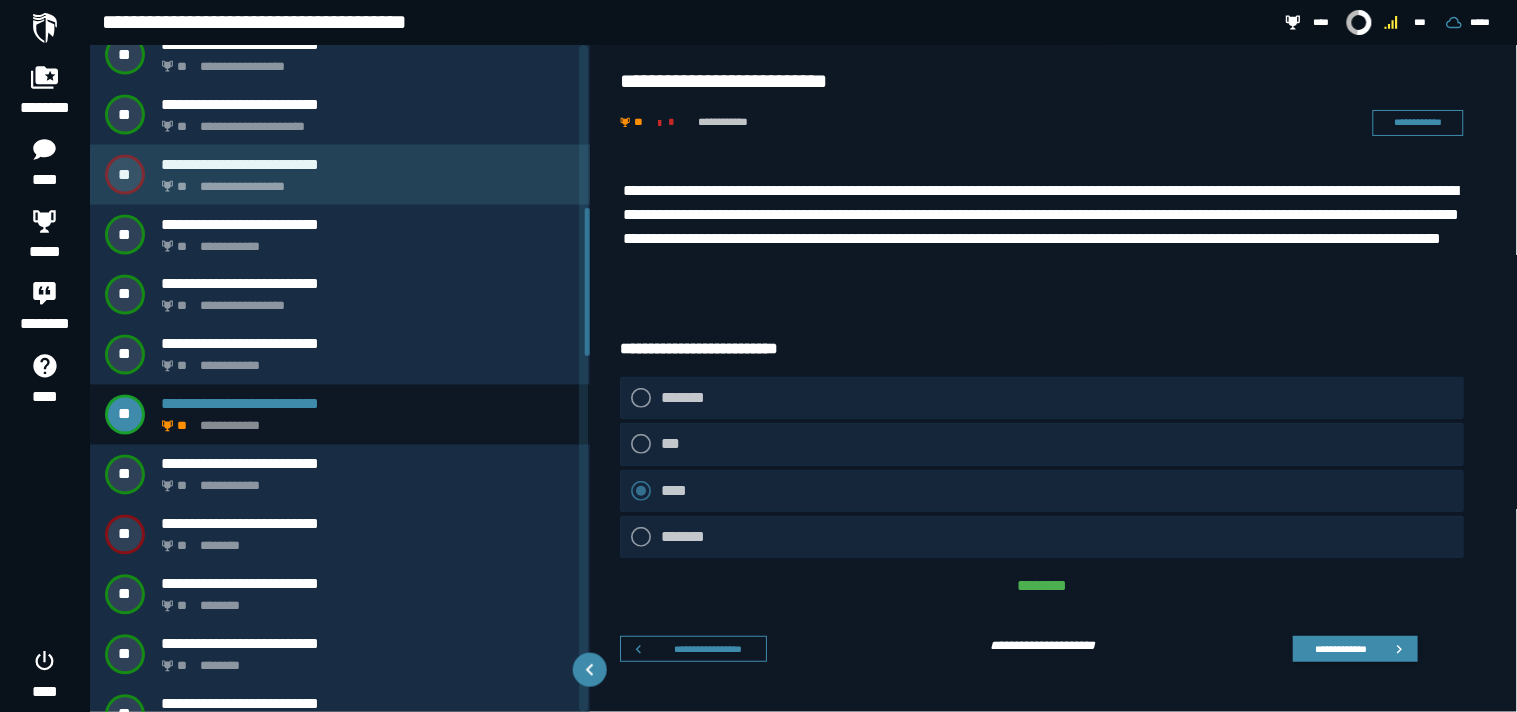 scroll, scrollTop: 820, scrollLeft: 0, axis: vertical 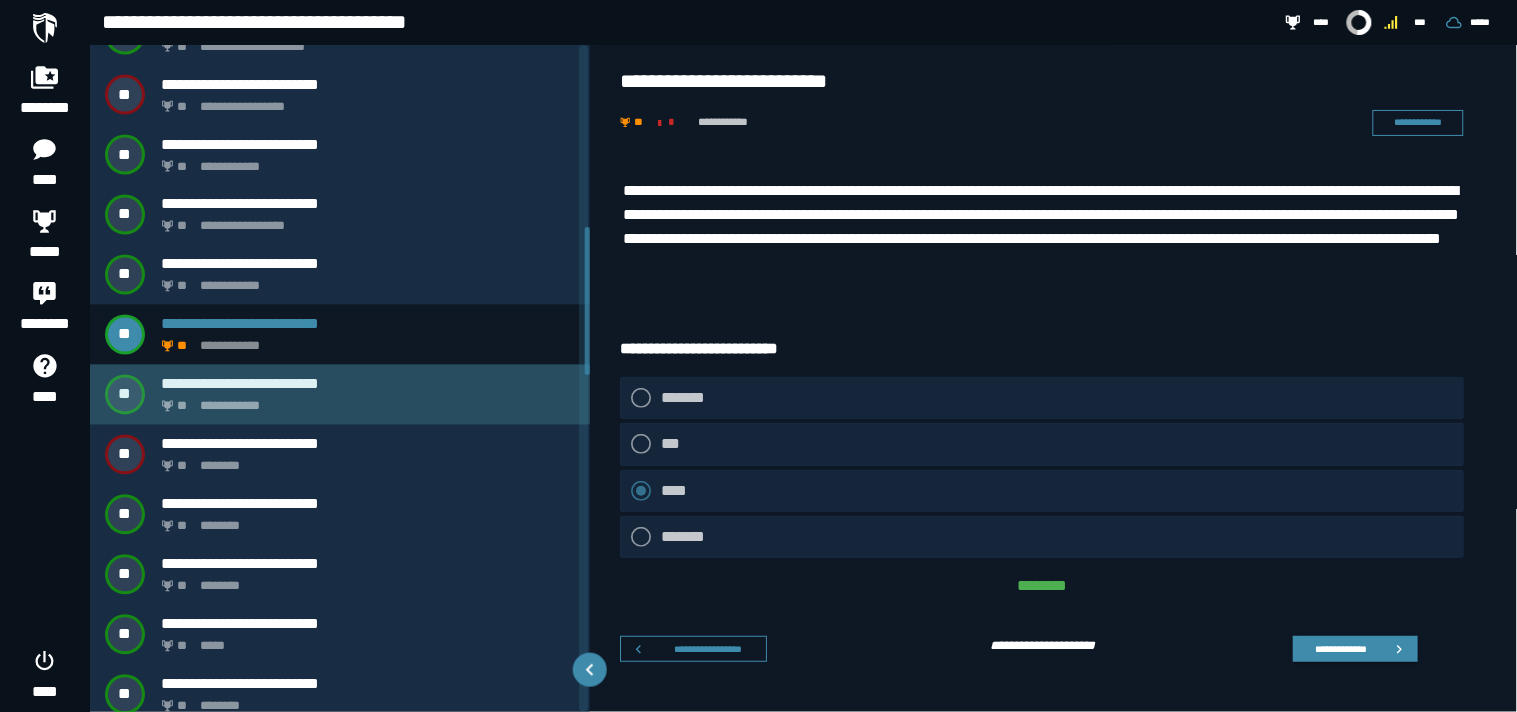 click on "**********" at bounding box center (364, 401) 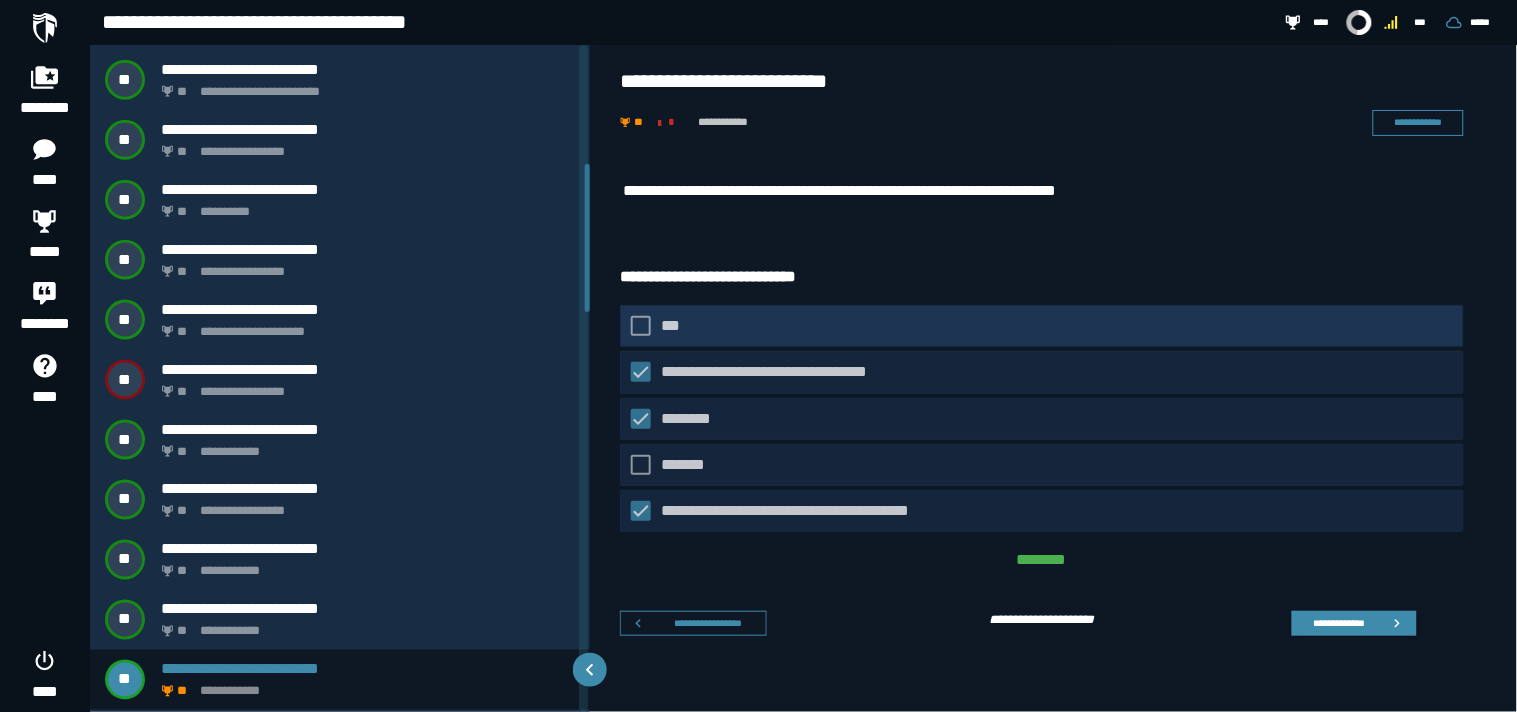 scroll, scrollTop: 533, scrollLeft: 0, axis: vertical 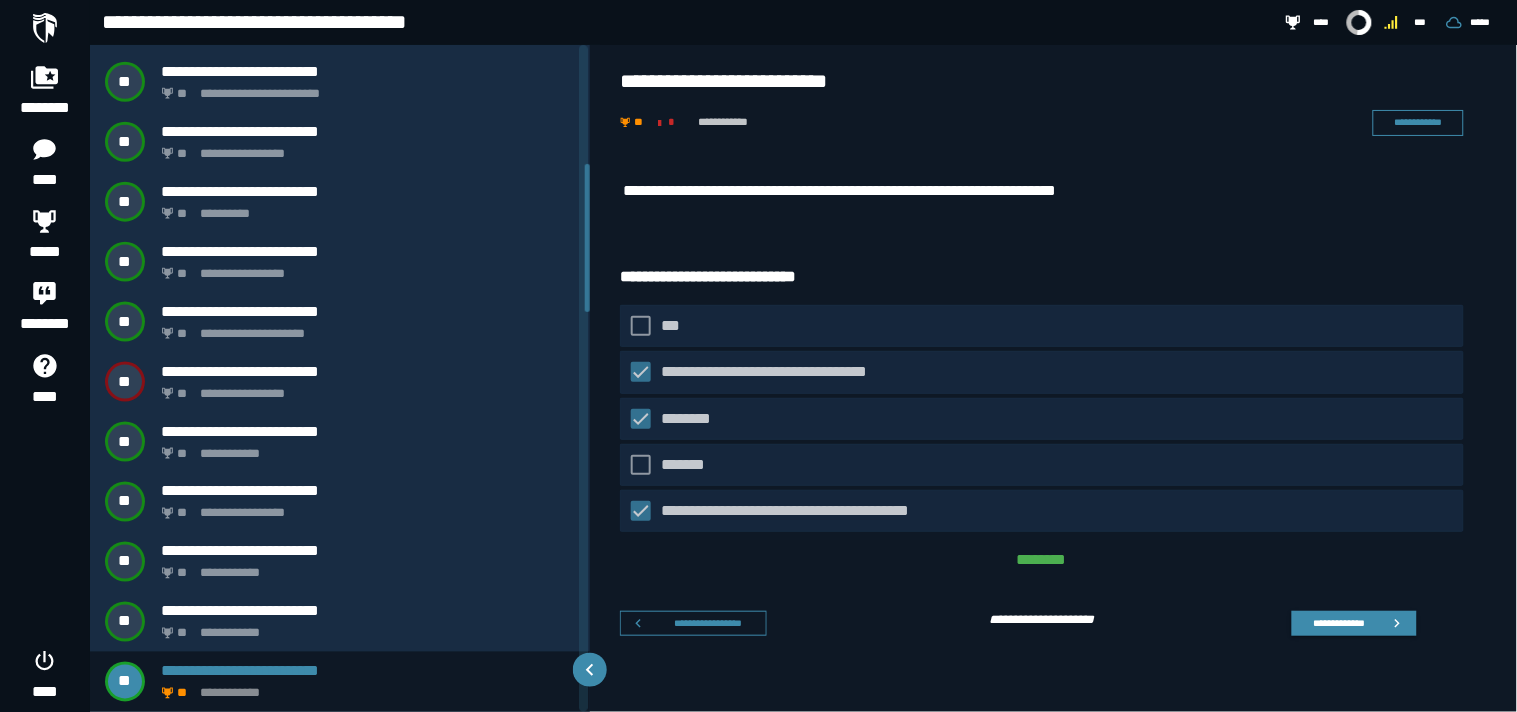 click on "**********" at bounding box center [1054, 102] 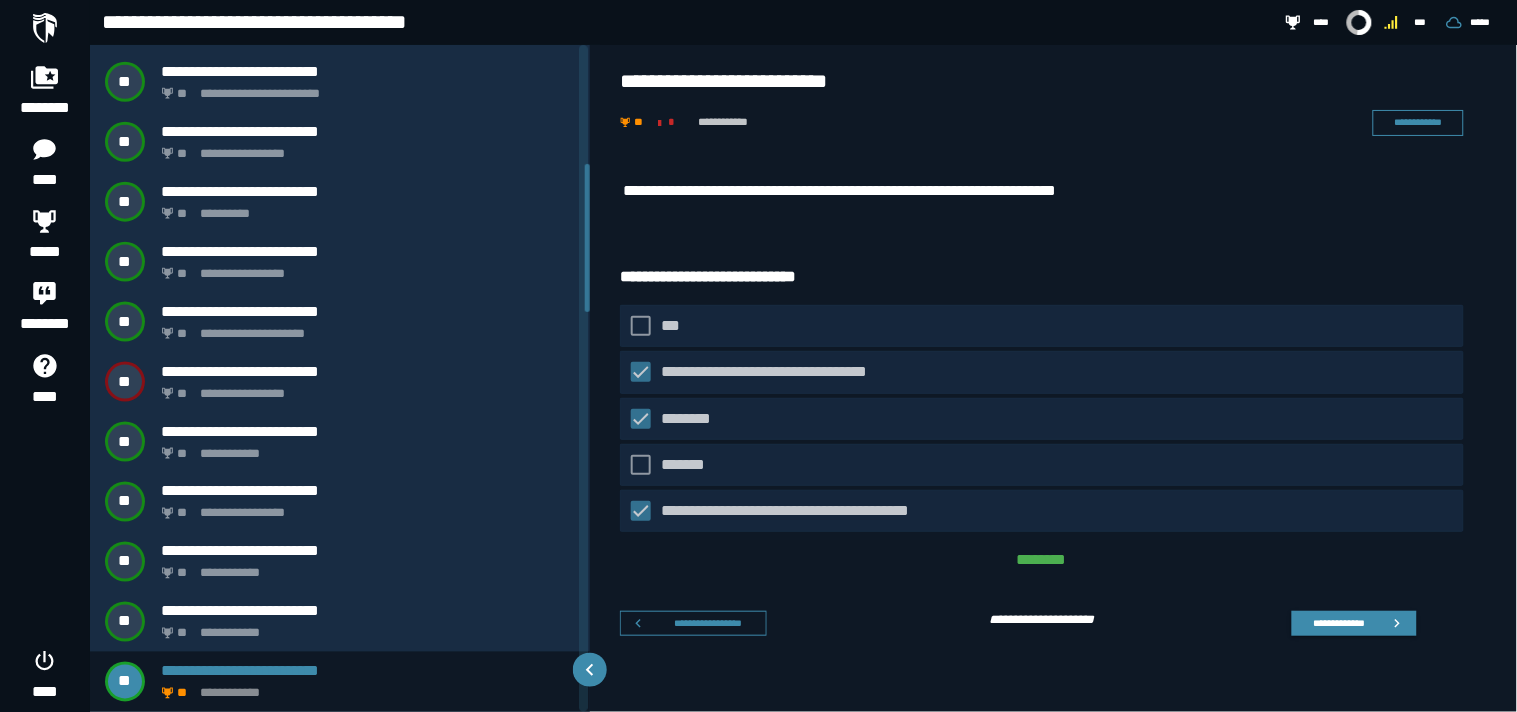 click on "**********" at bounding box center [881, 191] 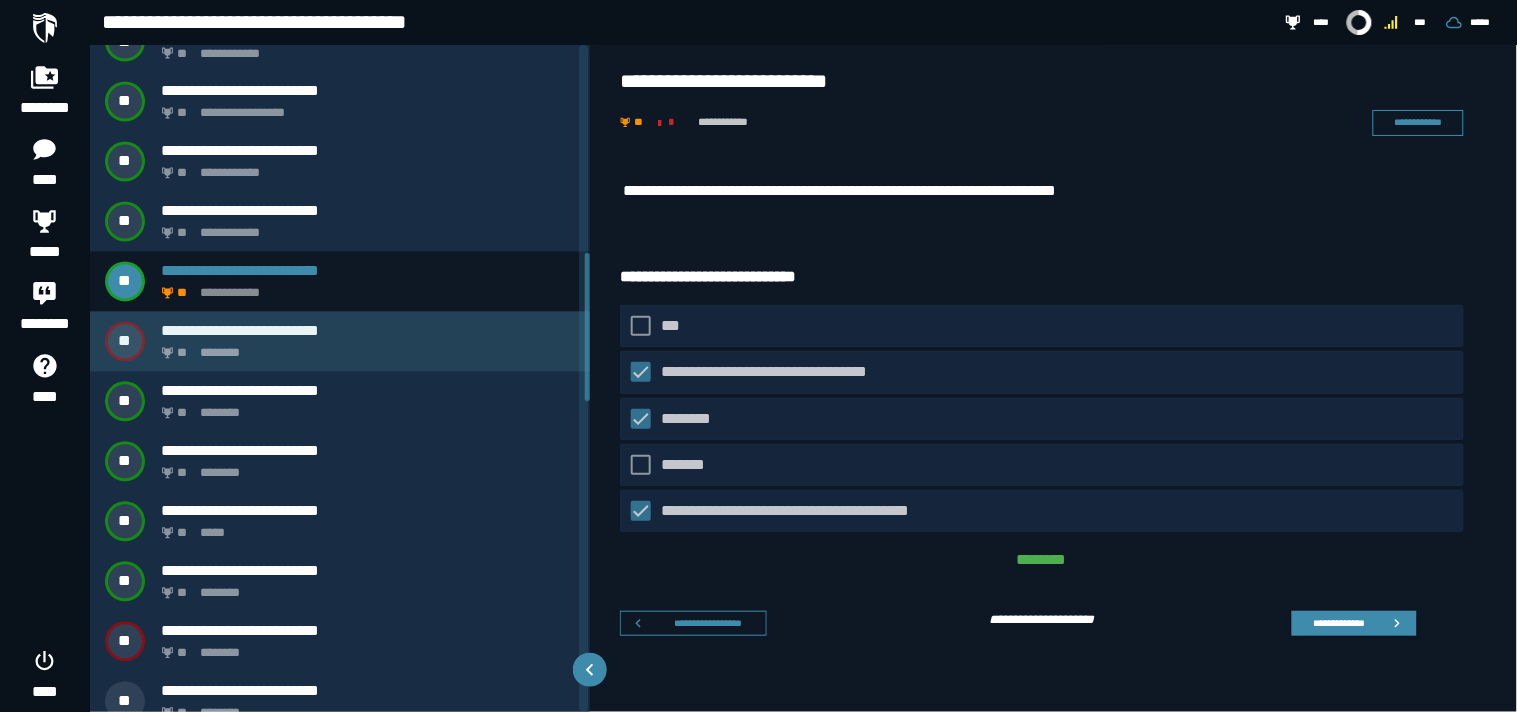 scroll, scrollTop: 934, scrollLeft: 0, axis: vertical 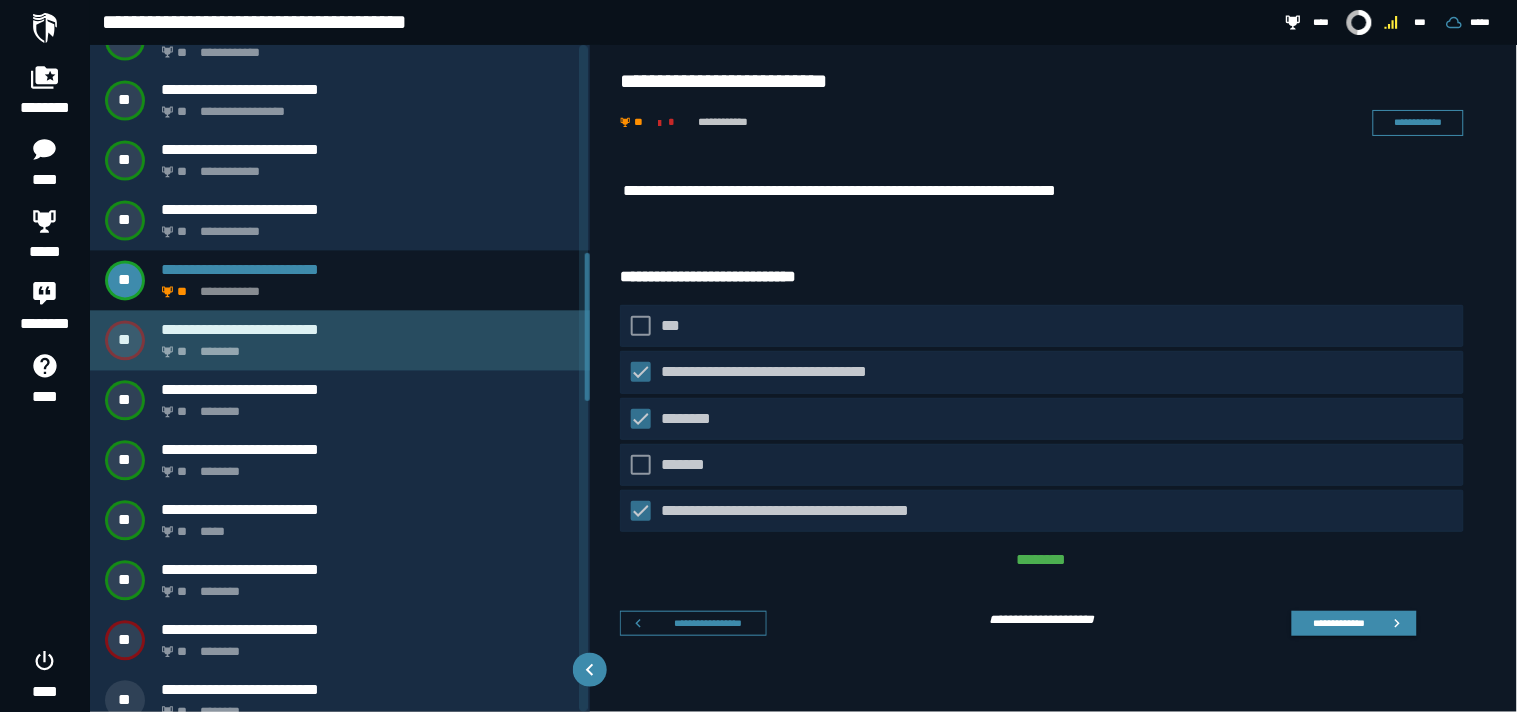 click on "** ********" at bounding box center [364, 347] 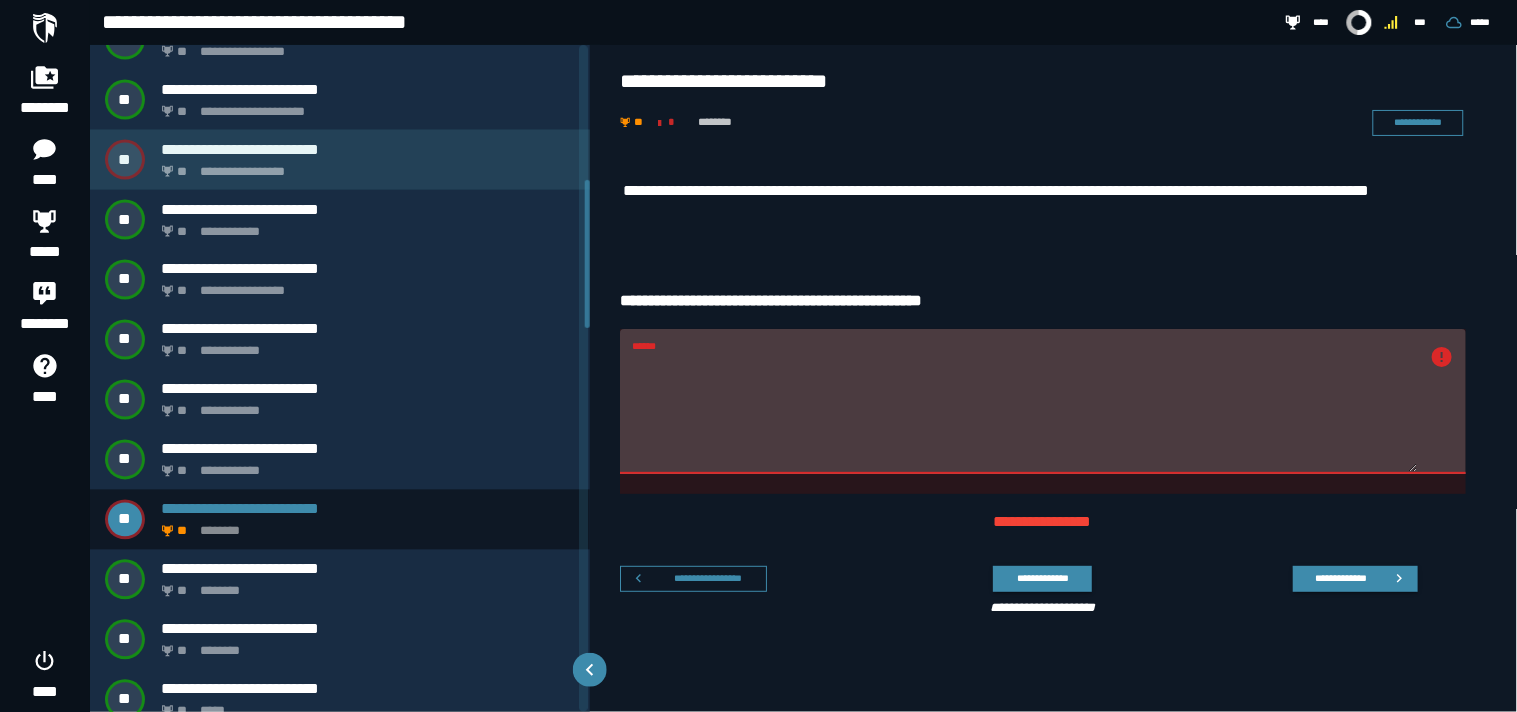scroll, scrollTop: 593, scrollLeft: 0, axis: vertical 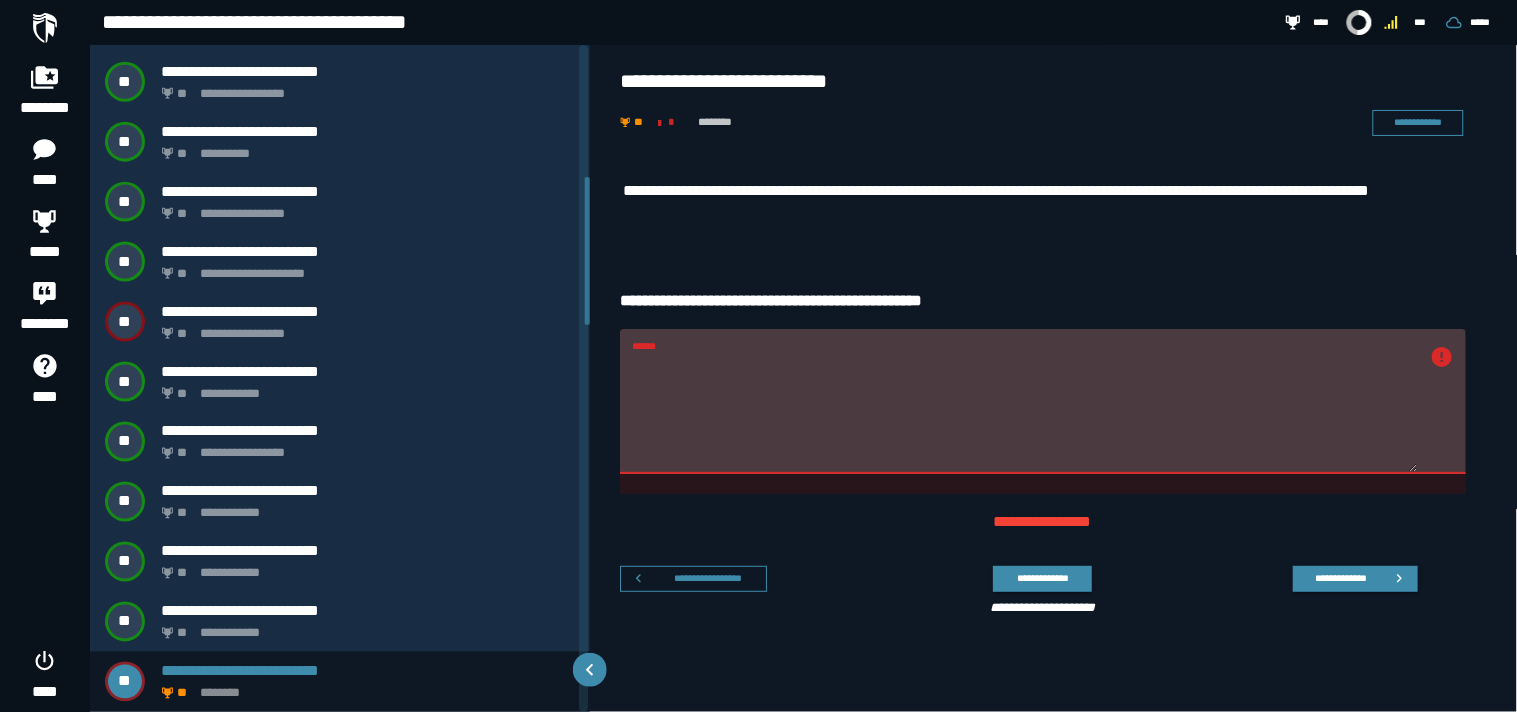 click on "**********" at bounding box center [1043, 203] 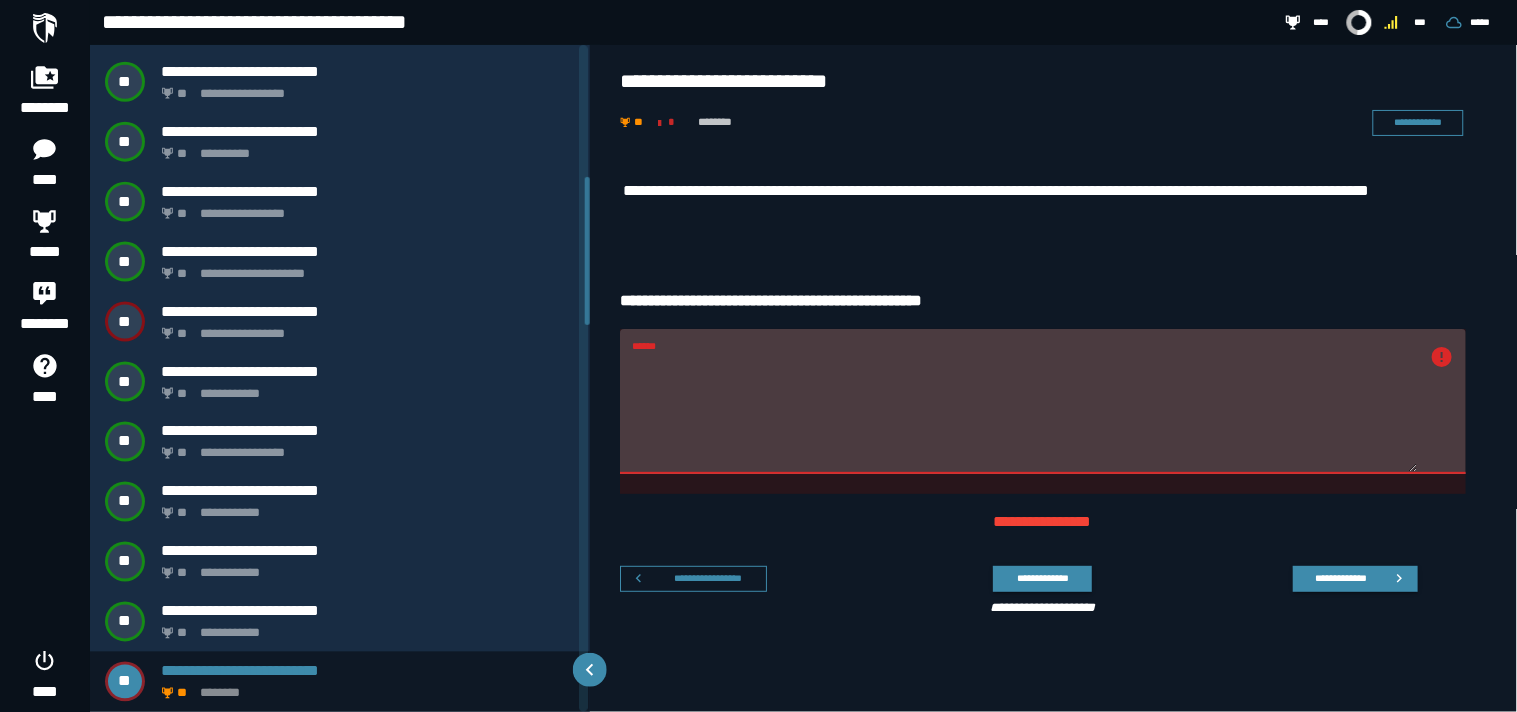 click on "**********" at bounding box center (1043, 203) 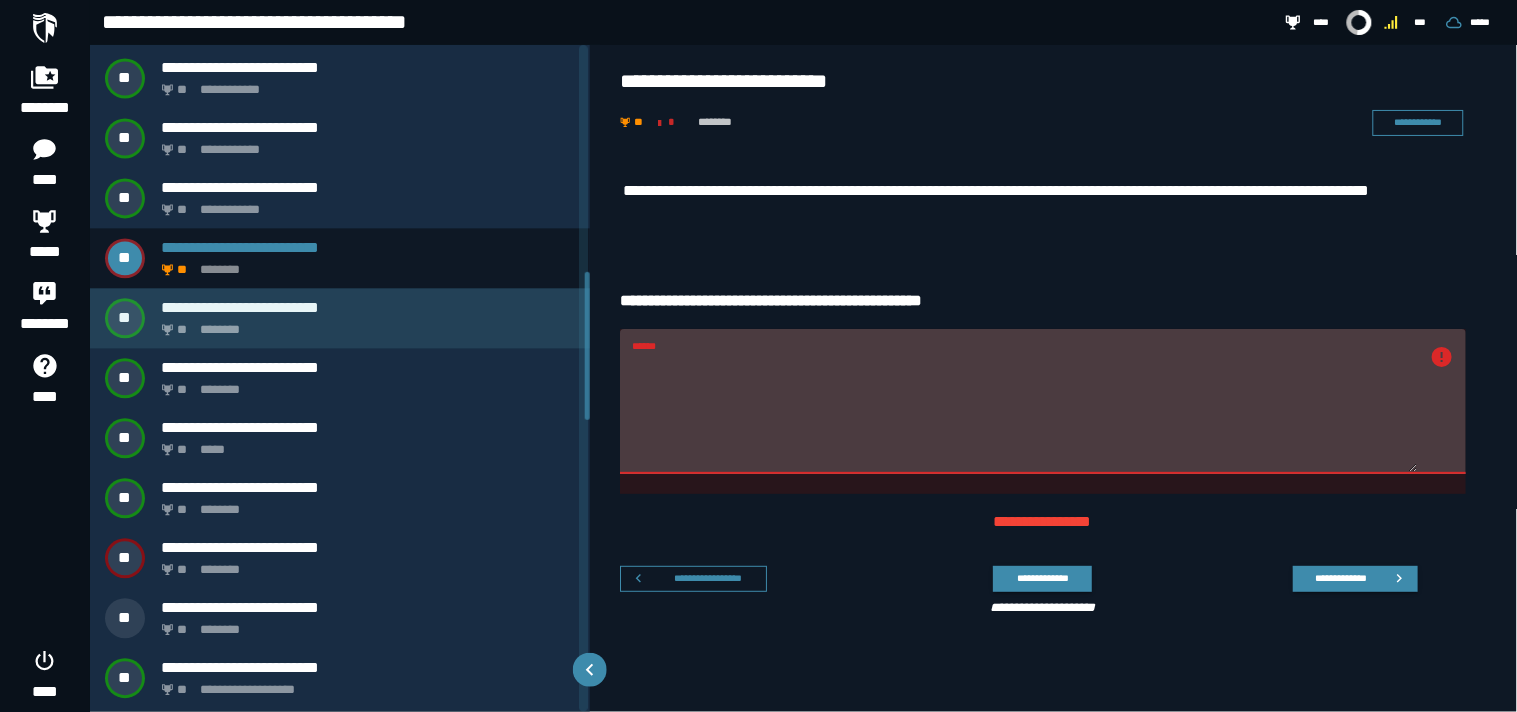 scroll, scrollTop: 1021, scrollLeft: 0, axis: vertical 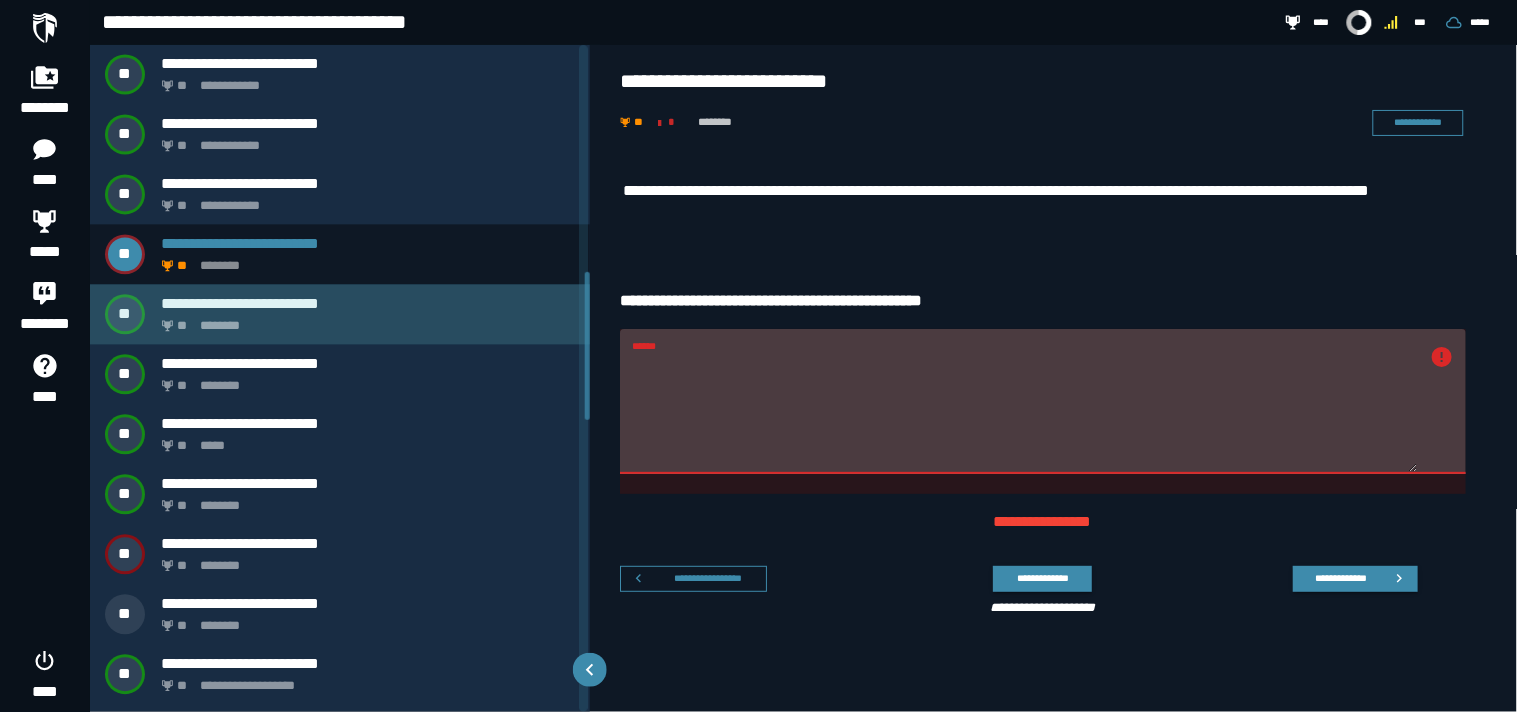 click on "**********" at bounding box center (340, 314) 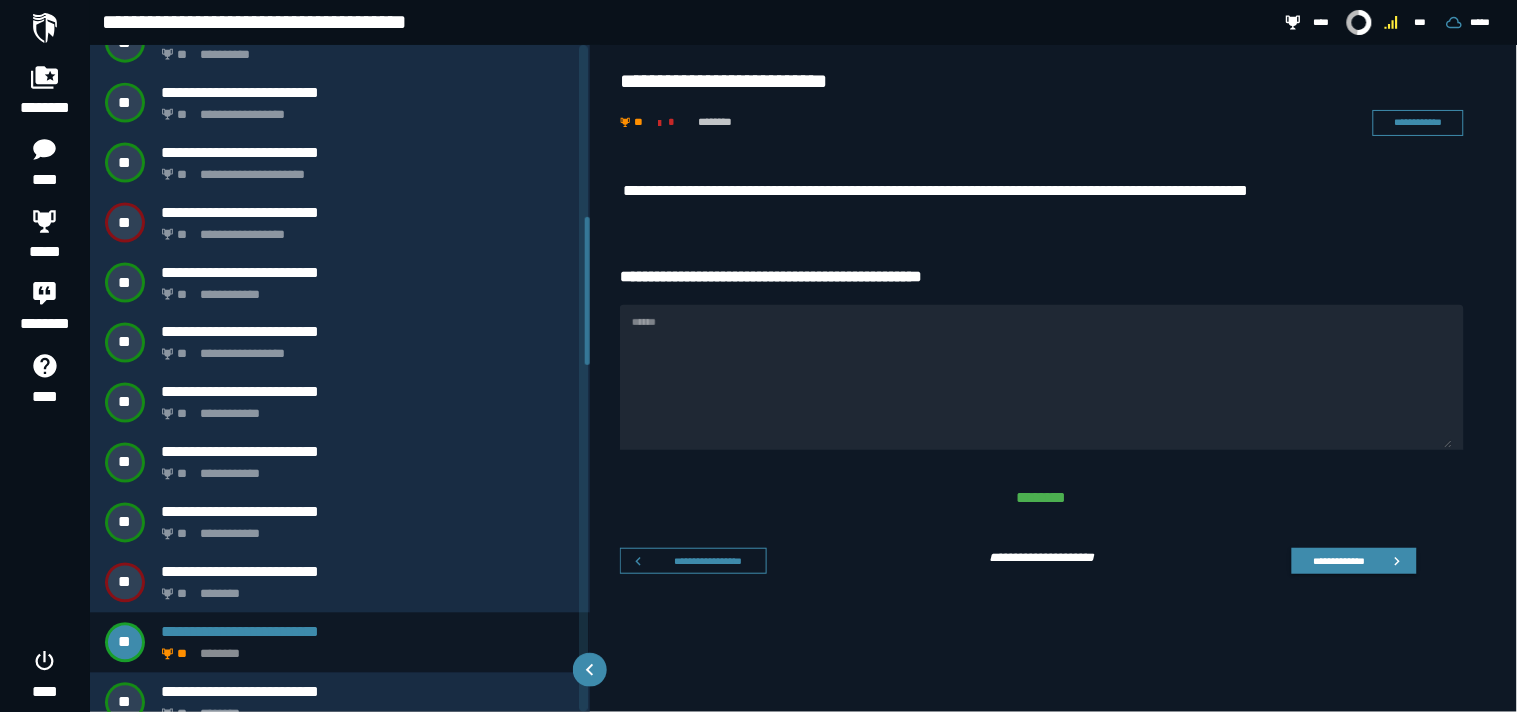 scroll, scrollTop: 653, scrollLeft: 0, axis: vertical 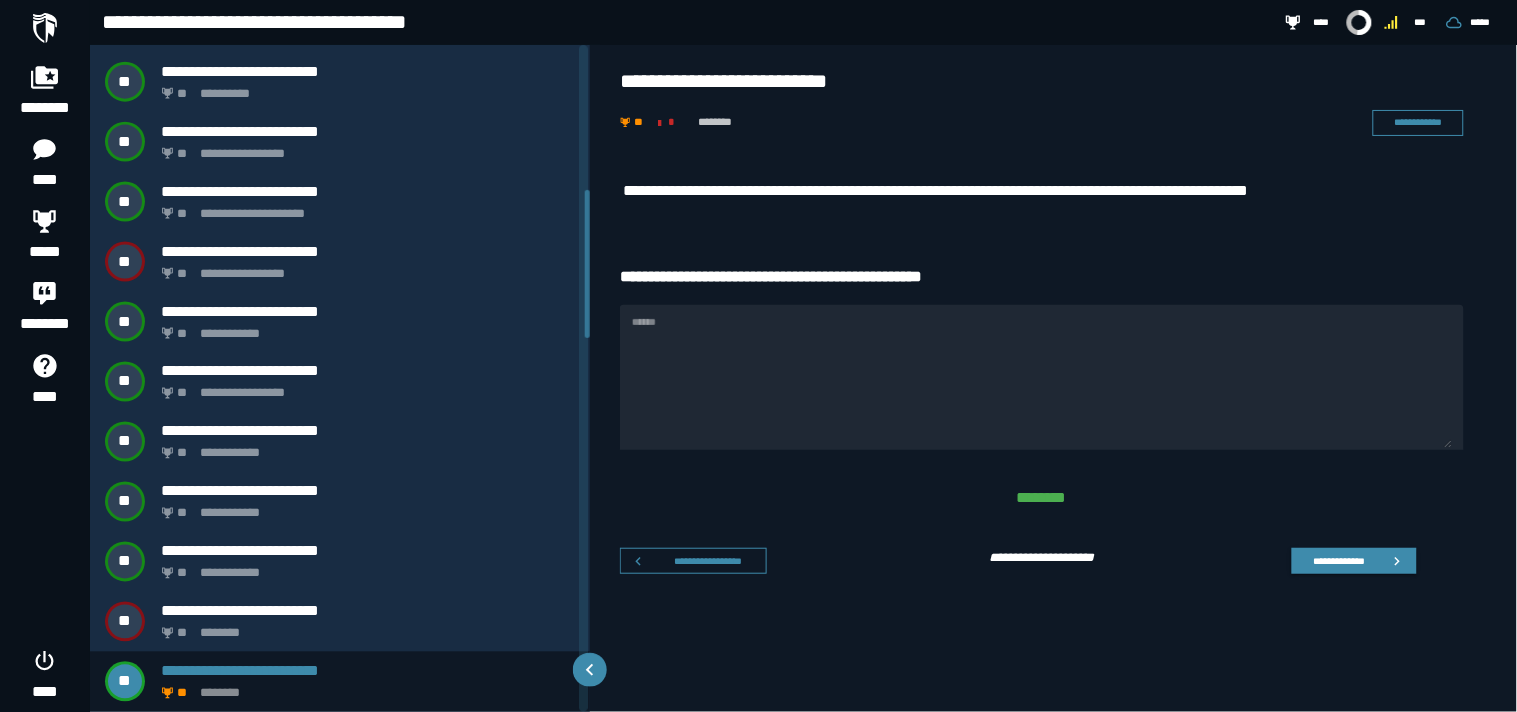 click on "**********" at bounding box center (982, 191) 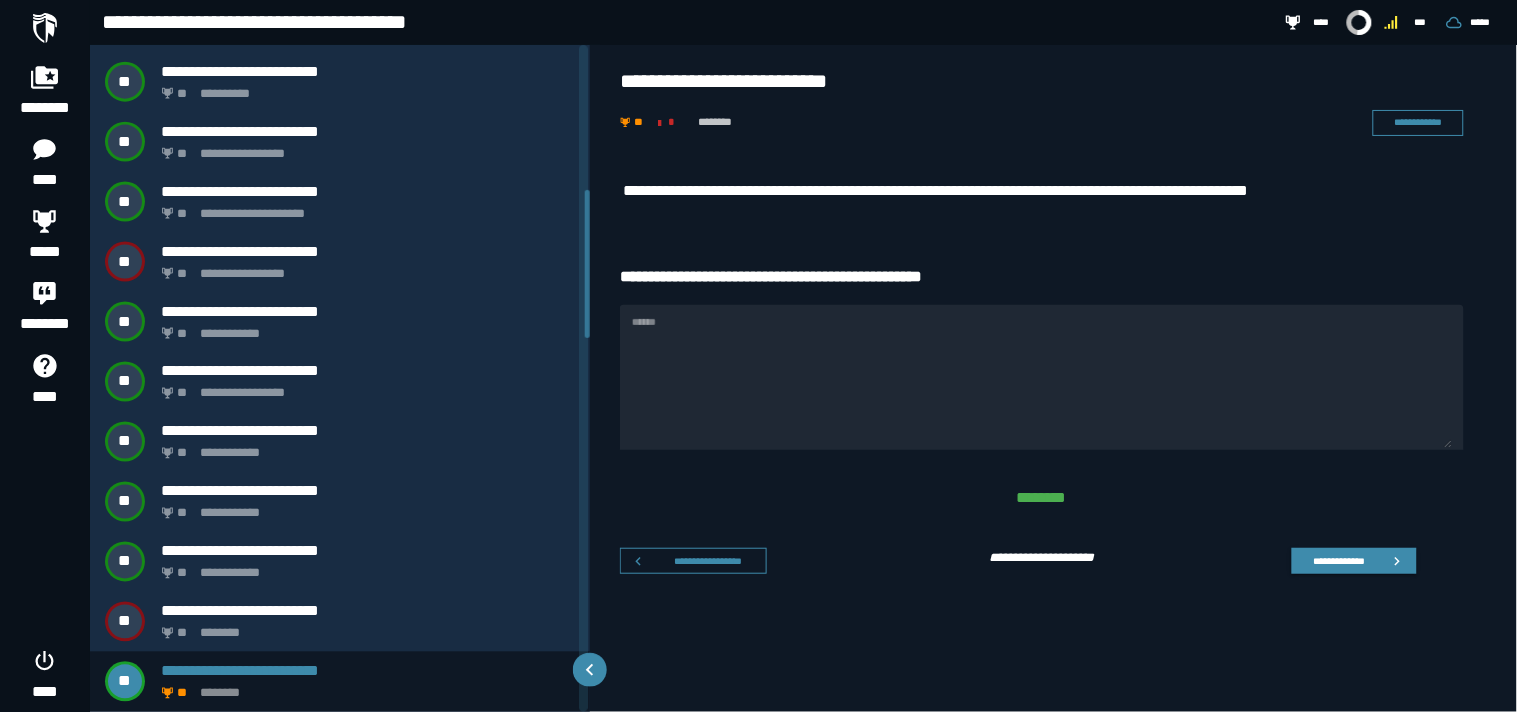 click on "**********" at bounding box center [1054, 424] 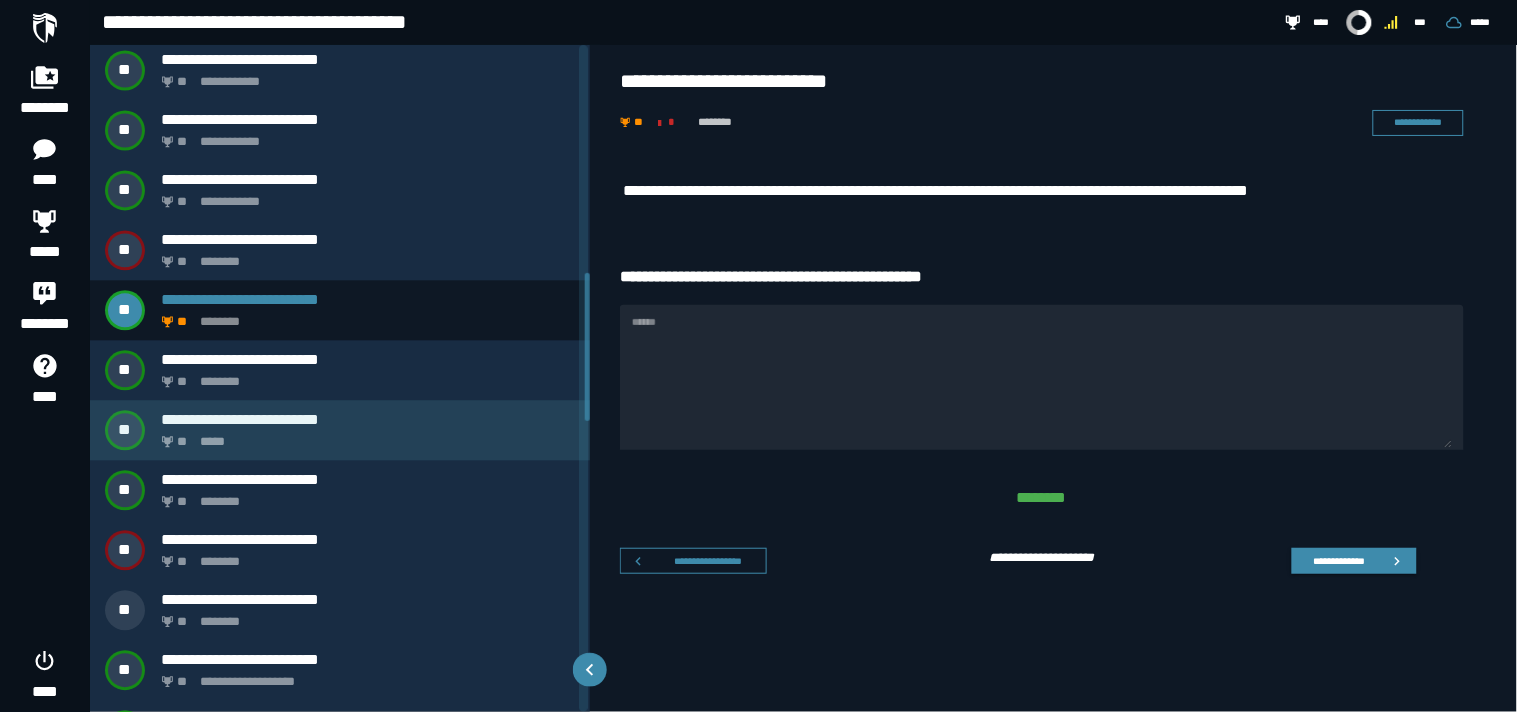scroll, scrollTop: 1026, scrollLeft: 0, axis: vertical 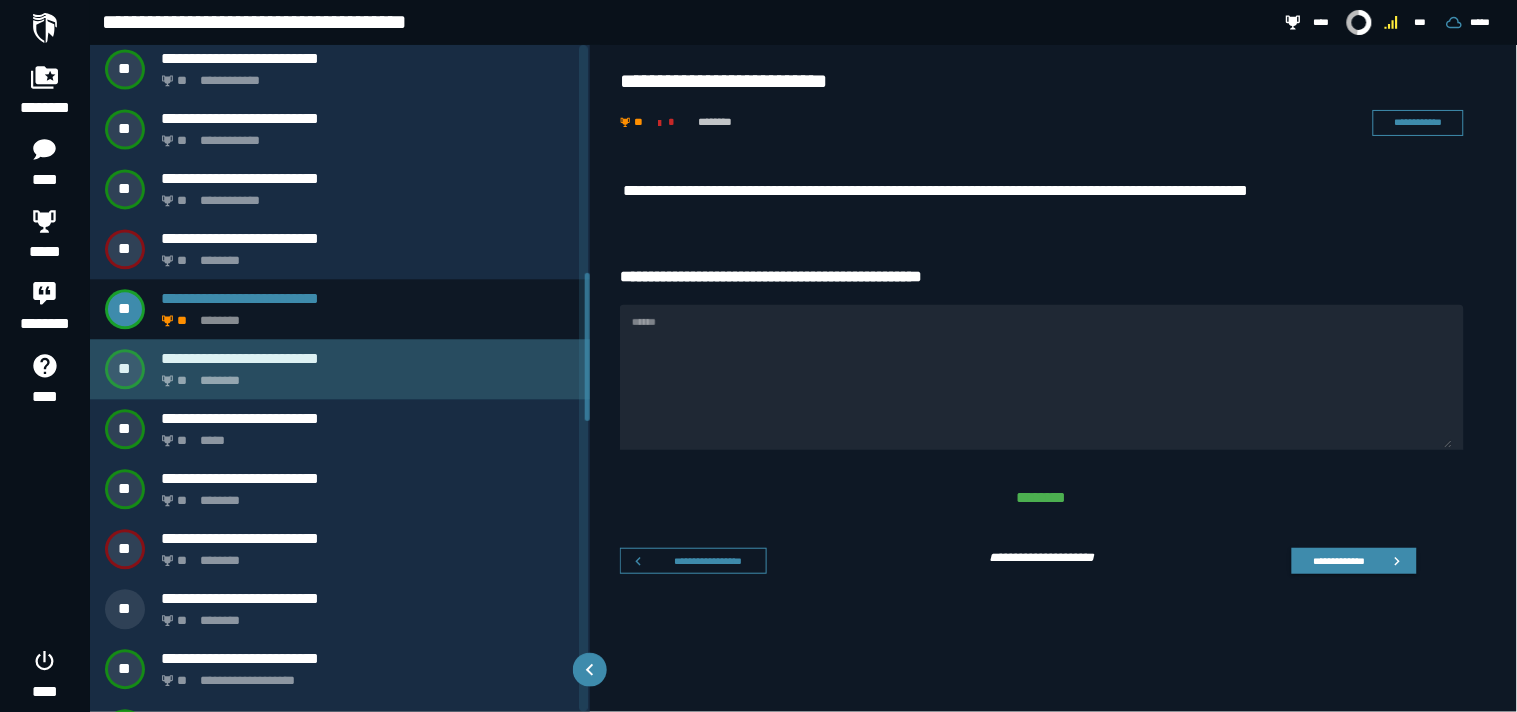 click on "**********" at bounding box center (340, 369) 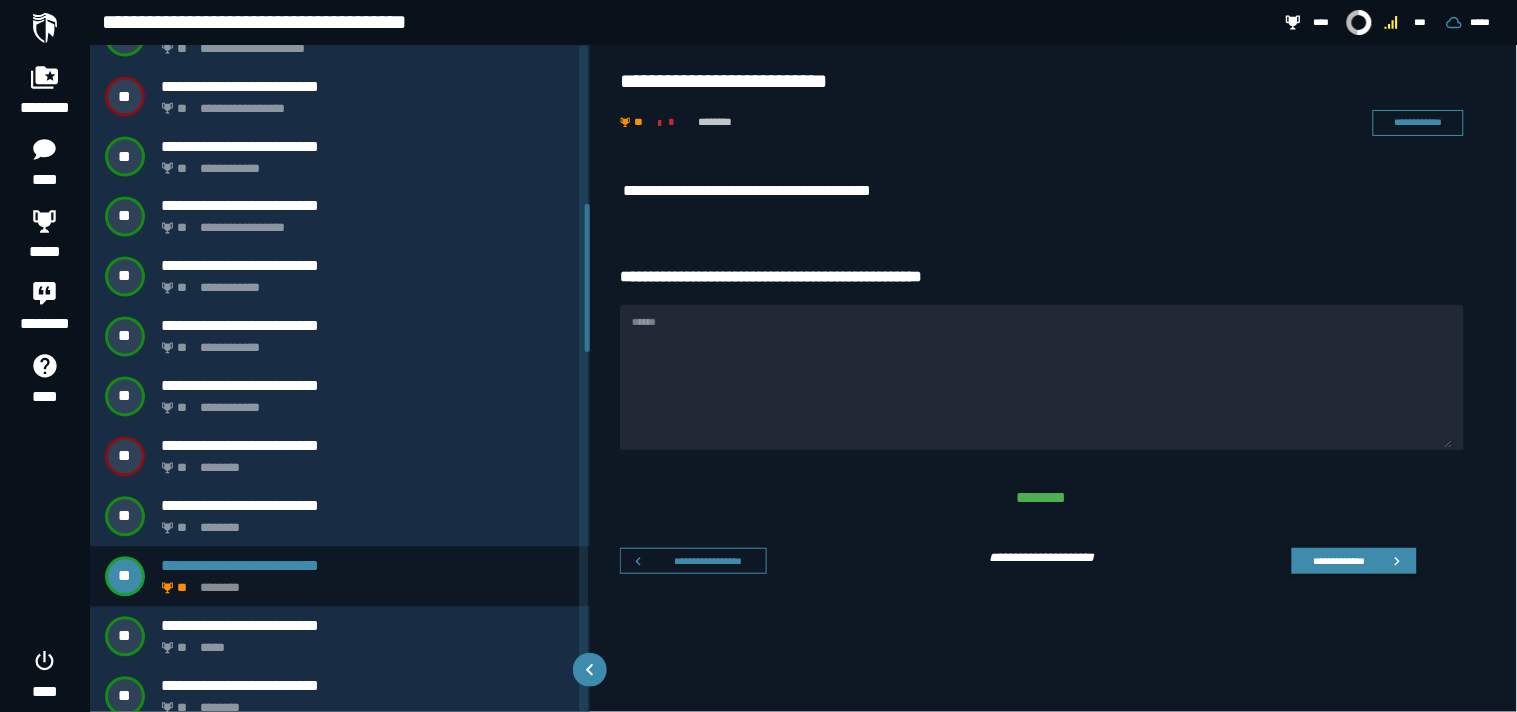 scroll, scrollTop: 713, scrollLeft: 0, axis: vertical 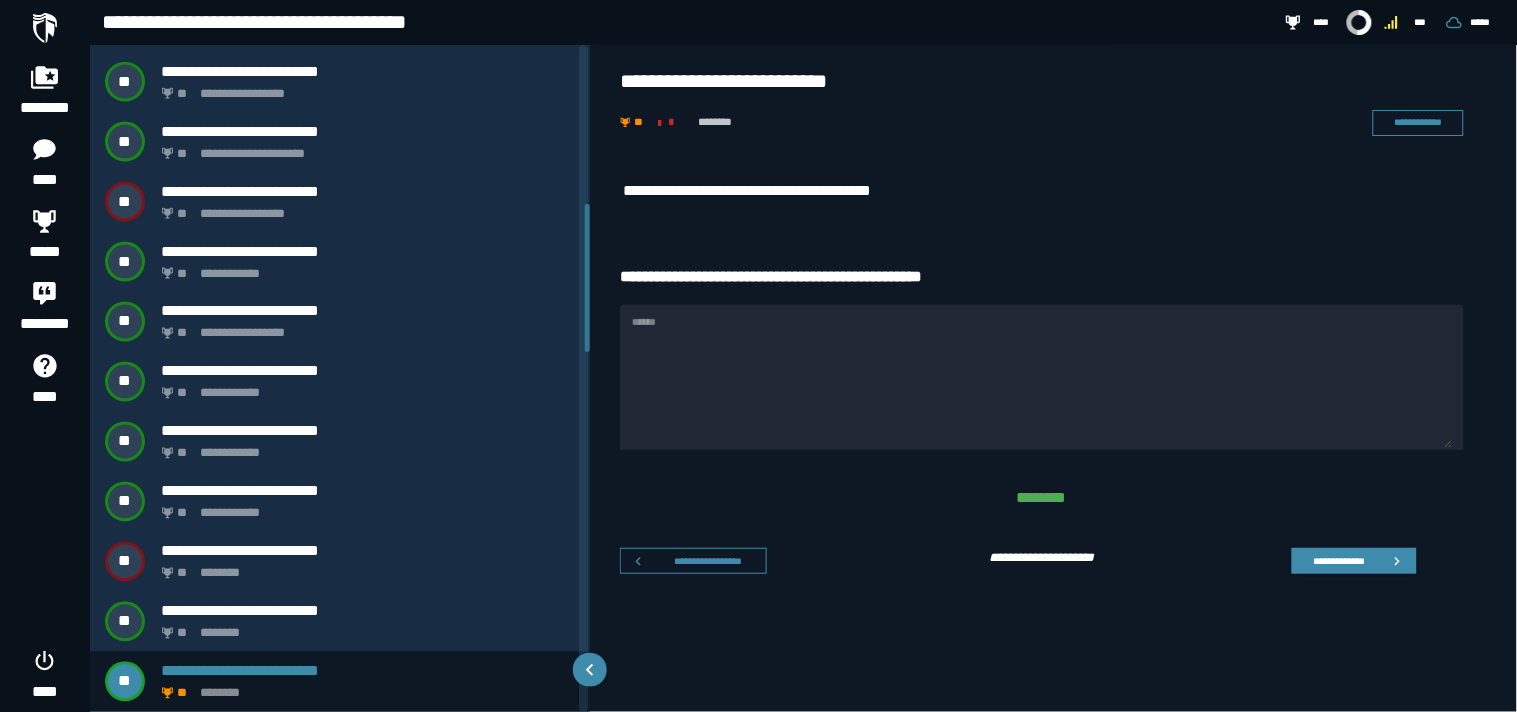 click on "**********" at bounding box center (1054, 424) 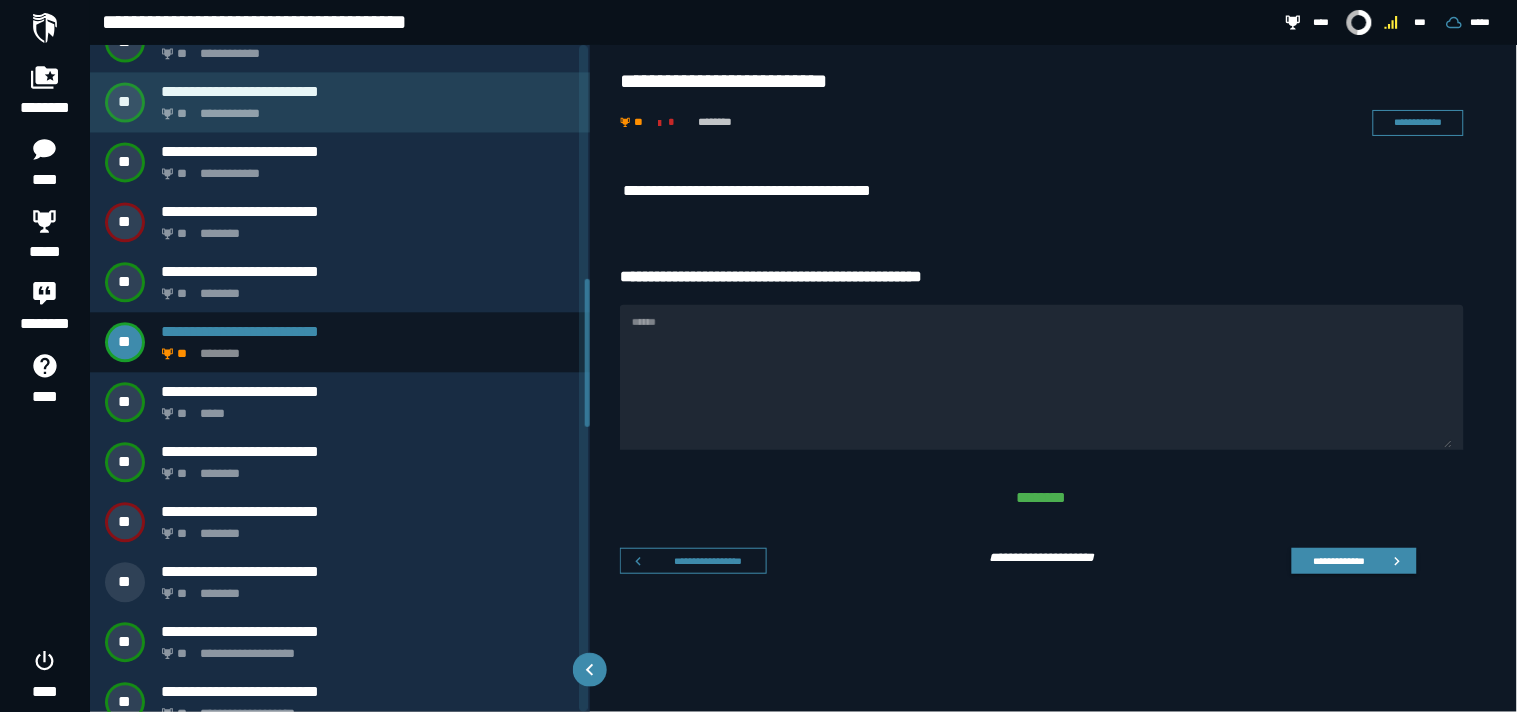 scroll, scrollTop: 1066, scrollLeft: 0, axis: vertical 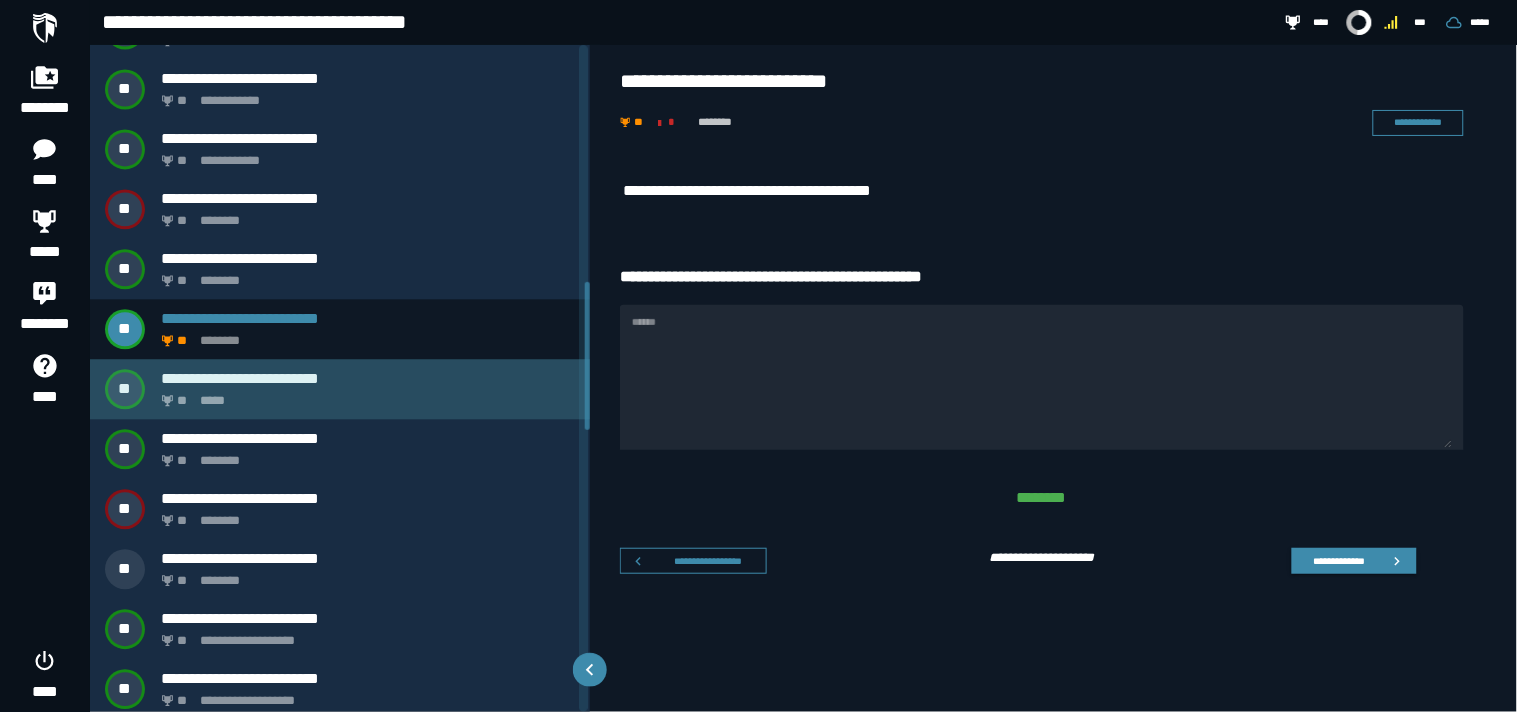 click on "**********" at bounding box center [368, 378] 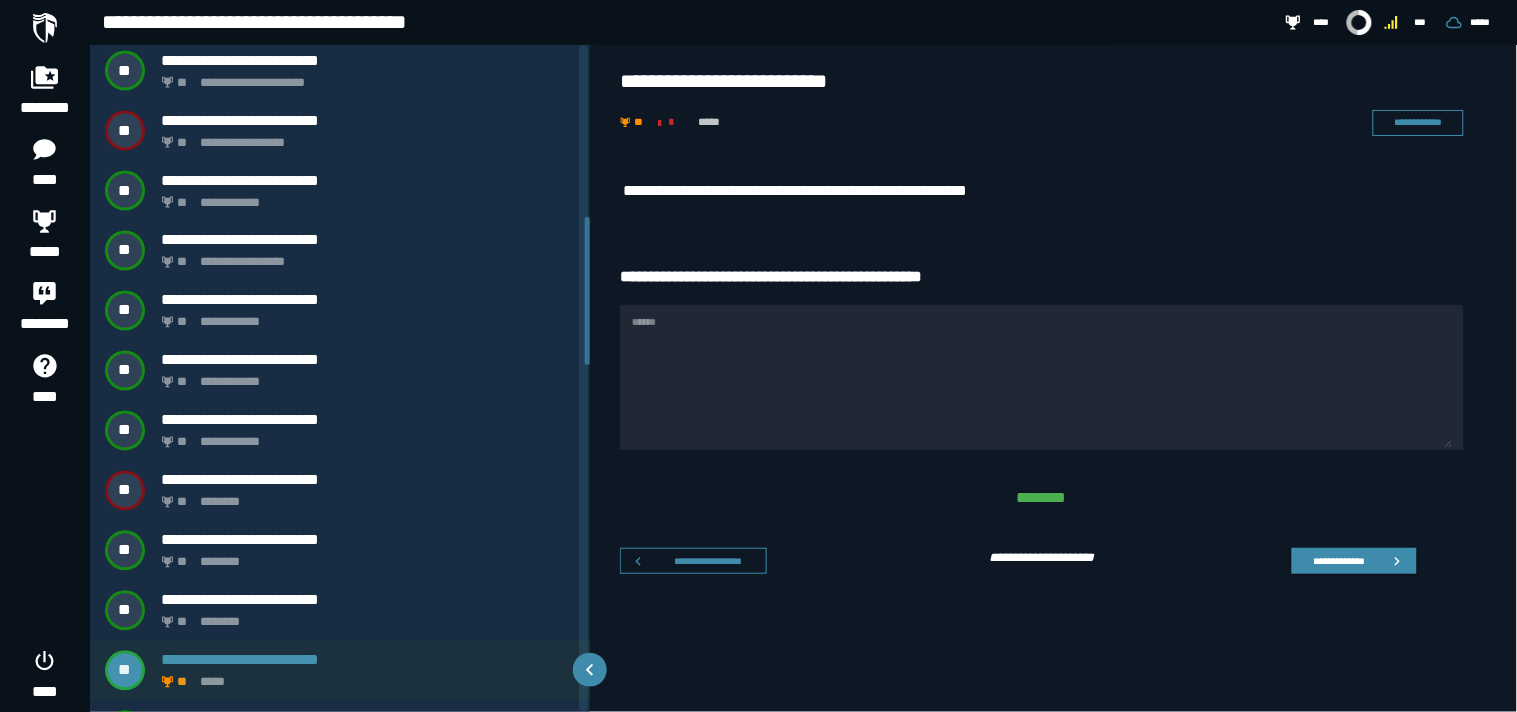 scroll, scrollTop: 773, scrollLeft: 0, axis: vertical 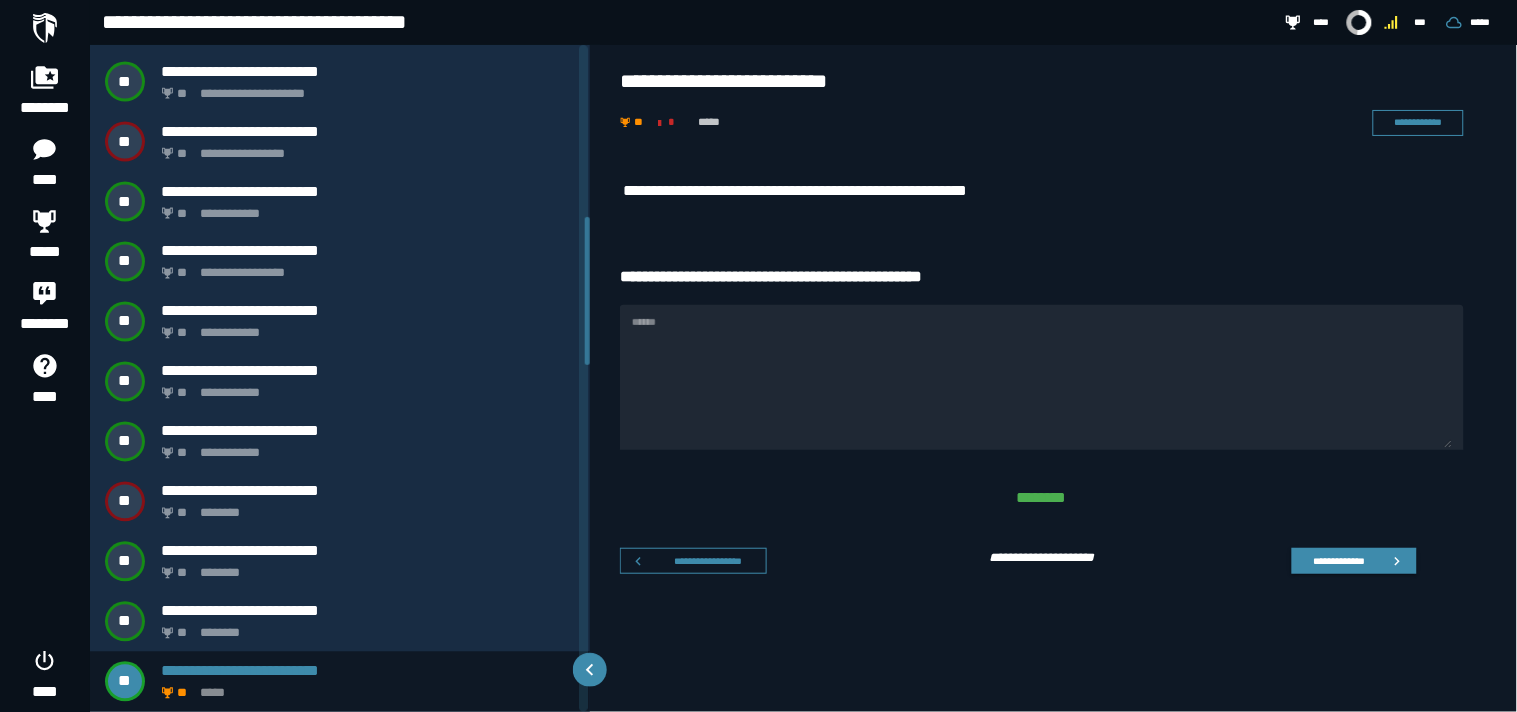 click on "**********" at bounding box center (824, 191) 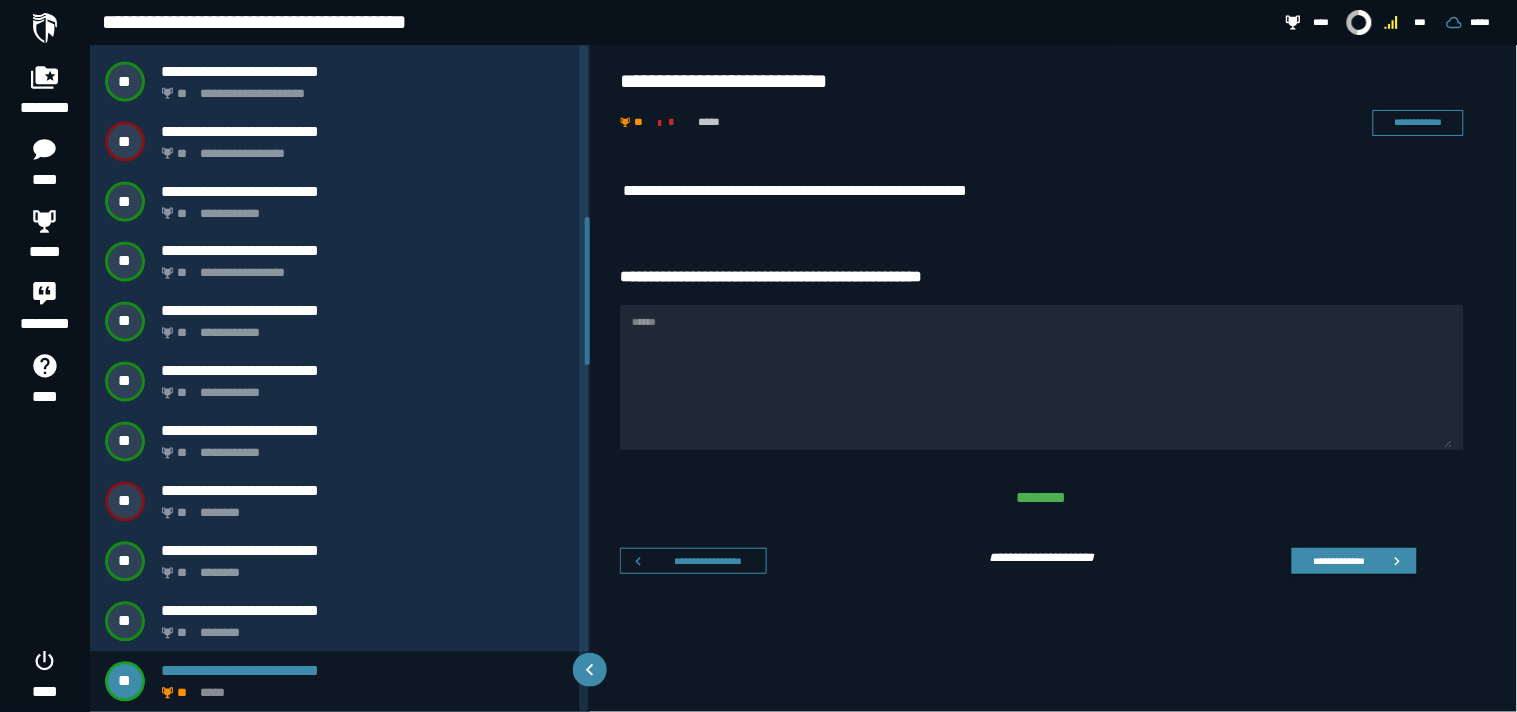 click on "**********" at bounding box center [824, 196] 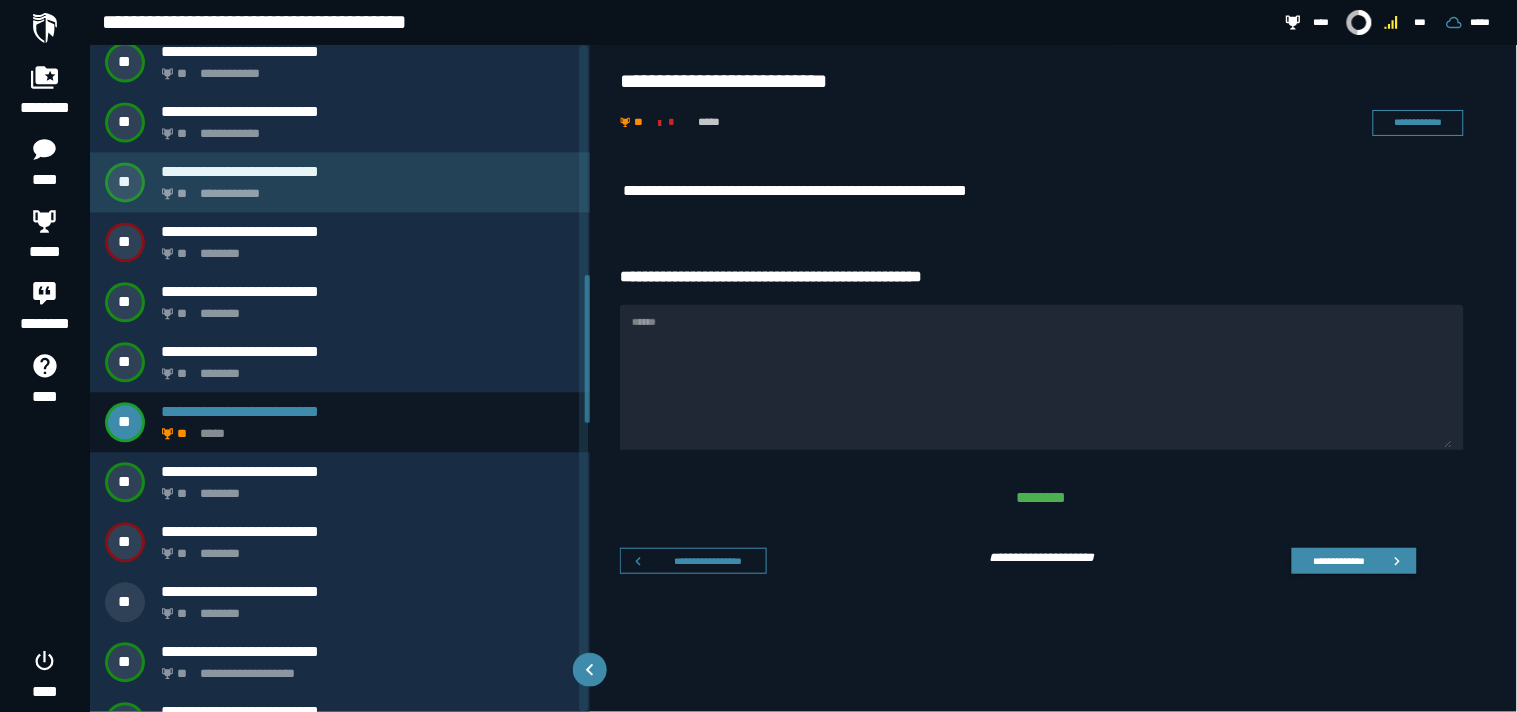 scroll, scrollTop: 1140, scrollLeft: 0, axis: vertical 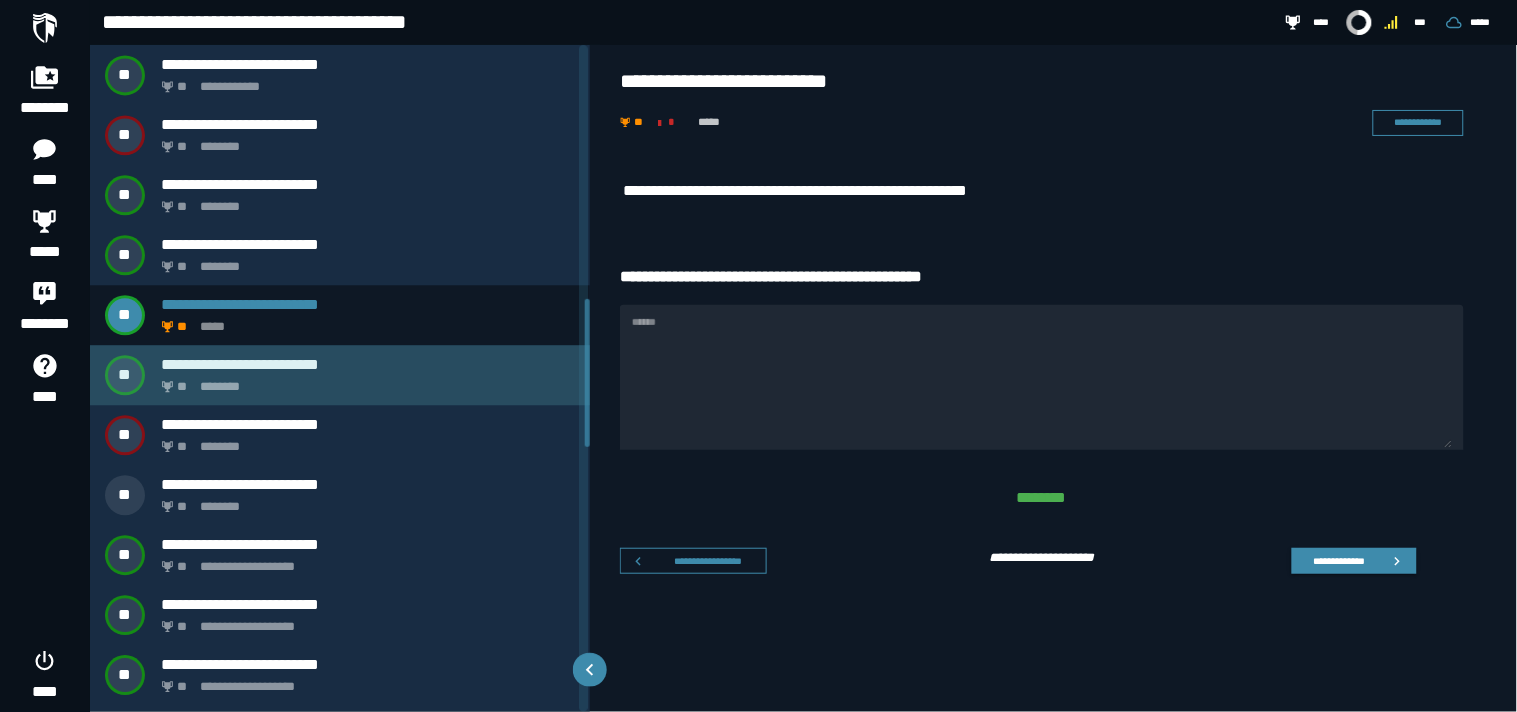 click on "**********" at bounding box center [368, 364] 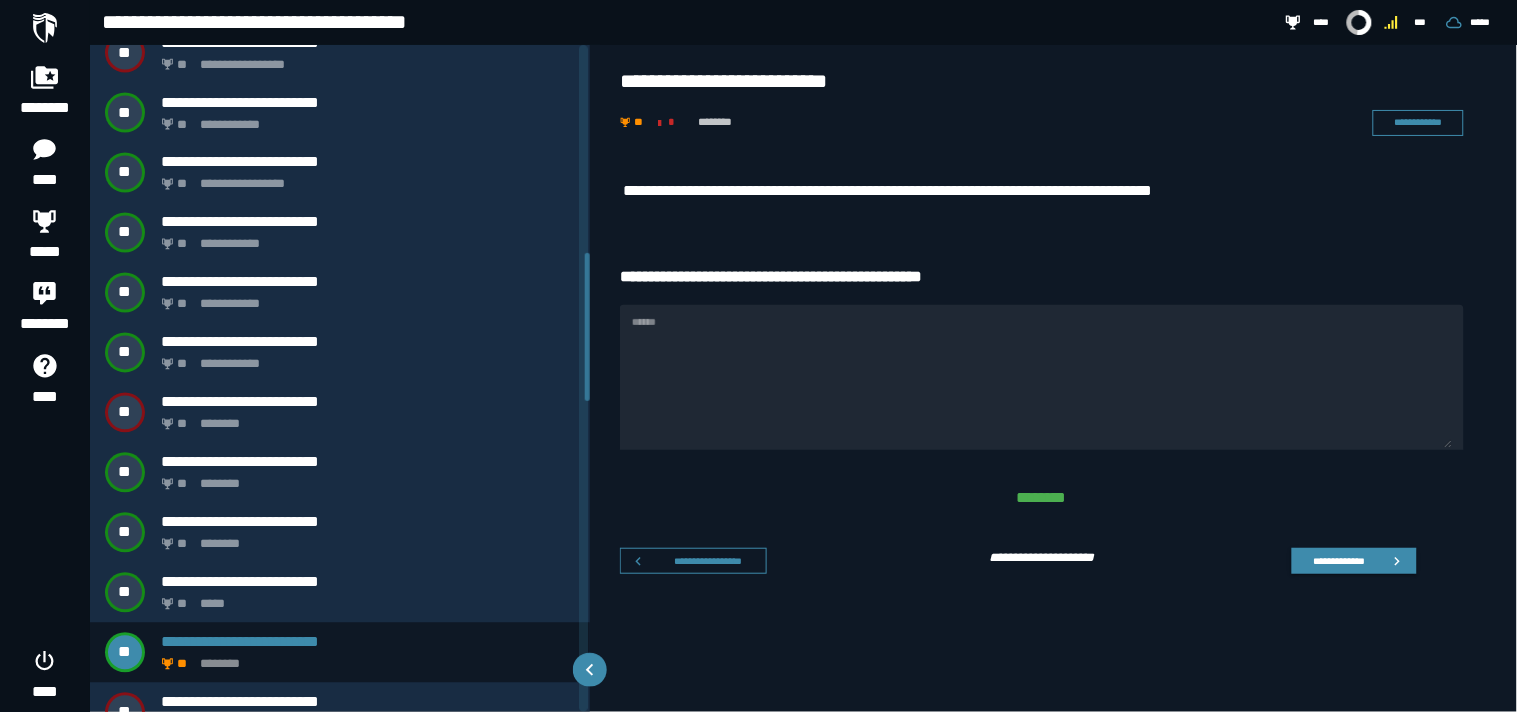 scroll, scrollTop: 833, scrollLeft: 0, axis: vertical 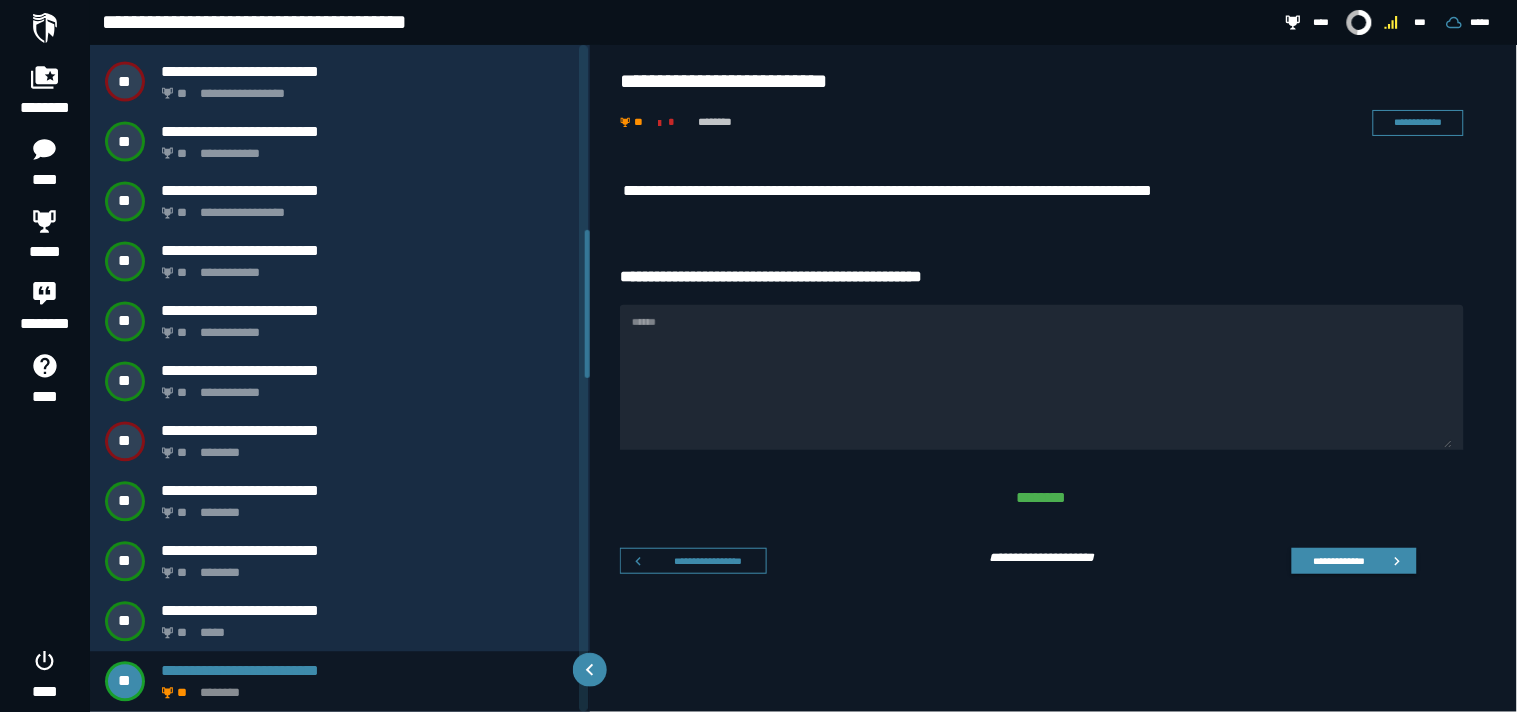 click on "**********" at bounding box center (1054, 424) 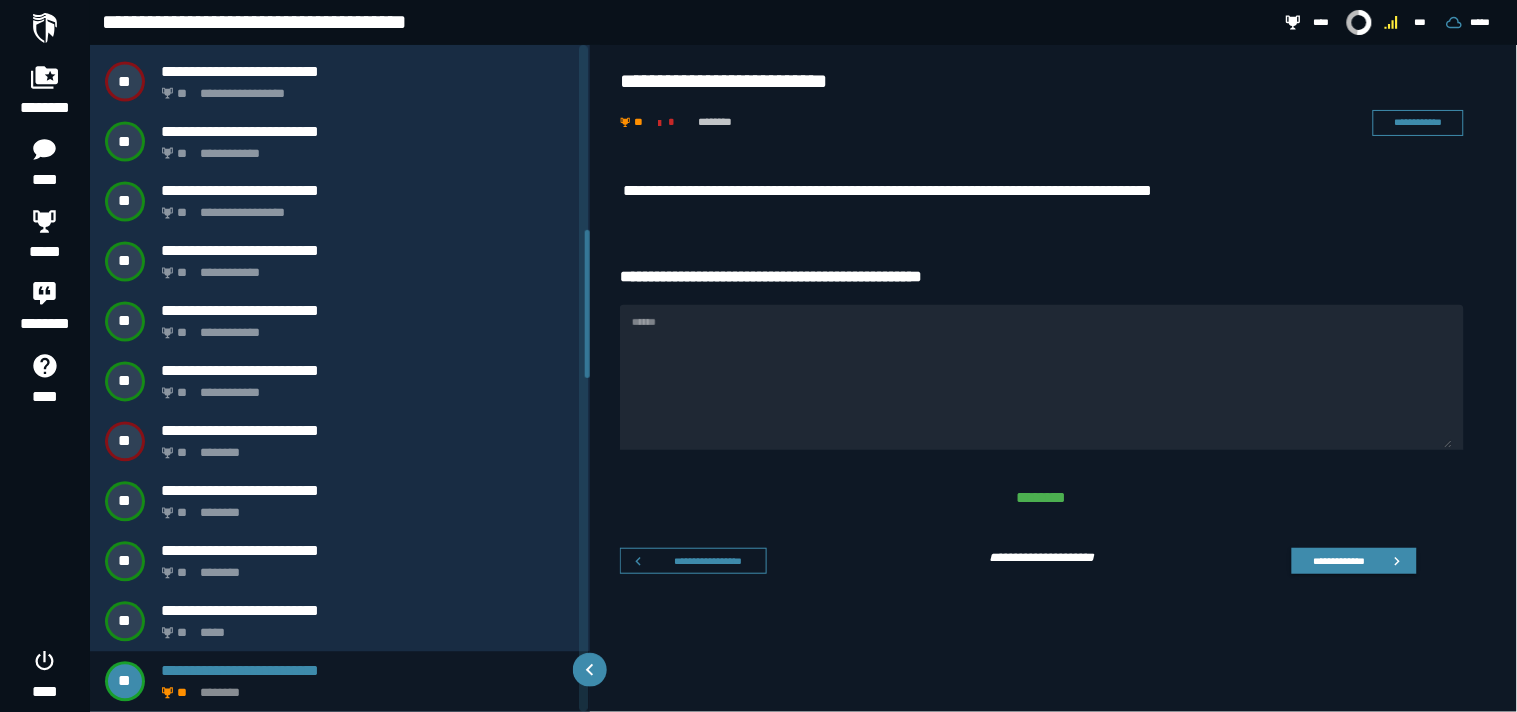 click on "**********" at bounding box center [1054, 424] 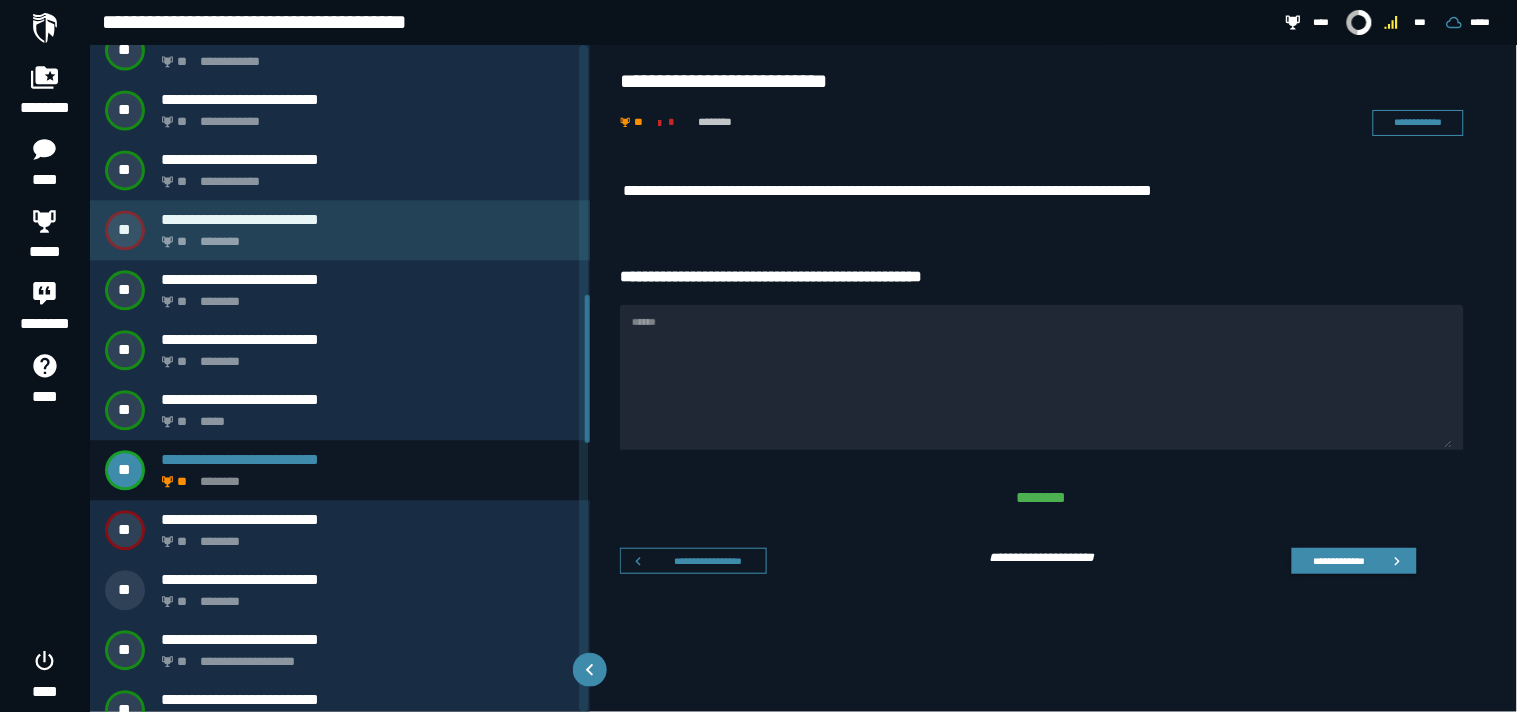 scroll, scrollTop: 1173, scrollLeft: 0, axis: vertical 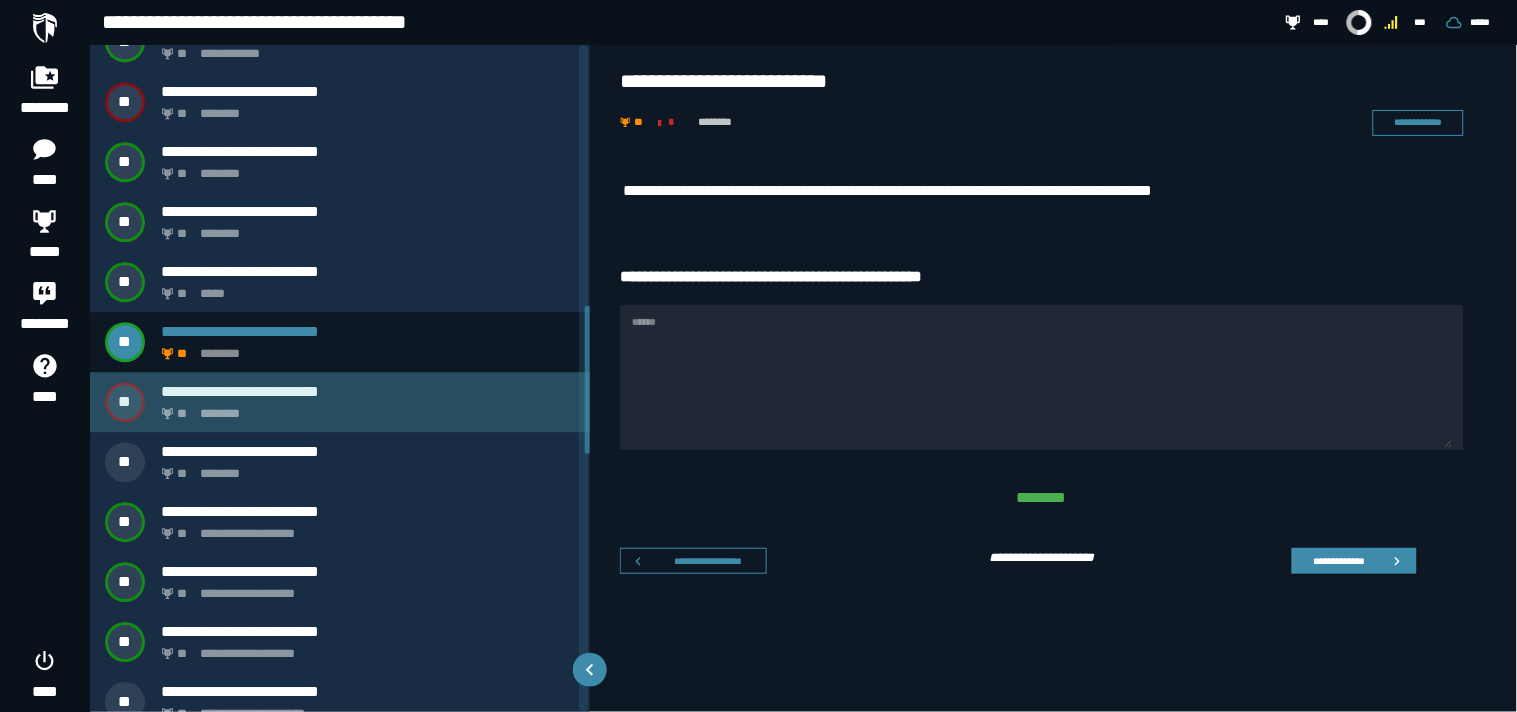 click on "** ********" at bounding box center [364, 408] 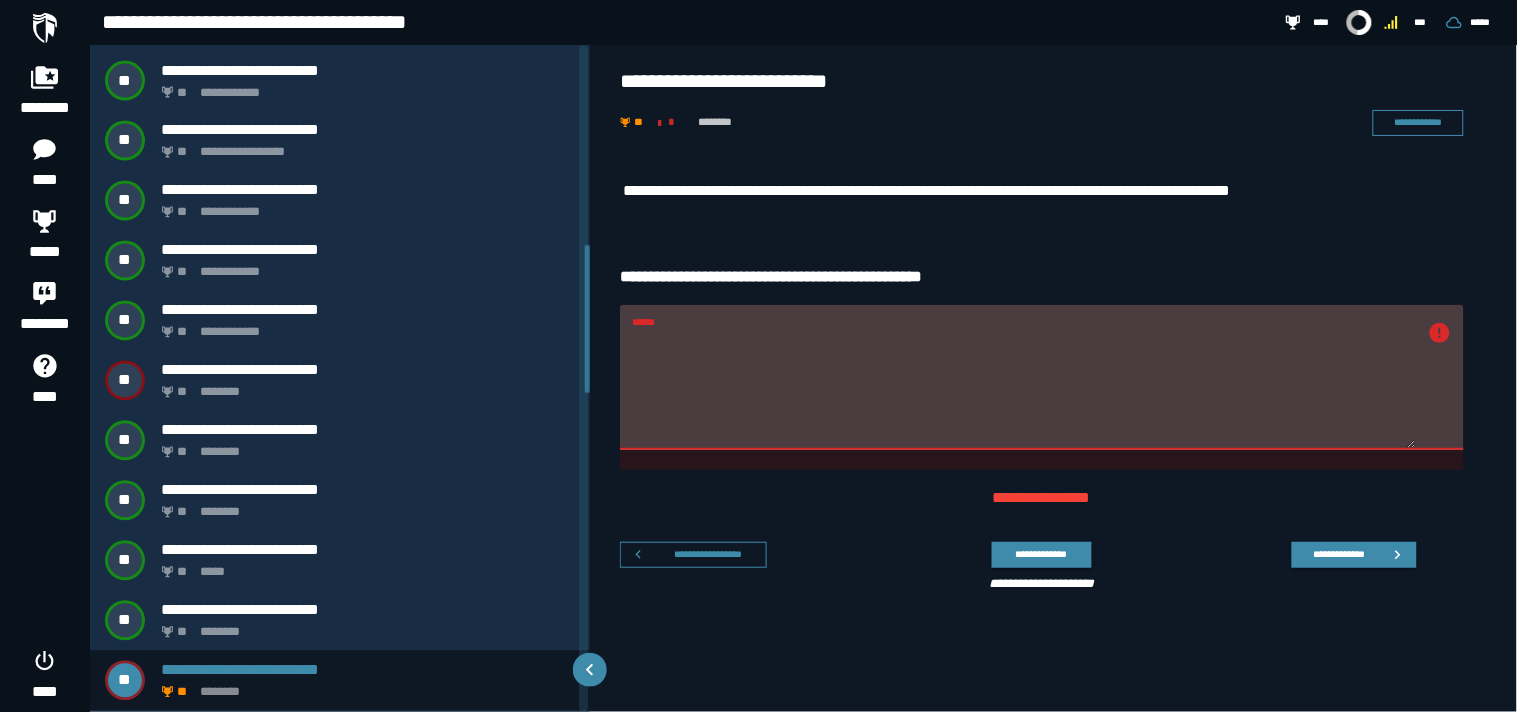 scroll, scrollTop: 893, scrollLeft: 0, axis: vertical 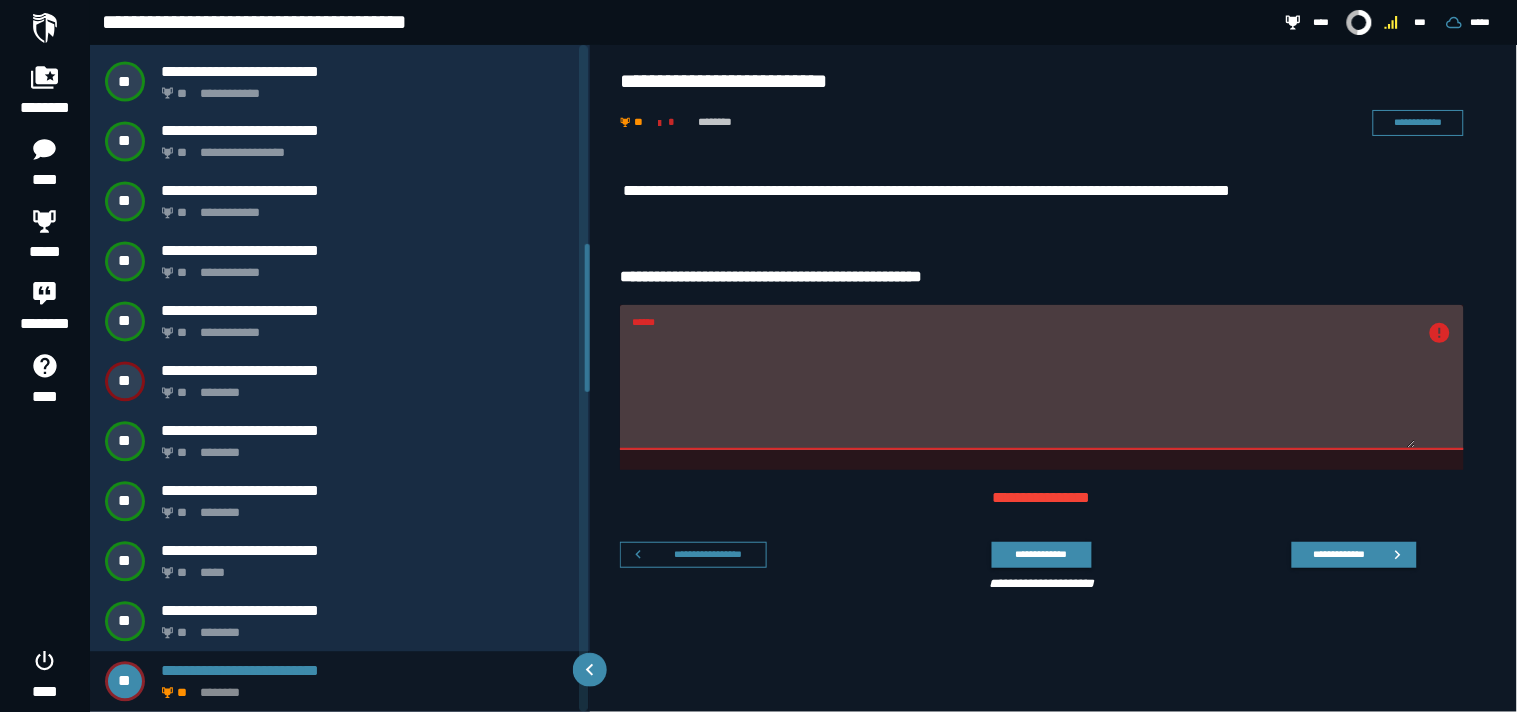 click on "**********" at bounding box center [1054, 424] 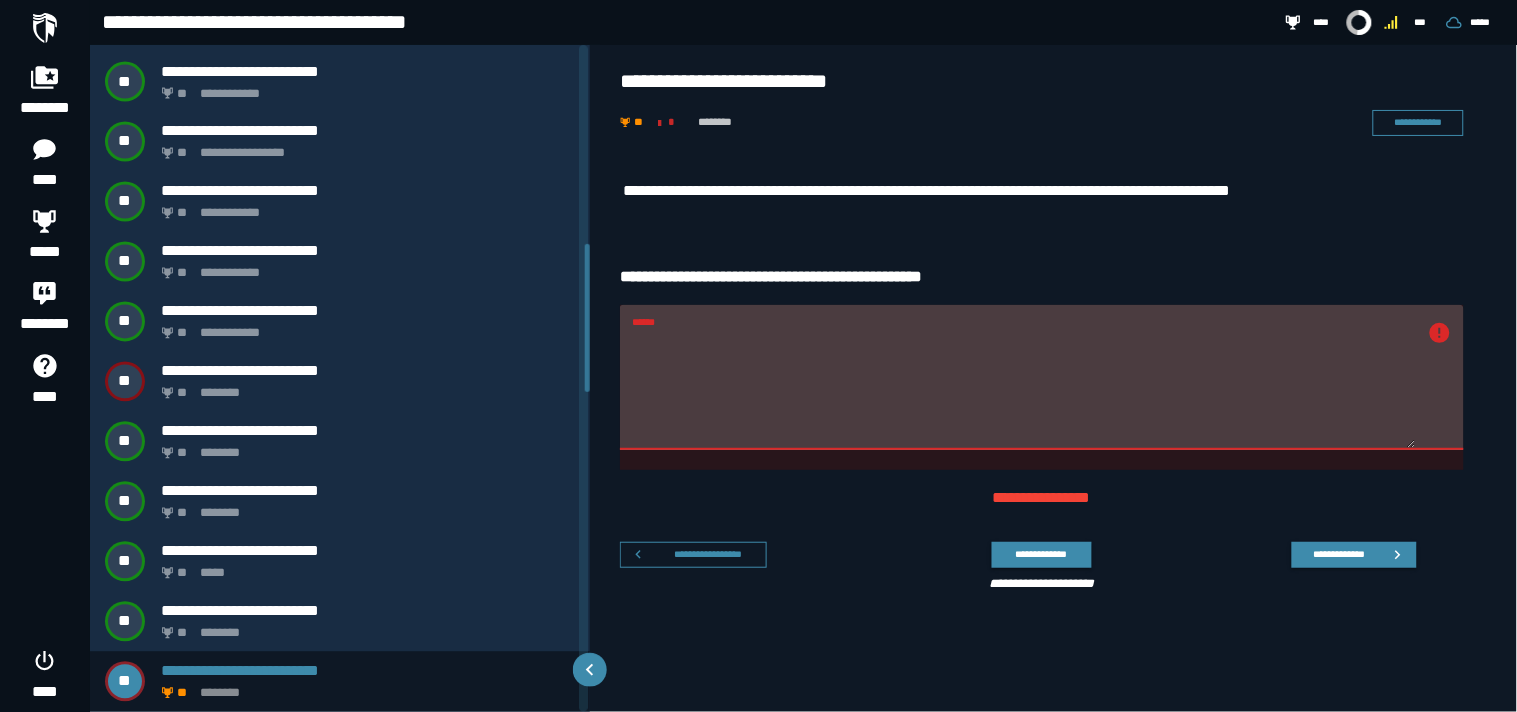 click on "**********" at bounding box center (1054, 424) 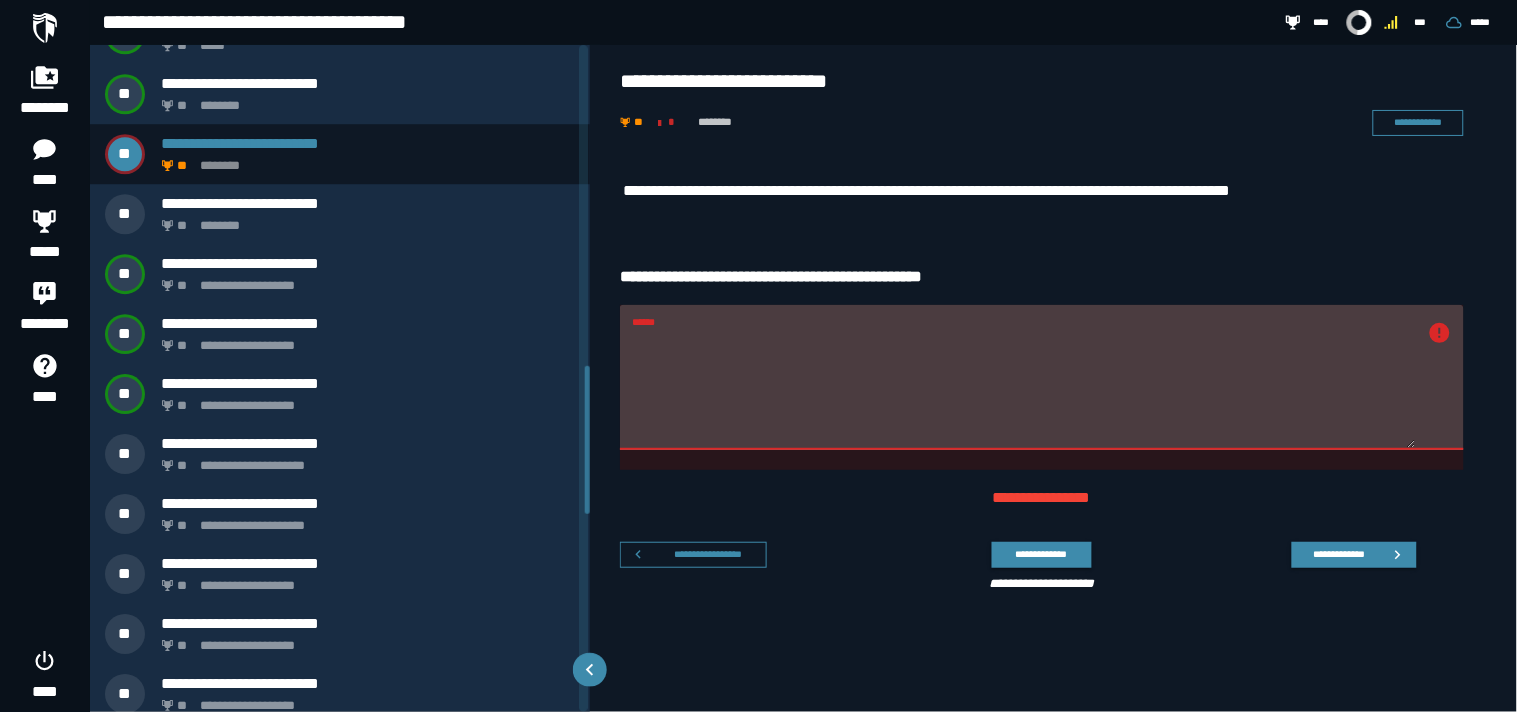 scroll, scrollTop: 1450, scrollLeft: 0, axis: vertical 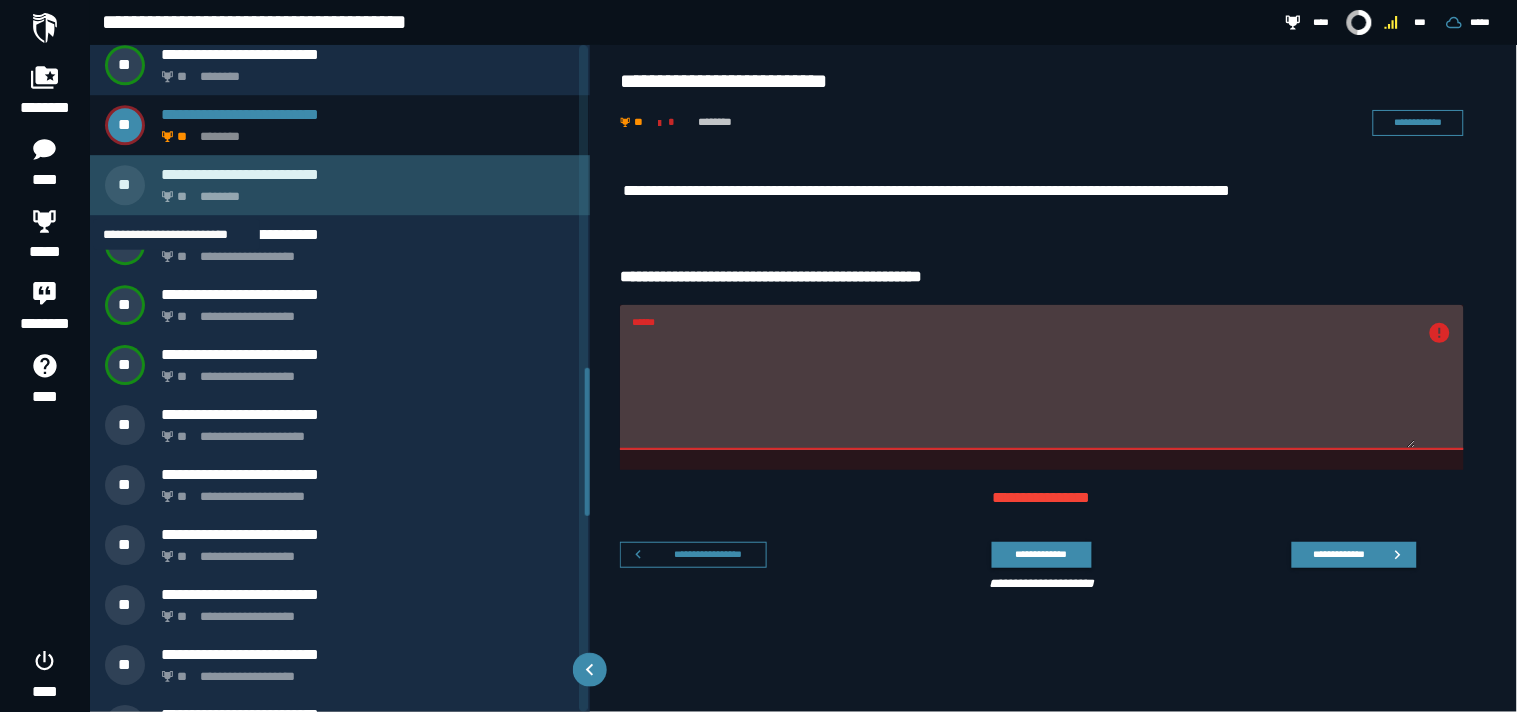 click on "**" at bounding box center [183, 197] 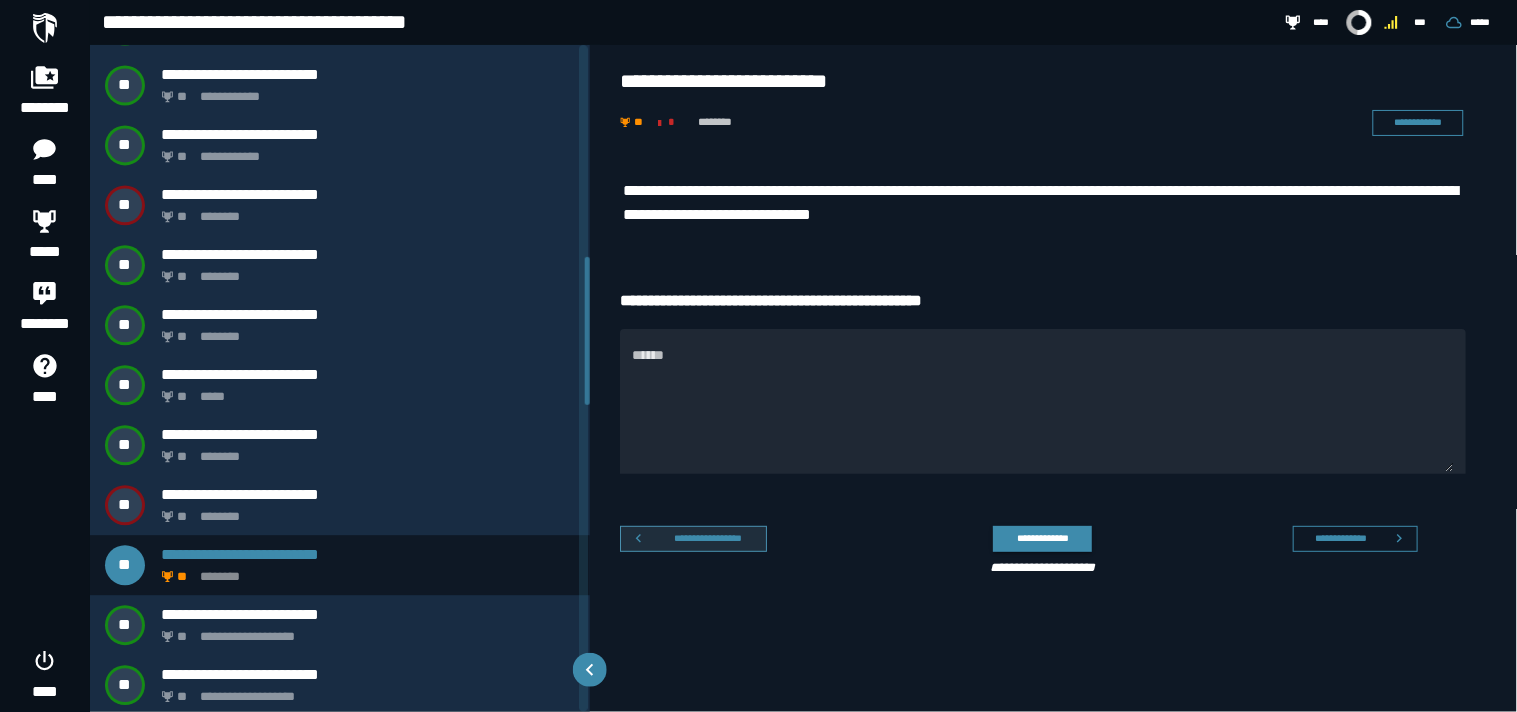 scroll, scrollTop: 953, scrollLeft: 0, axis: vertical 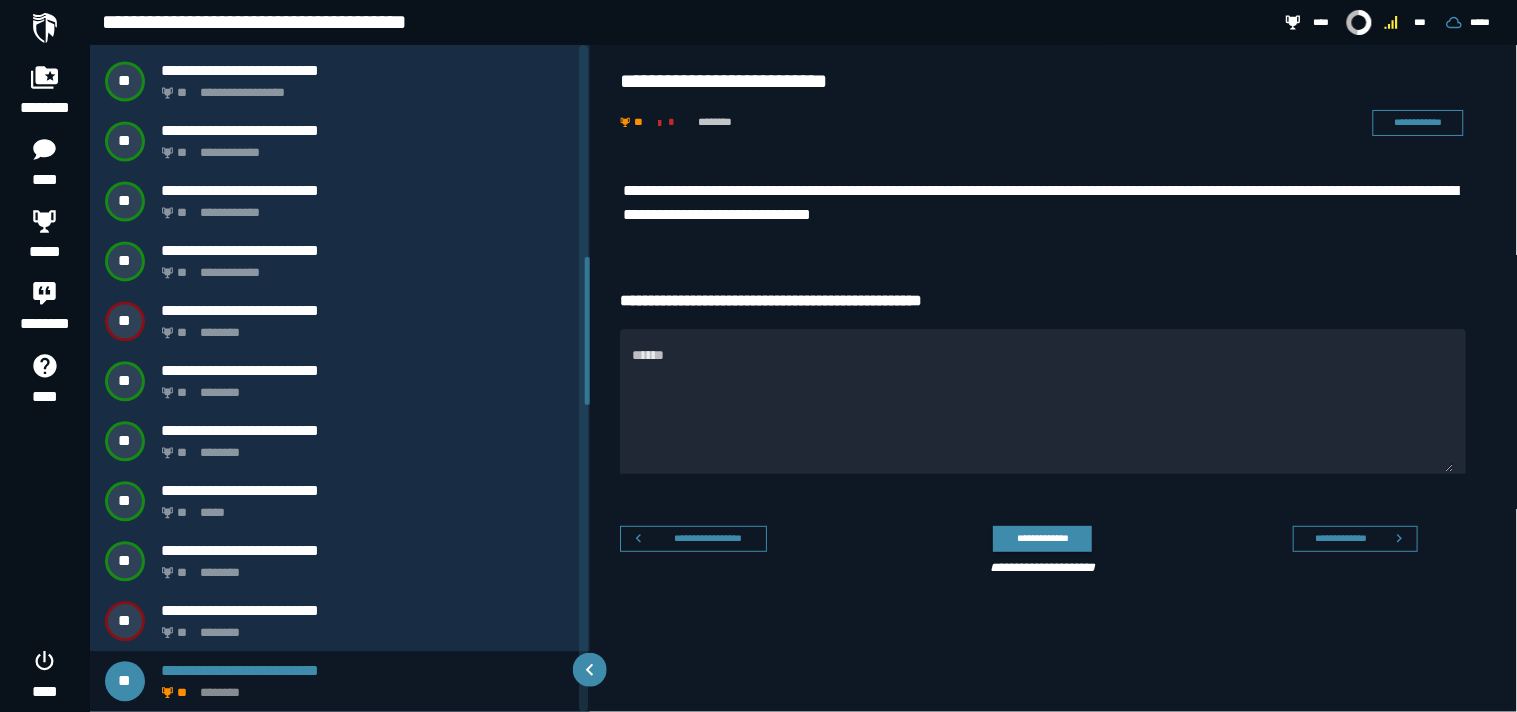 click on "**********" at bounding box center [1055, 424] 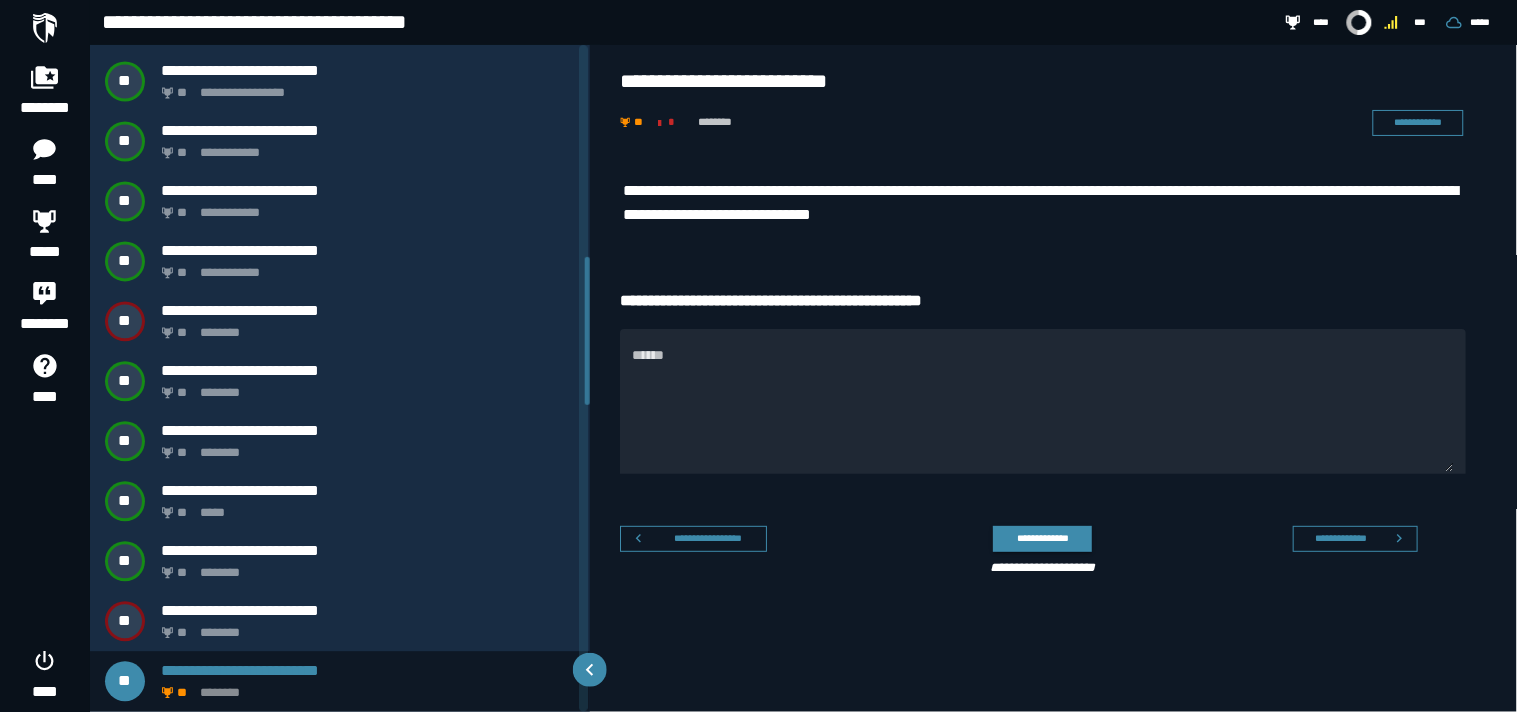 click on "**********" at bounding box center (1055, 424) 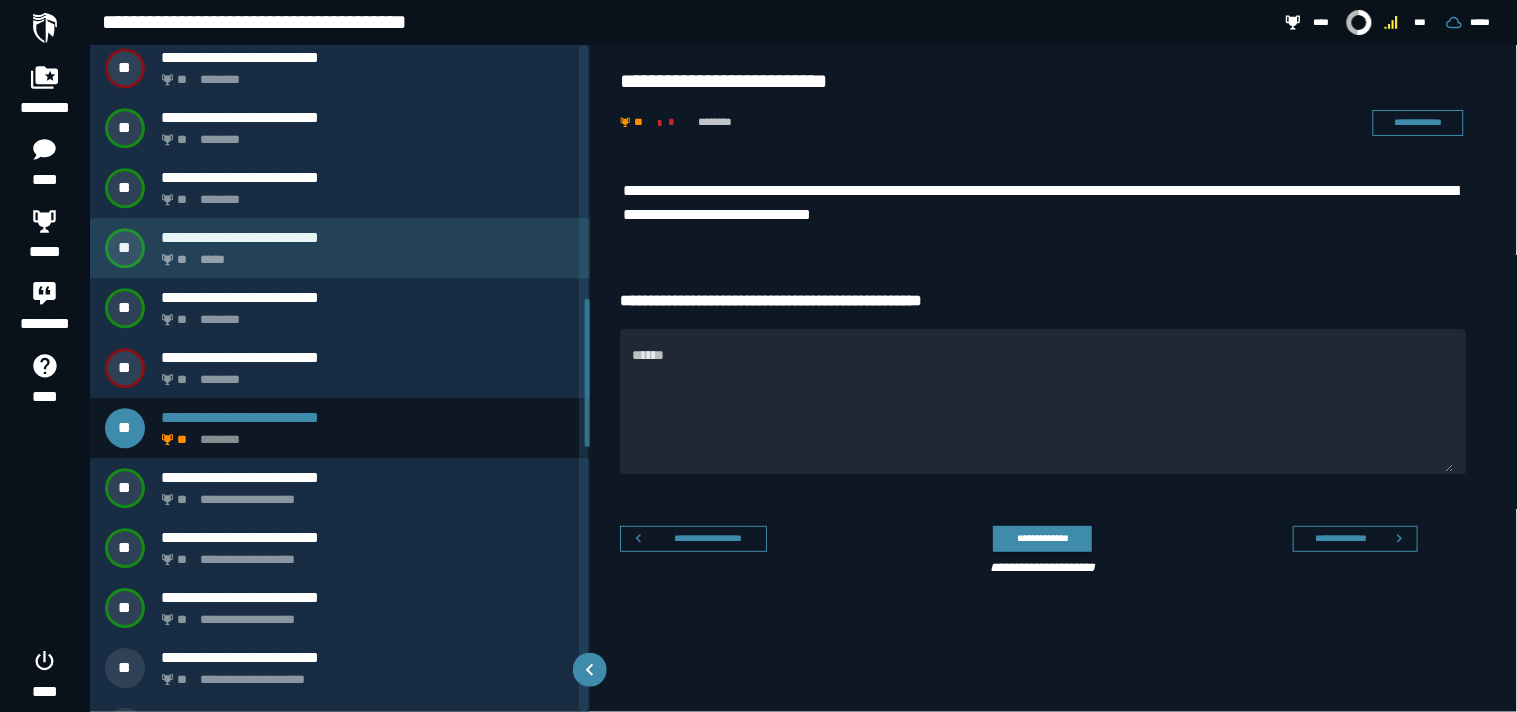 scroll, scrollTop: 1265, scrollLeft: 0, axis: vertical 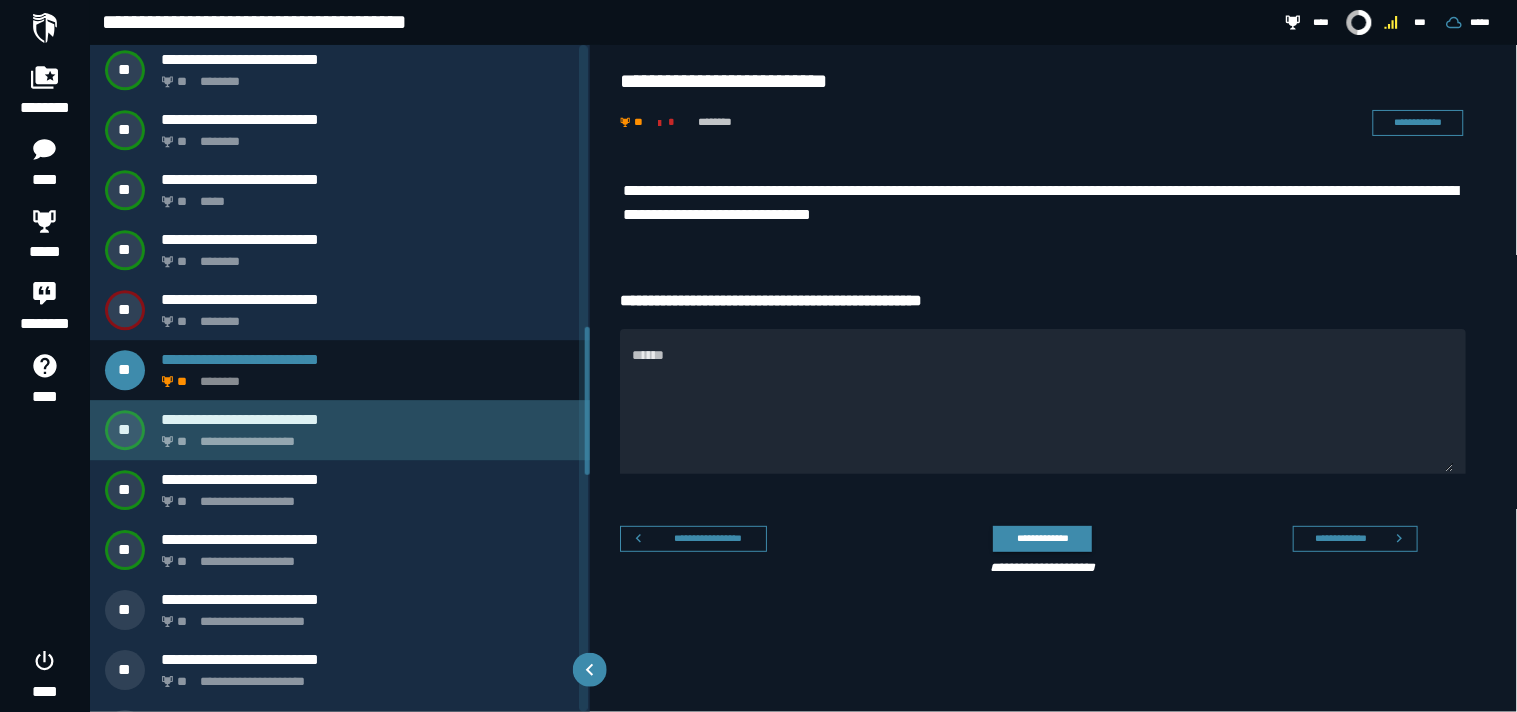 click on "**********" 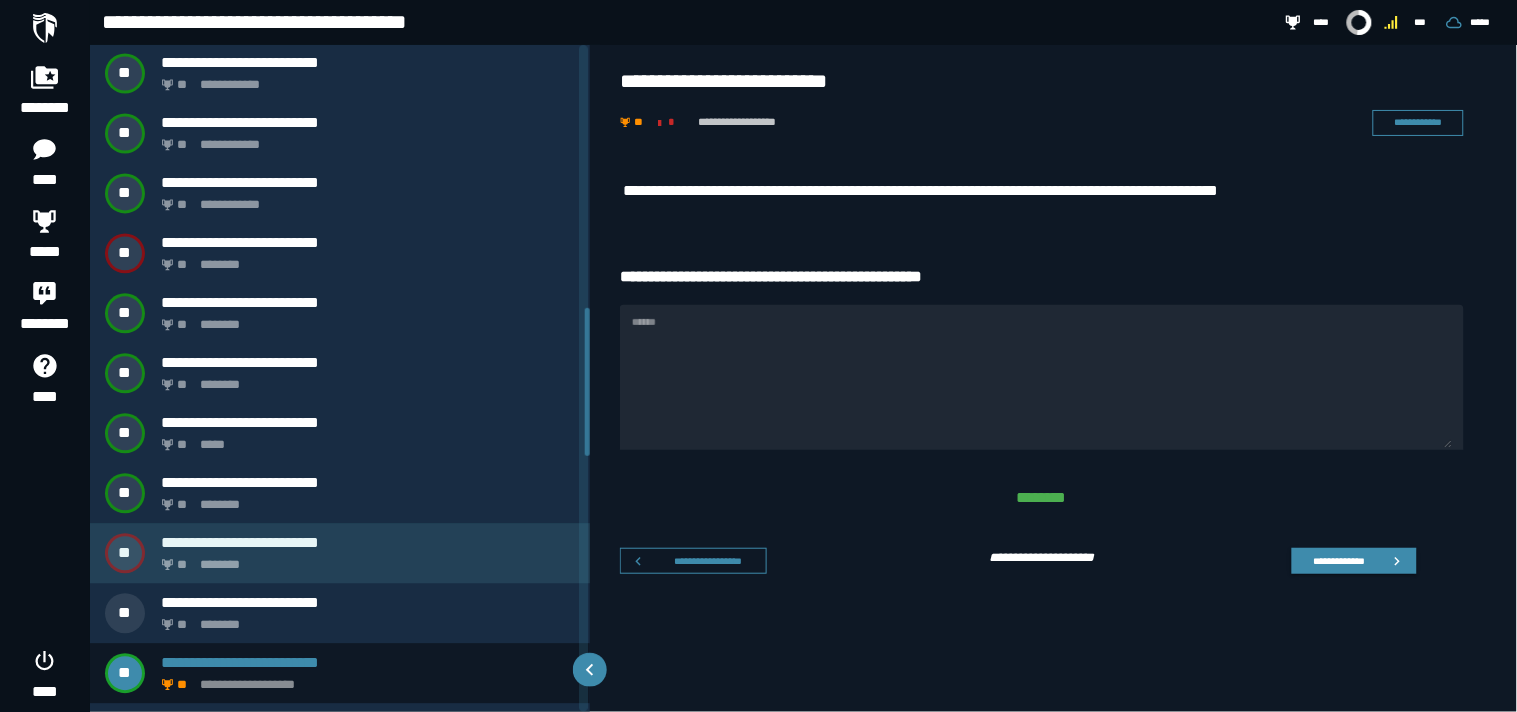 scroll, scrollTop: 1013, scrollLeft: 0, axis: vertical 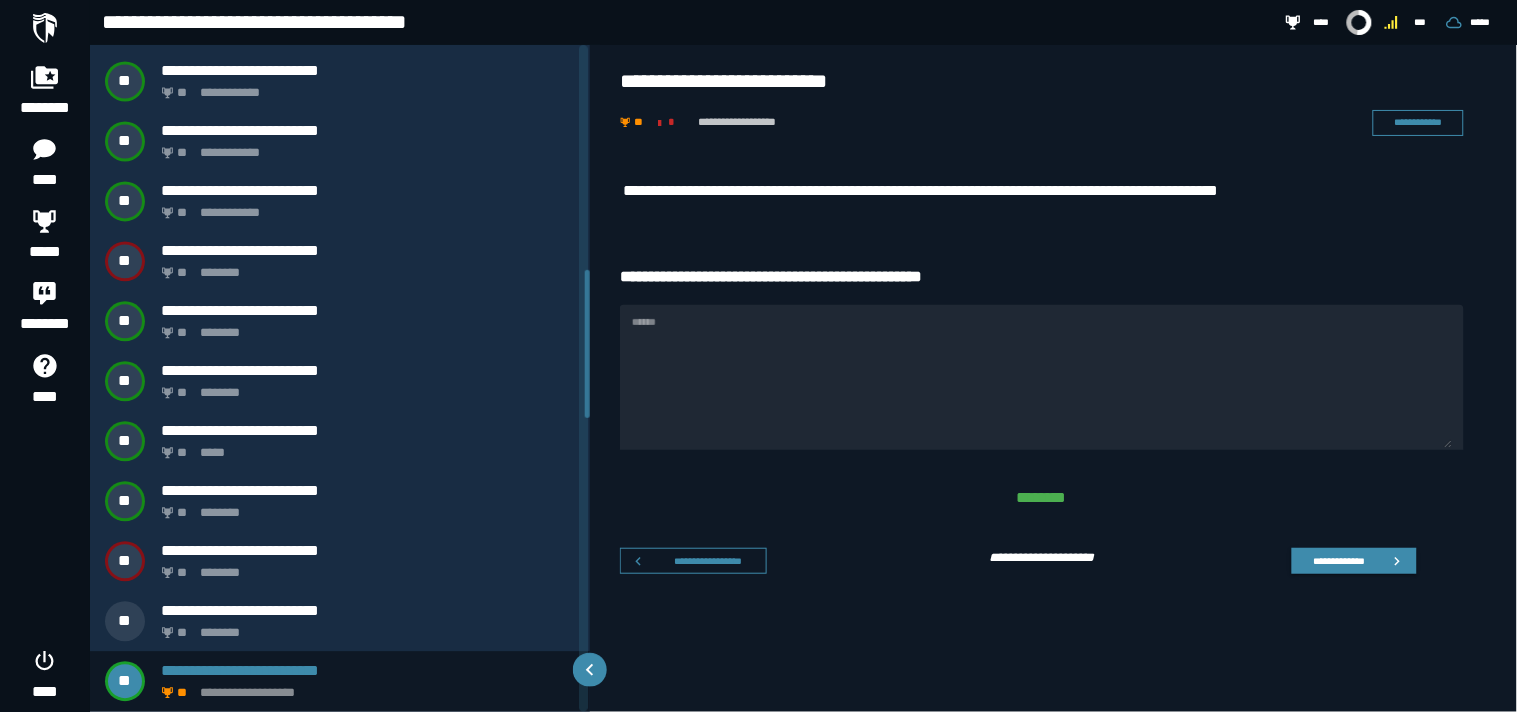 click on "**********" at bounding box center (1054, 424) 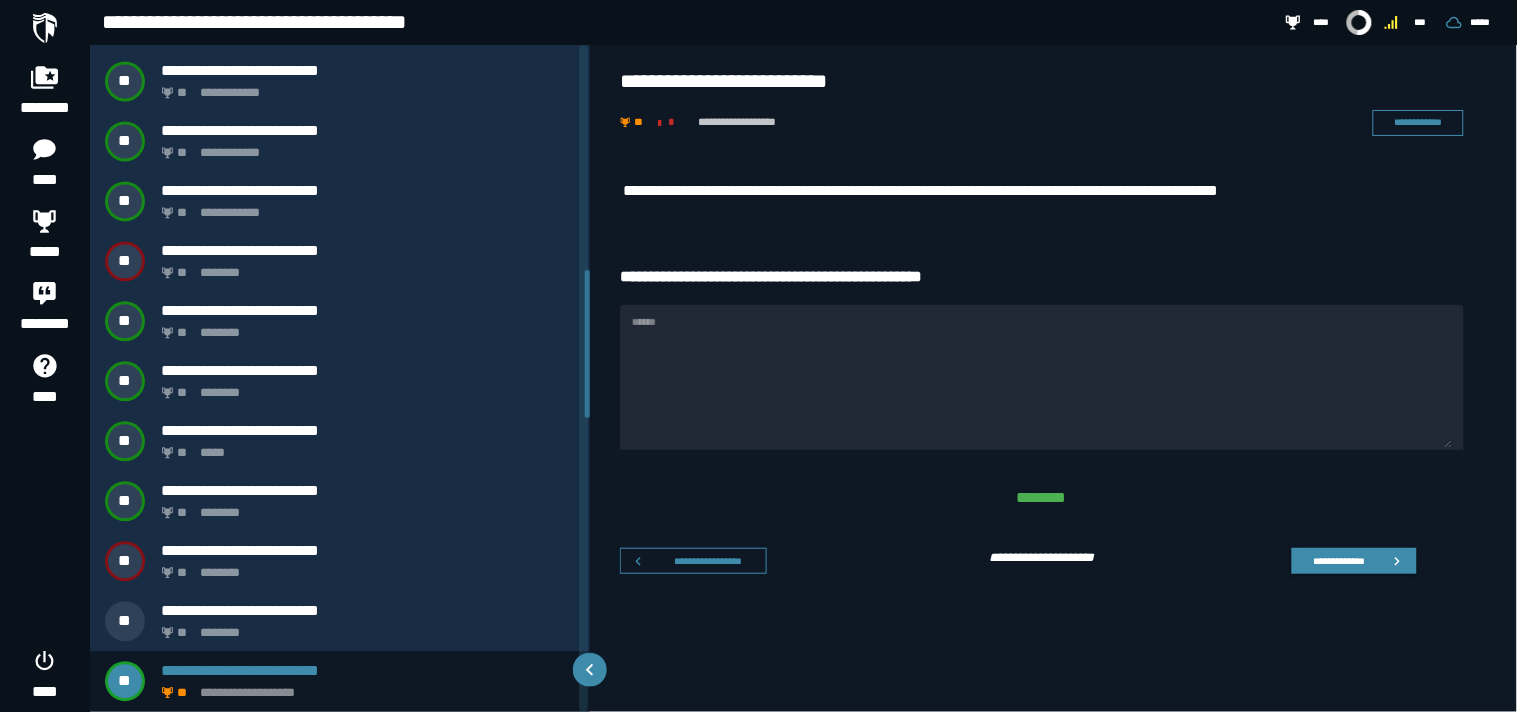 click on "**********" at bounding box center [1054, 424] 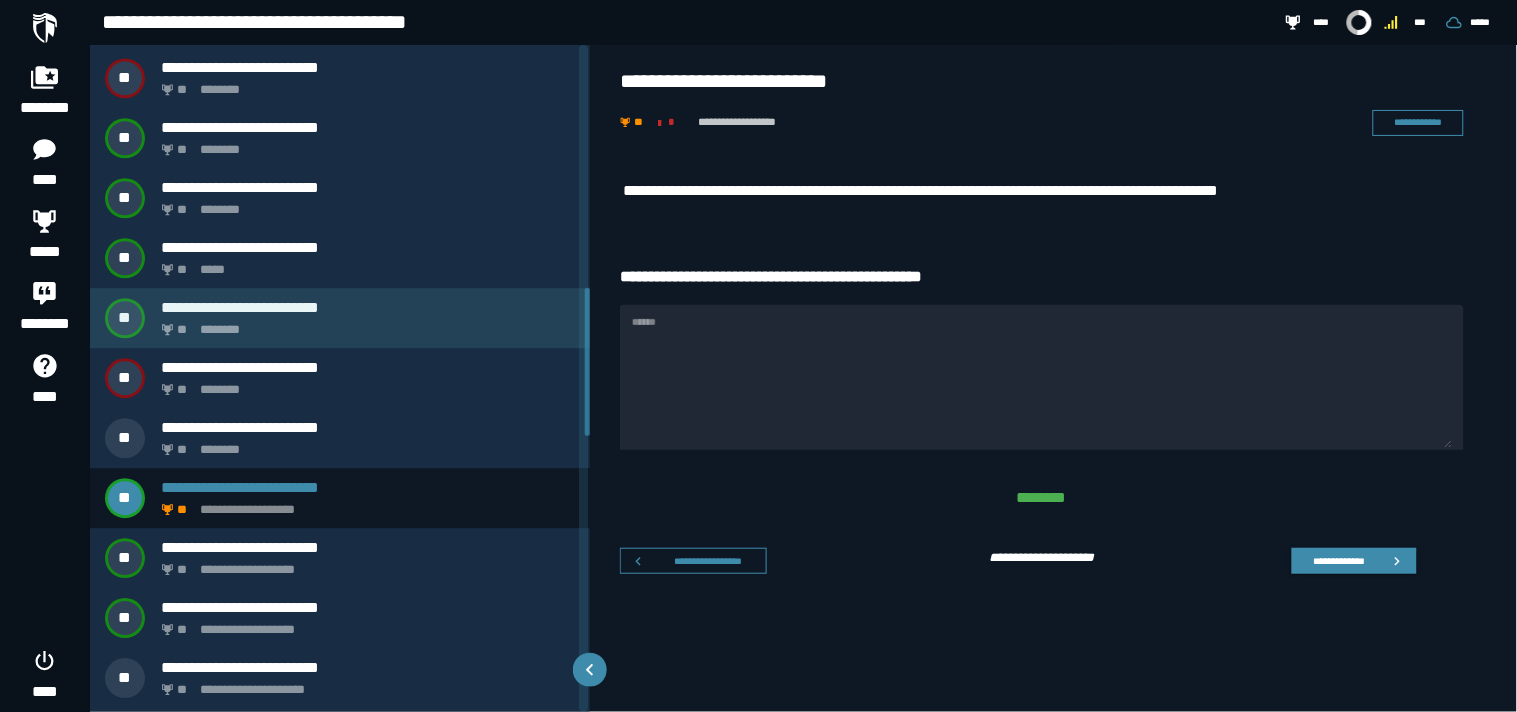 scroll, scrollTop: 1251, scrollLeft: 0, axis: vertical 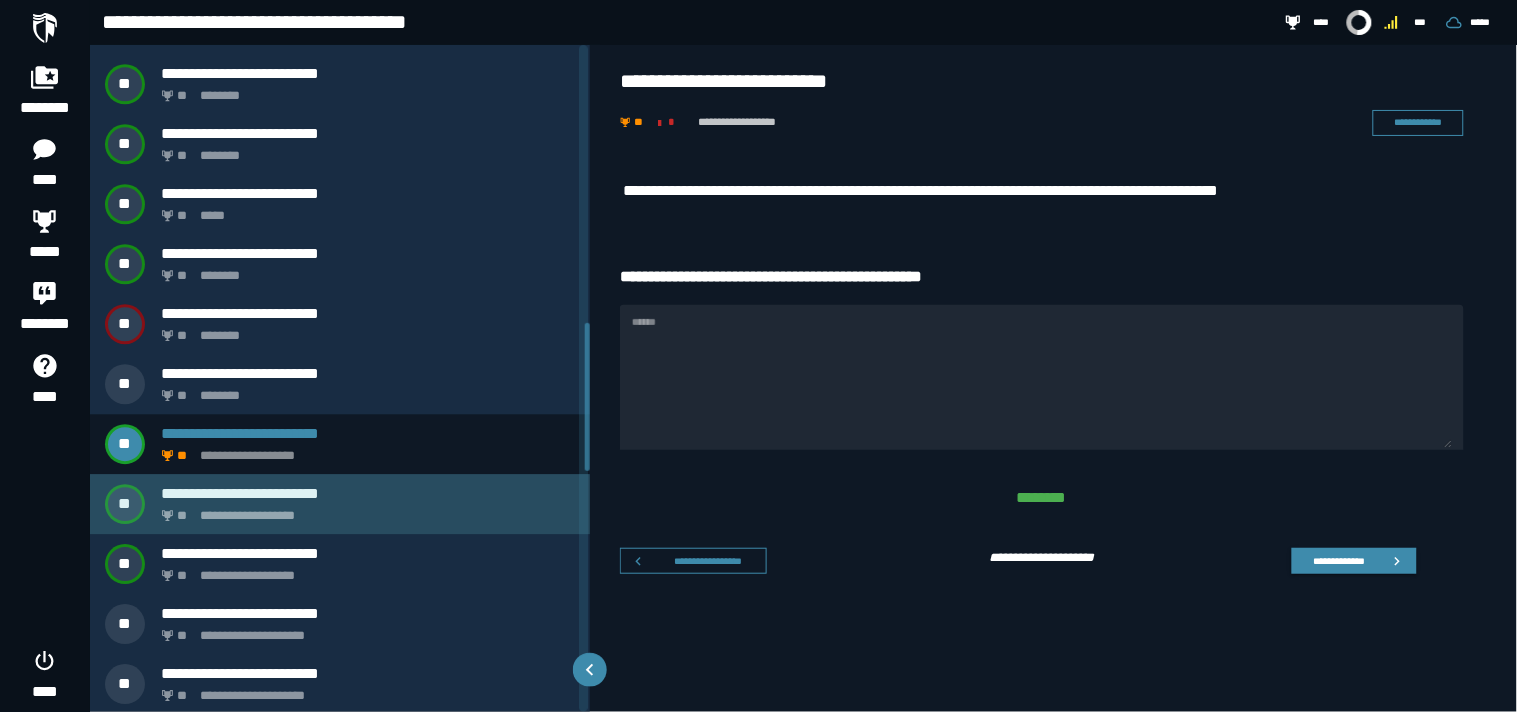 click on "**********" at bounding box center [364, 510] 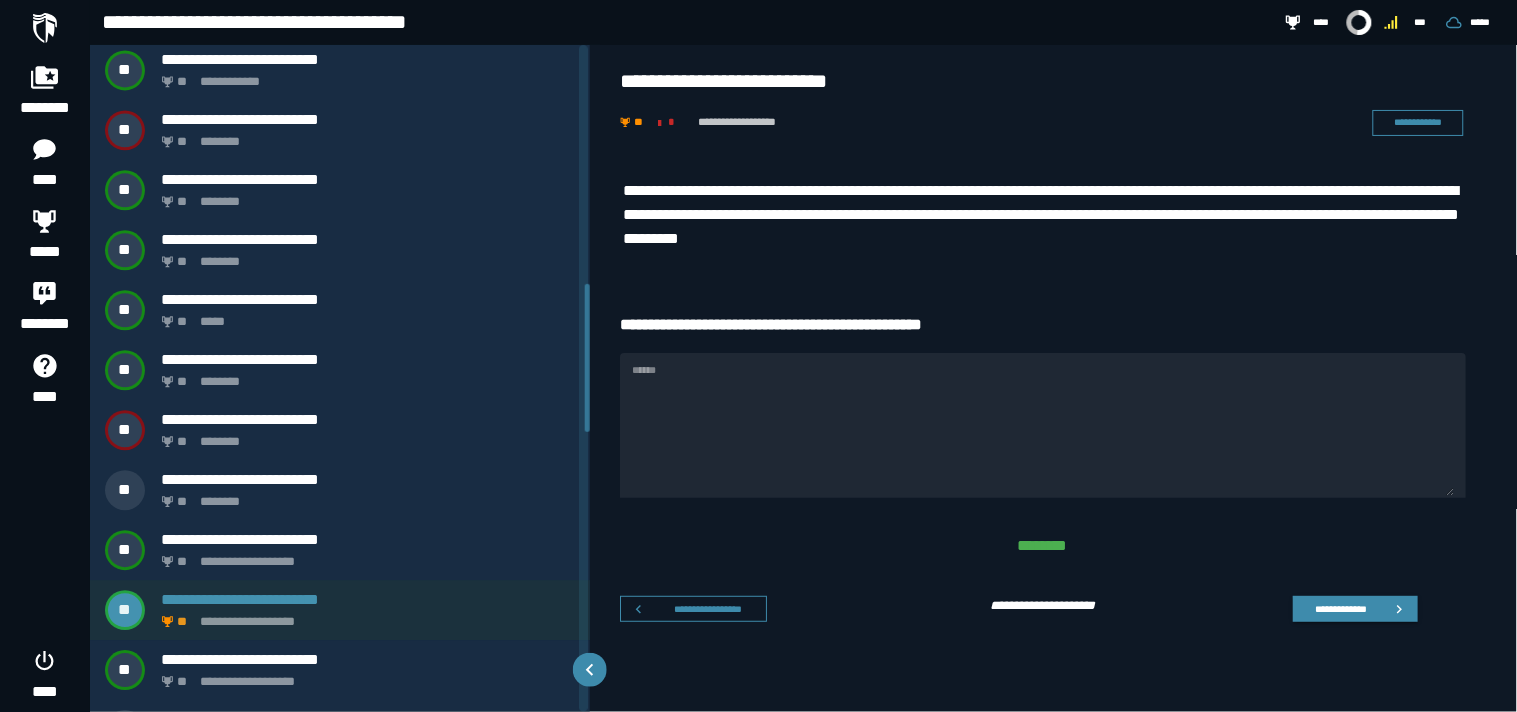 scroll, scrollTop: 1073, scrollLeft: 0, axis: vertical 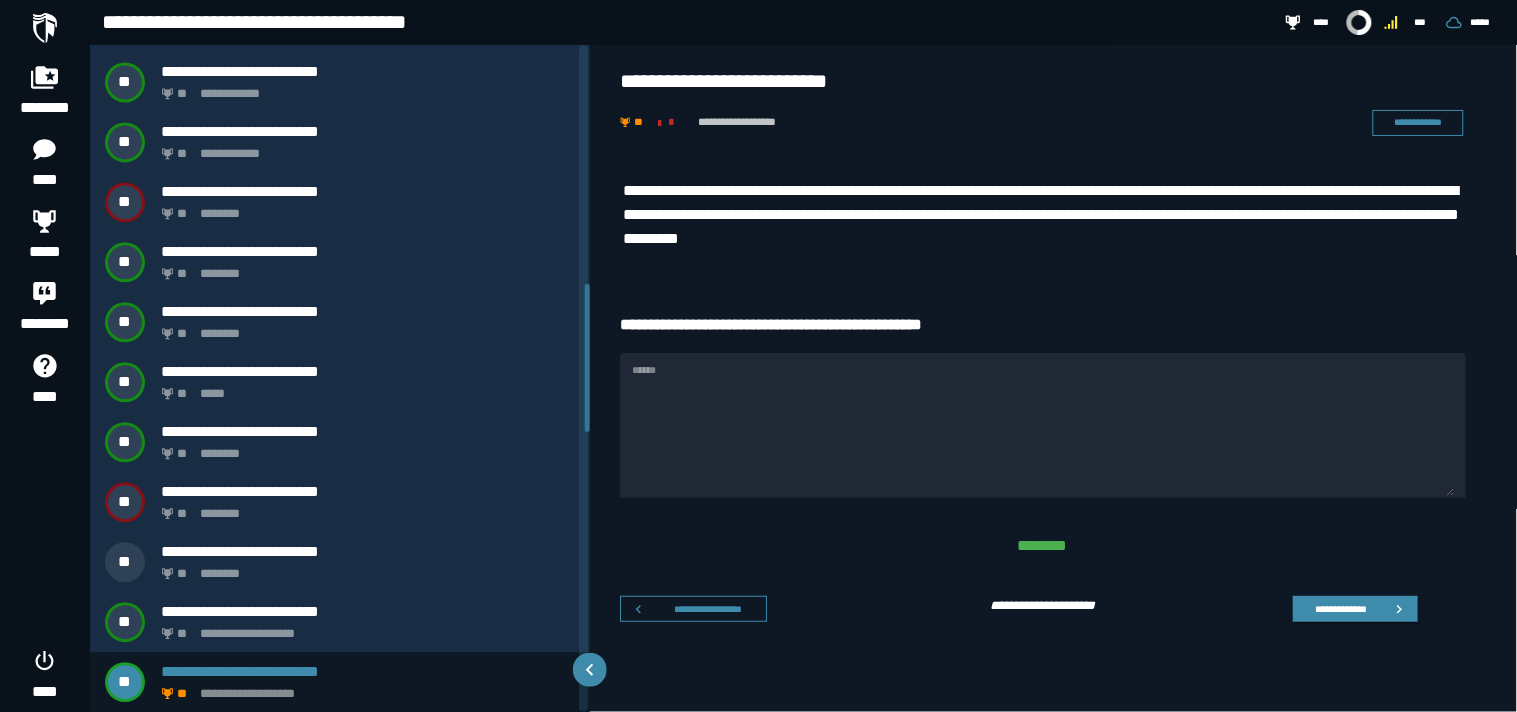 click on "**********" at bounding box center [1055, 424] 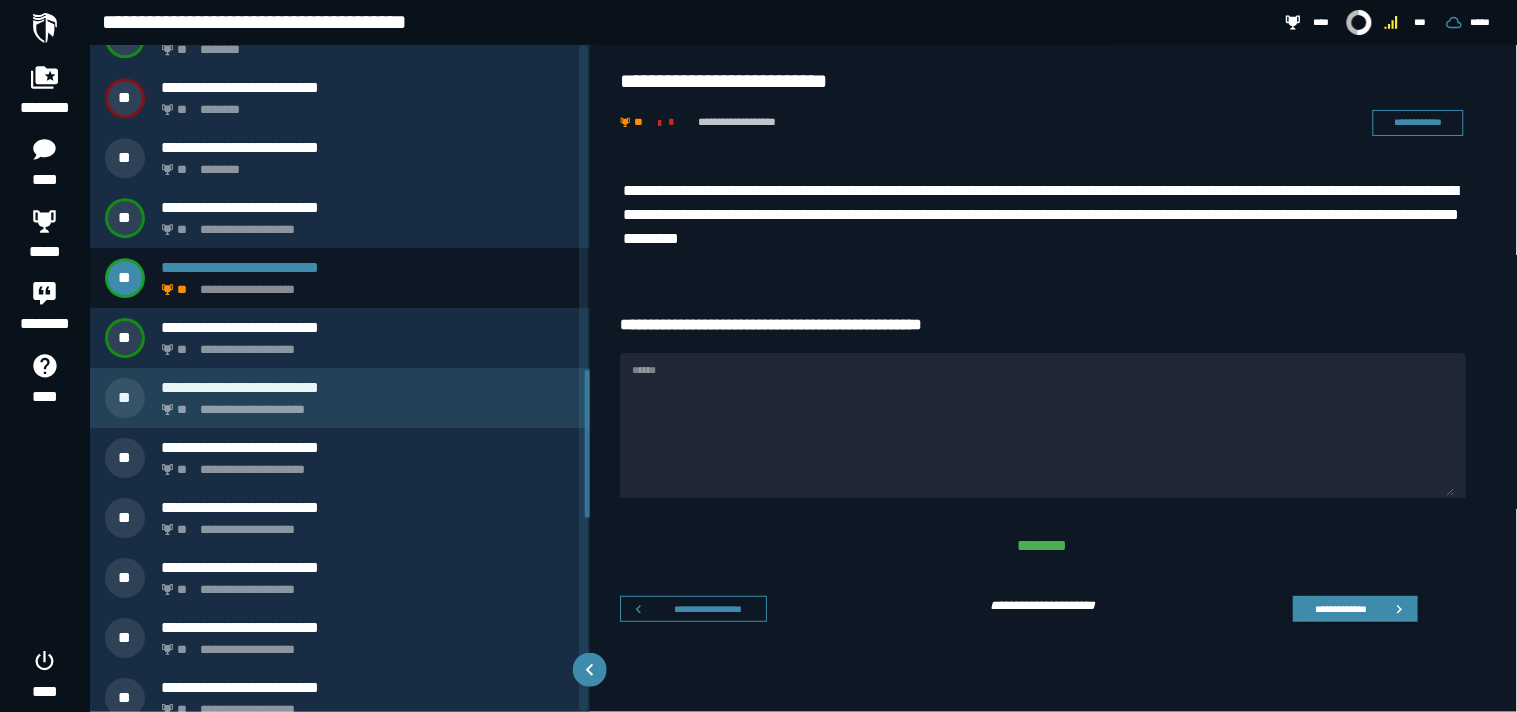 scroll, scrollTop: 1481, scrollLeft: 0, axis: vertical 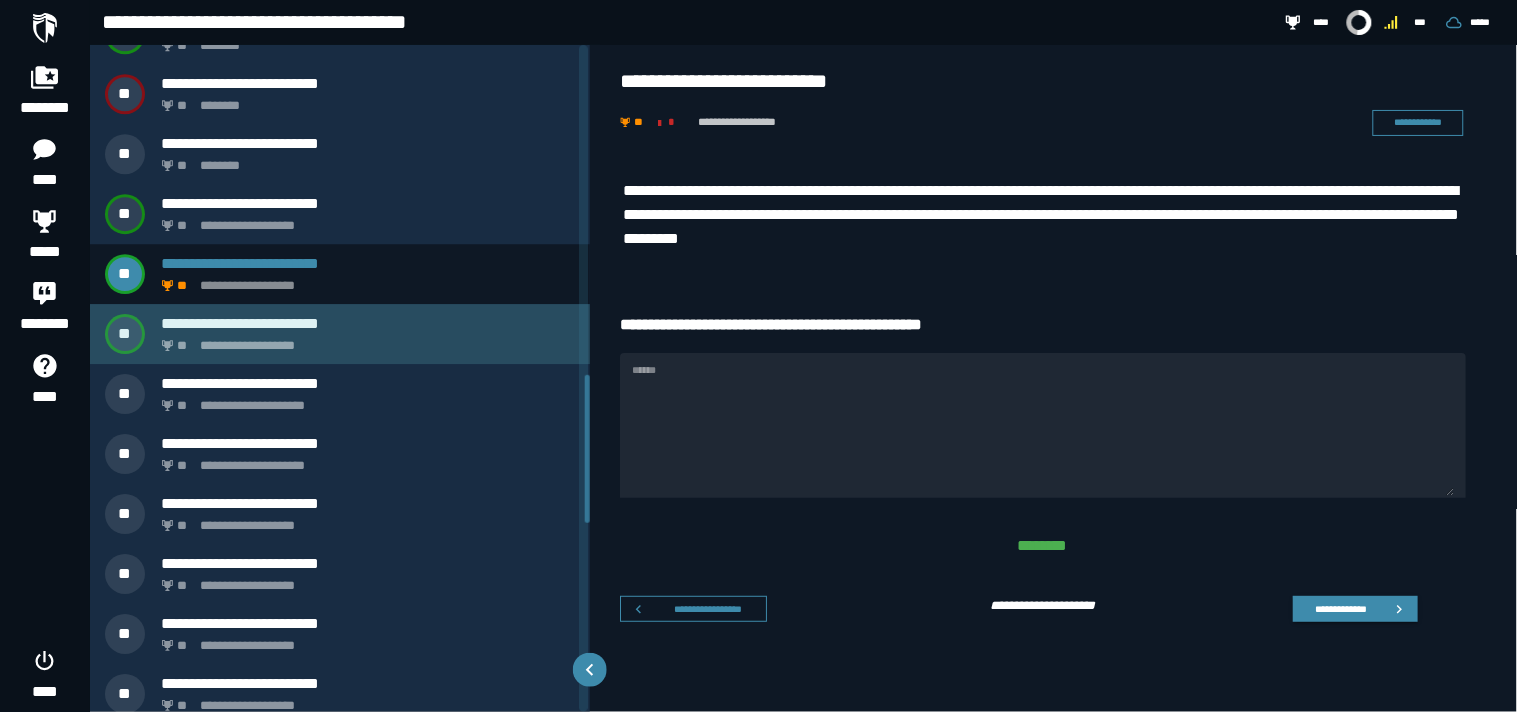 click on "**********" at bounding box center (368, 323) 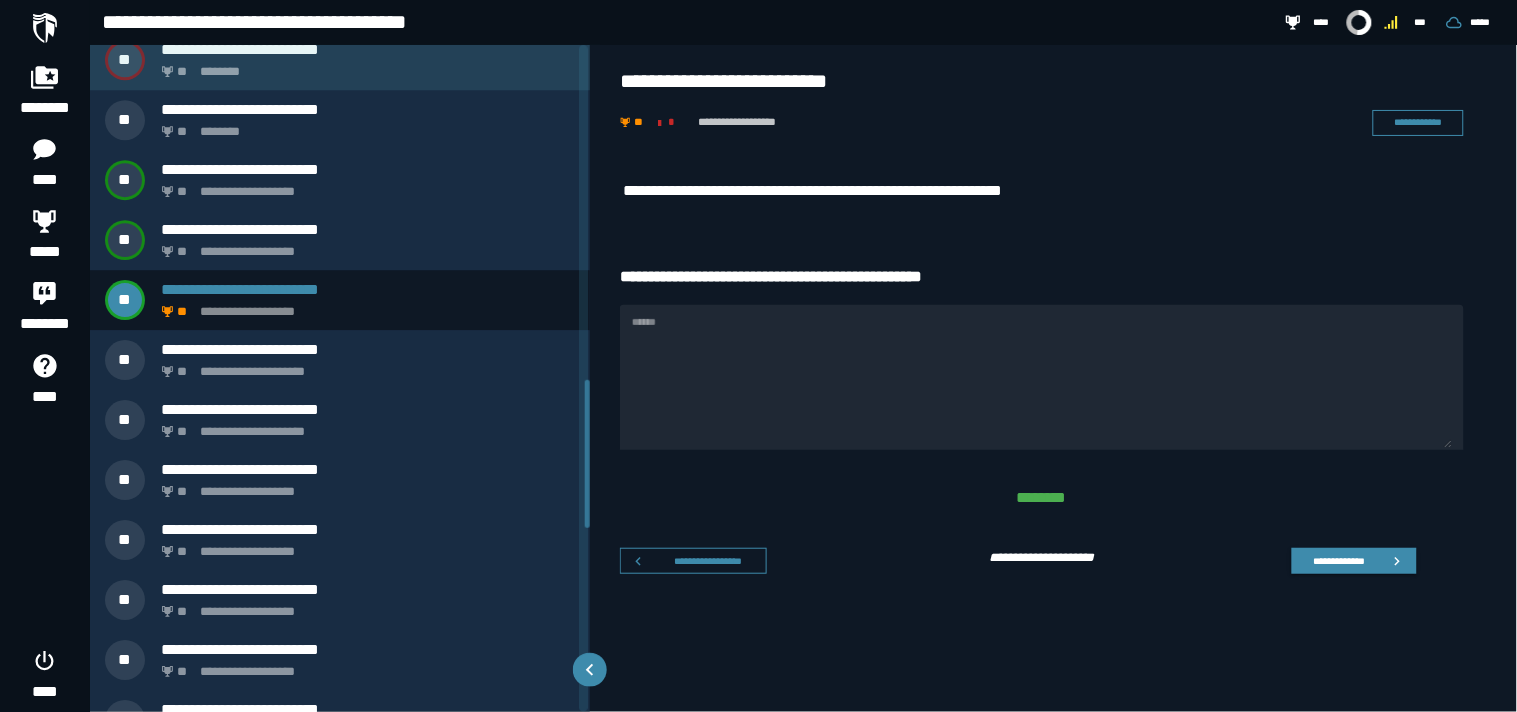 scroll, scrollTop: 1520, scrollLeft: 0, axis: vertical 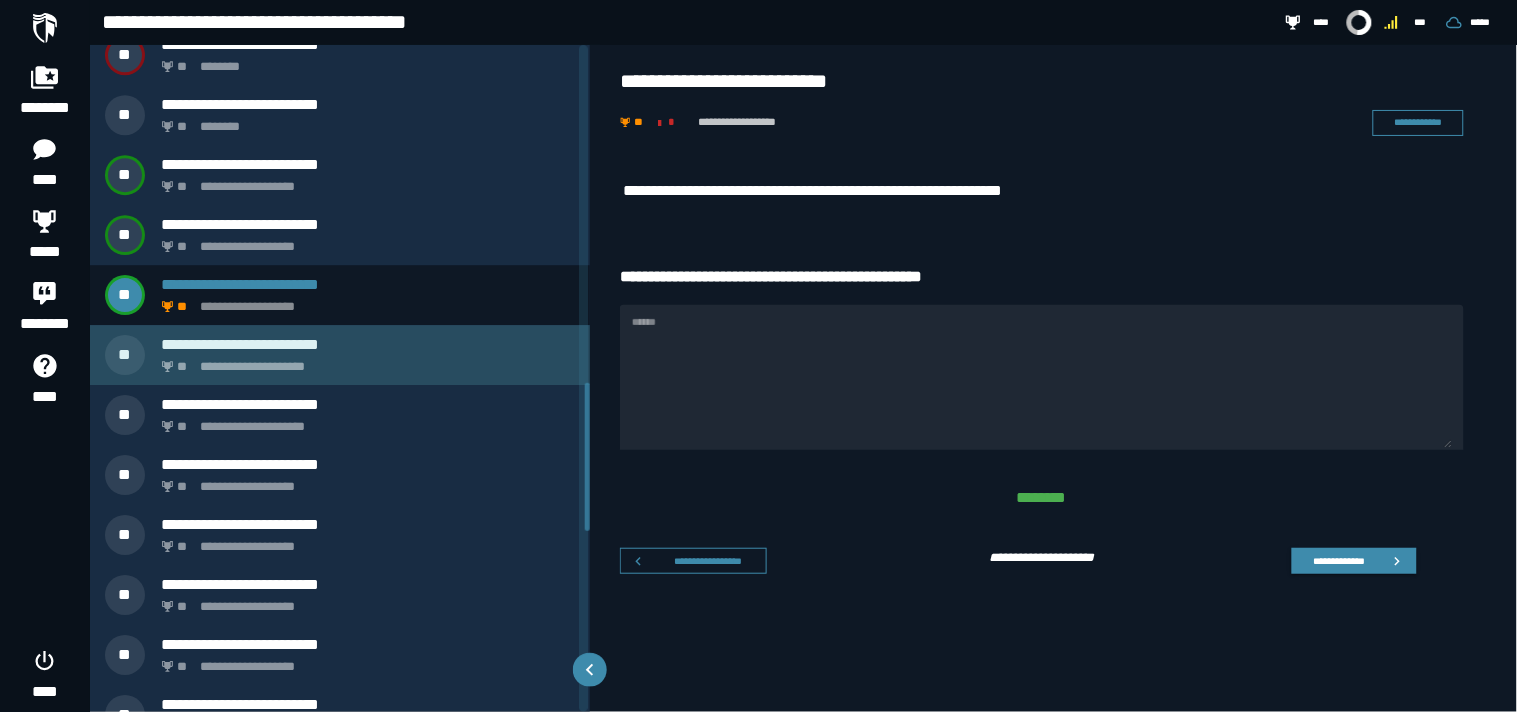 click on "**********" 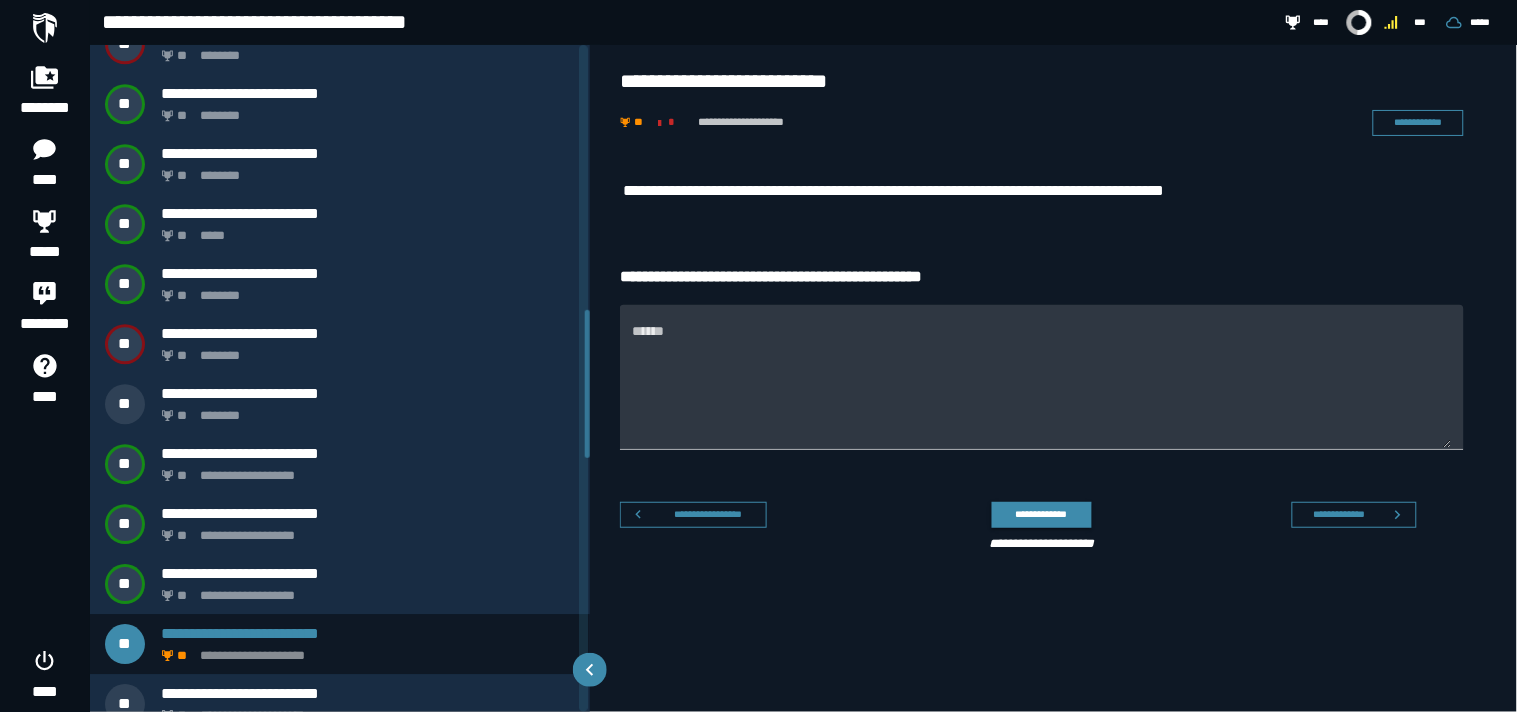 scroll, scrollTop: 1193, scrollLeft: 0, axis: vertical 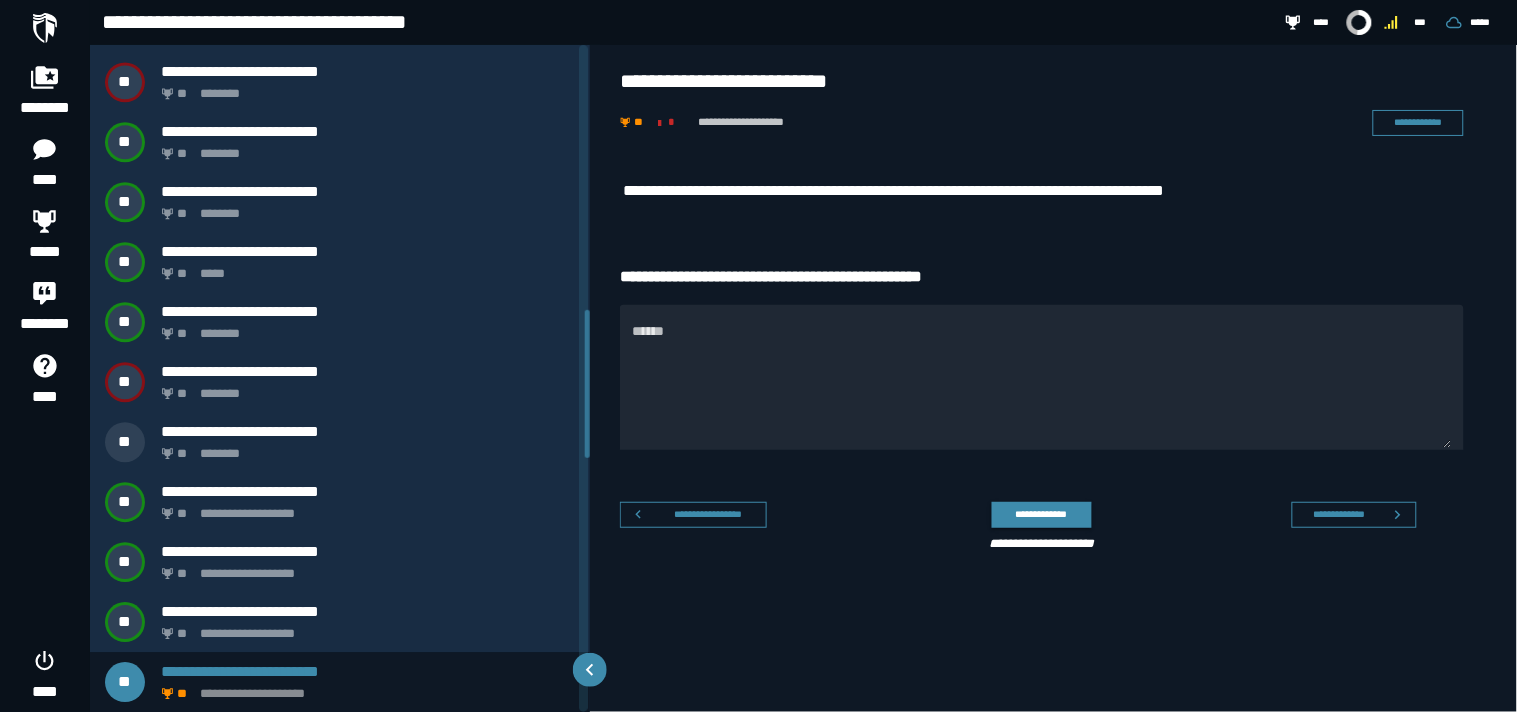 click on "**********" at bounding box center [1054, 102] 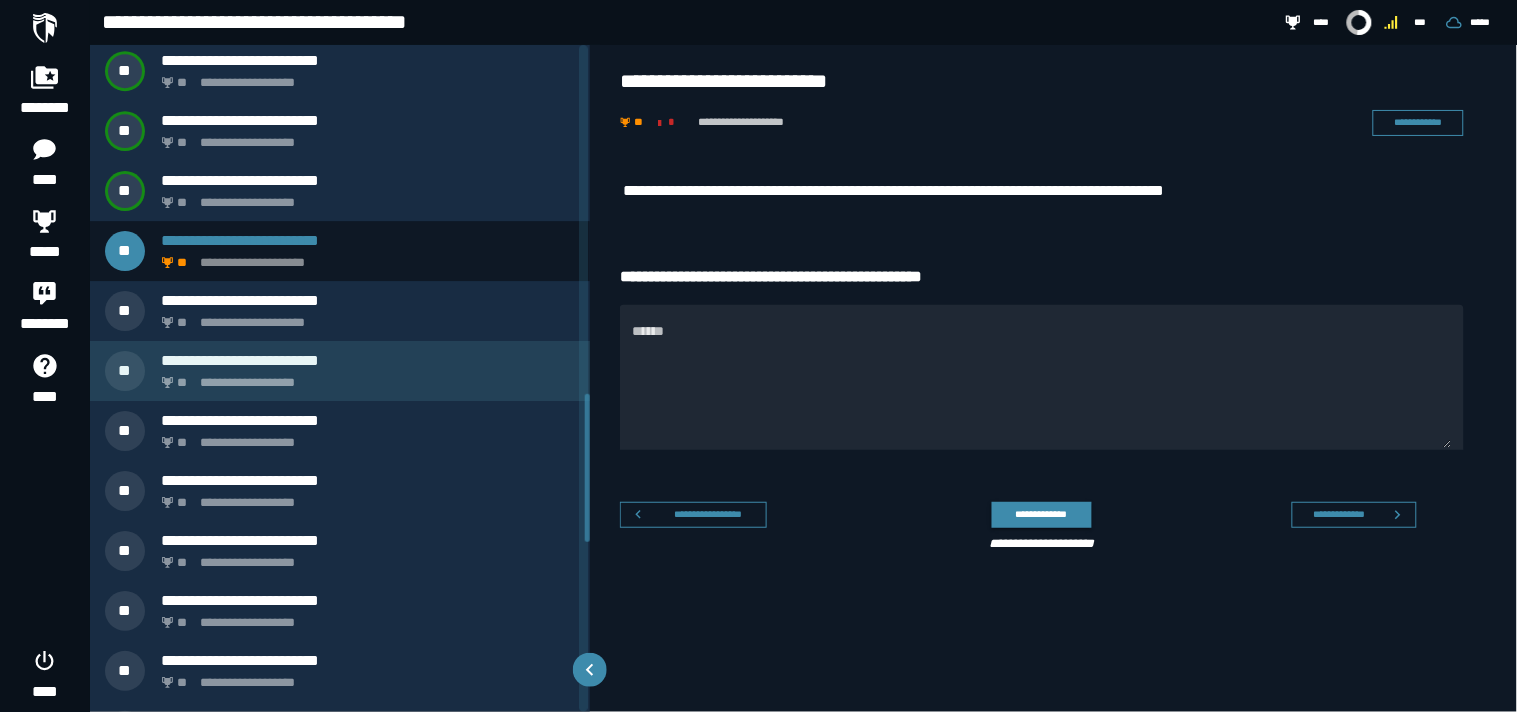 scroll, scrollTop: 1627, scrollLeft: 0, axis: vertical 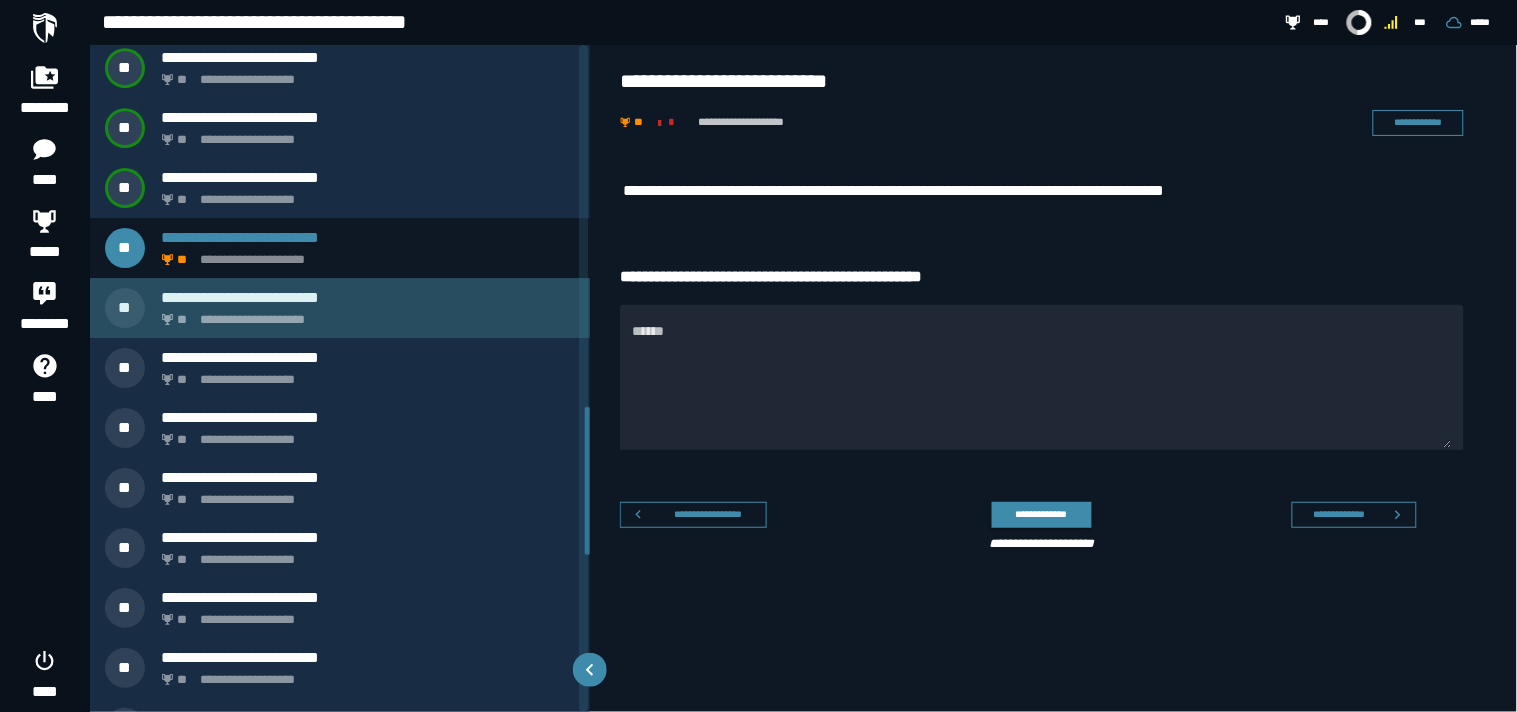 click on "**********" at bounding box center [364, 314] 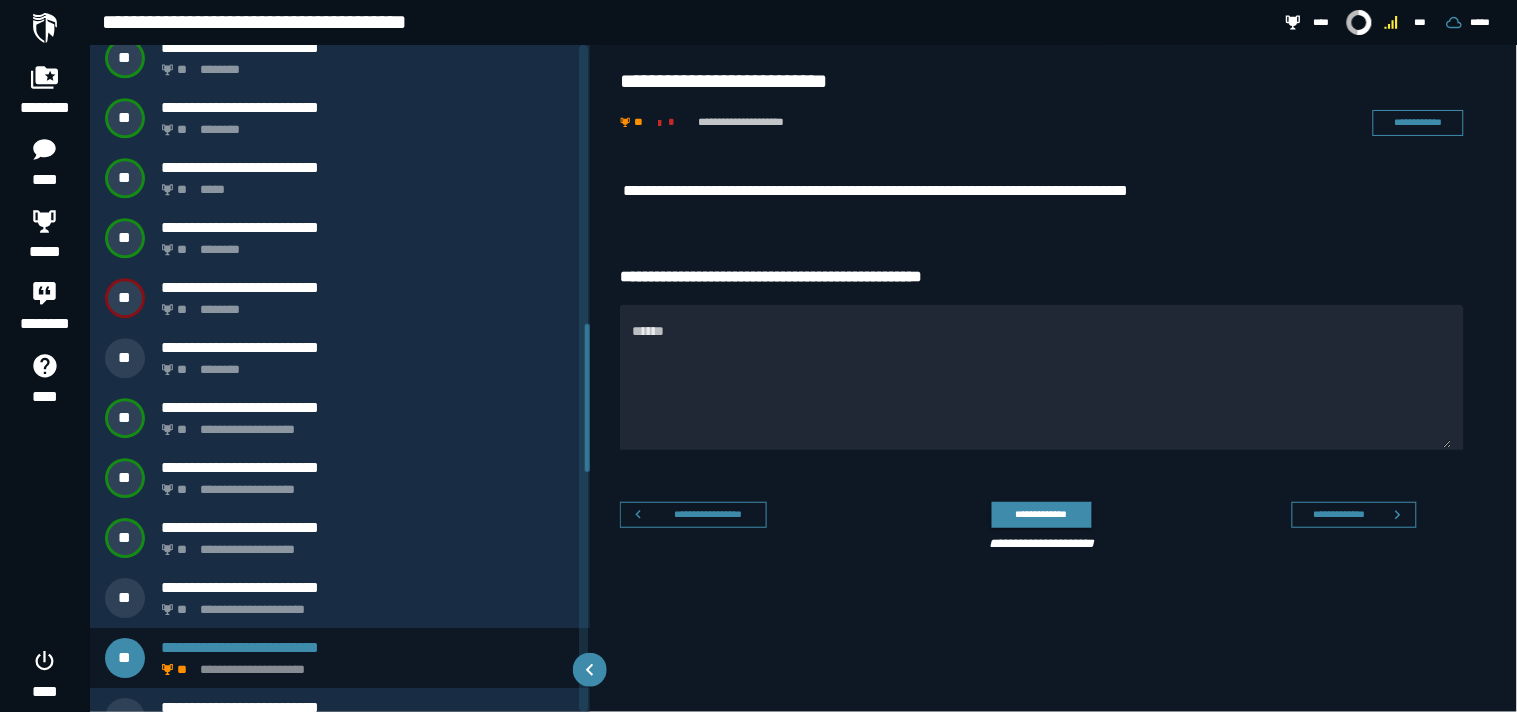 scroll, scrollTop: 1253, scrollLeft: 0, axis: vertical 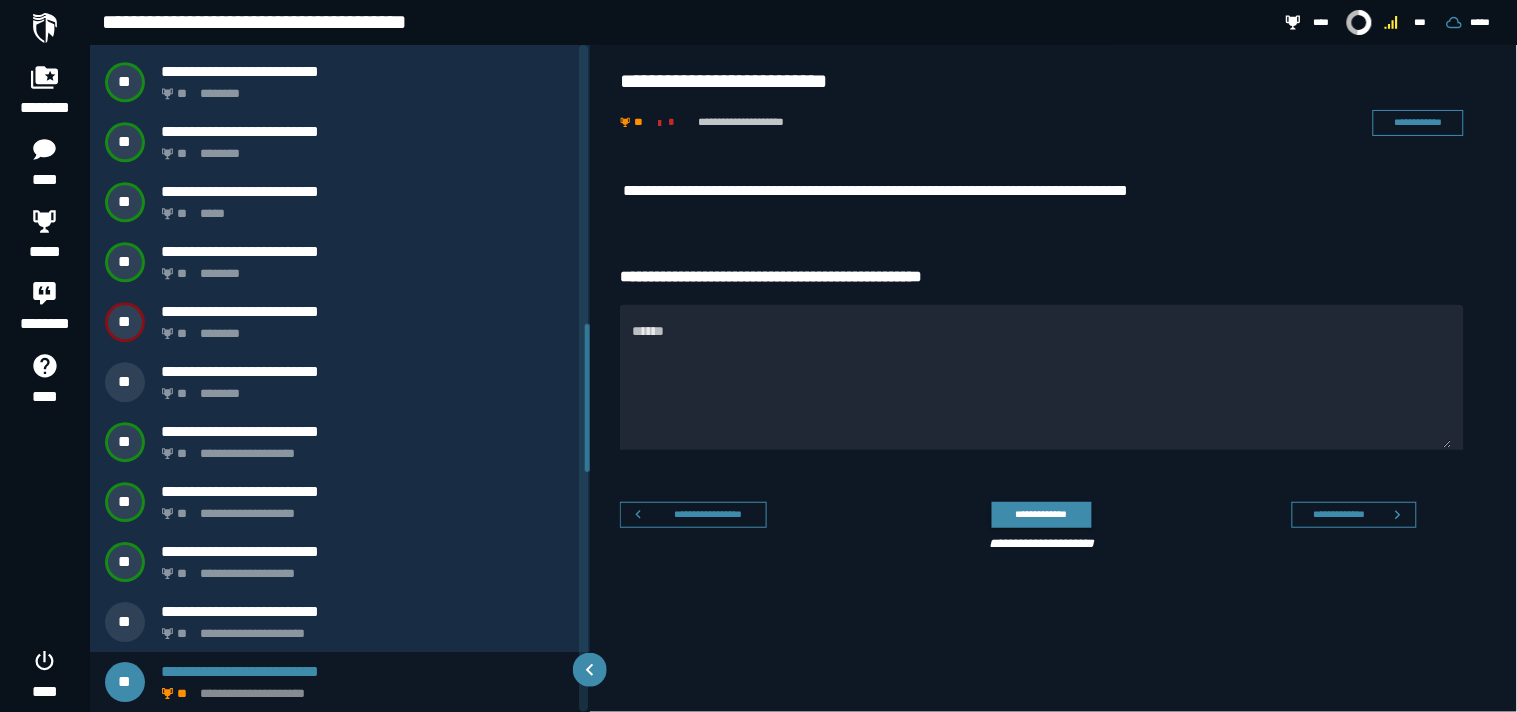 click on "**********" at bounding box center [1054, 424] 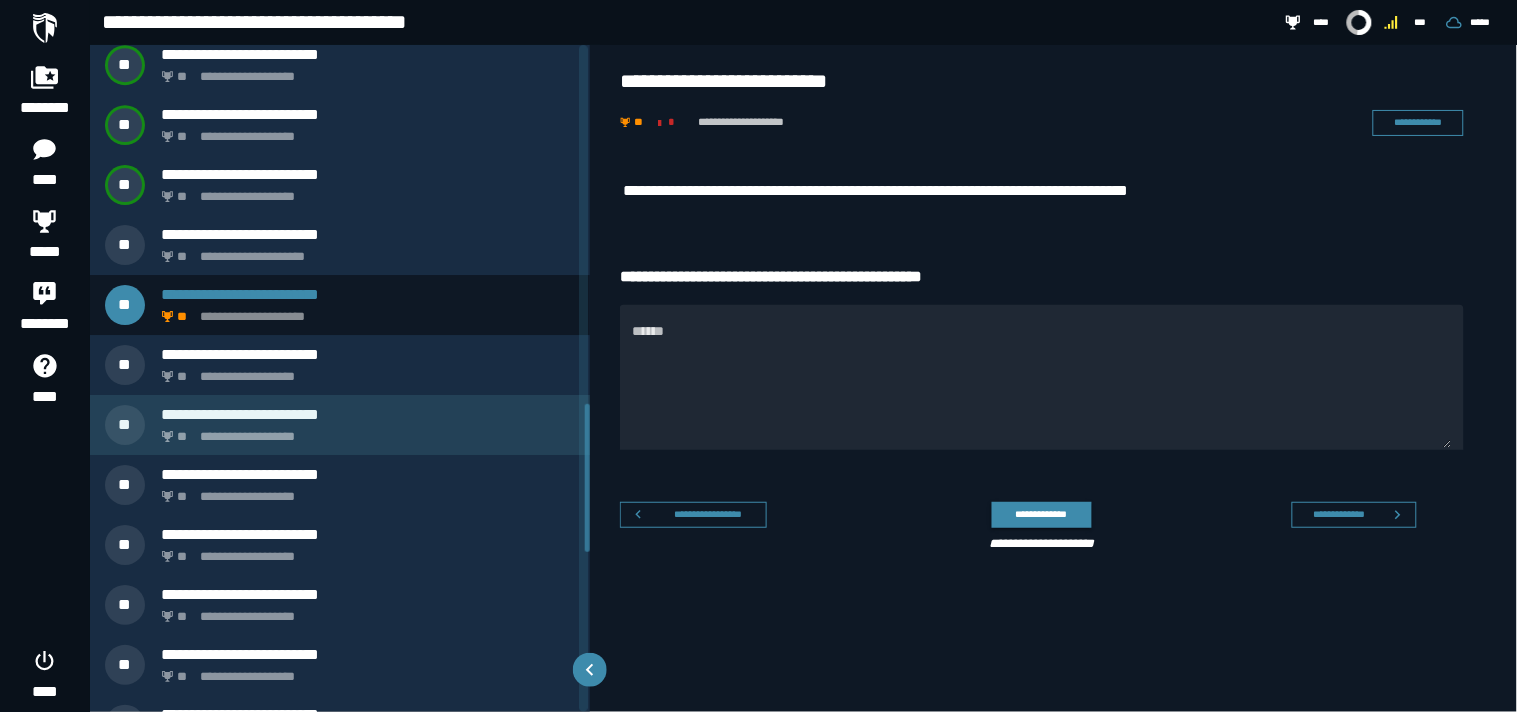 scroll, scrollTop: 1633, scrollLeft: 0, axis: vertical 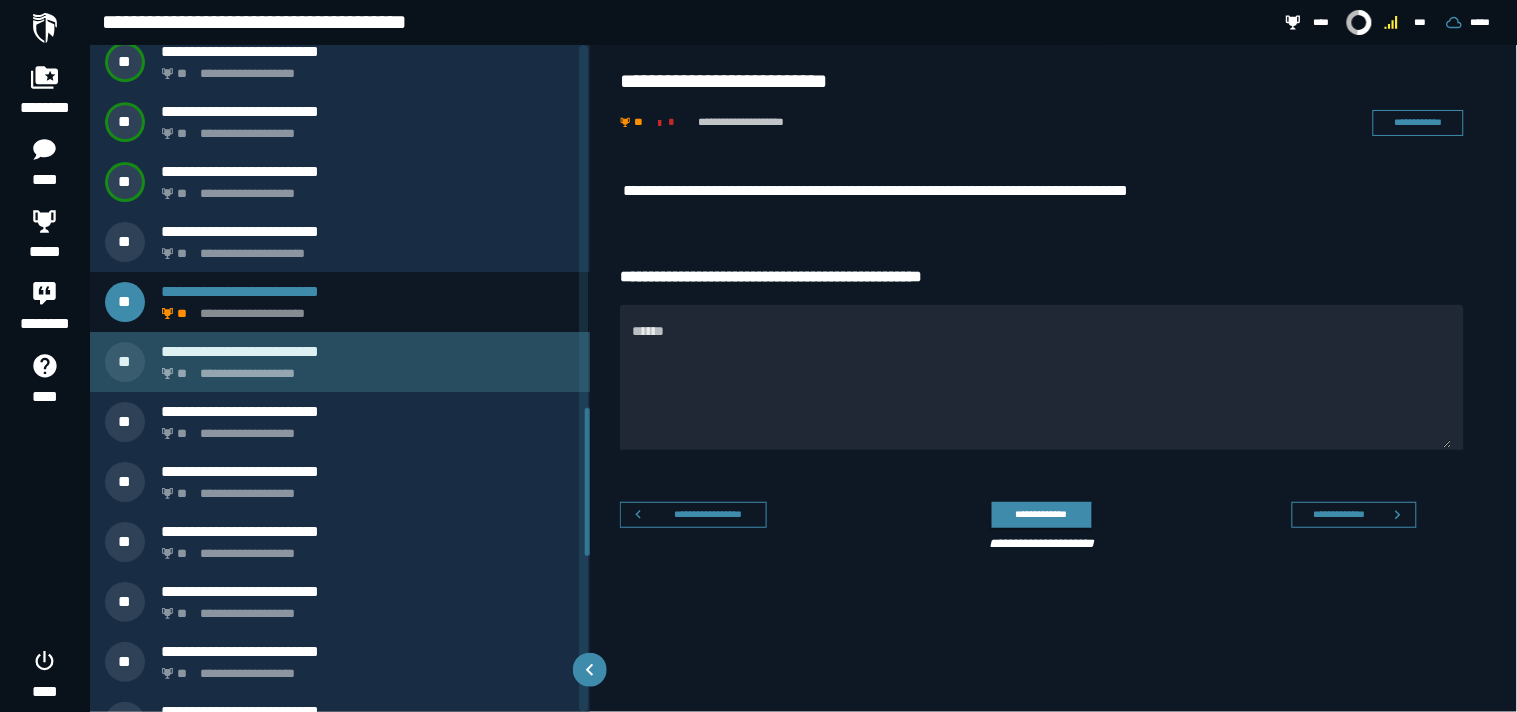 click on "**********" at bounding box center (340, 362) 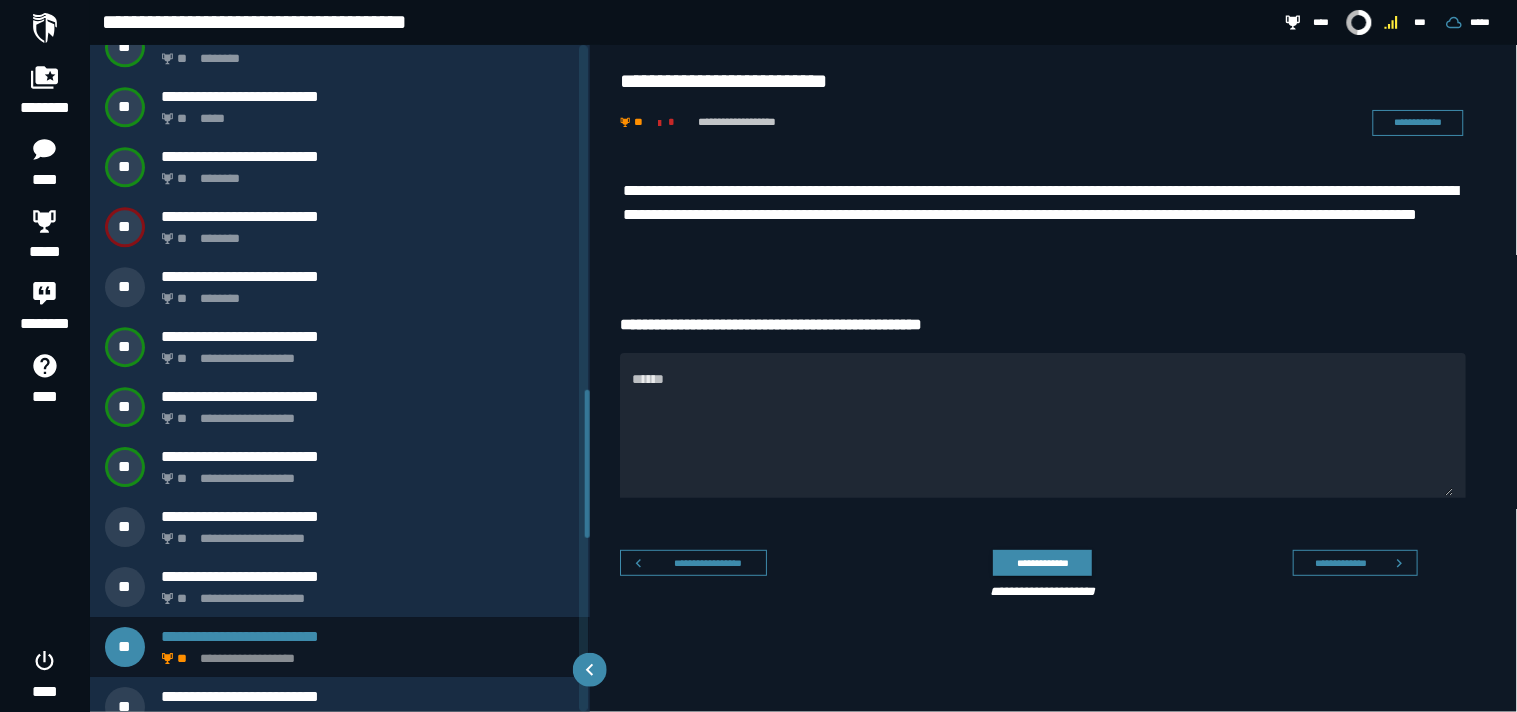 scroll, scrollTop: 1313, scrollLeft: 0, axis: vertical 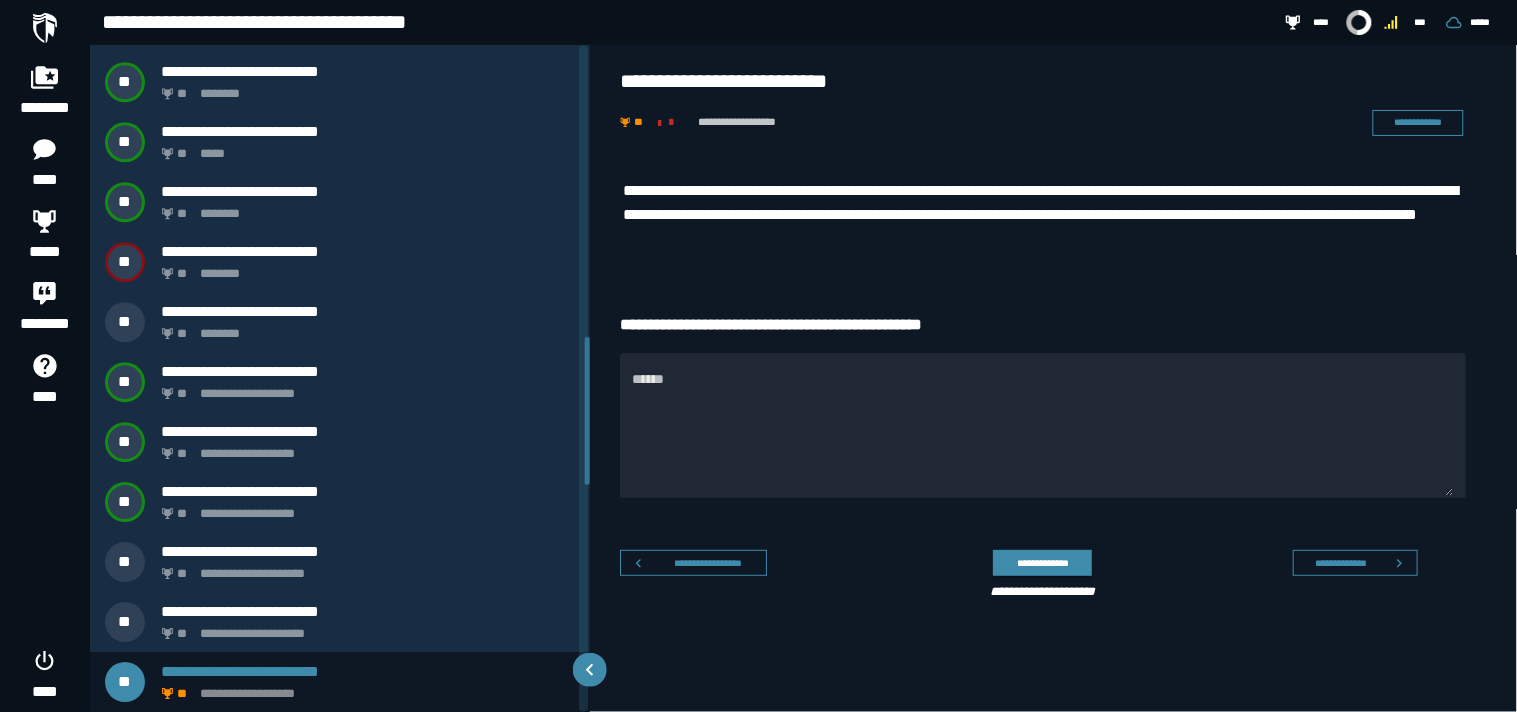 click on "**********" at bounding box center (1055, 424) 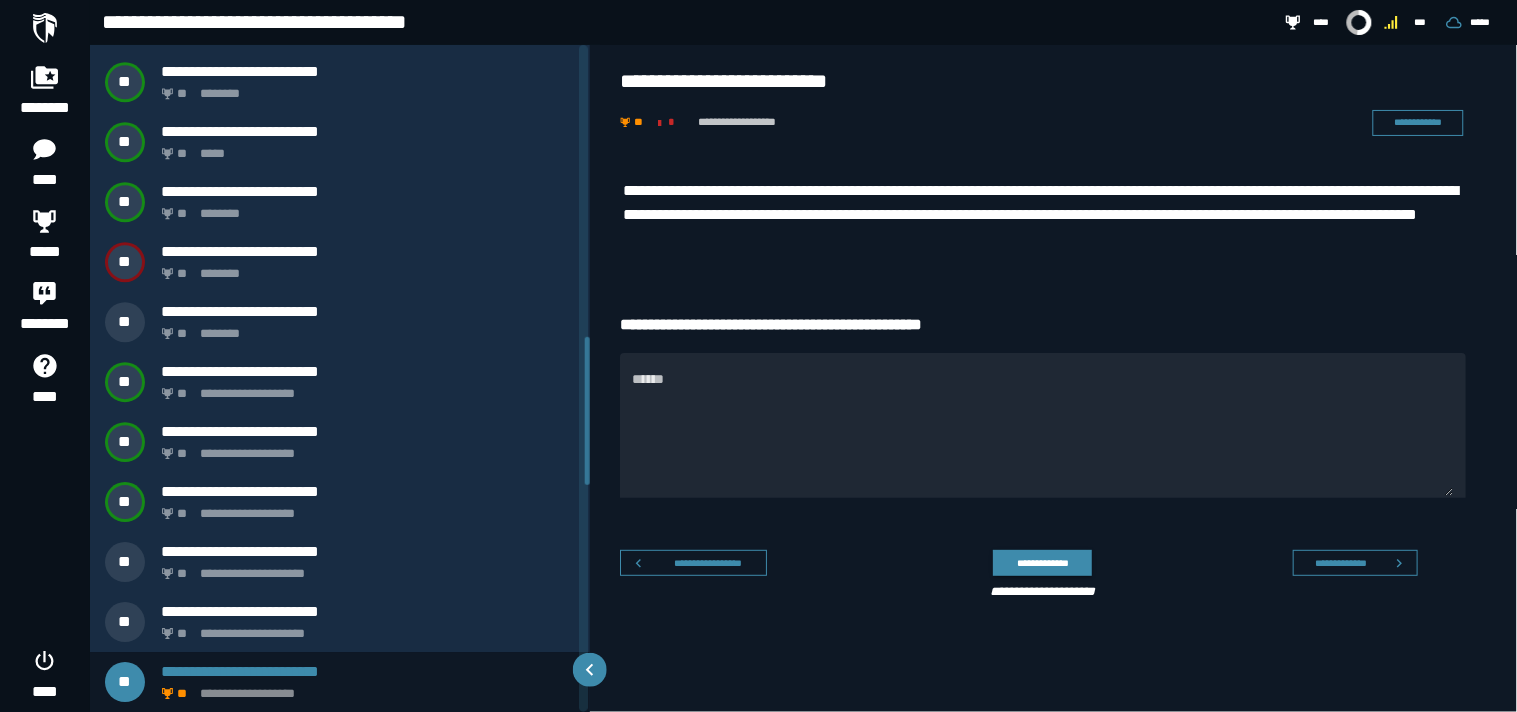 click on "**********" at bounding box center [1055, 392] 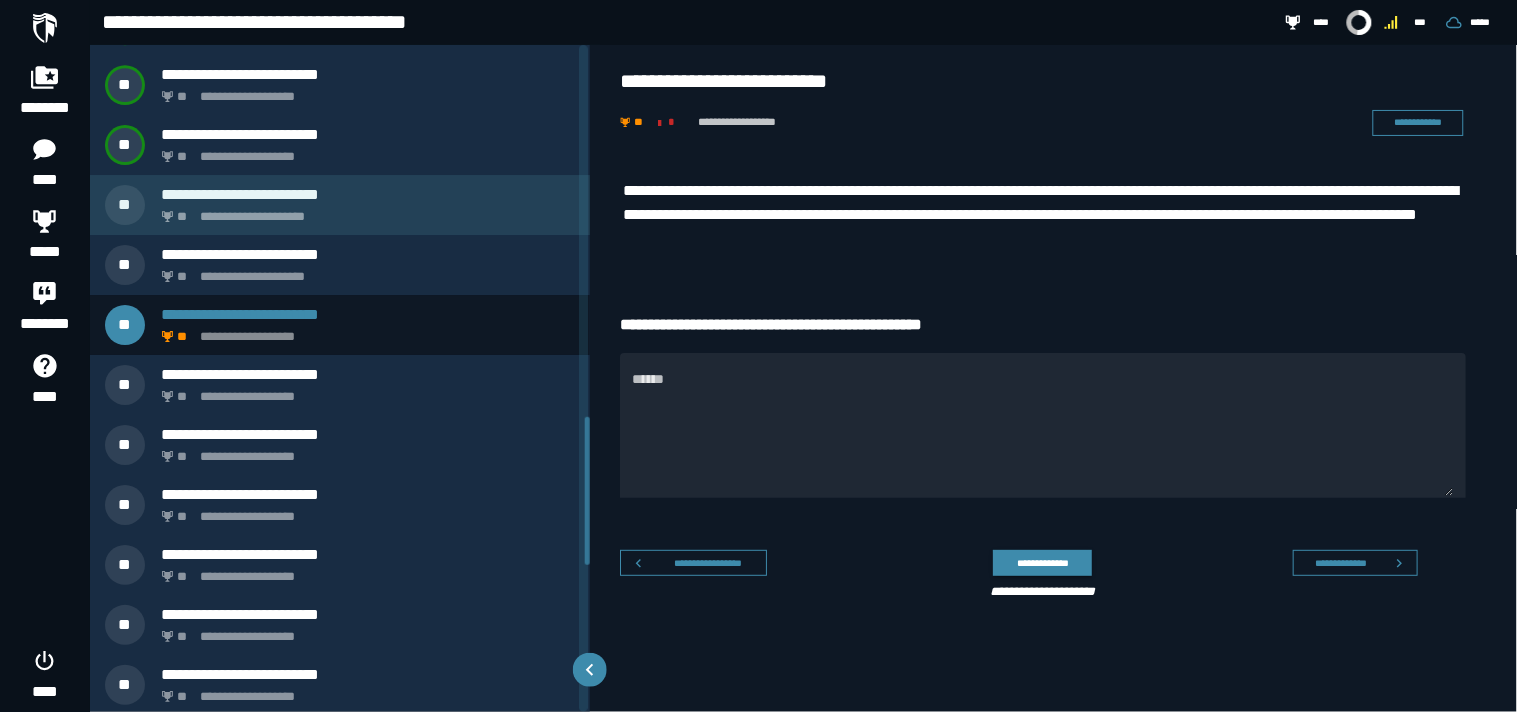 scroll, scrollTop: 1673, scrollLeft: 0, axis: vertical 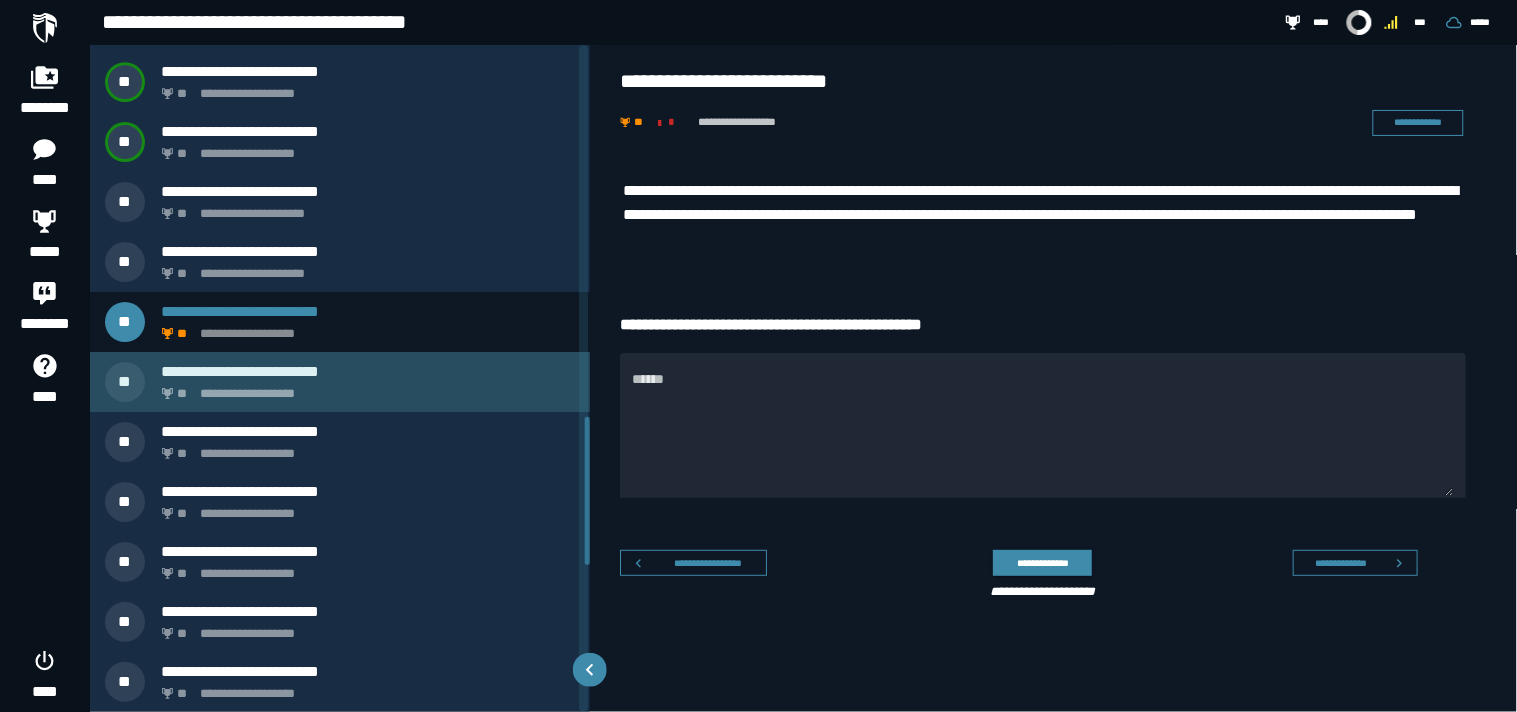 click on "**********" 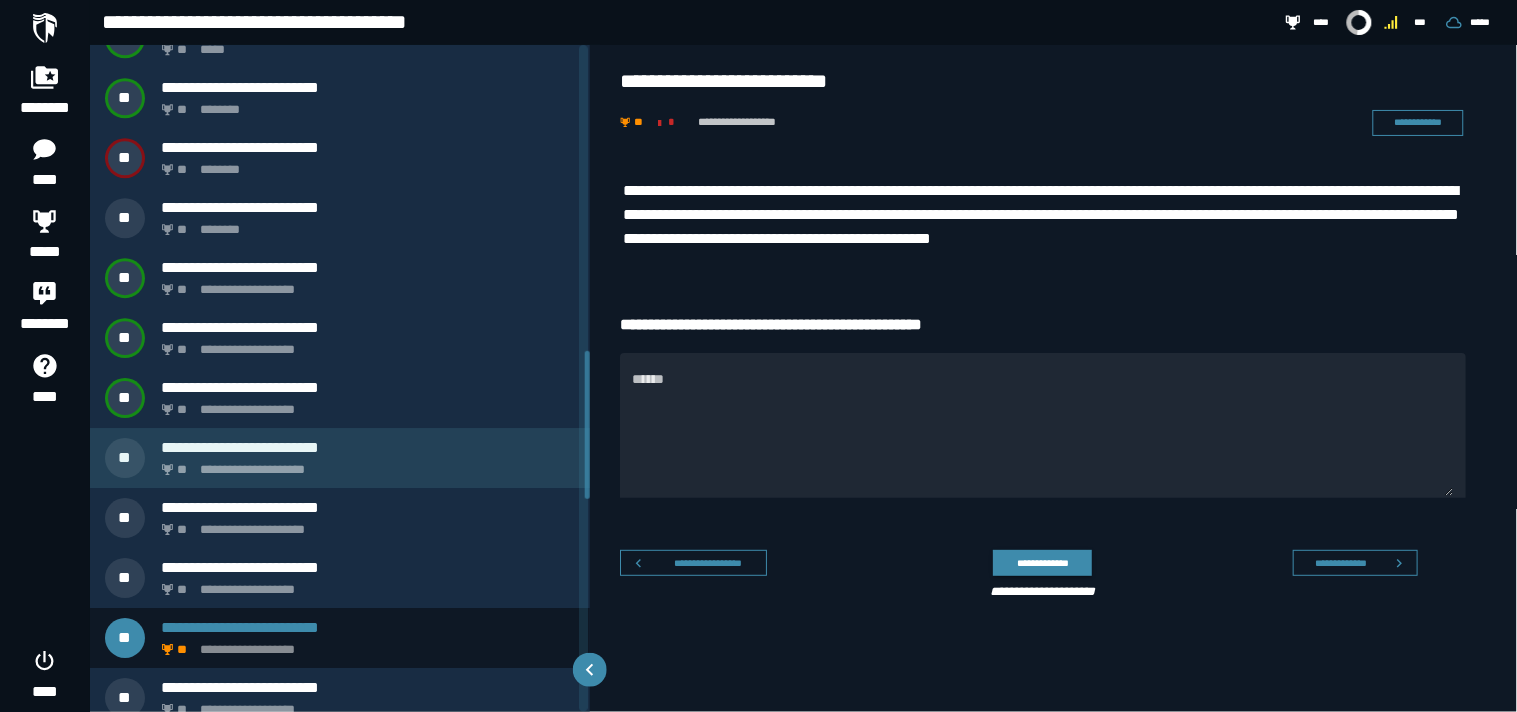 scroll, scrollTop: 1373, scrollLeft: 0, axis: vertical 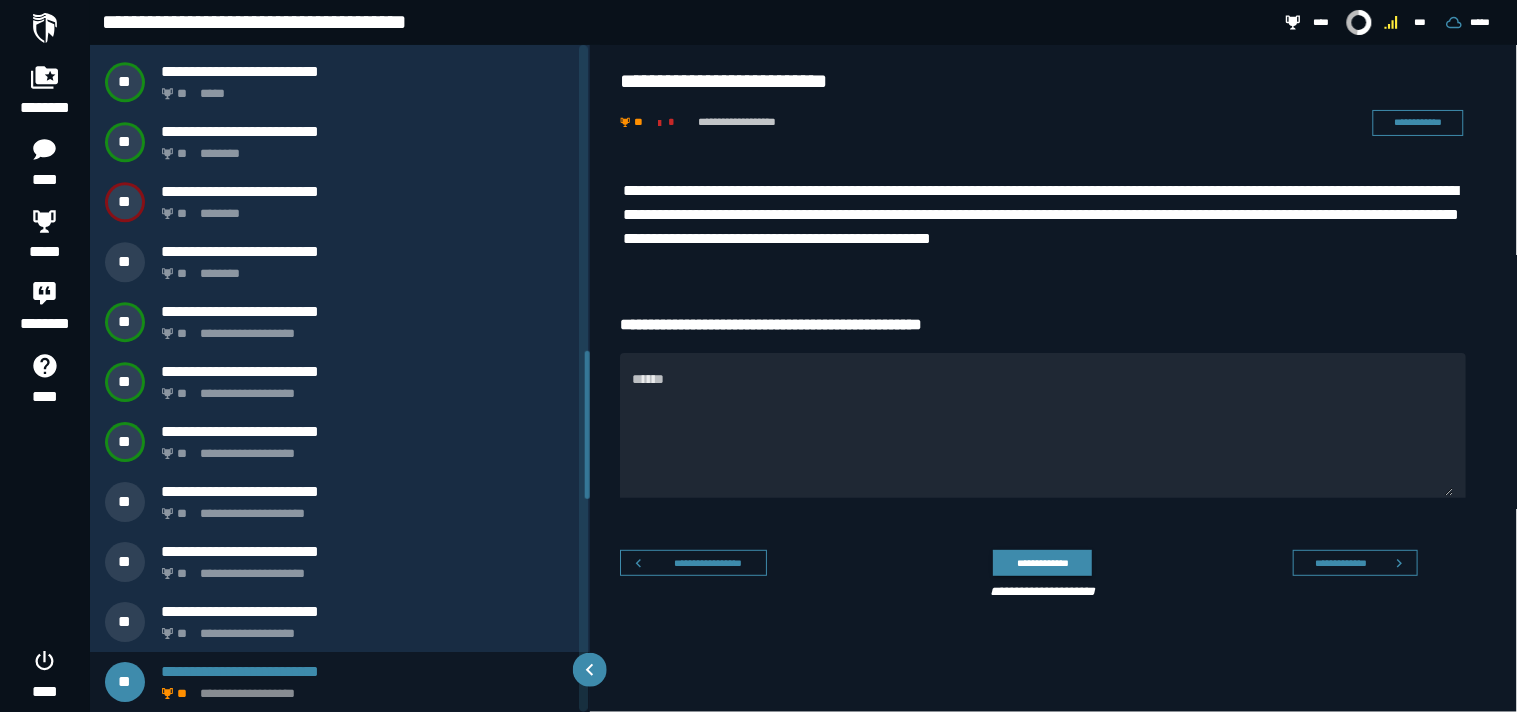 click on "**********" at bounding box center (1043, 215) 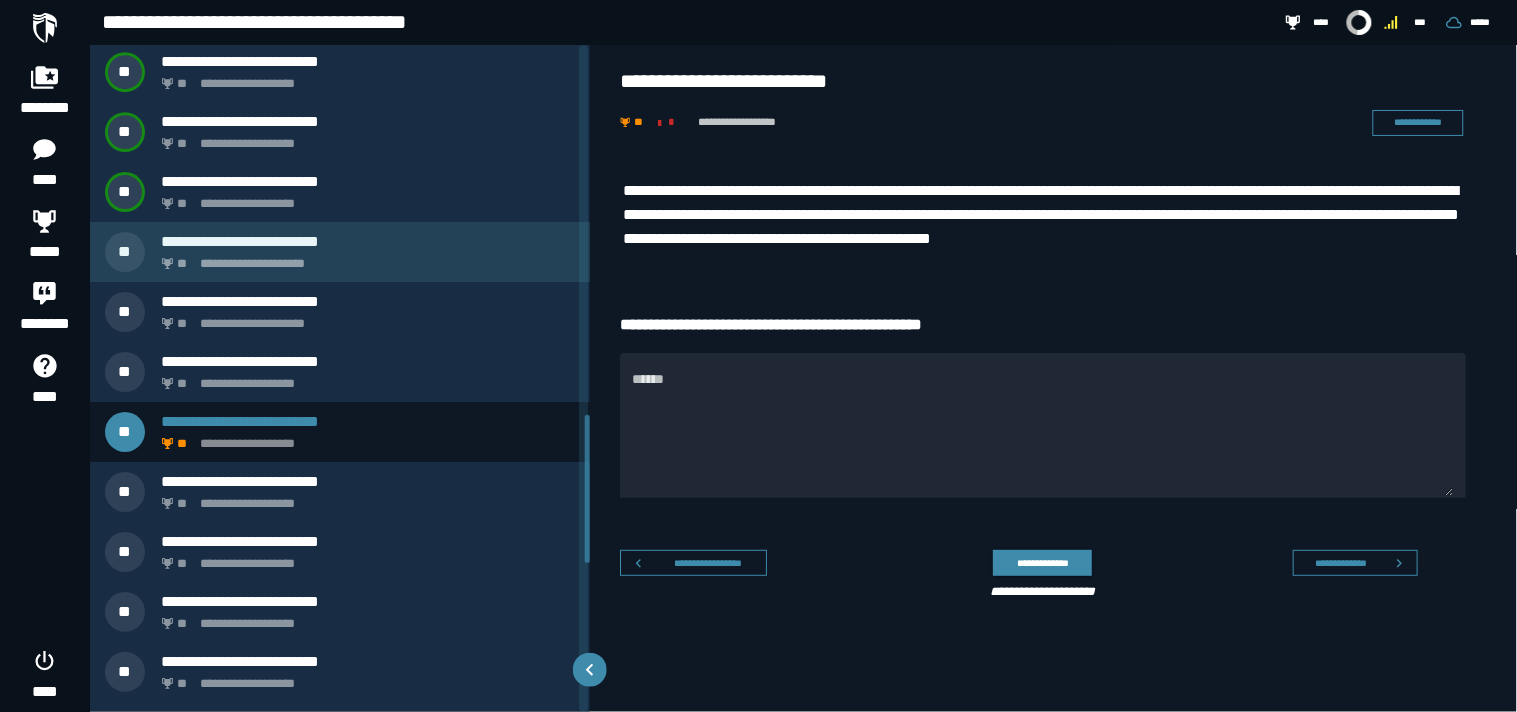 scroll, scrollTop: 1665, scrollLeft: 0, axis: vertical 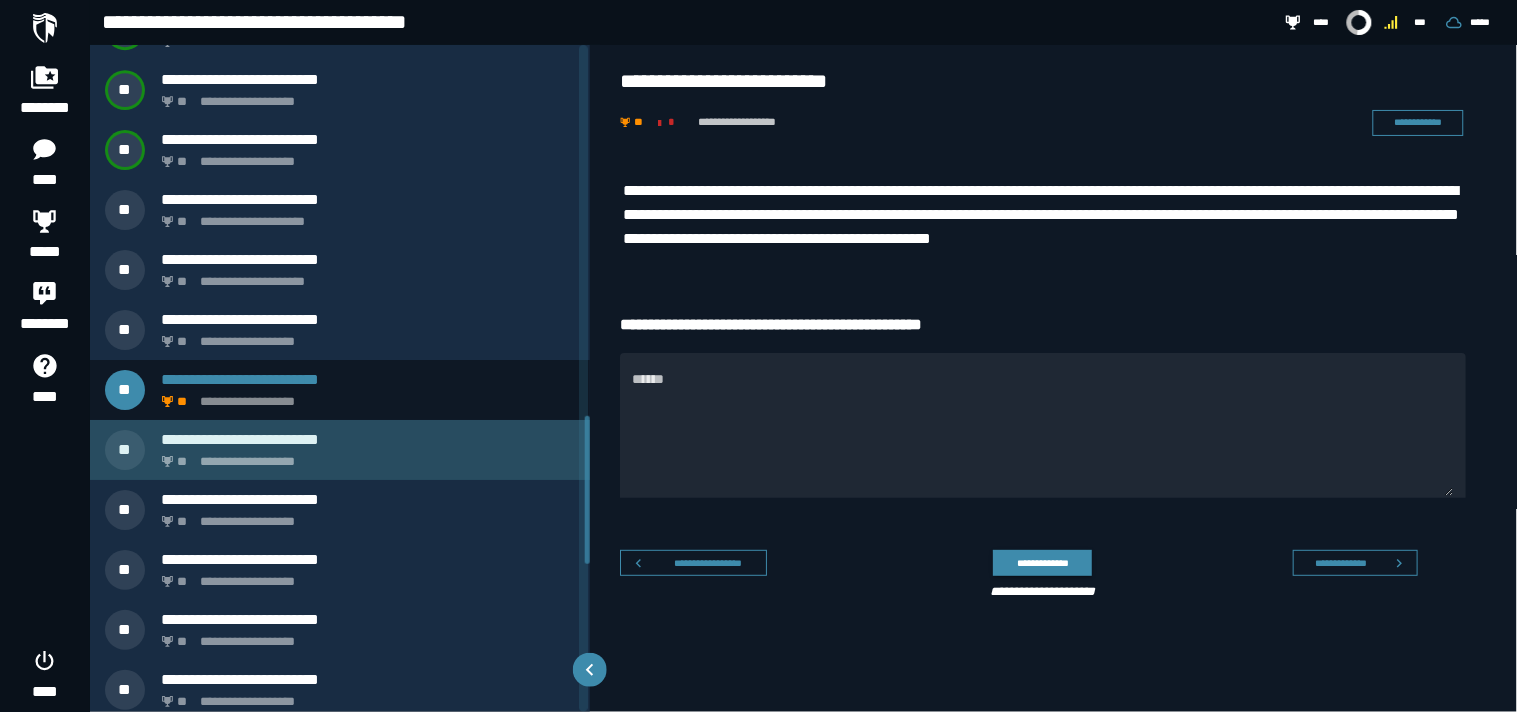 click on "**********" 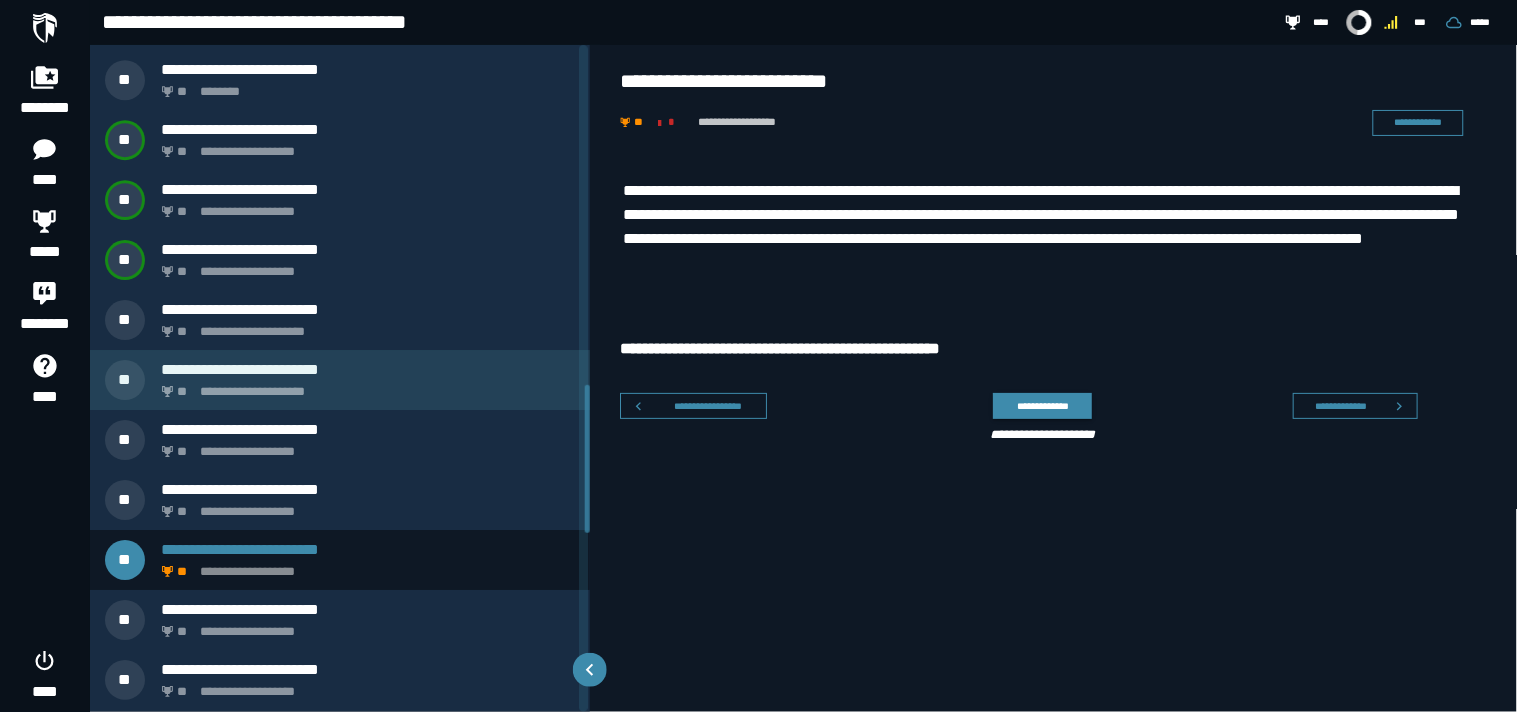 scroll, scrollTop: 1433, scrollLeft: 0, axis: vertical 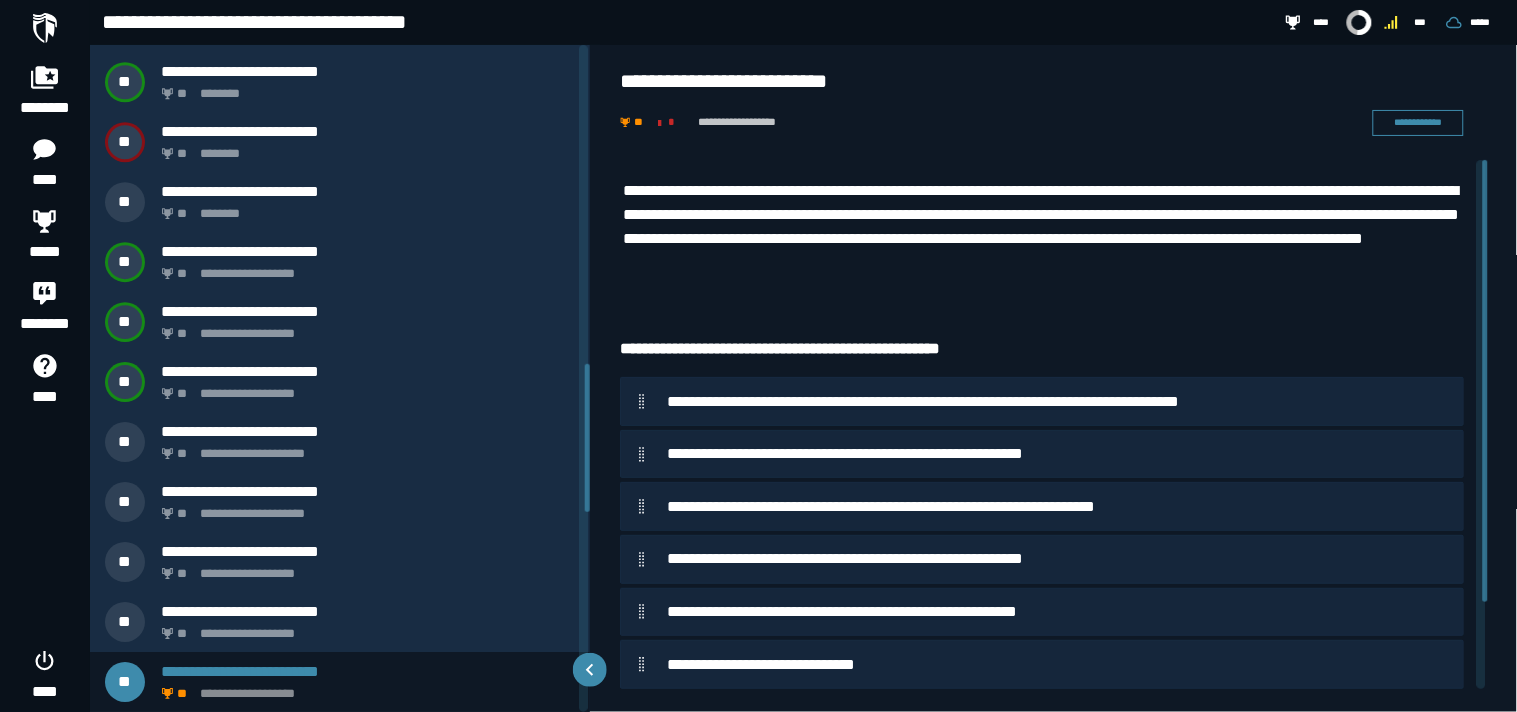 click on "**********" at bounding box center (1043, 227) 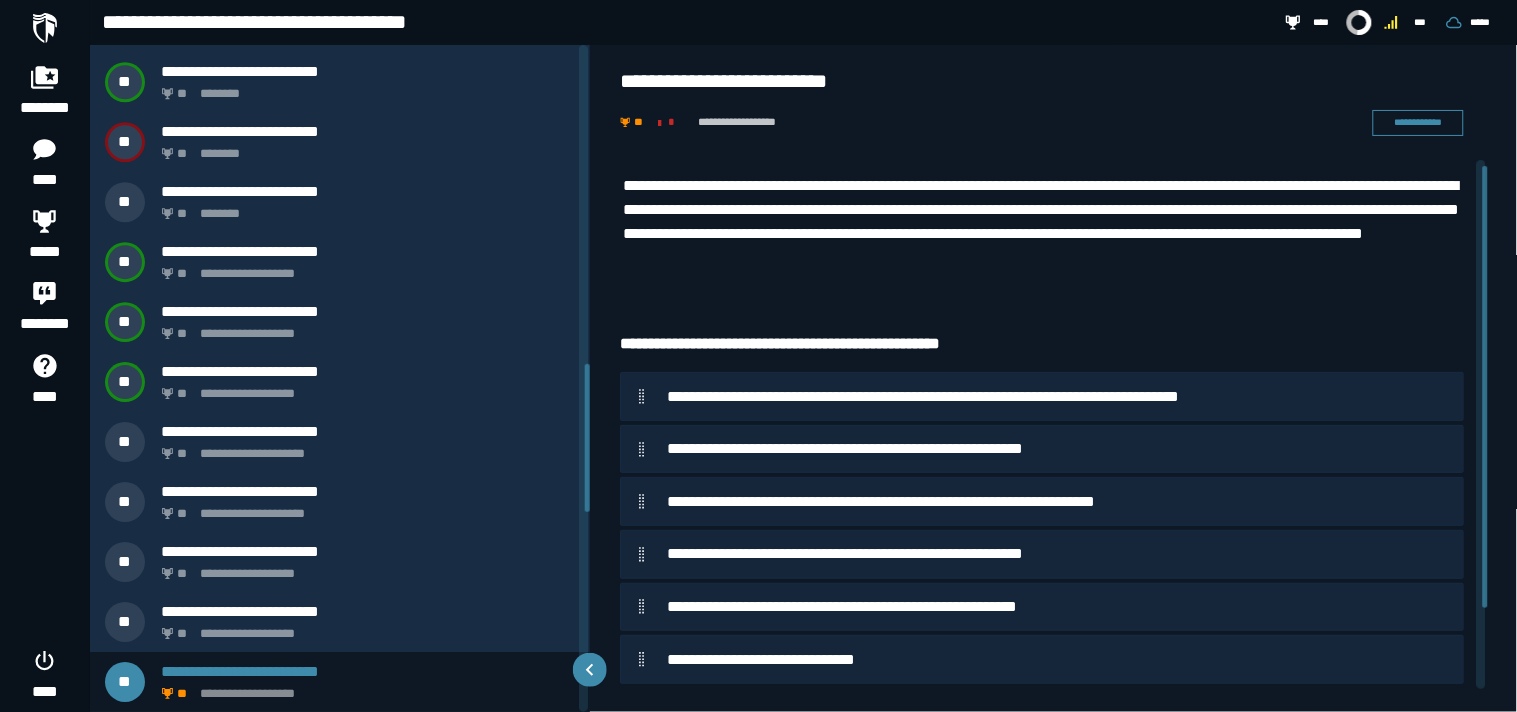 scroll, scrollTop: 6, scrollLeft: 0, axis: vertical 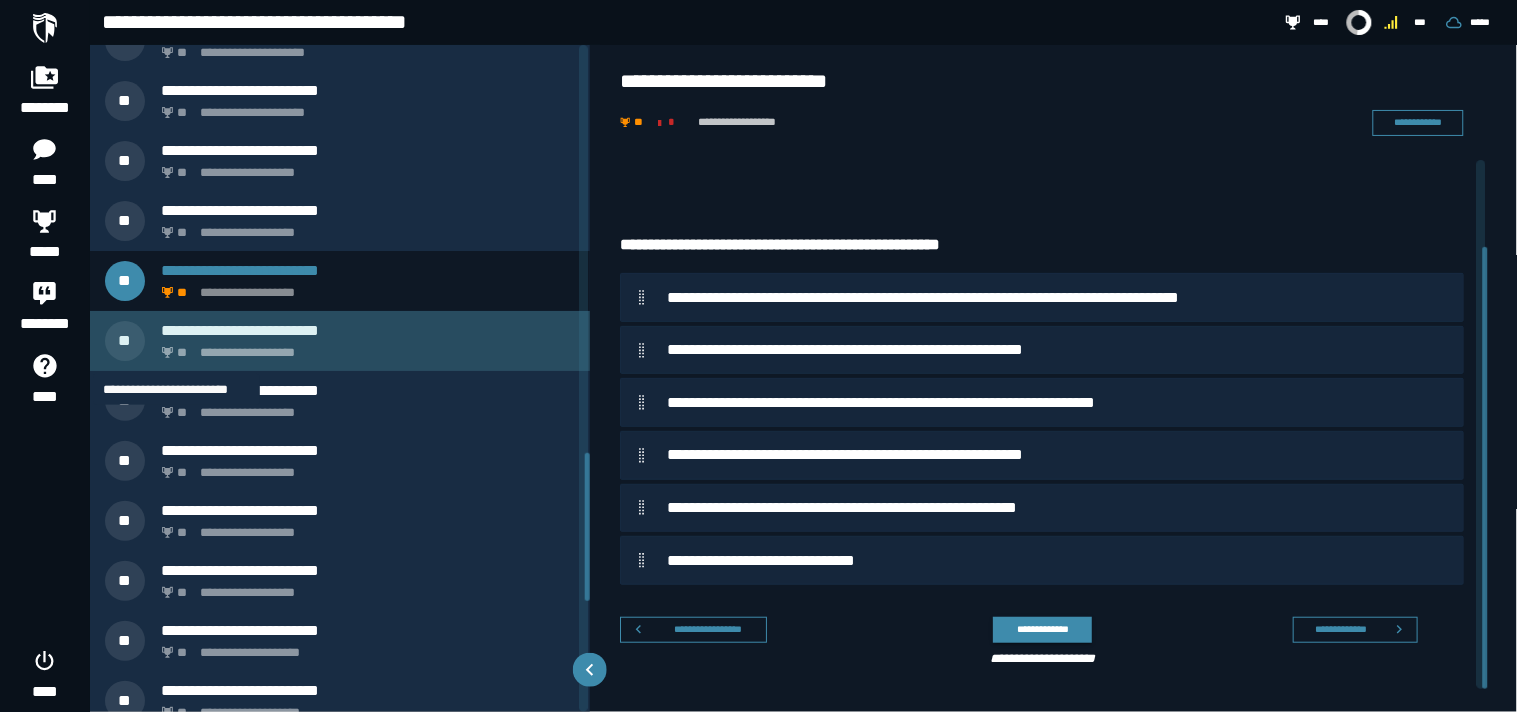 click on "**" at bounding box center (183, 353) 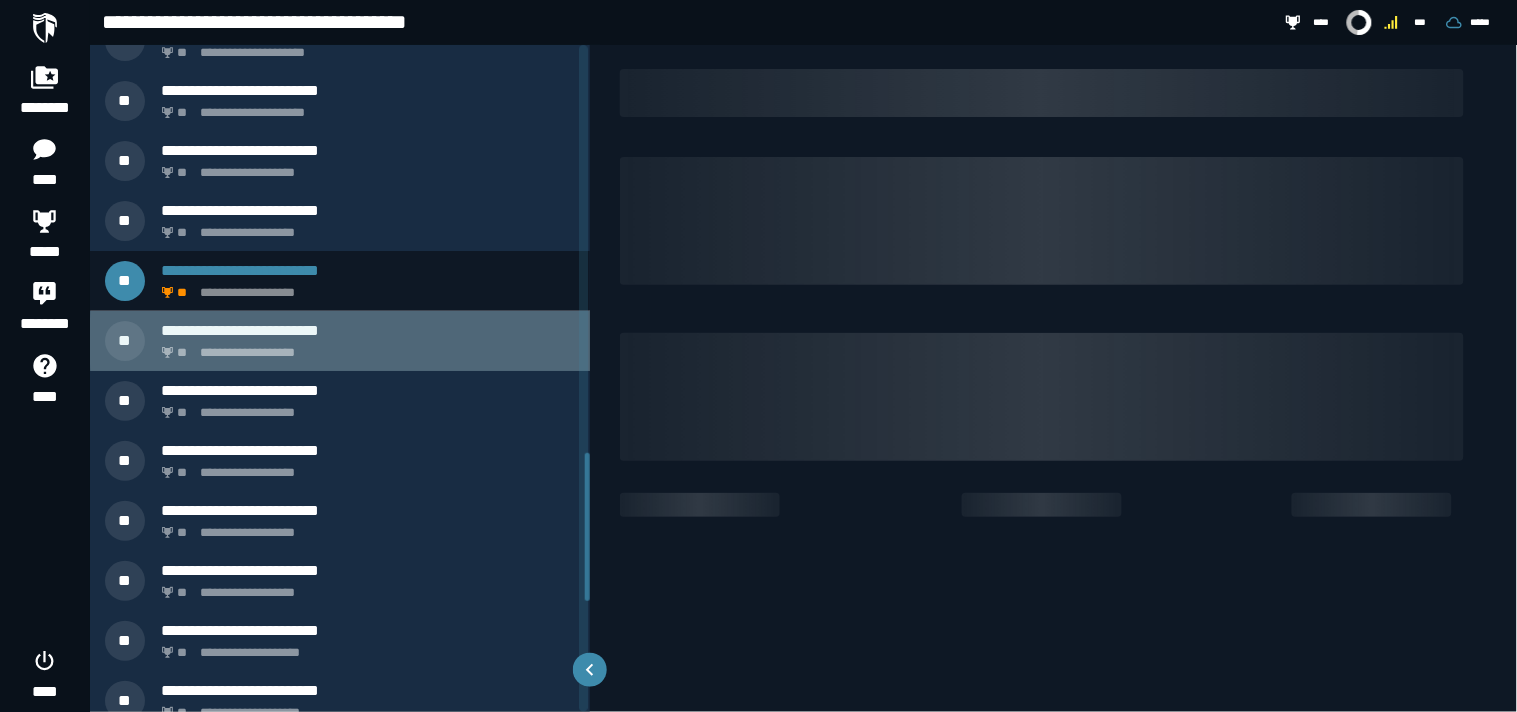 scroll, scrollTop: 0, scrollLeft: 0, axis: both 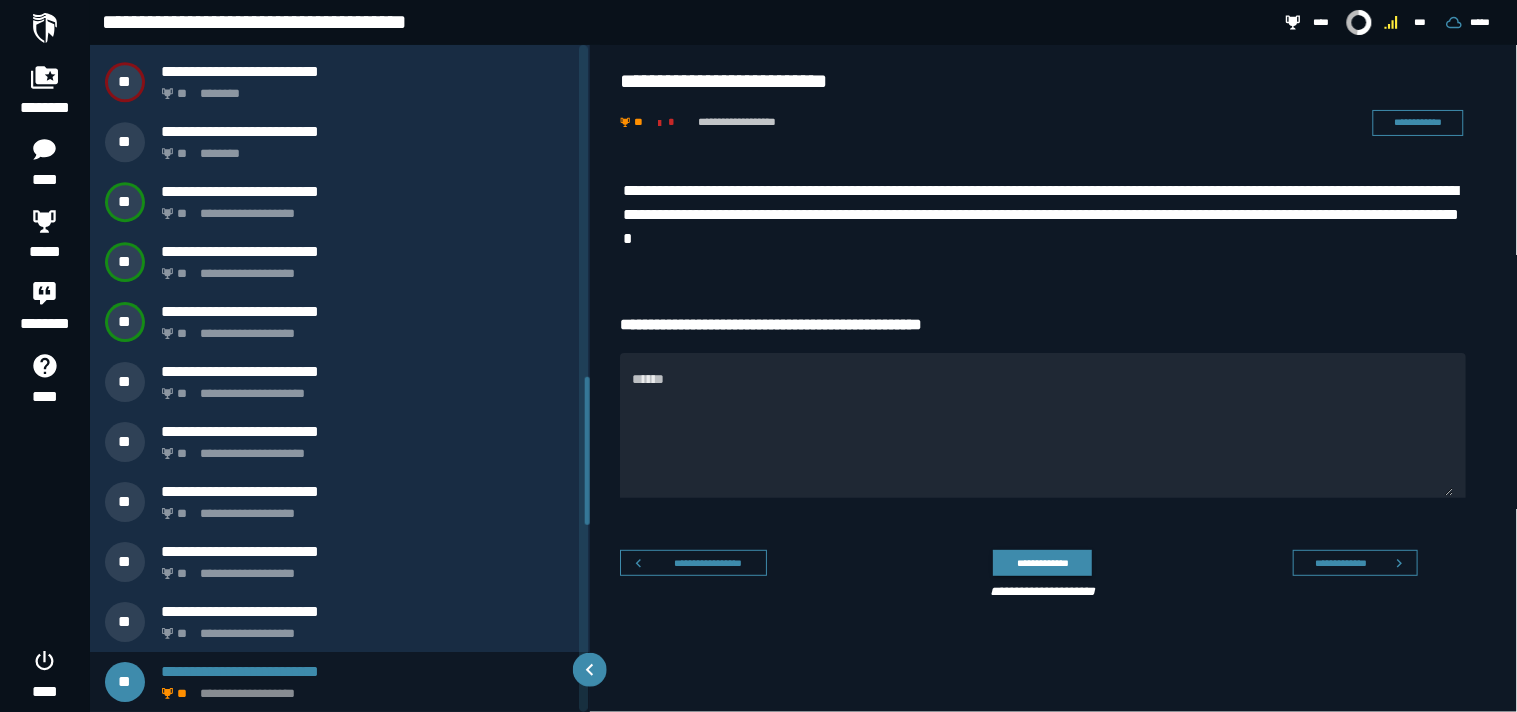 click on "**********" at bounding box center (1043, 215) 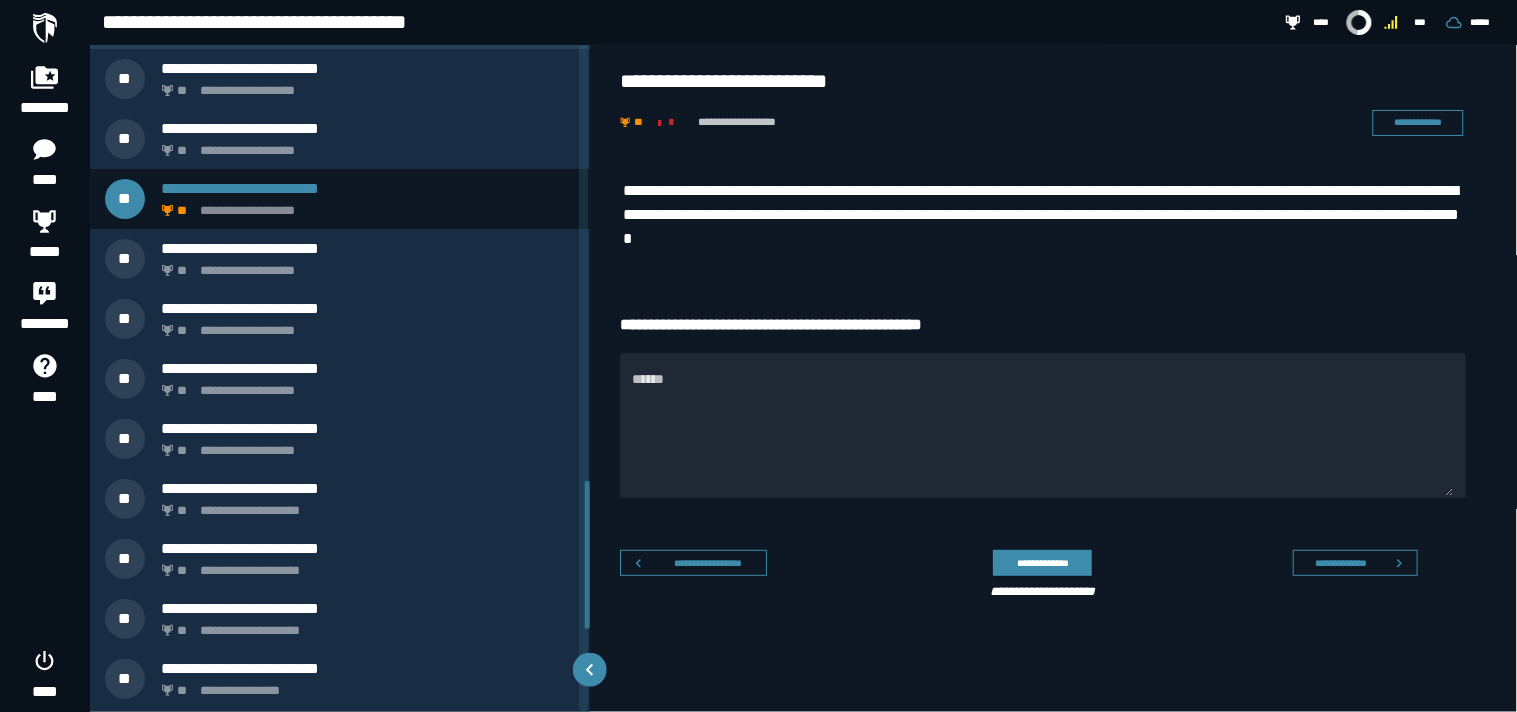 scroll, scrollTop: 1982, scrollLeft: 0, axis: vertical 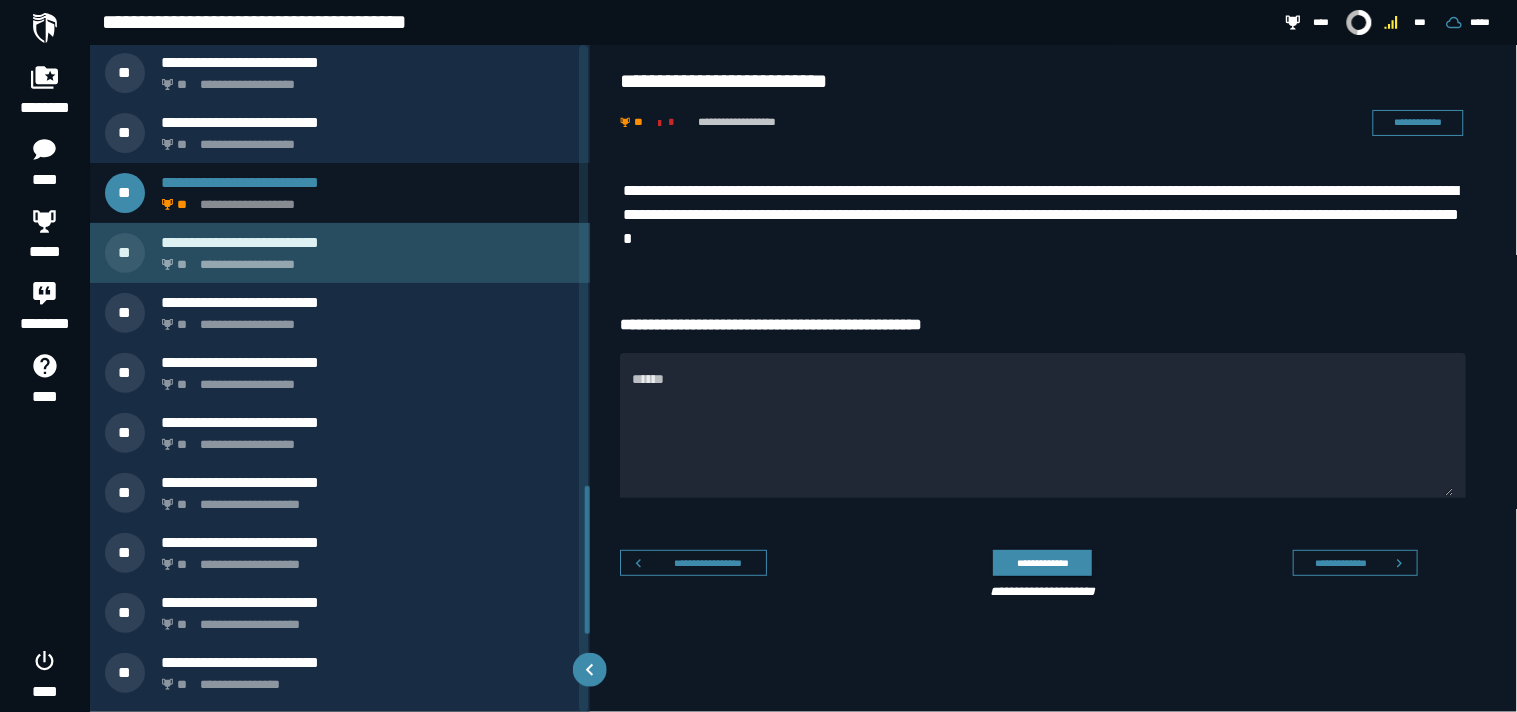 click on "**********" at bounding box center [368, 242] 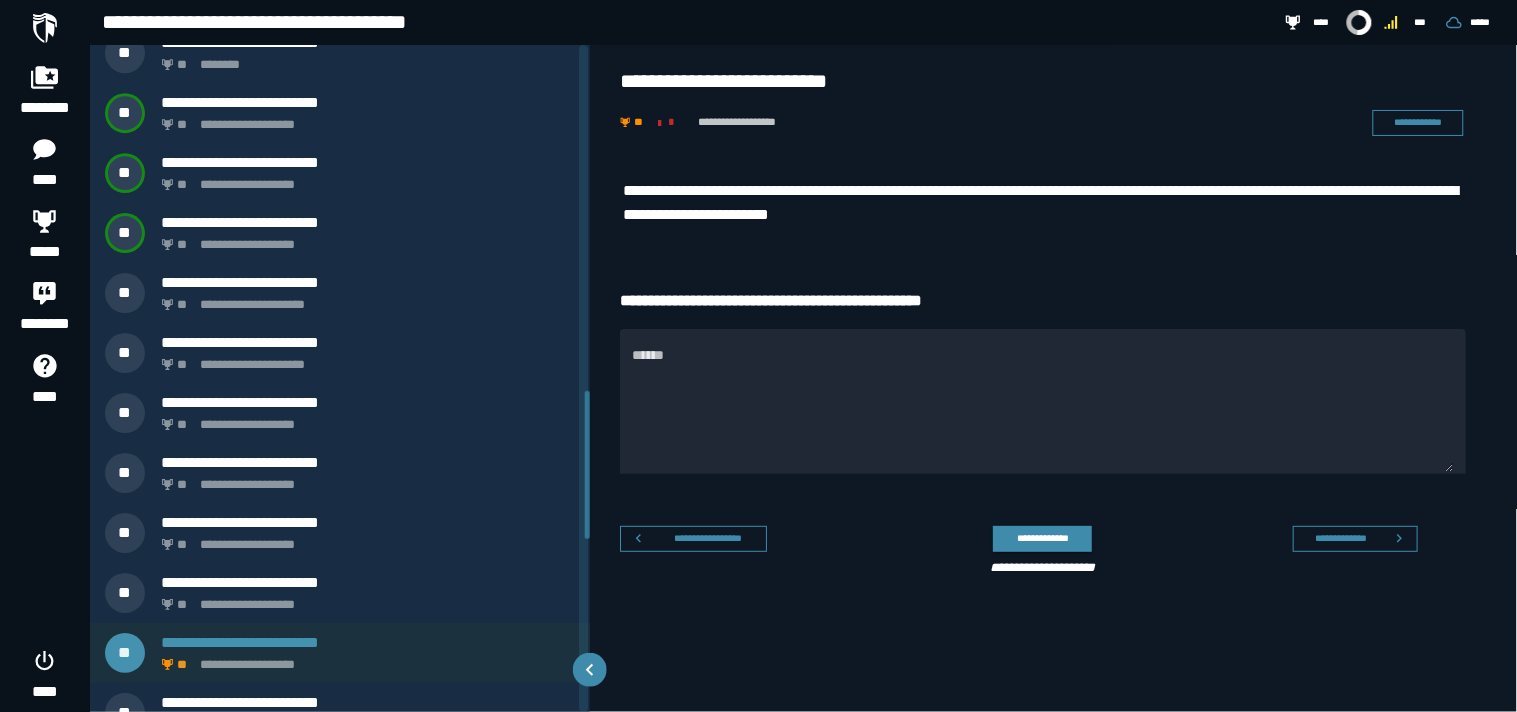 scroll, scrollTop: 1553, scrollLeft: 0, axis: vertical 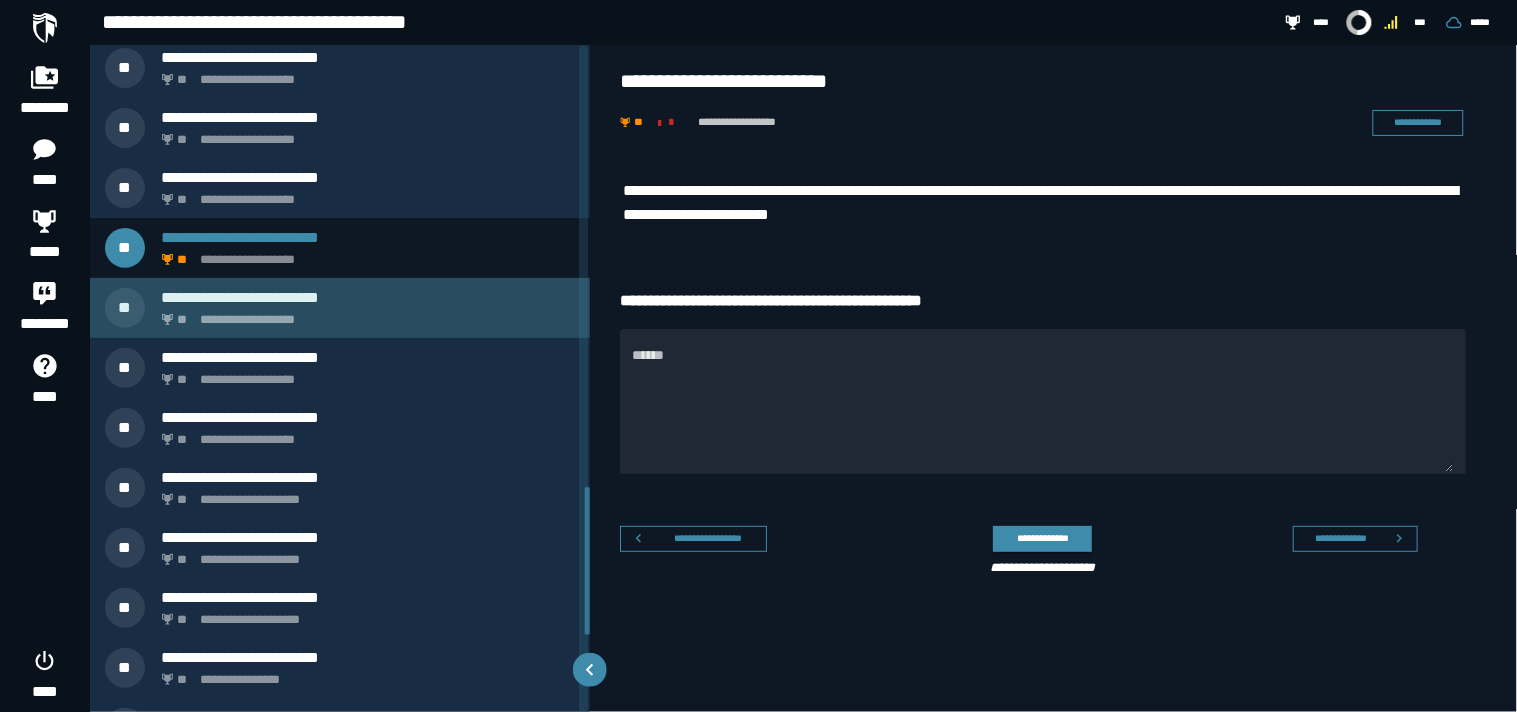 click on "**********" 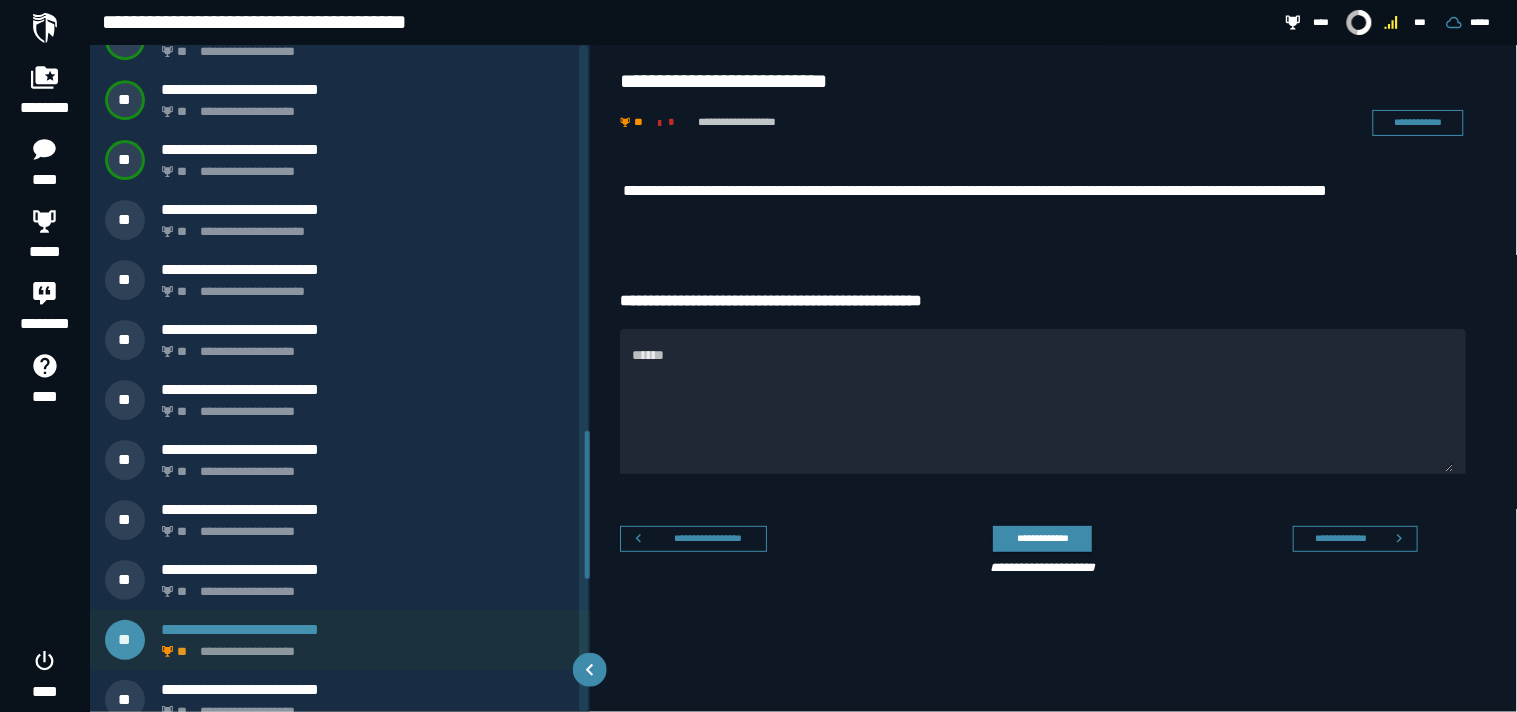 scroll, scrollTop: 1613, scrollLeft: 0, axis: vertical 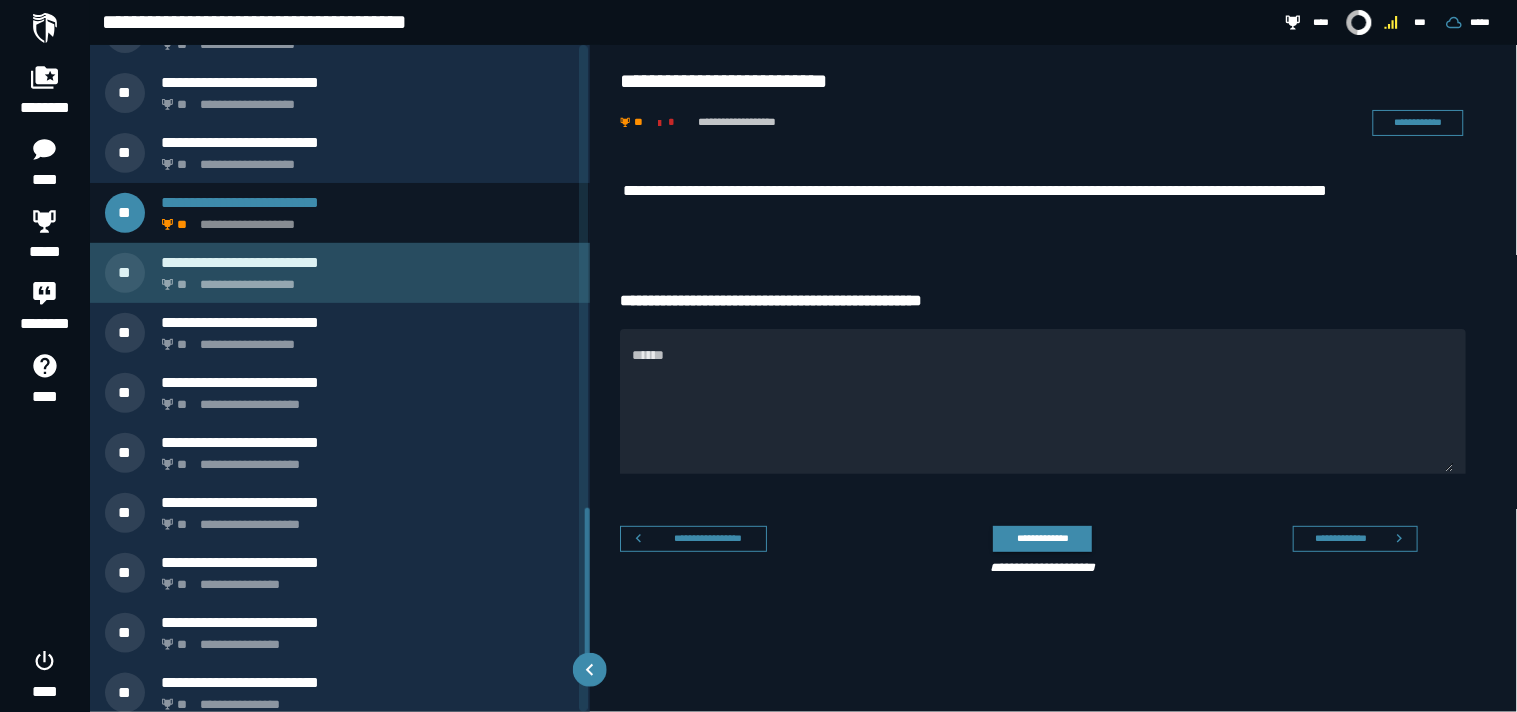 click on "**********" 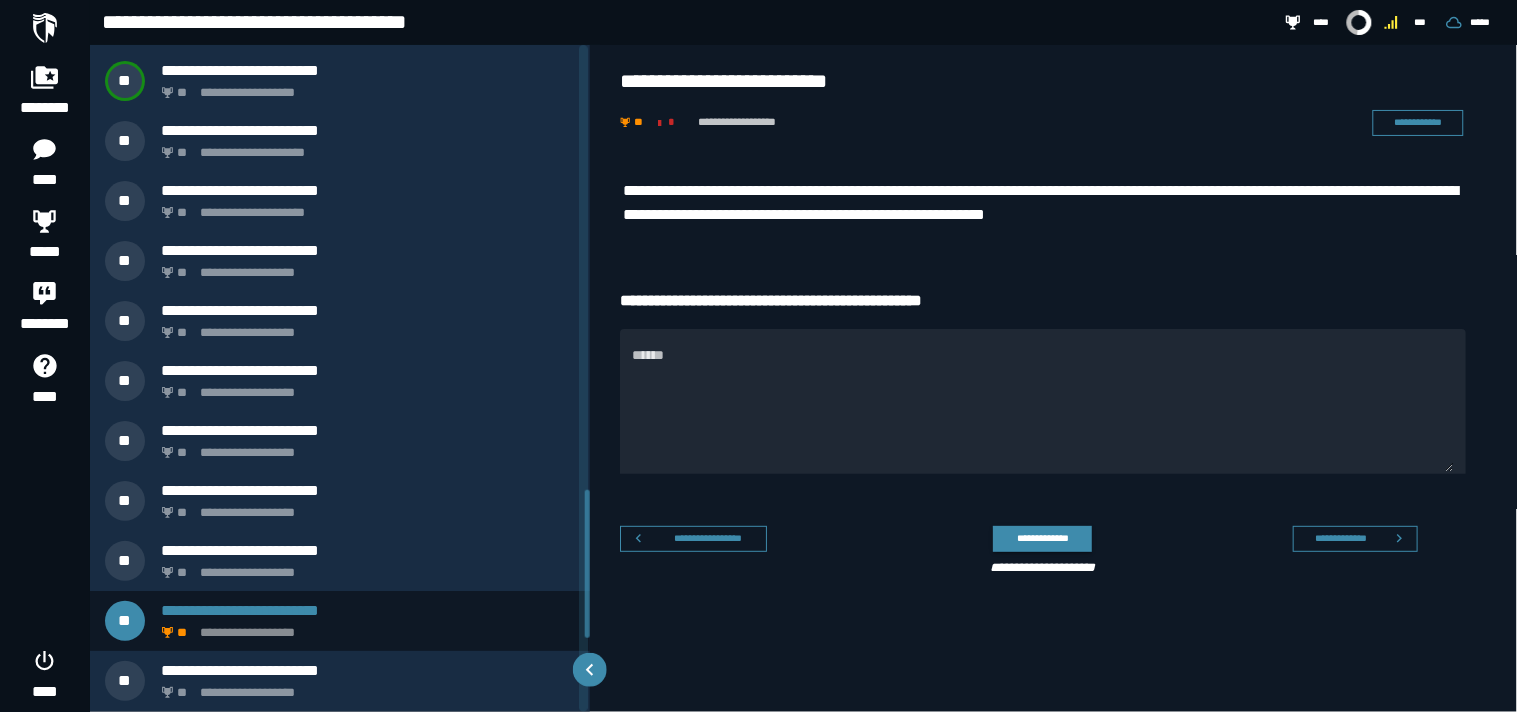scroll, scrollTop: 1673, scrollLeft: 0, axis: vertical 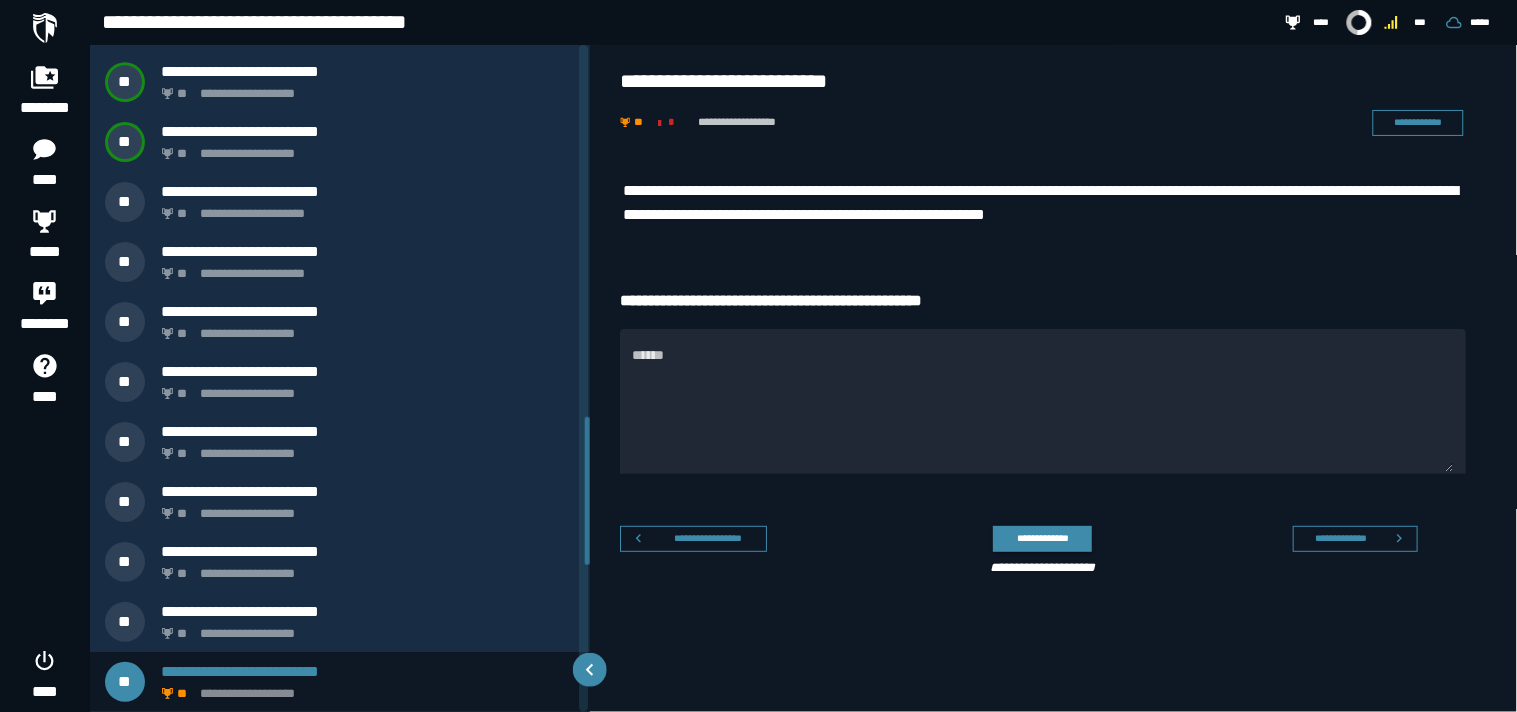 click on "**********" at bounding box center (1055, 380) 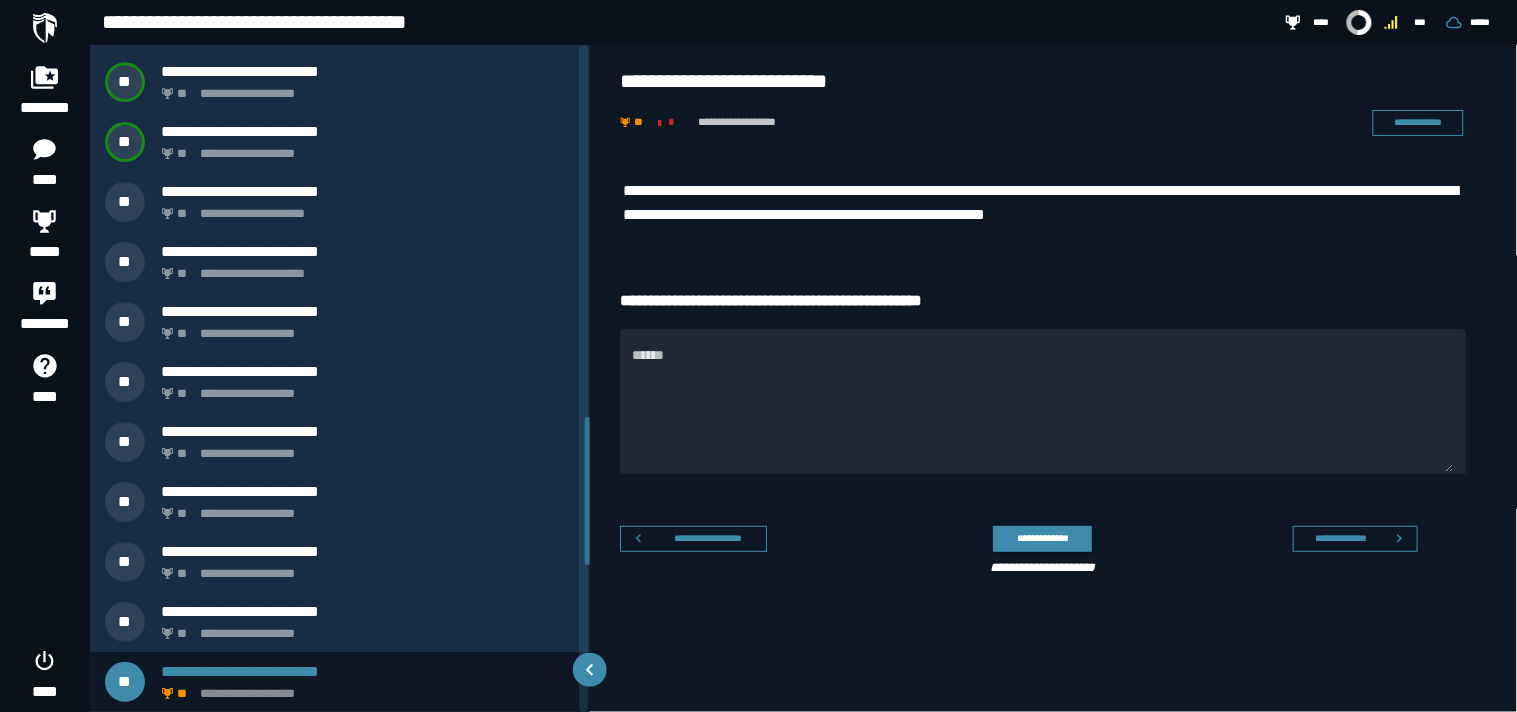 click on "**********" at bounding box center (1055, 424) 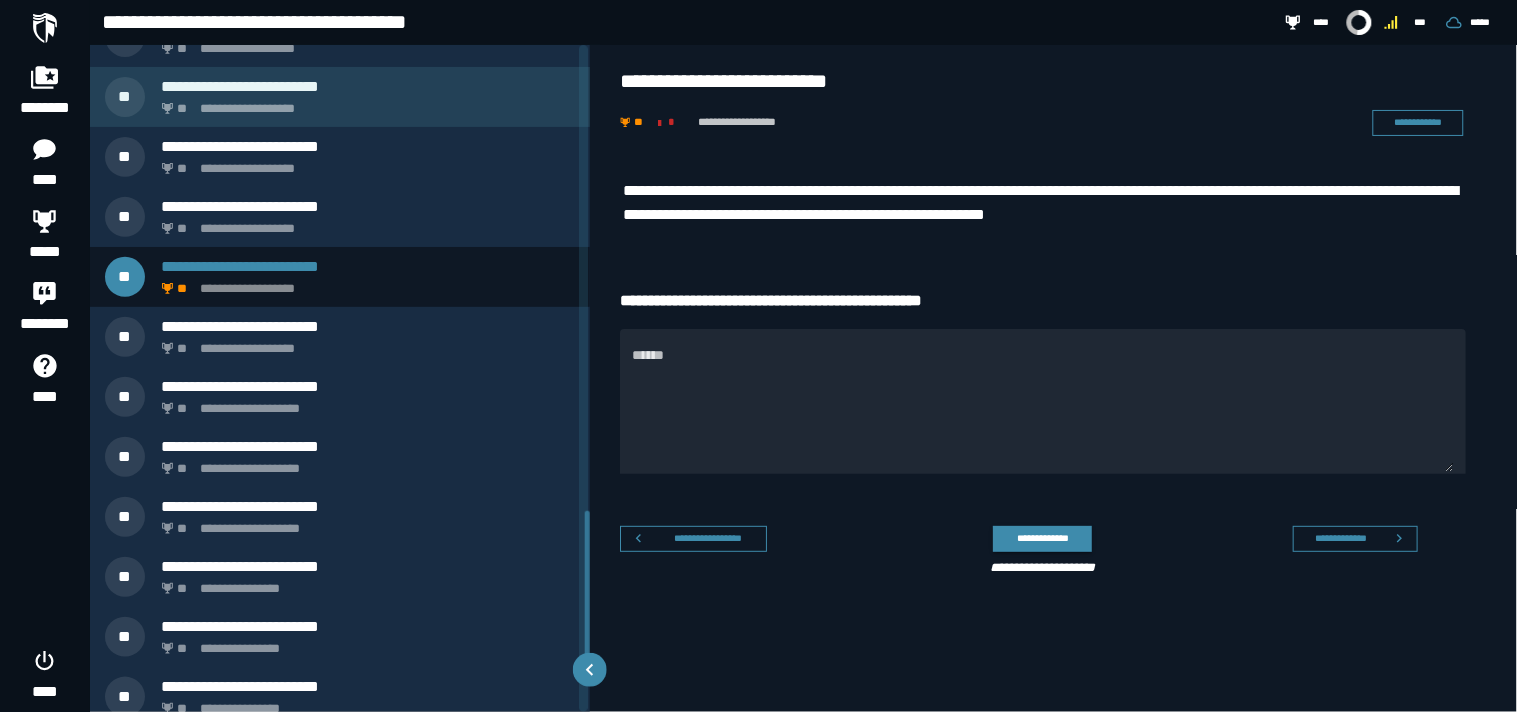scroll, scrollTop: 2094, scrollLeft: 0, axis: vertical 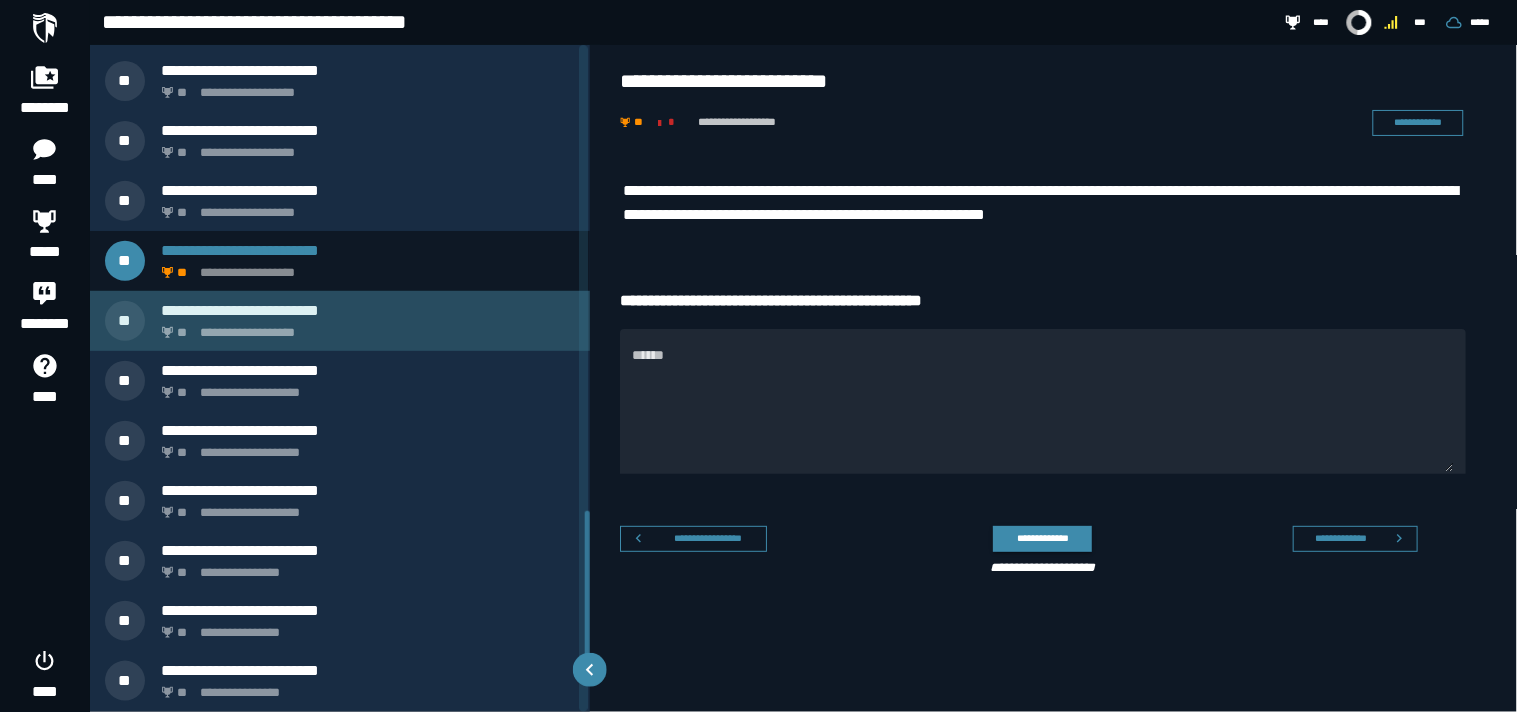 click on "**********" at bounding box center (364, 327) 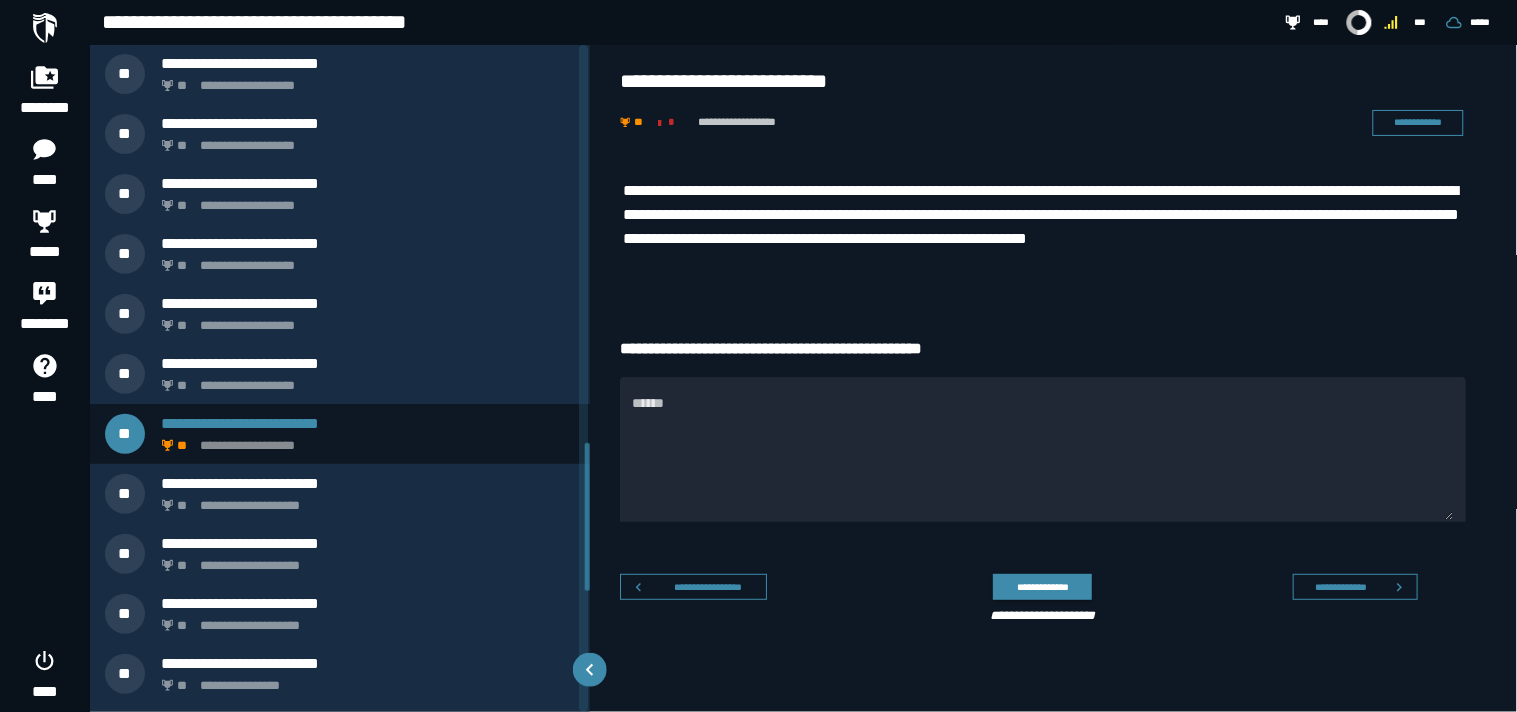 scroll, scrollTop: 1733, scrollLeft: 0, axis: vertical 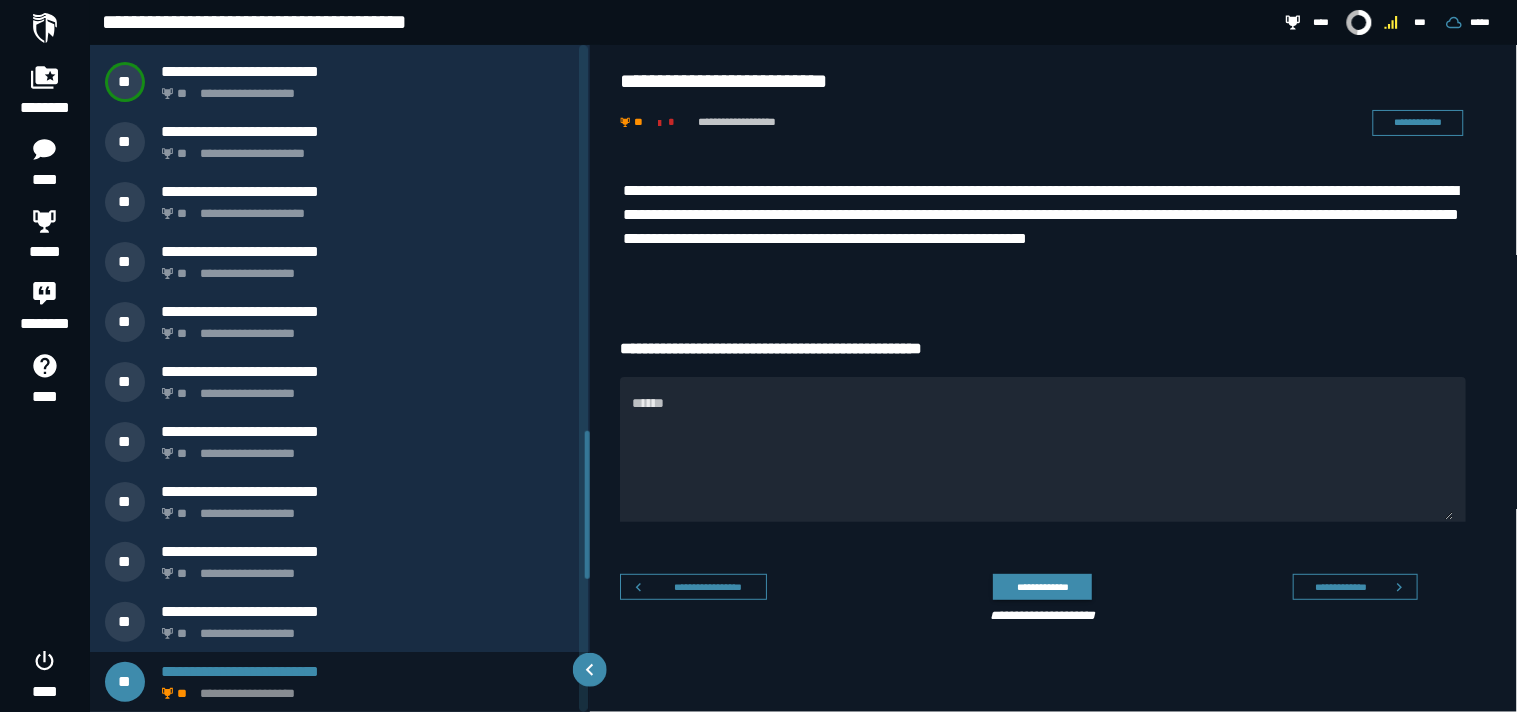 click on "**********" at bounding box center [1055, 424] 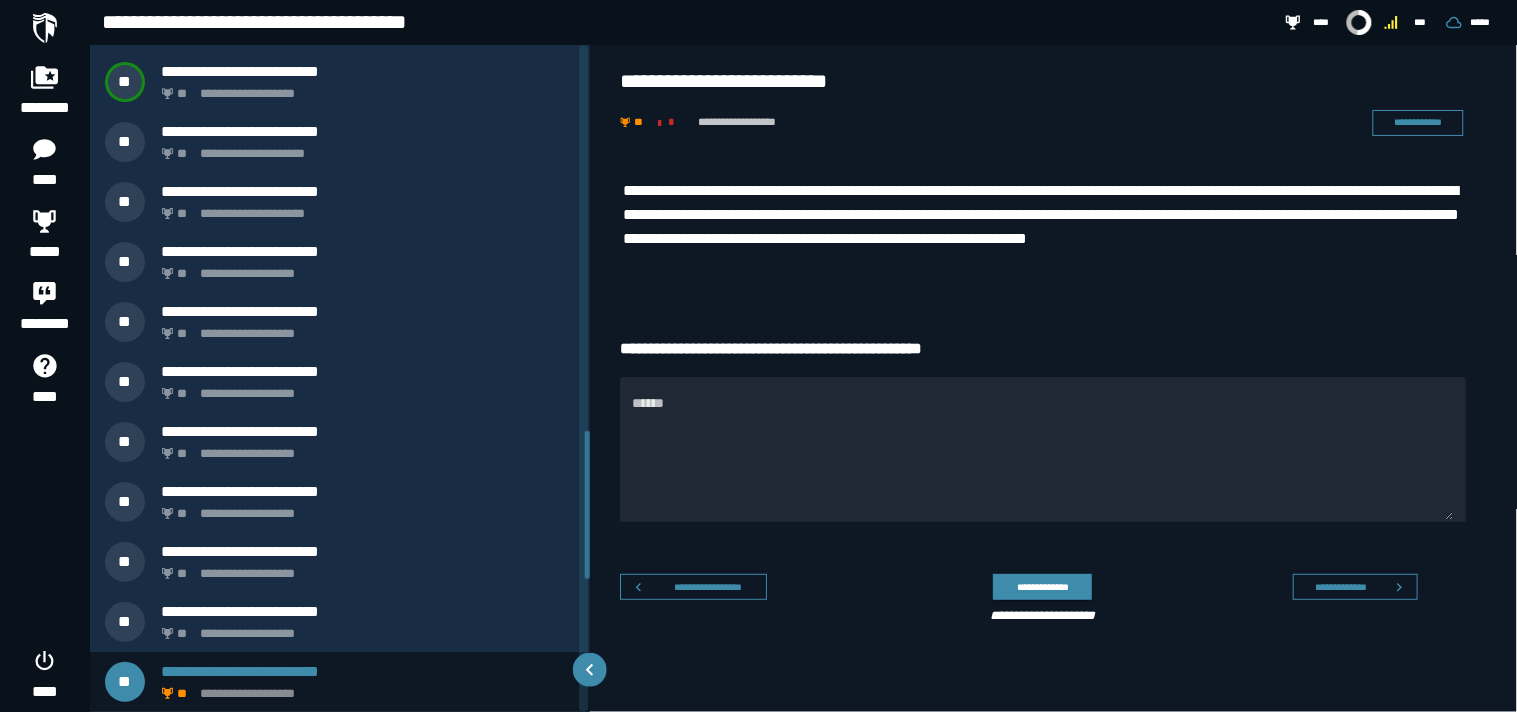 click on "**********" at bounding box center (1055, 424) 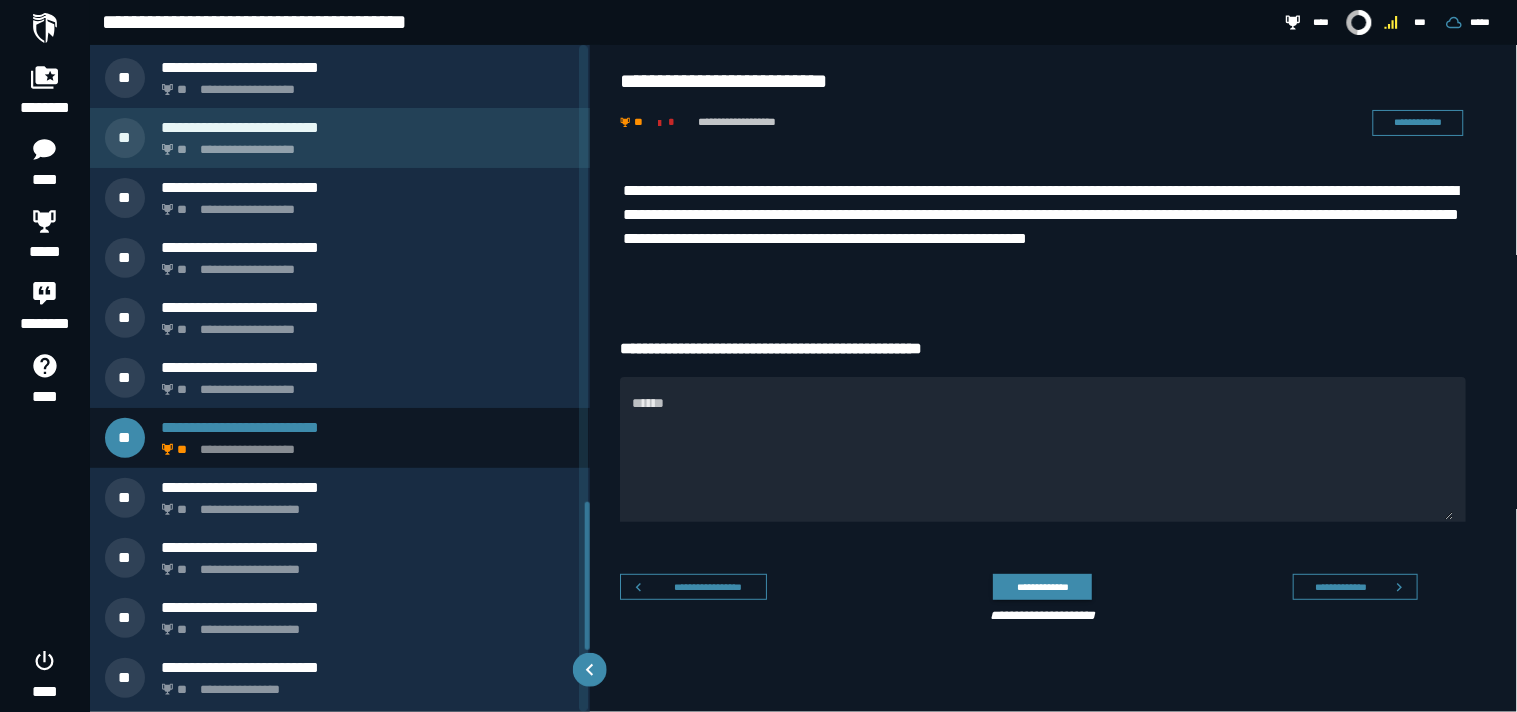 scroll, scrollTop: 2080, scrollLeft: 0, axis: vertical 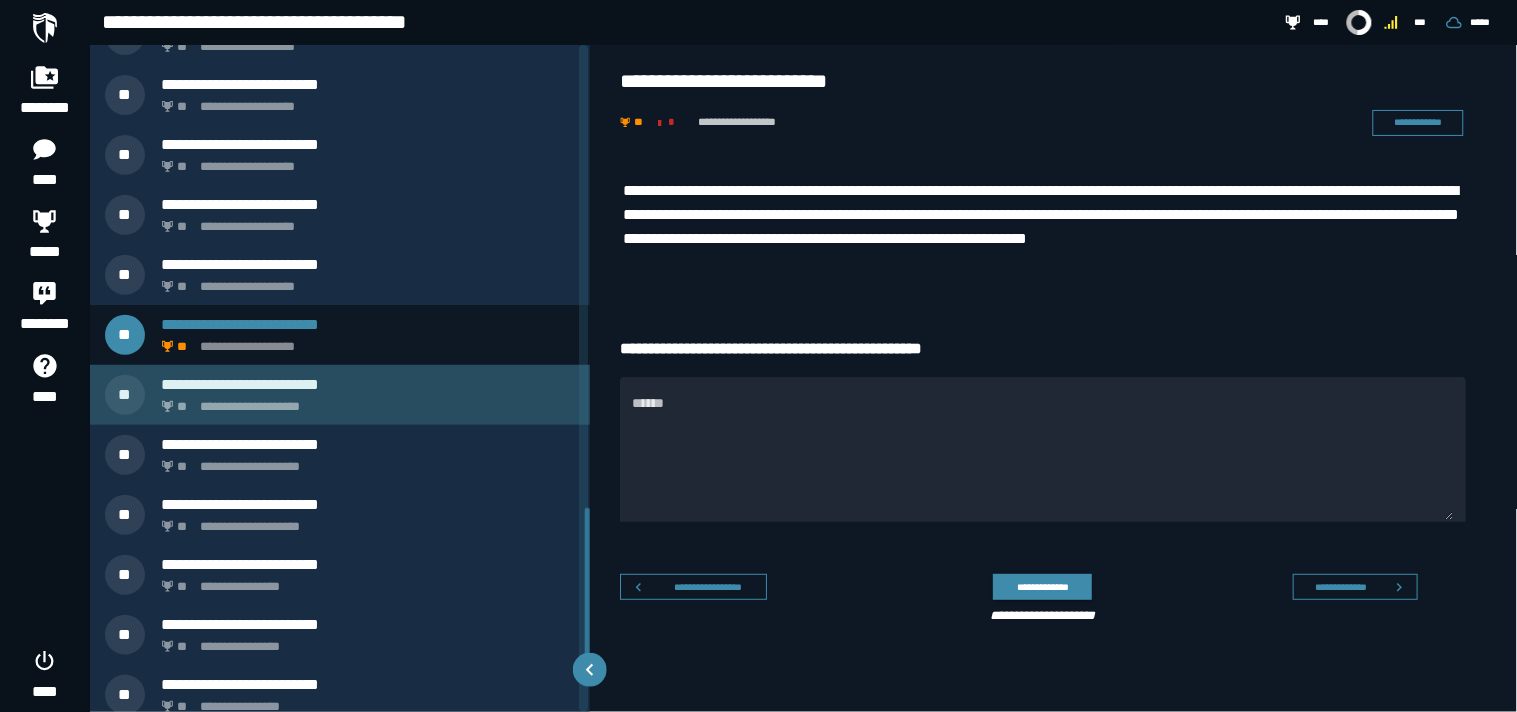 click on "**********" at bounding box center [364, 401] 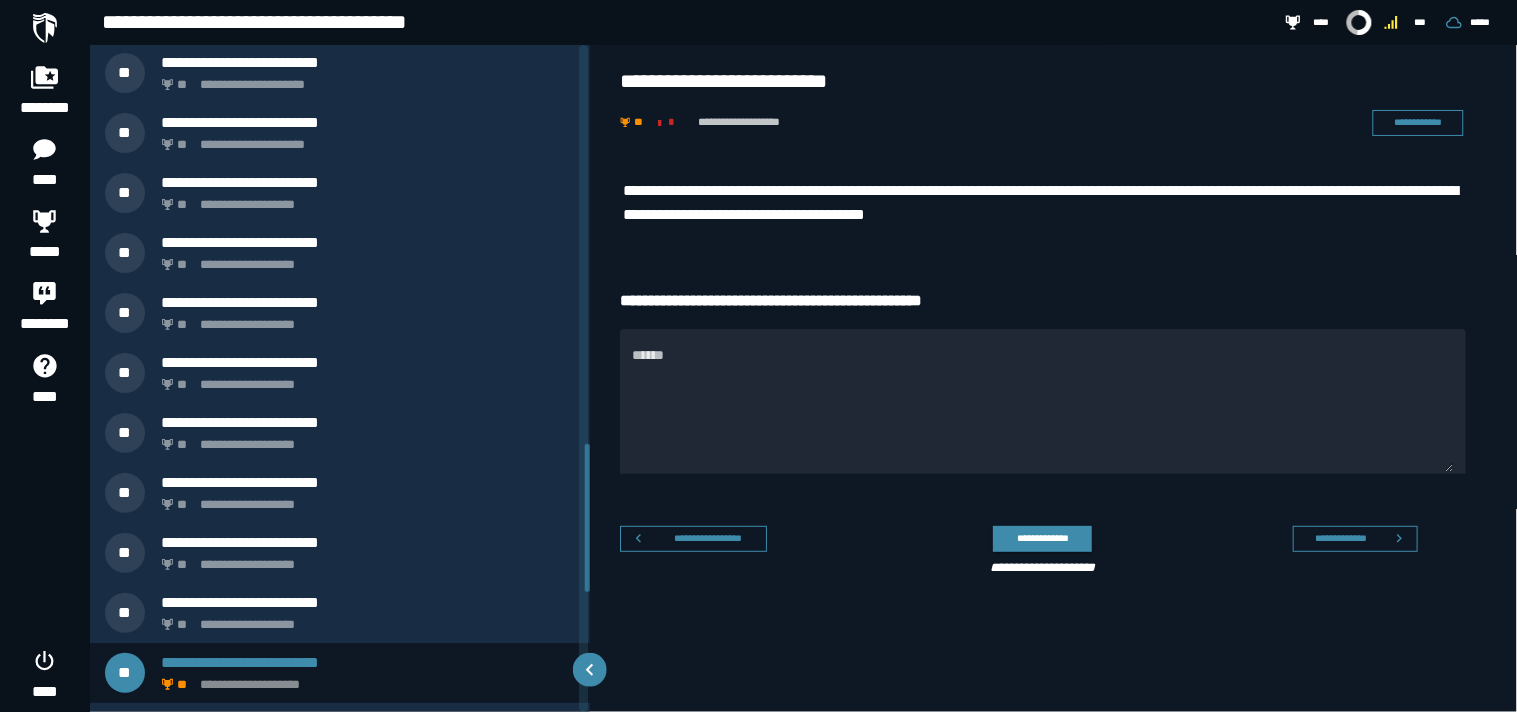 scroll, scrollTop: 1793, scrollLeft: 0, axis: vertical 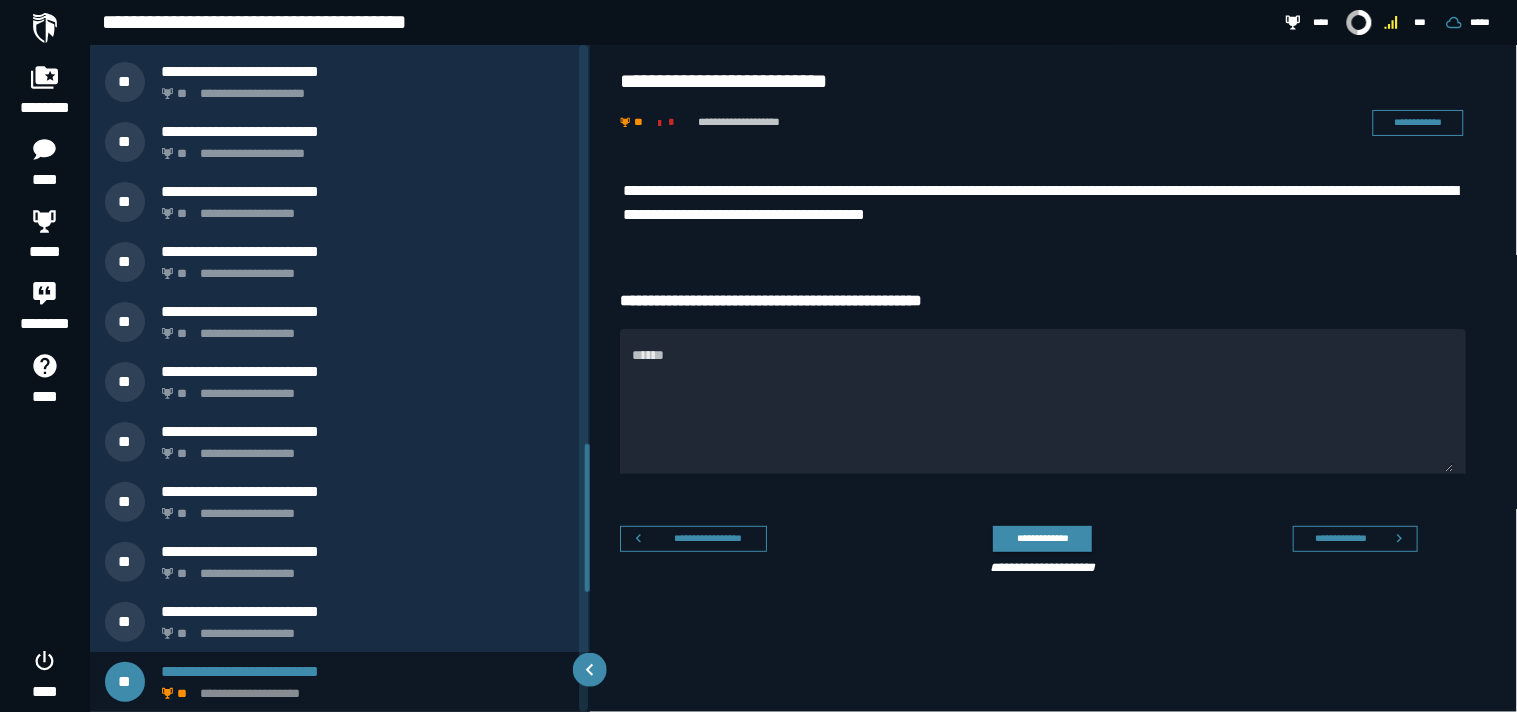 click on "**********" at bounding box center (1055, 424) 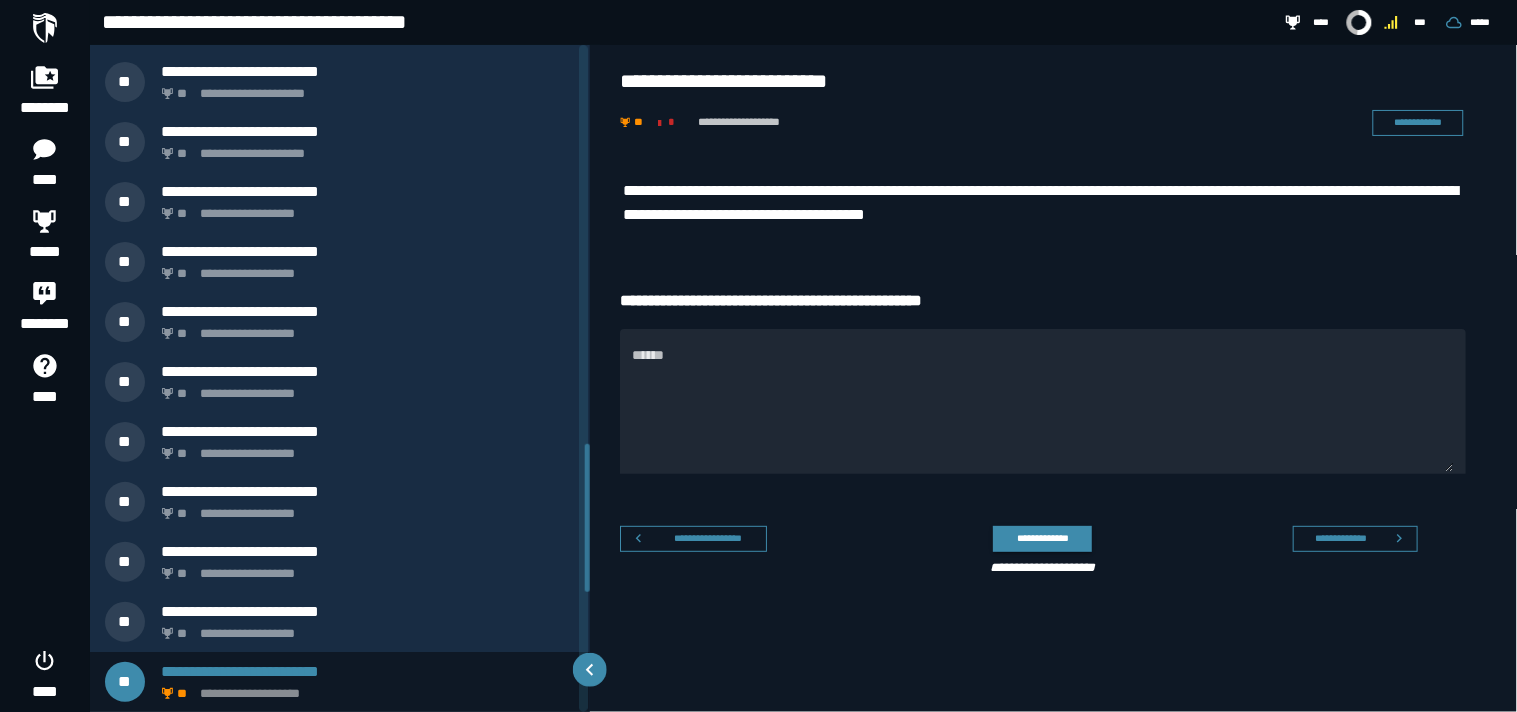 click on "**********" at bounding box center (1055, 424) 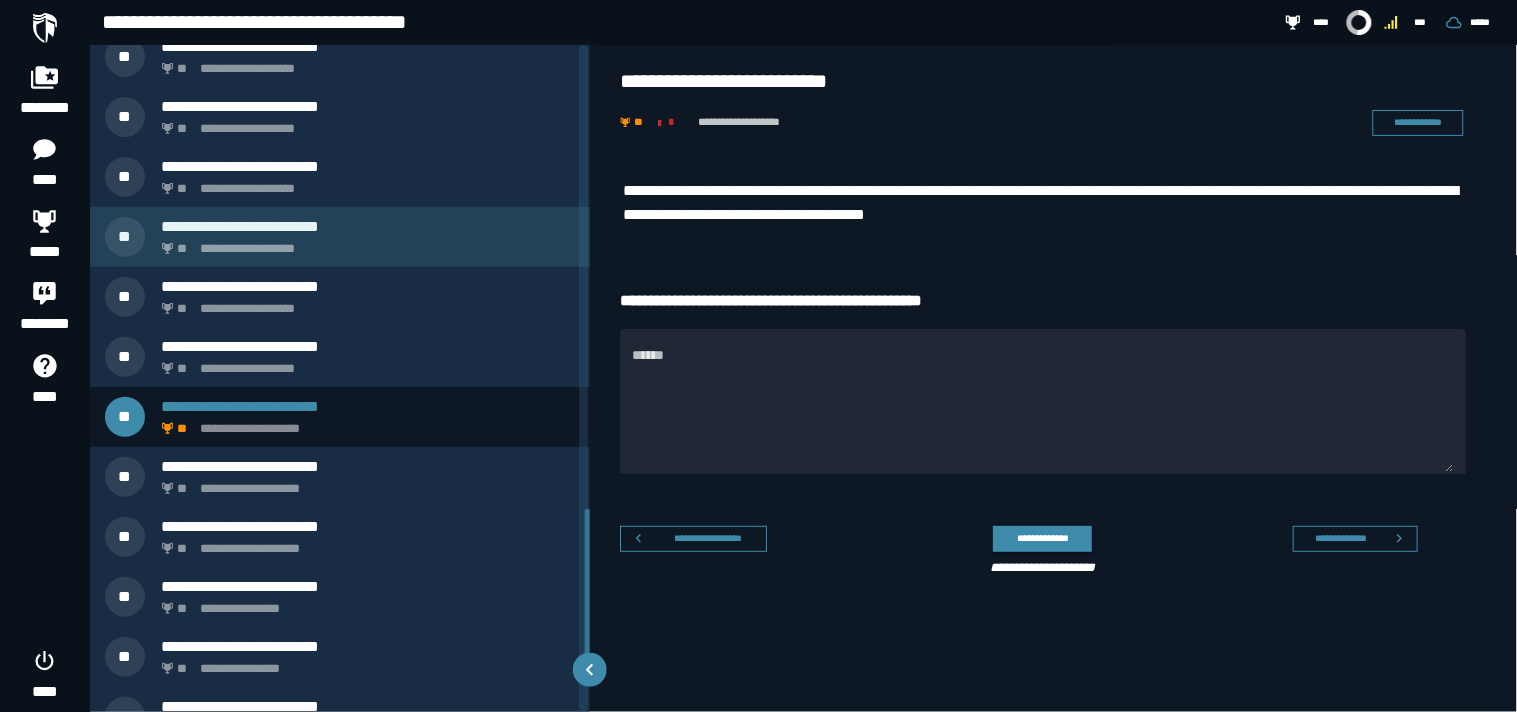 scroll, scrollTop: 2085, scrollLeft: 0, axis: vertical 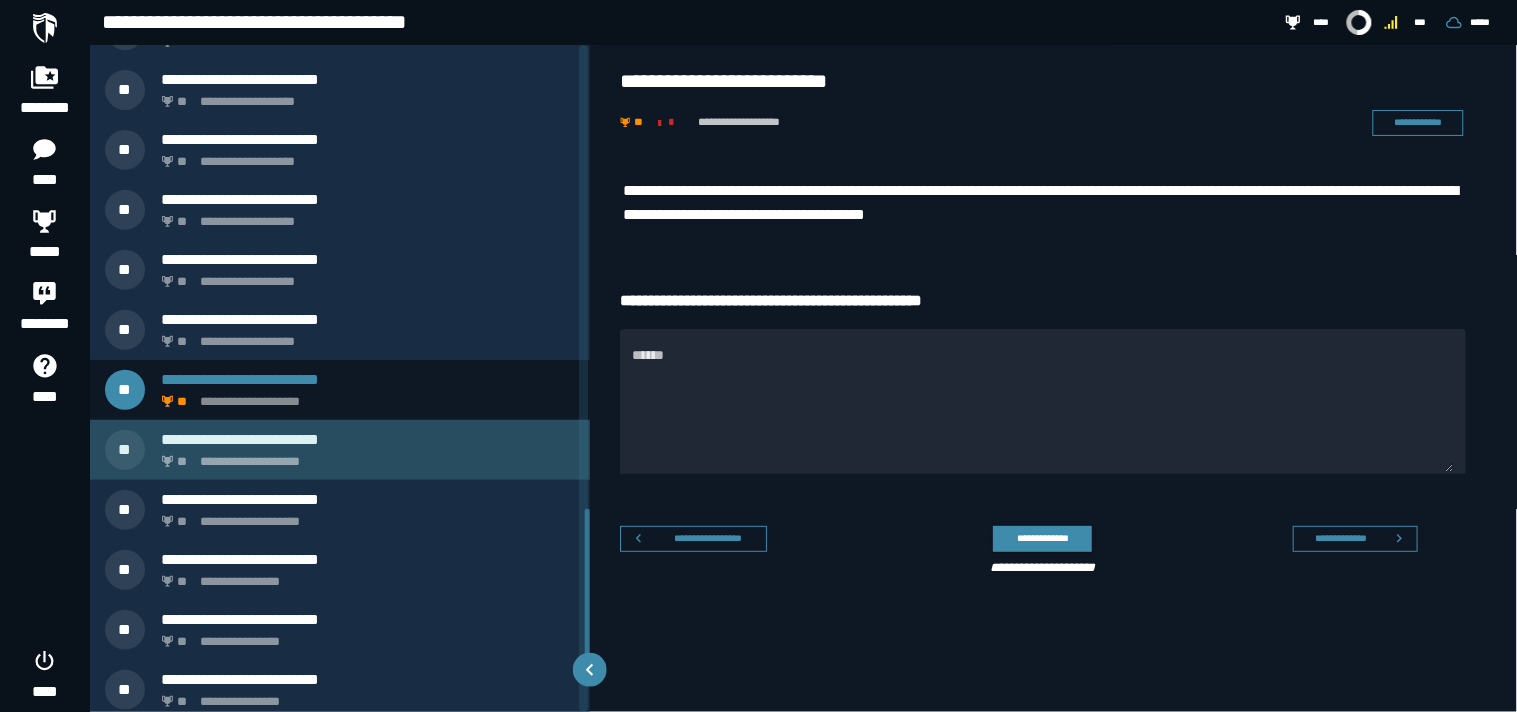 click on "**********" at bounding box center (368, 439) 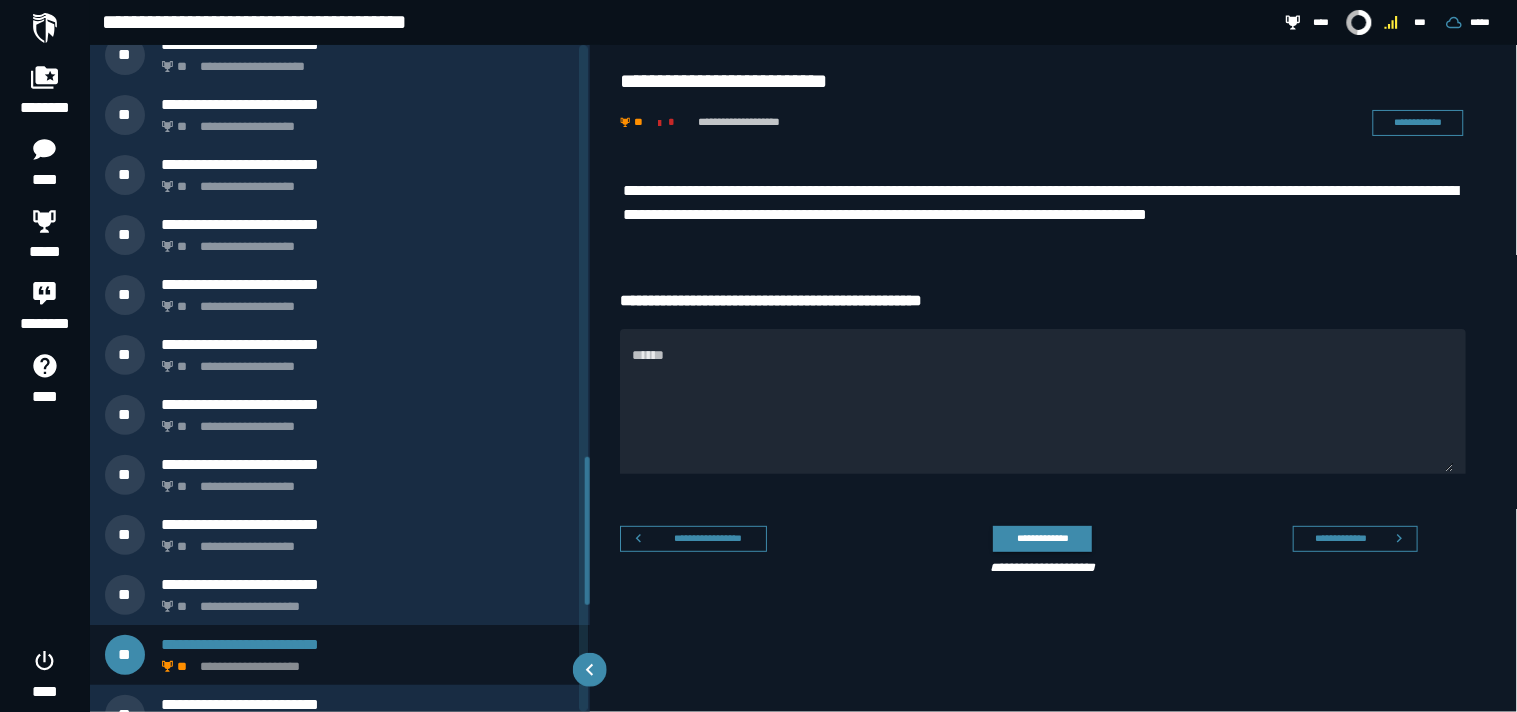 scroll, scrollTop: 1853, scrollLeft: 0, axis: vertical 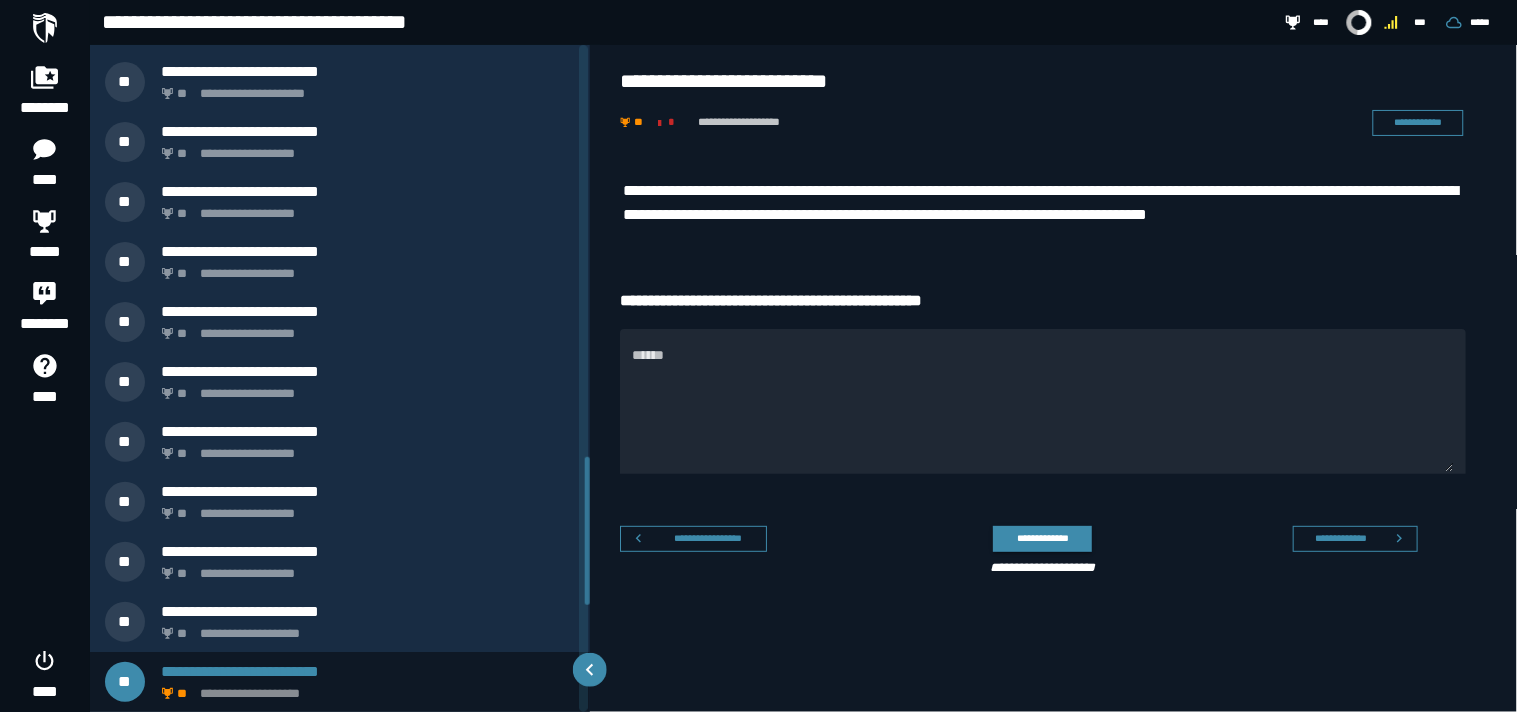 click on "**********" at bounding box center (1055, 424) 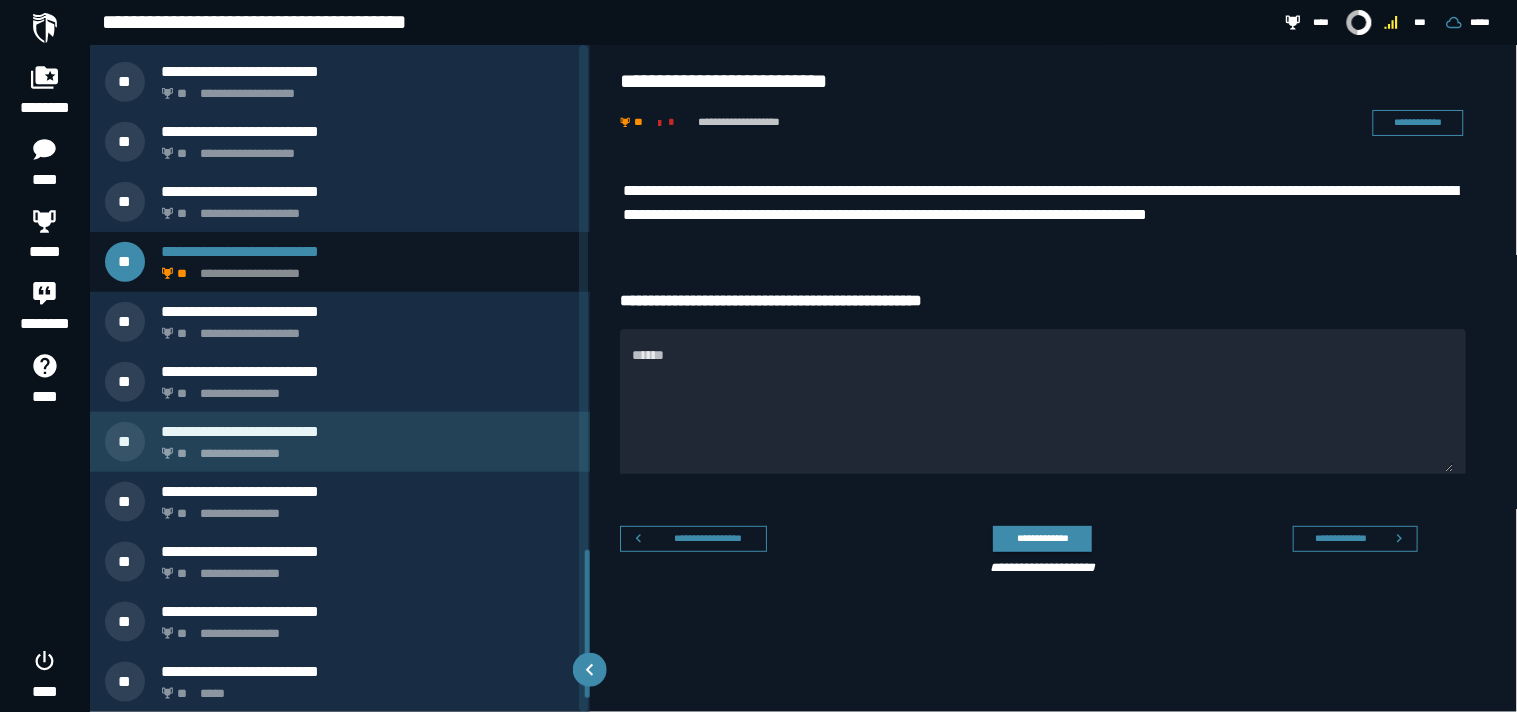 scroll, scrollTop: 2274, scrollLeft: 0, axis: vertical 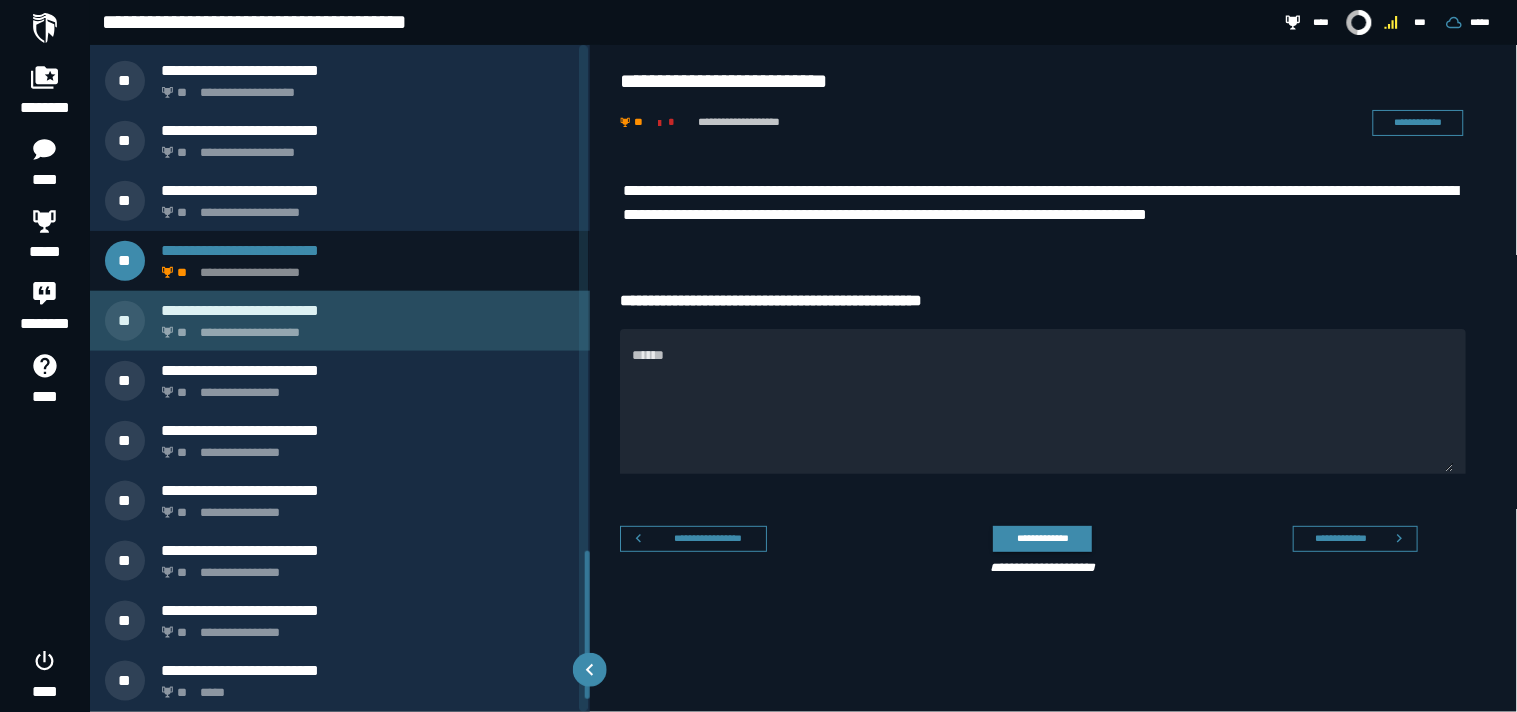 click on "**********" 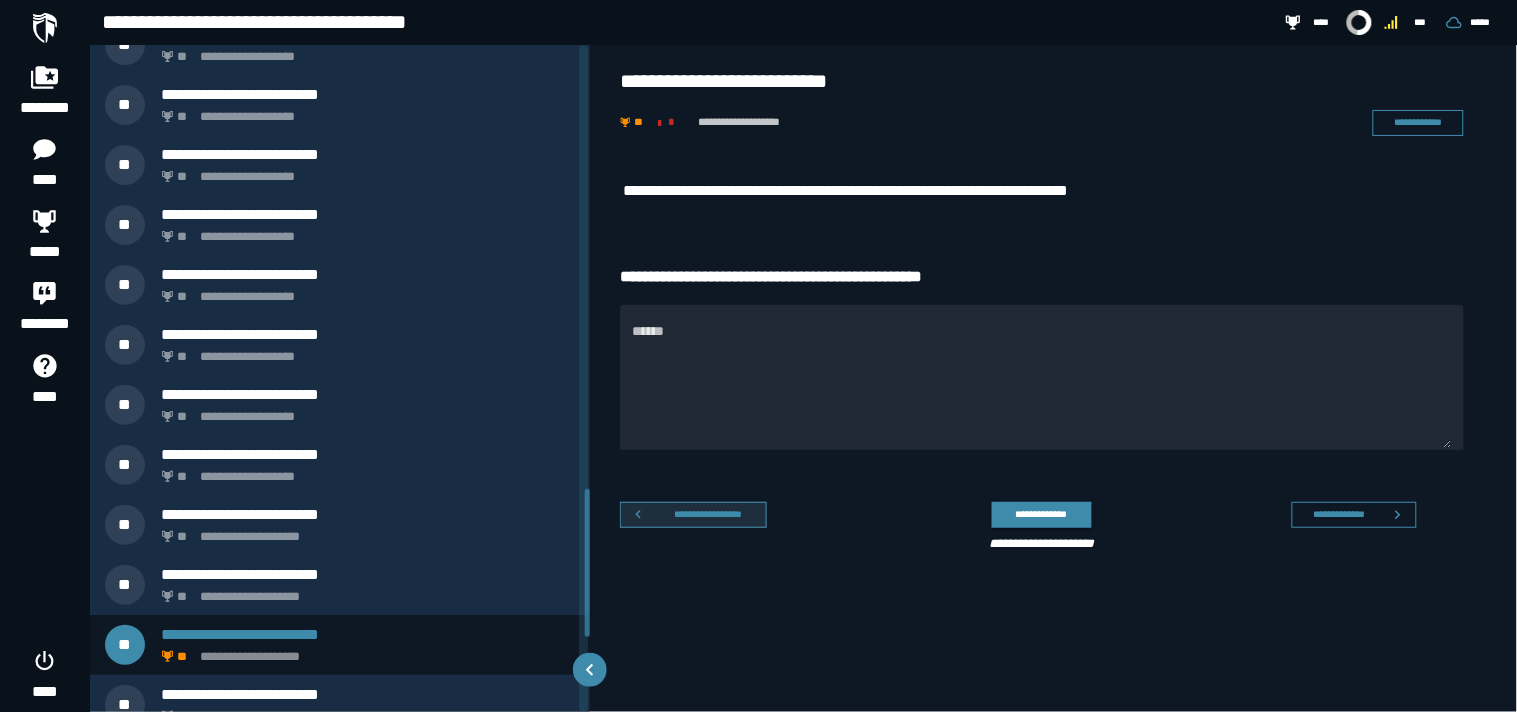 scroll, scrollTop: 1913, scrollLeft: 0, axis: vertical 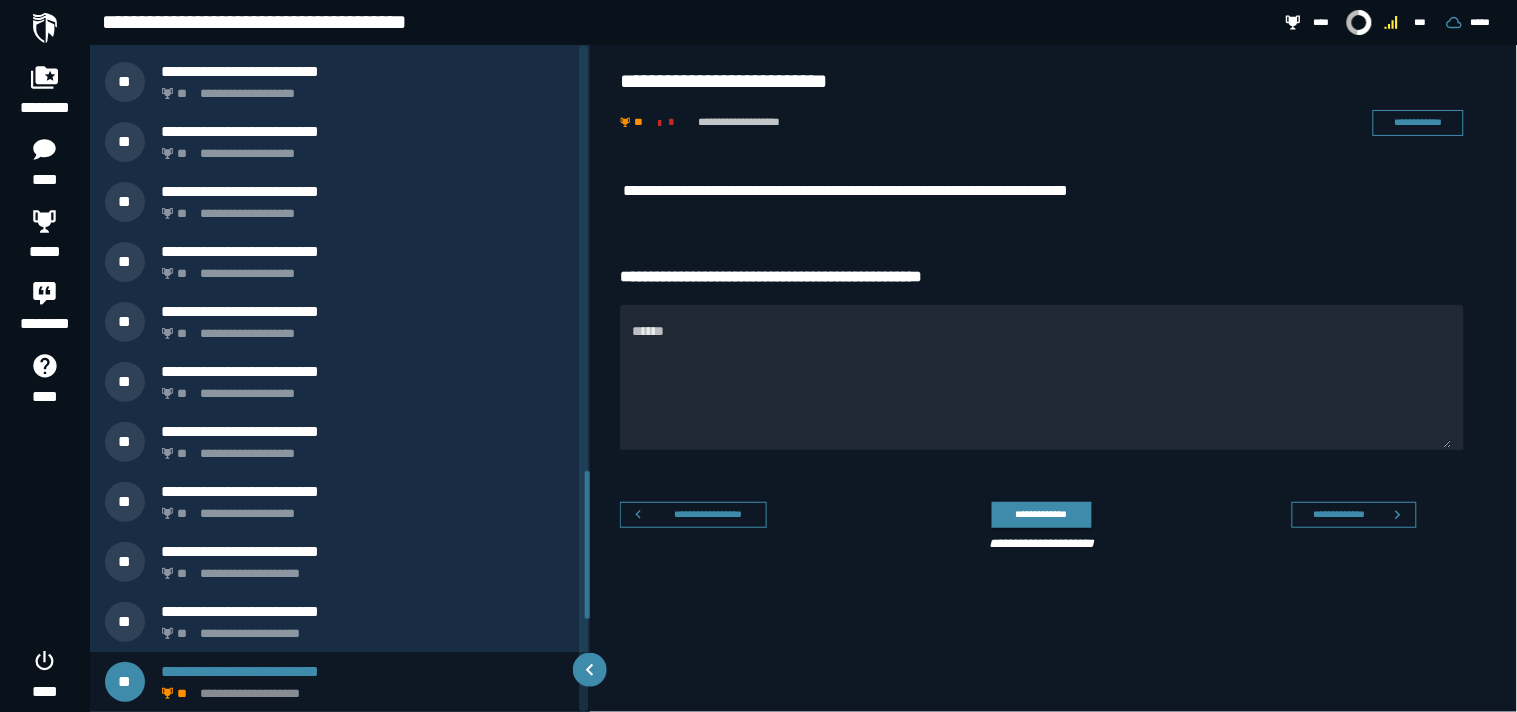click on "**********" at bounding box center (1054, 368) 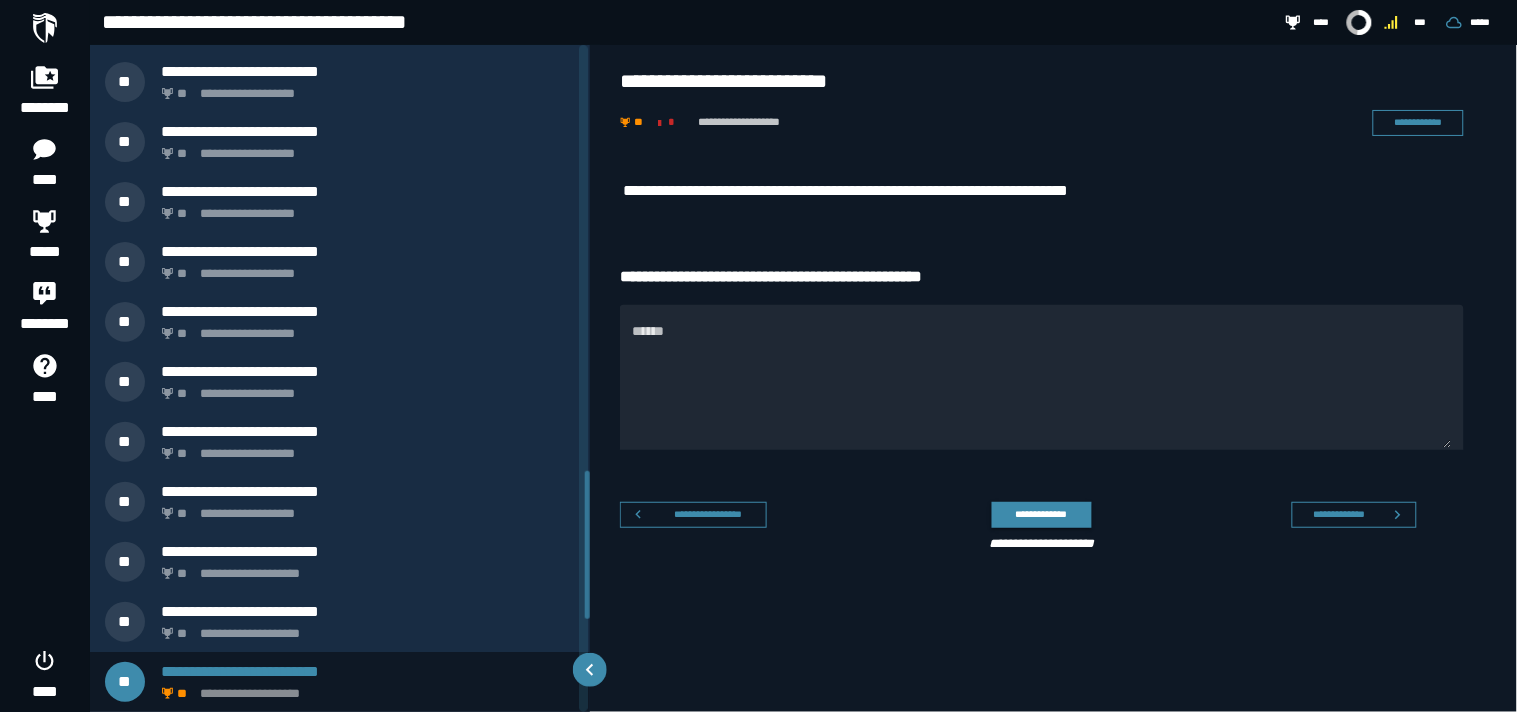 click on "**********" at bounding box center [1054, 424] 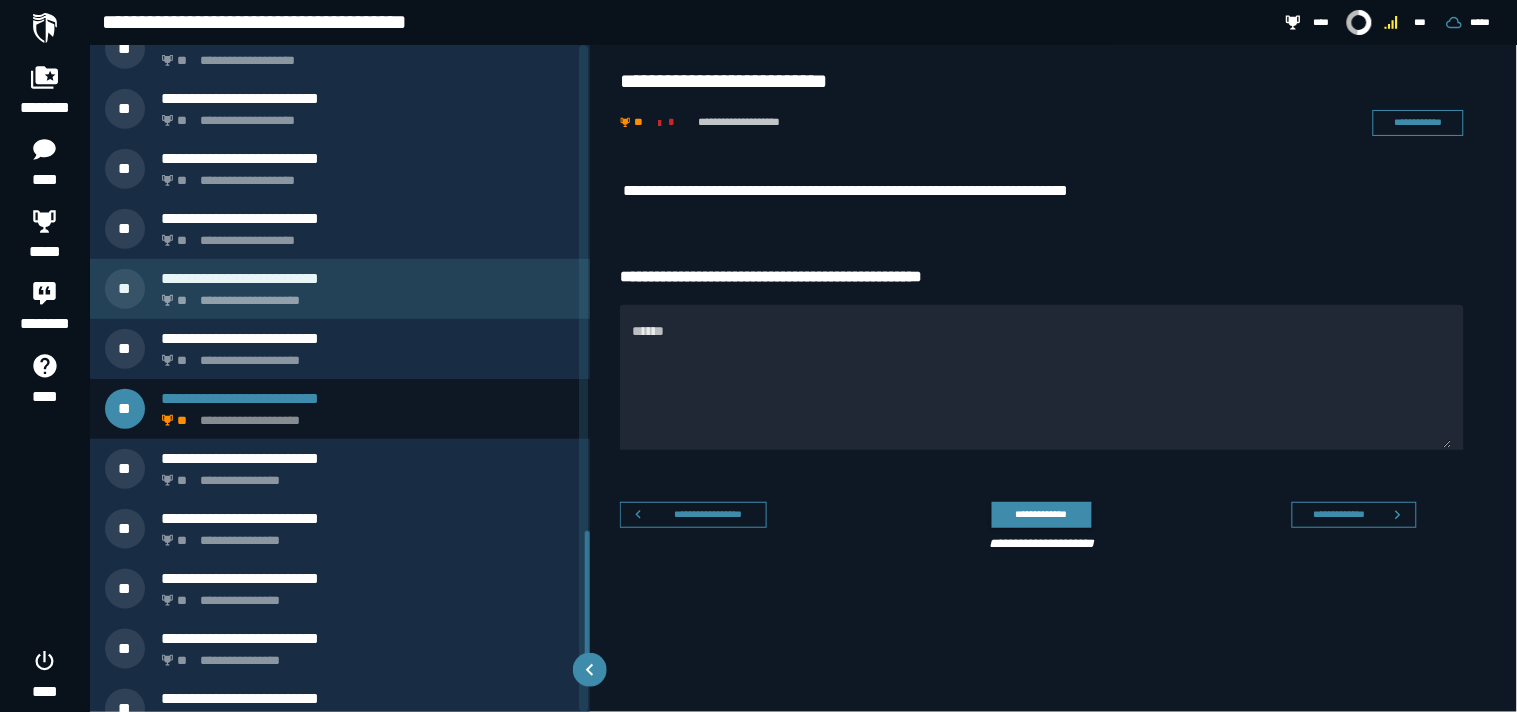 scroll, scrollTop: 2332, scrollLeft: 0, axis: vertical 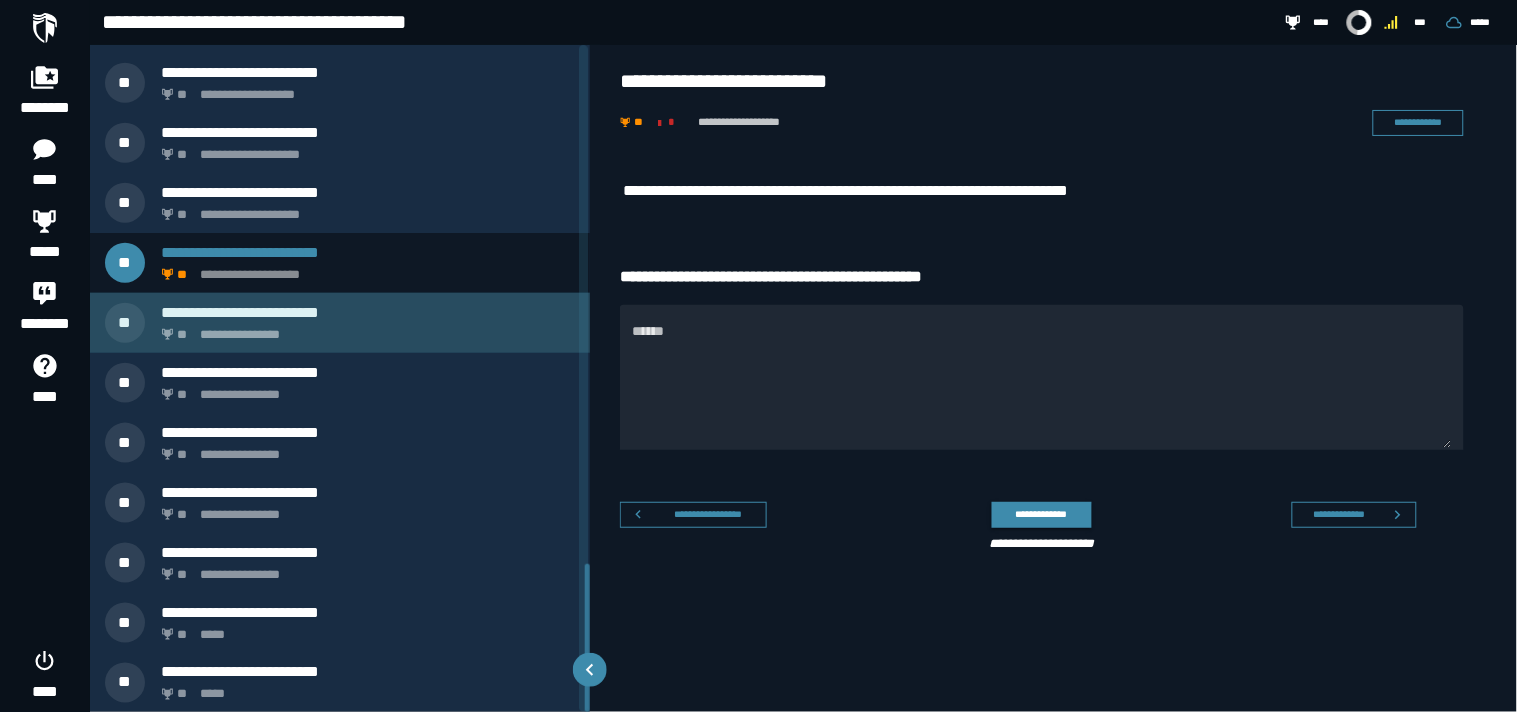click on "**********" at bounding box center (340, 323) 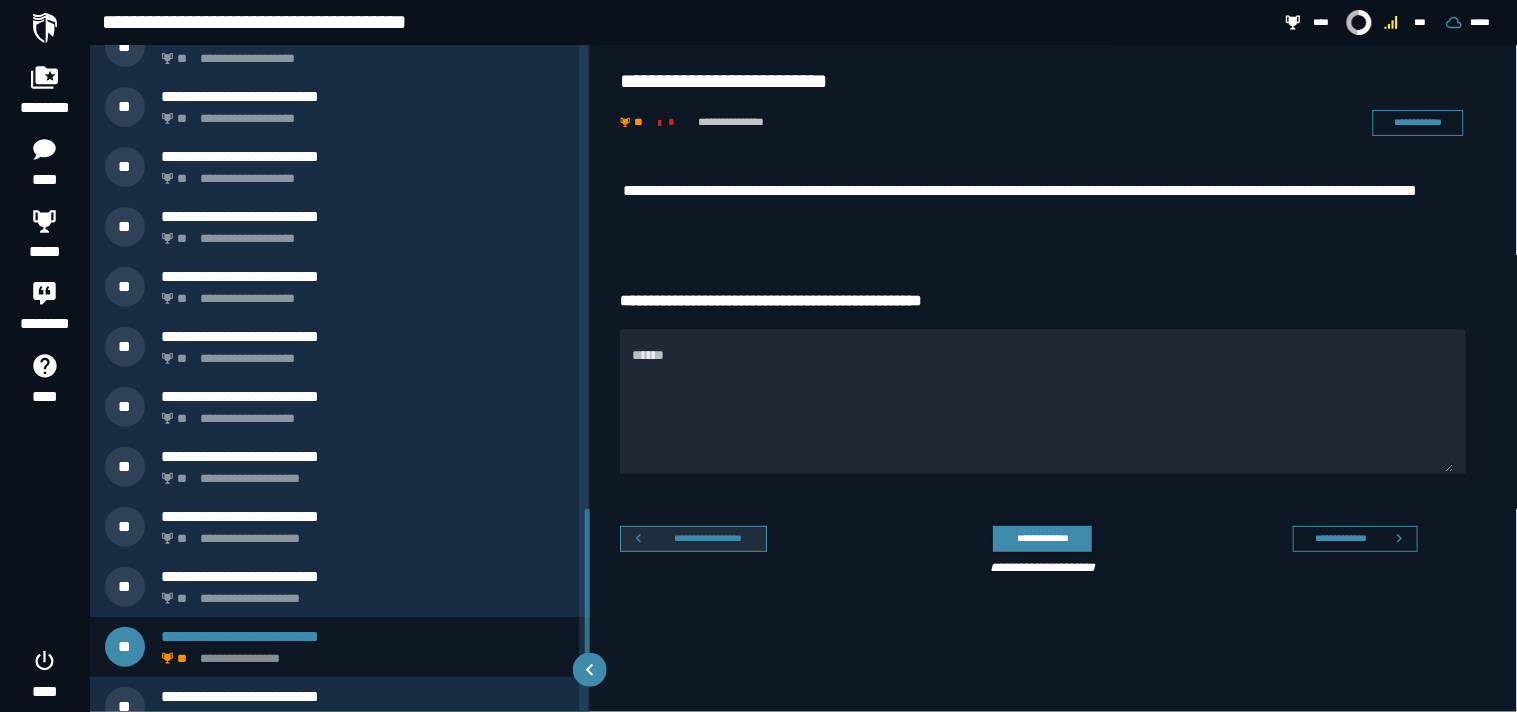 scroll, scrollTop: 1973, scrollLeft: 0, axis: vertical 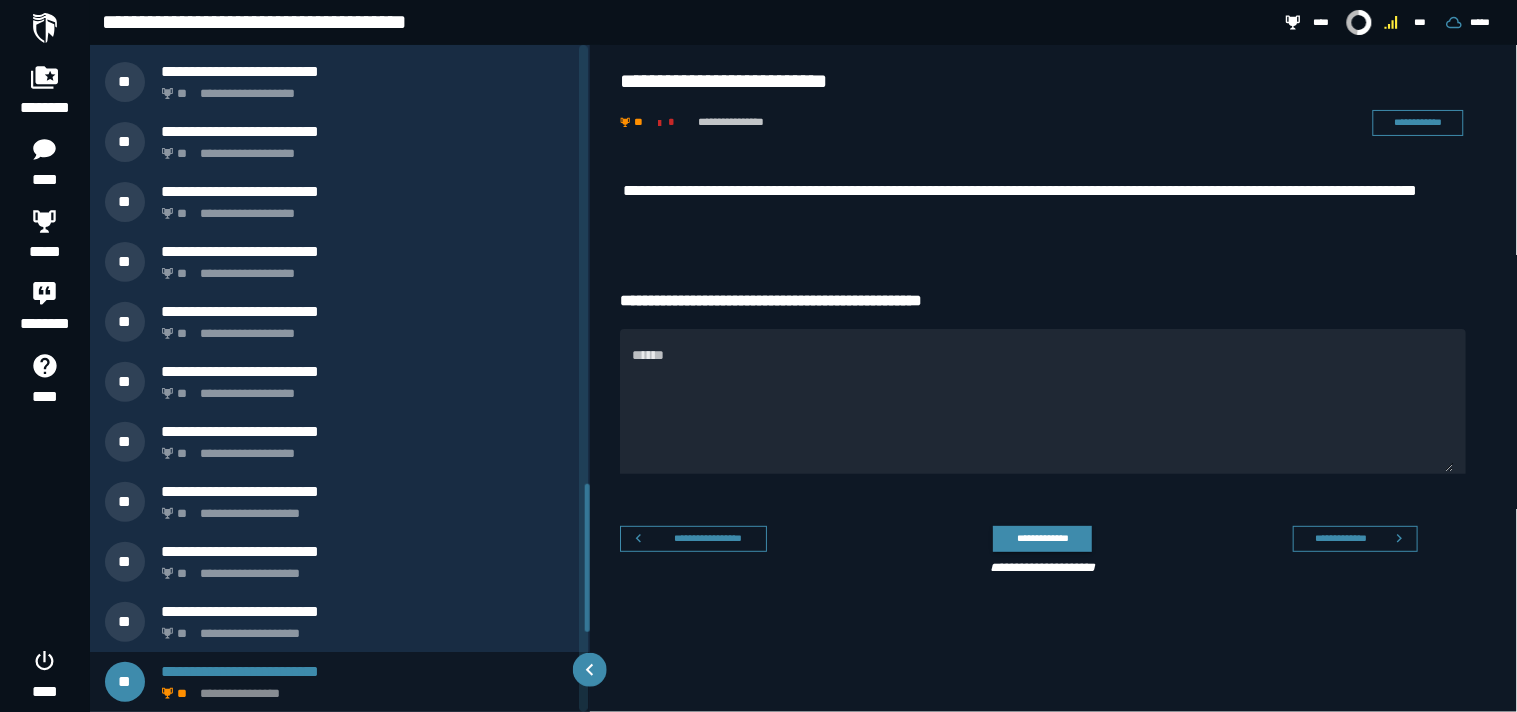 click on "**********" at bounding box center [1055, 380] 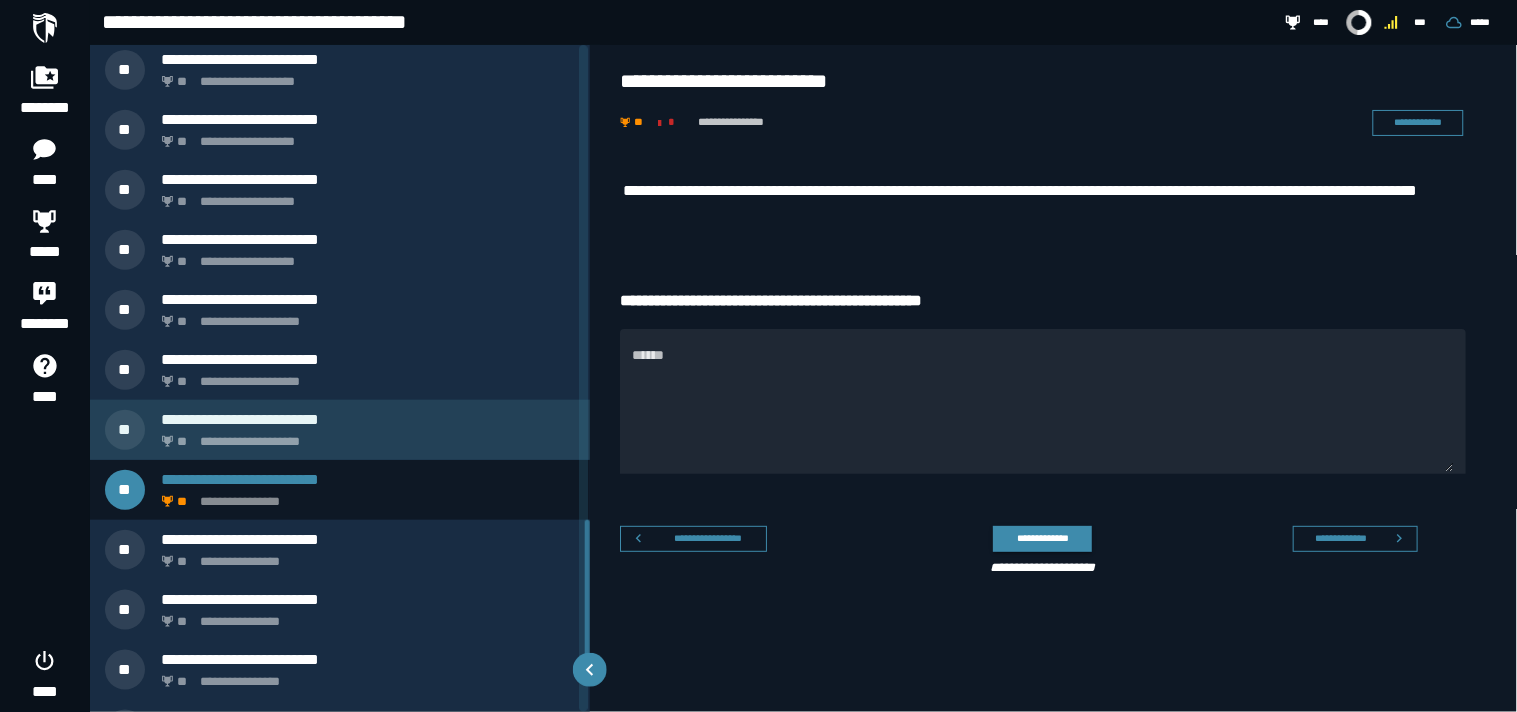 scroll, scrollTop: 2204, scrollLeft: 0, axis: vertical 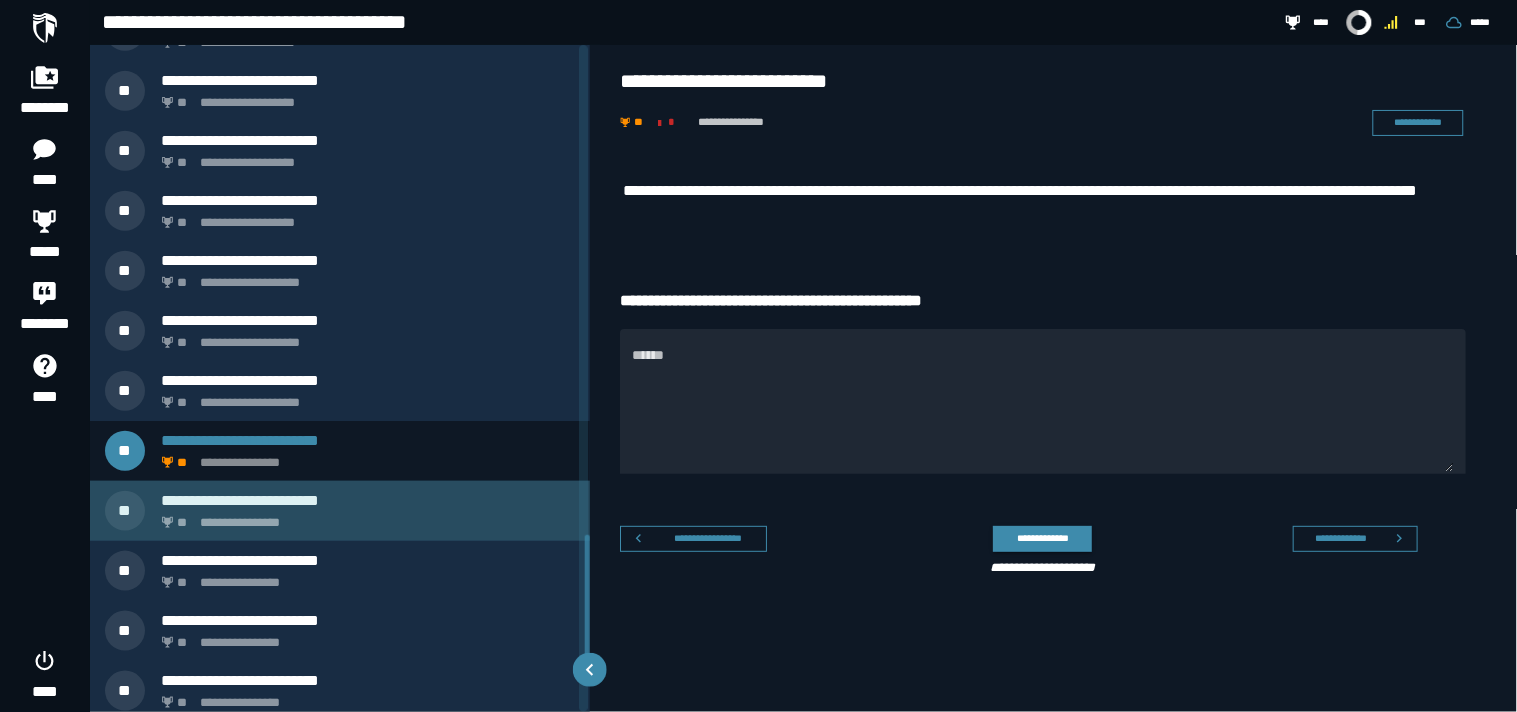 click on "**********" at bounding box center [364, 517] 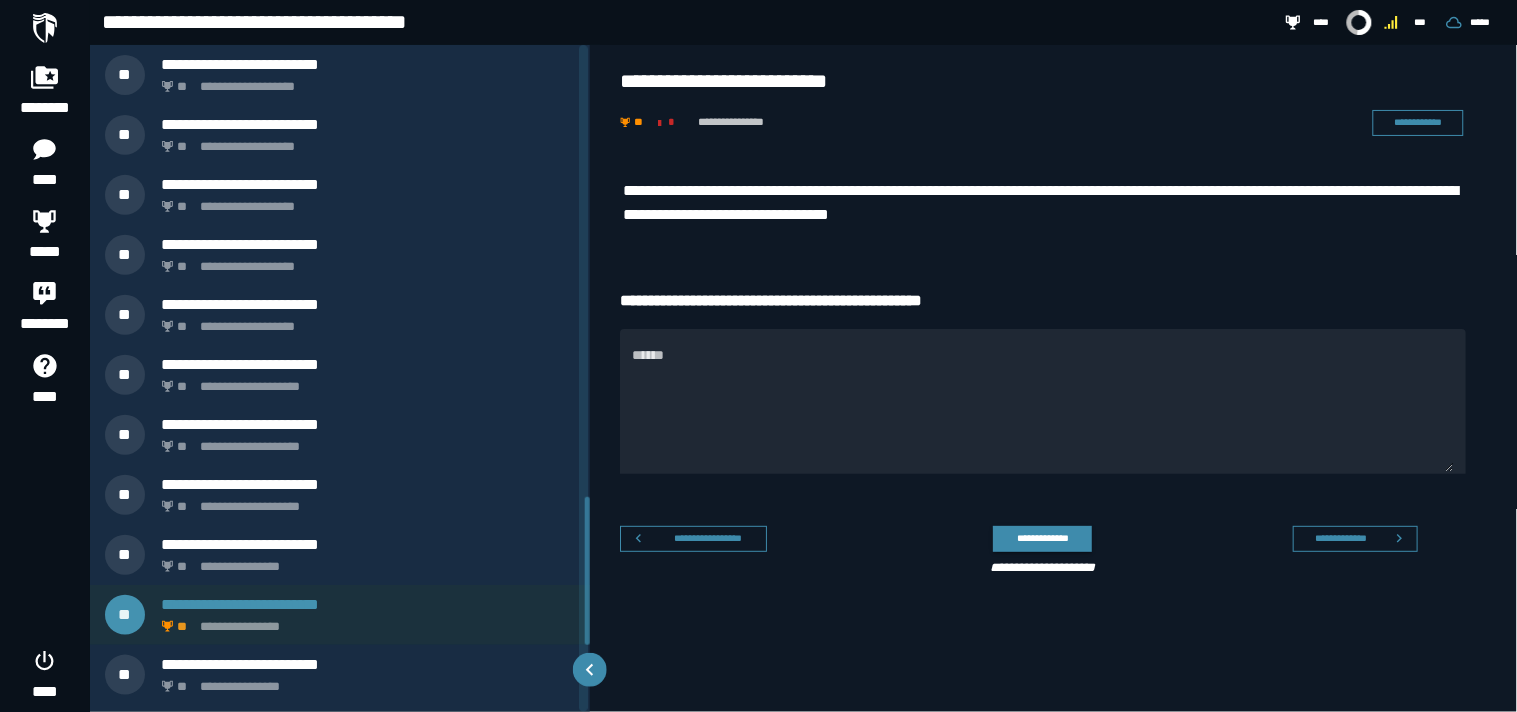 scroll, scrollTop: 2033, scrollLeft: 0, axis: vertical 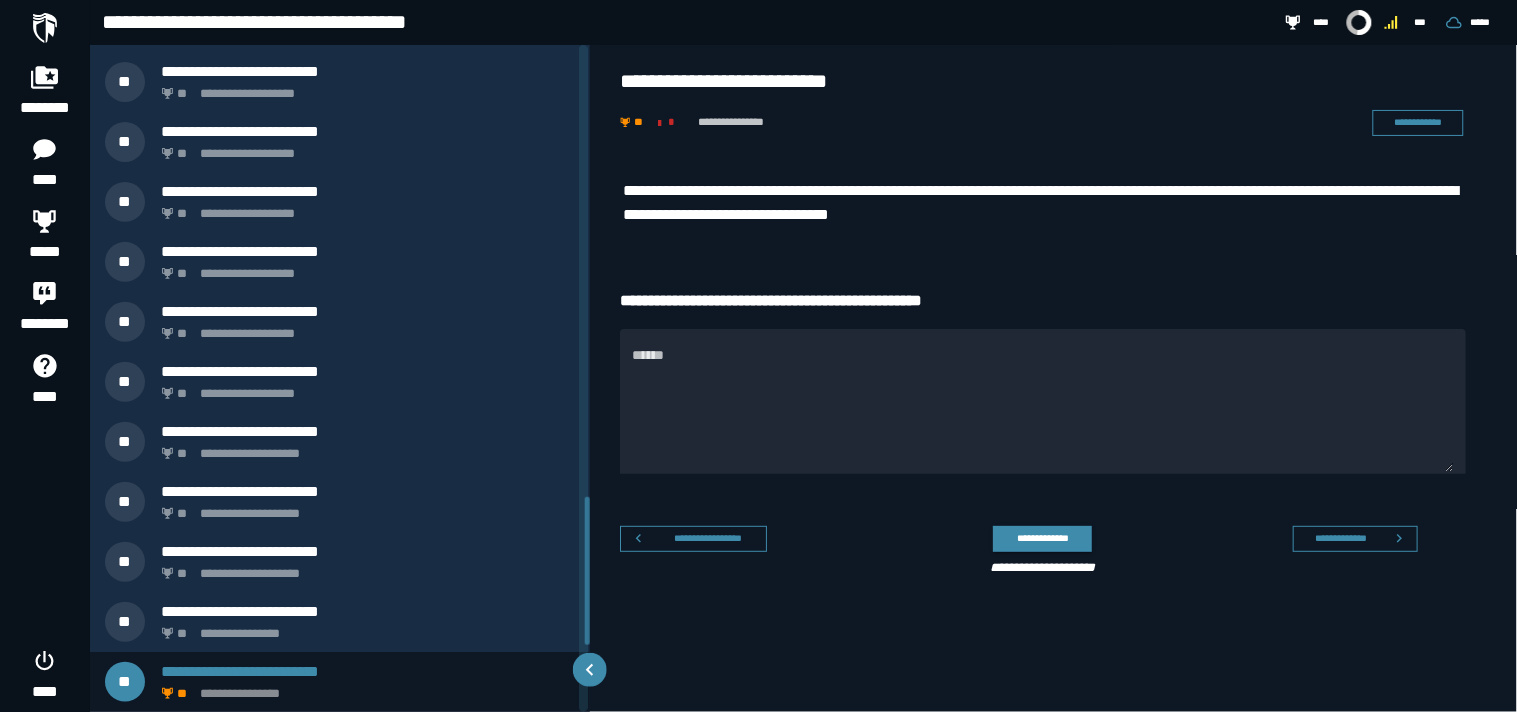 click on "**********" at bounding box center [1055, 424] 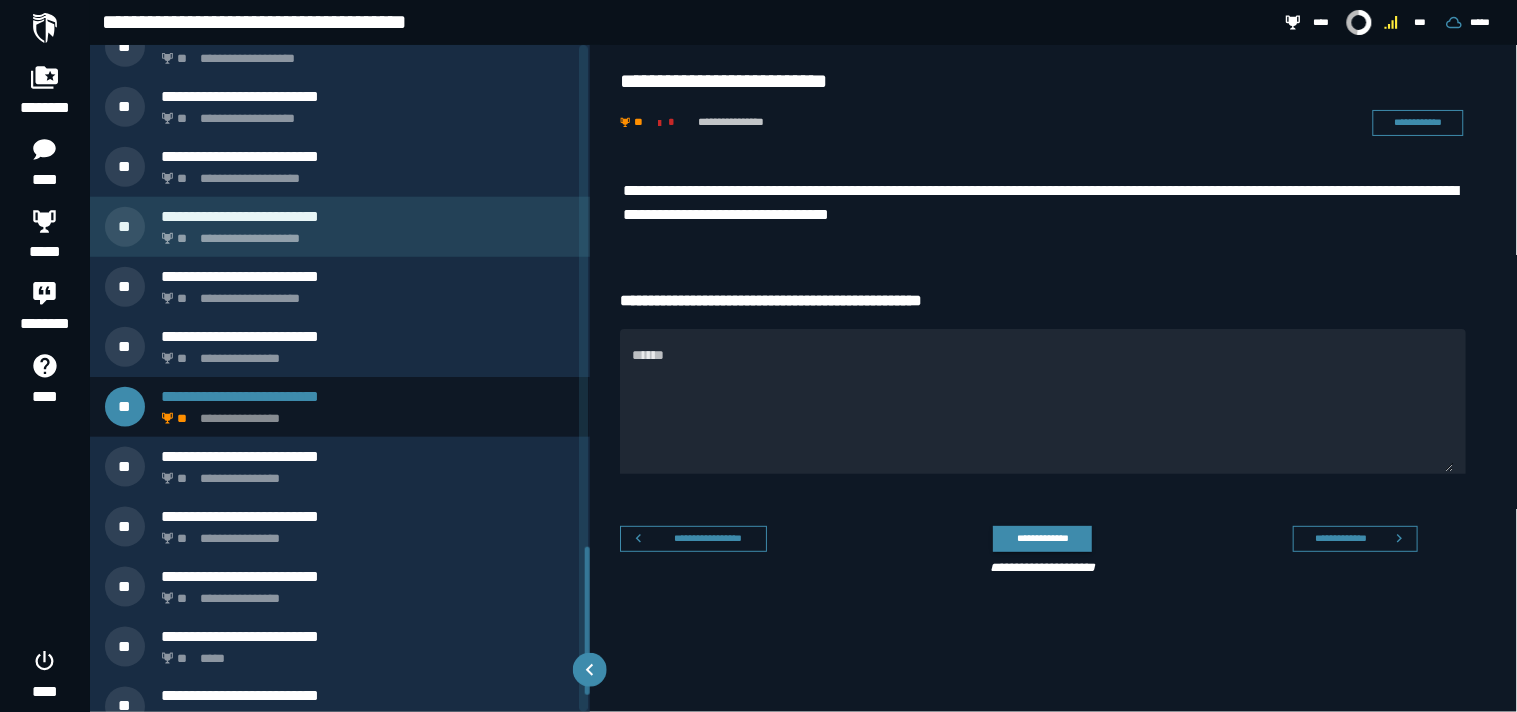 scroll, scrollTop: 2332, scrollLeft: 0, axis: vertical 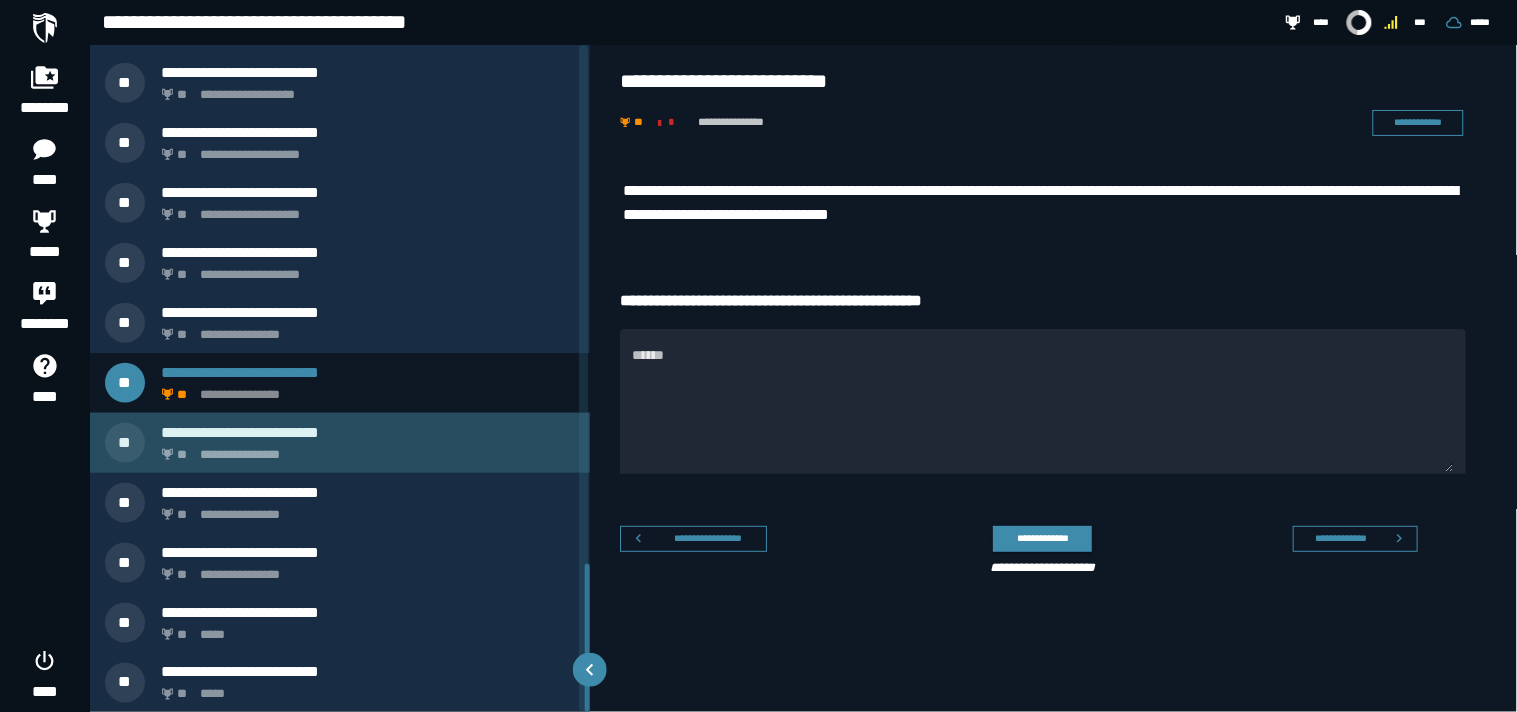 click on "**********" at bounding box center (364, 449) 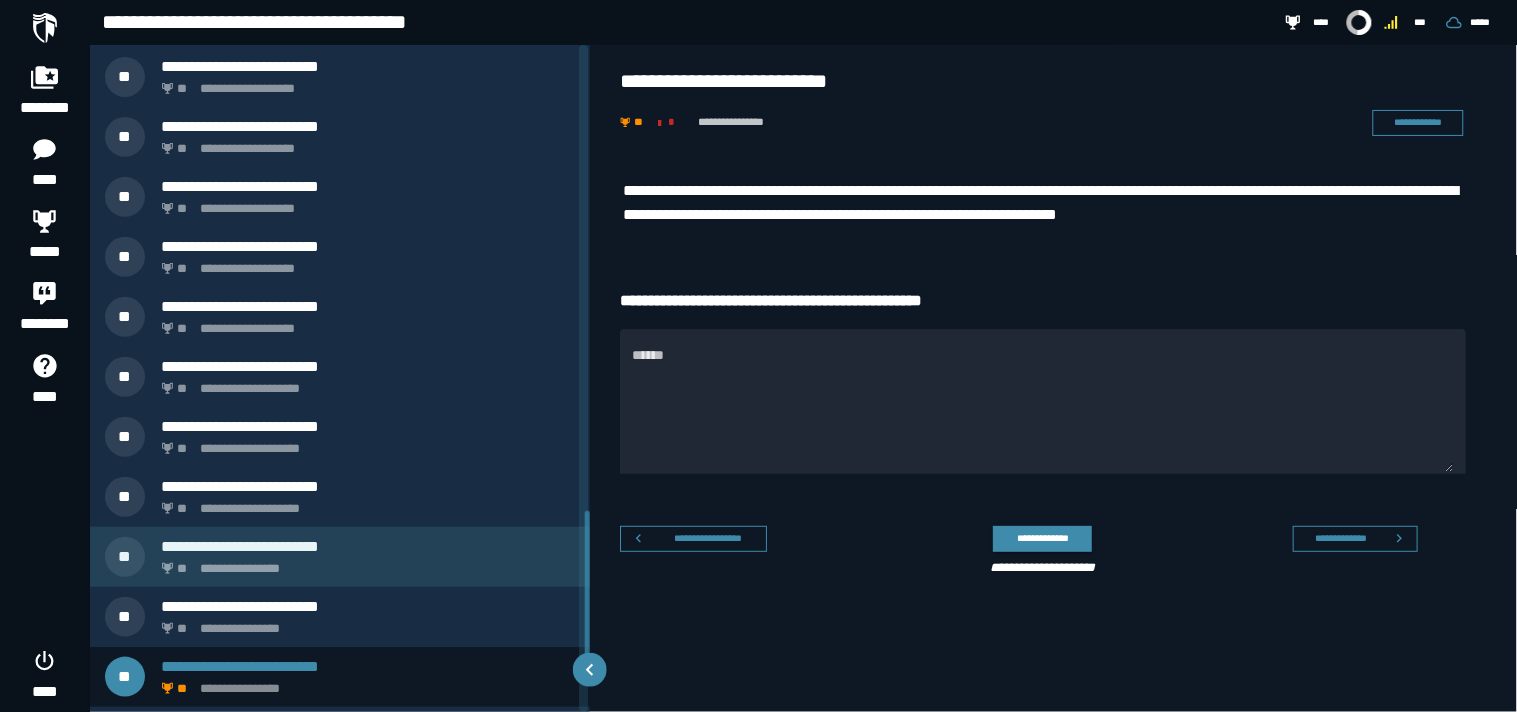 scroll, scrollTop: 2093, scrollLeft: 0, axis: vertical 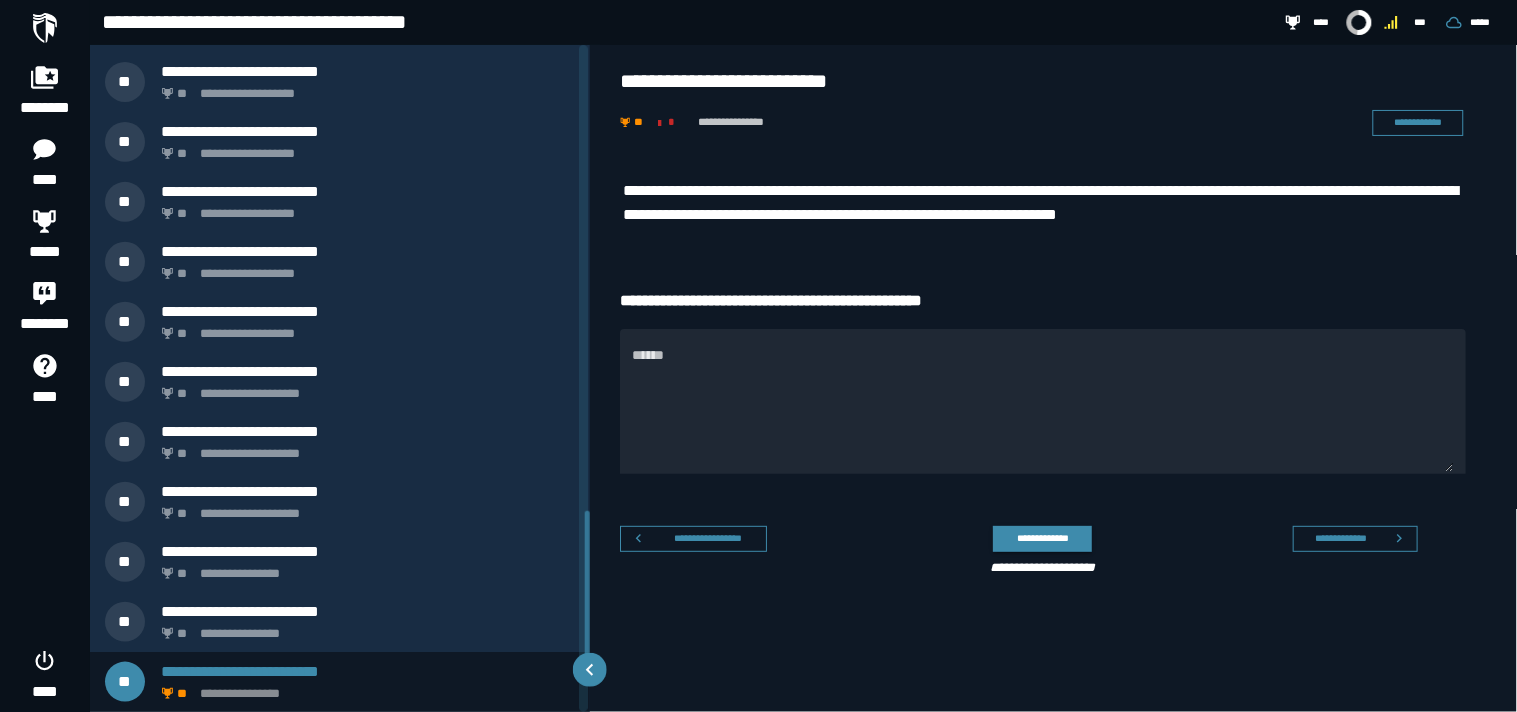 click on "**********" at bounding box center [1055, 424] 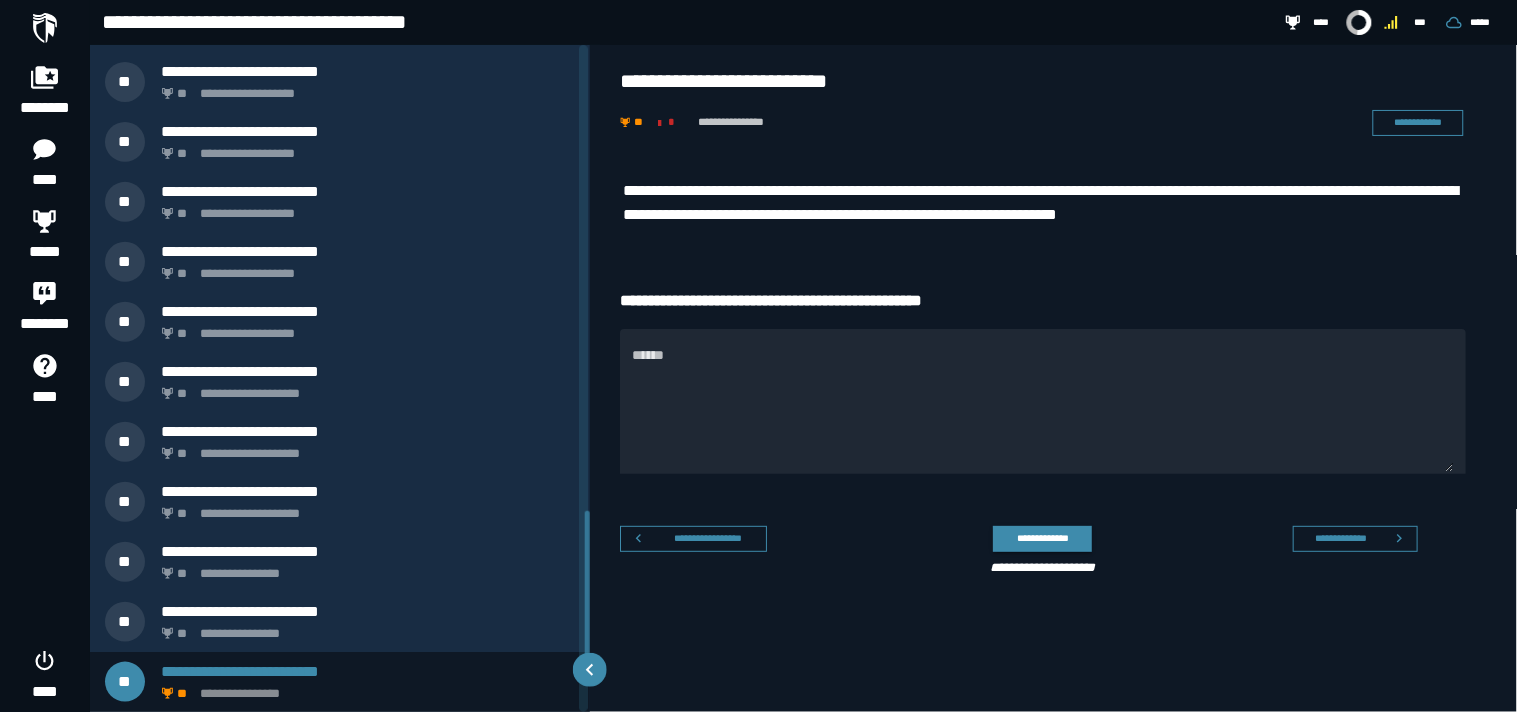click on "**********" at bounding box center [1055, 424] 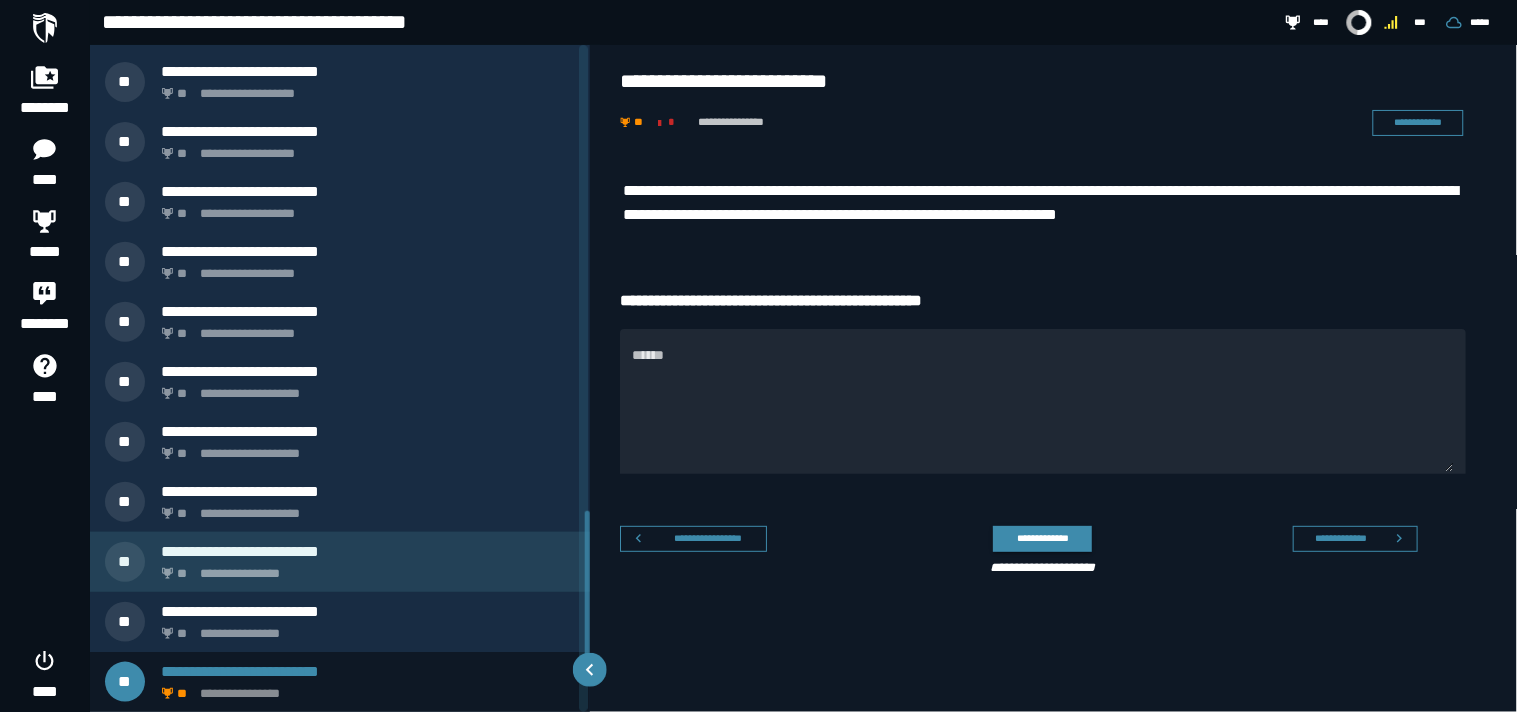 scroll, scrollTop: 2332, scrollLeft: 0, axis: vertical 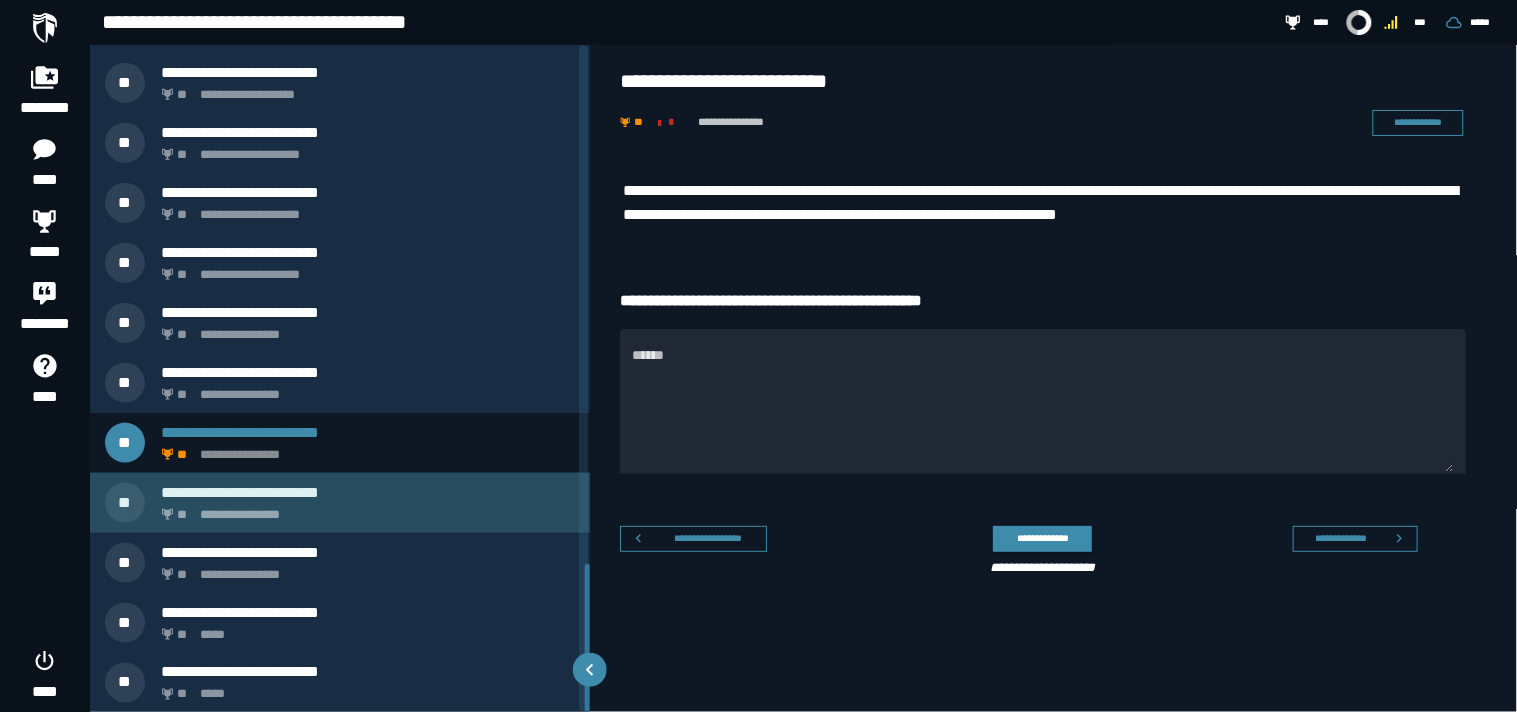 click on "**********" at bounding box center [368, 492] 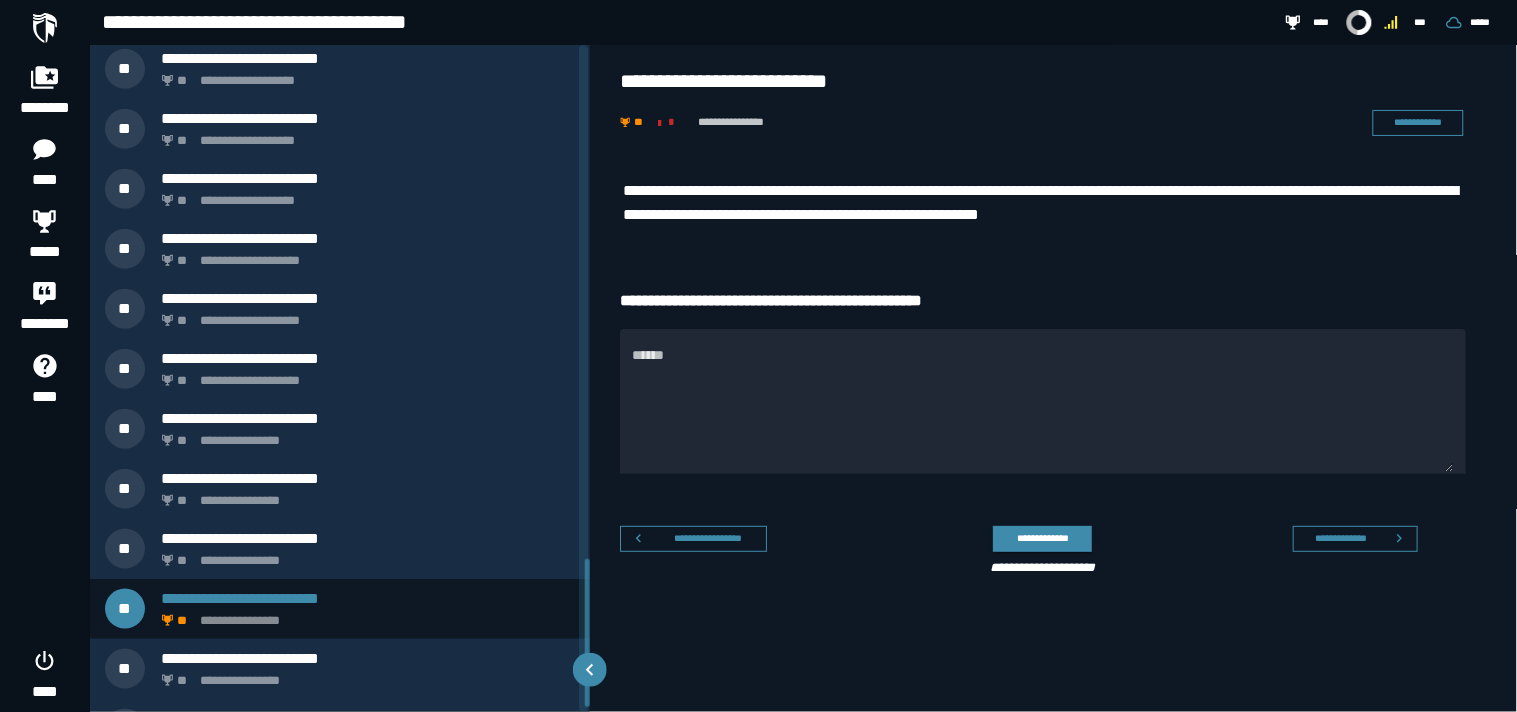 scroll, scrollTop: 2153, scrollLeft: 0, axis: vertical 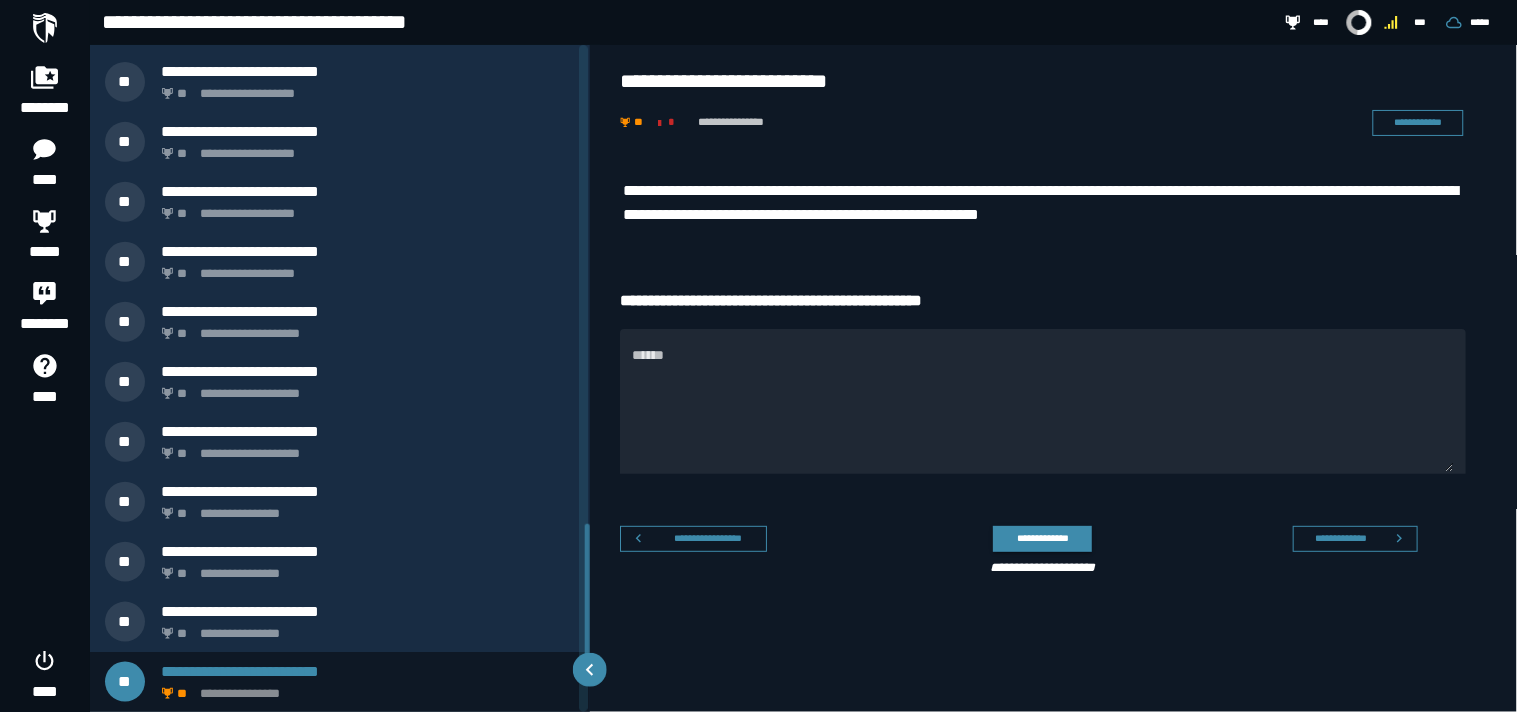 click on "**********" at bounding box center (1055, 424) 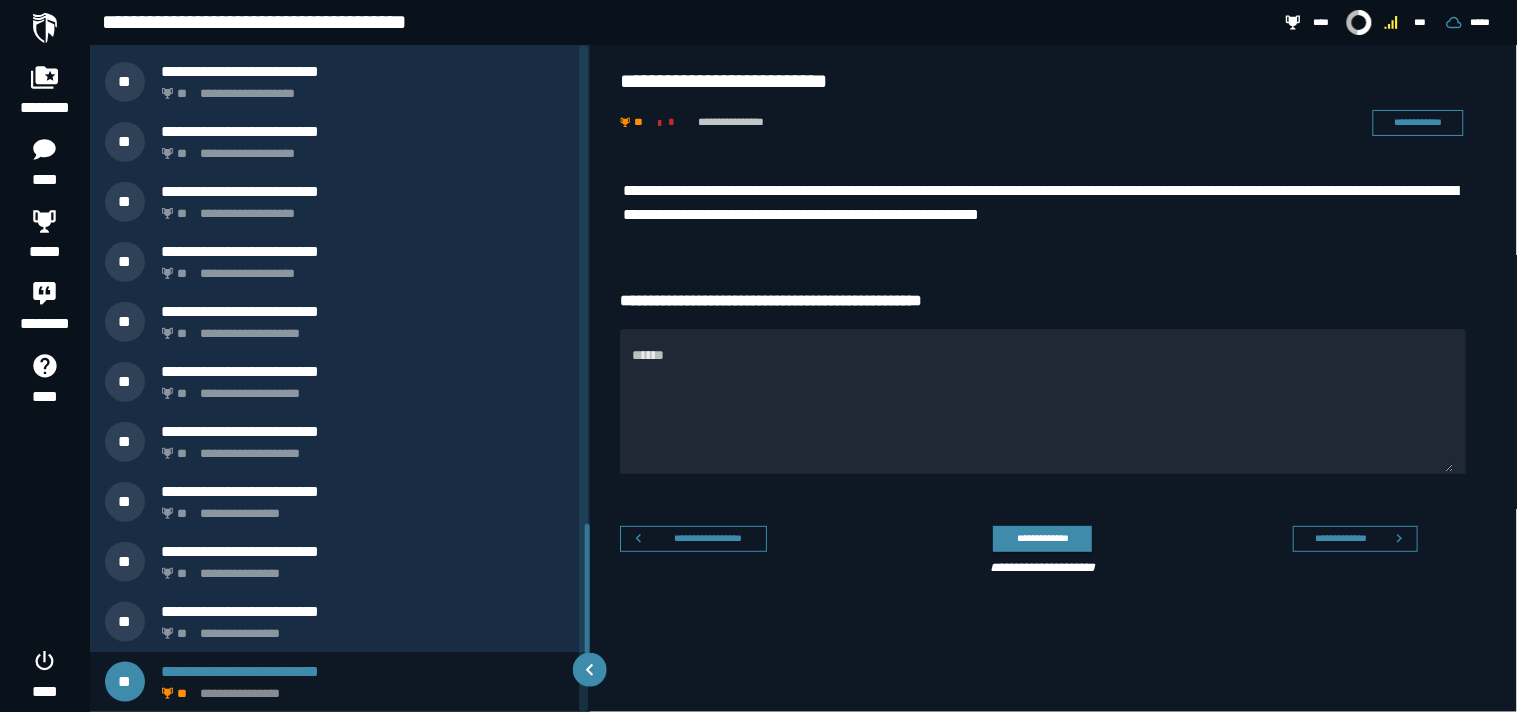 click on "**********" at bounding box center (1055, 424) 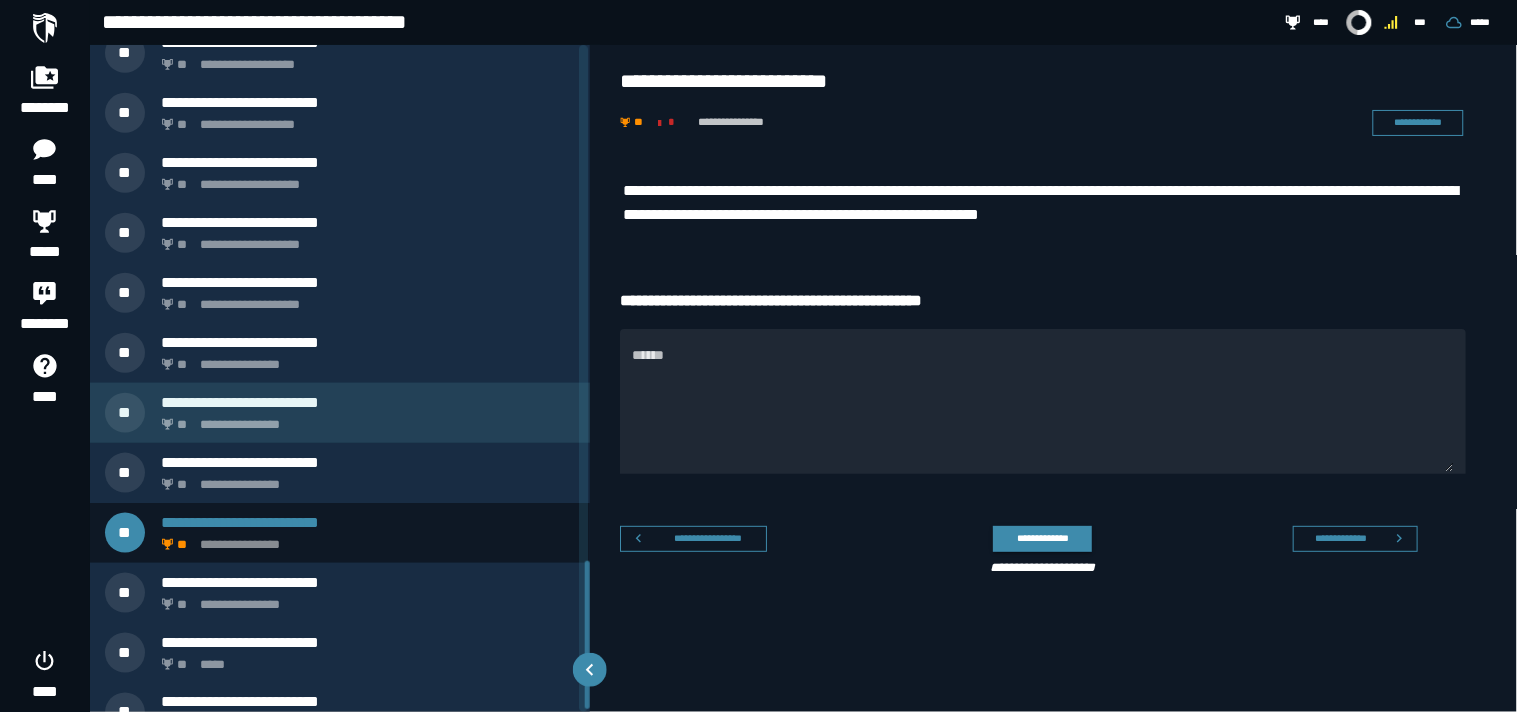 scroll, scrollTop: 2332, scrollLeft: 0, axis: vertical 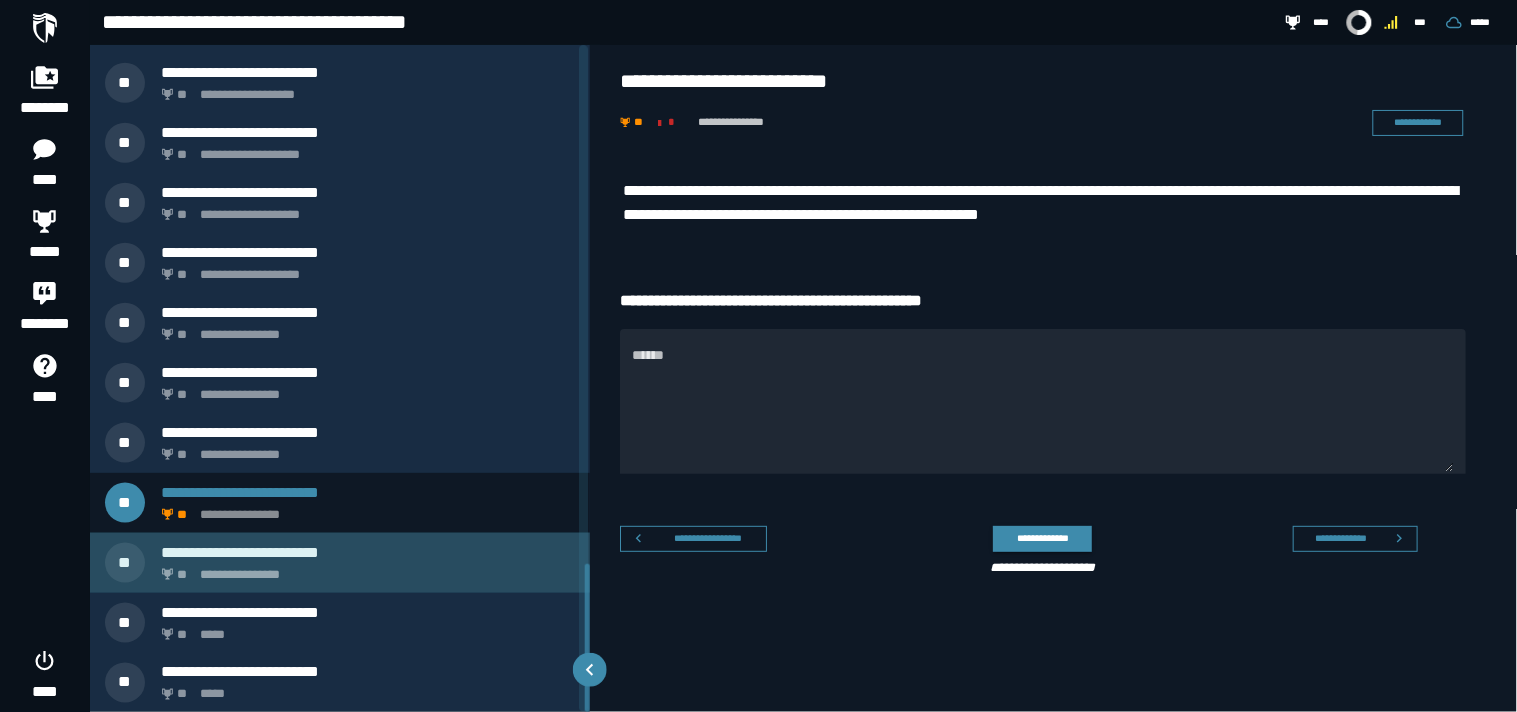 click on "**********" at bounding box center [364, 569] 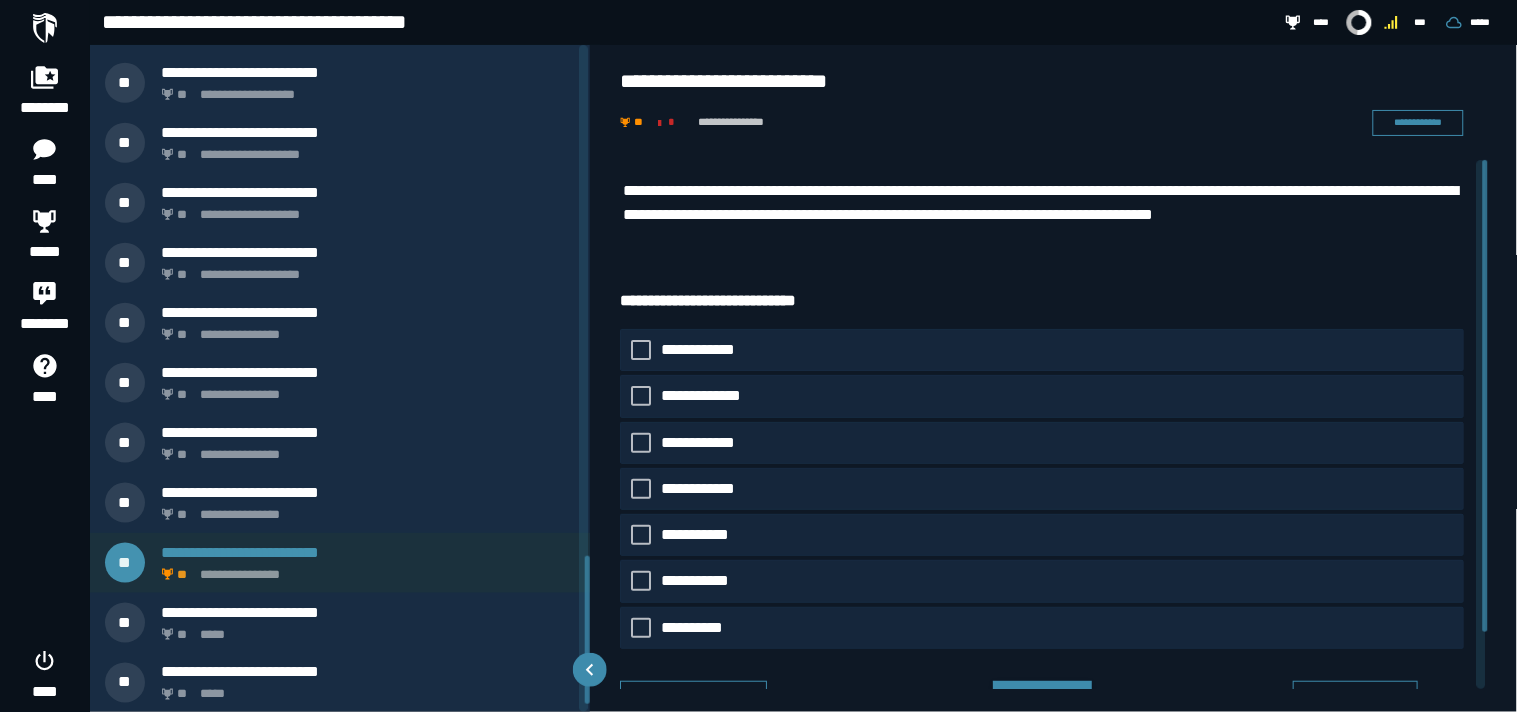 scroll, scrollTop: 2213, scrollLeft: 0, axis: vertical 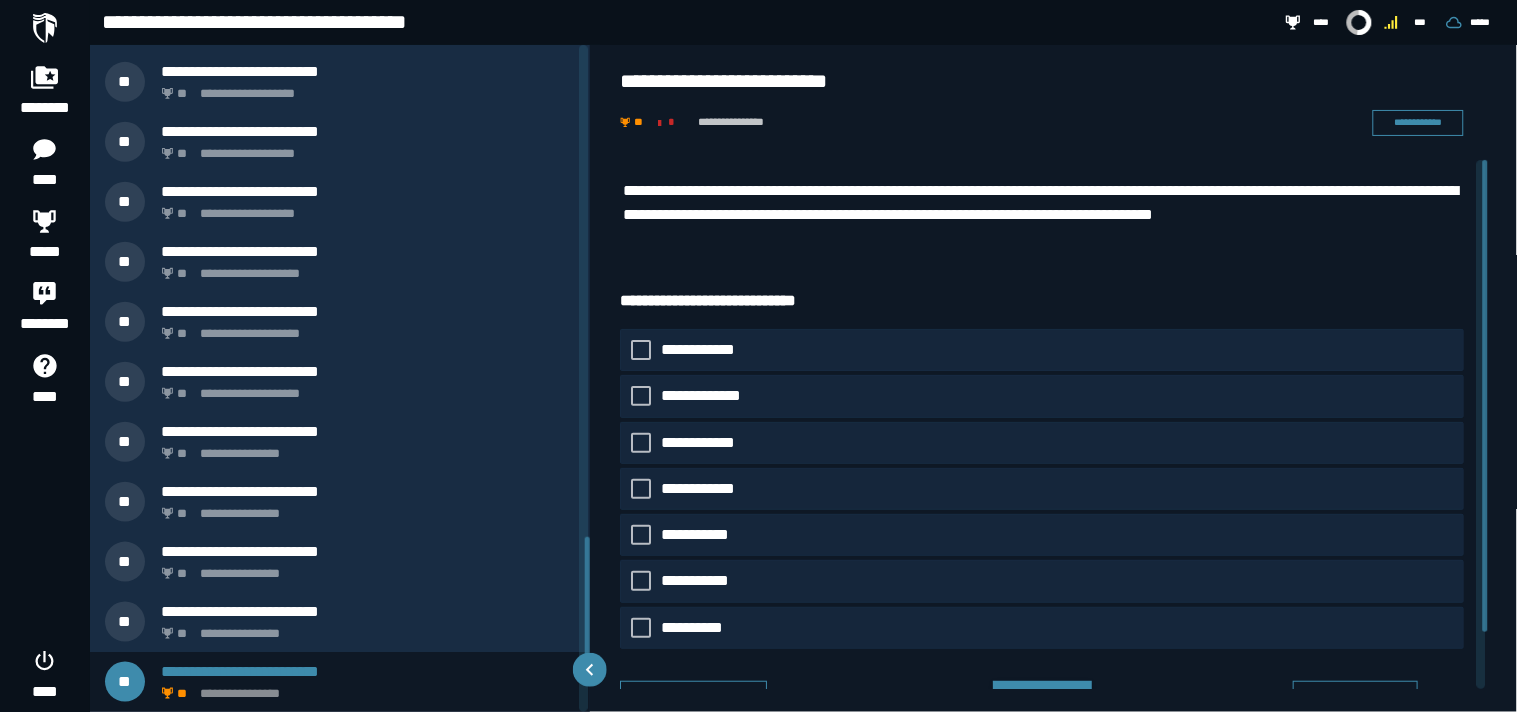 click on "**********" at bounding box center [1043, 513] 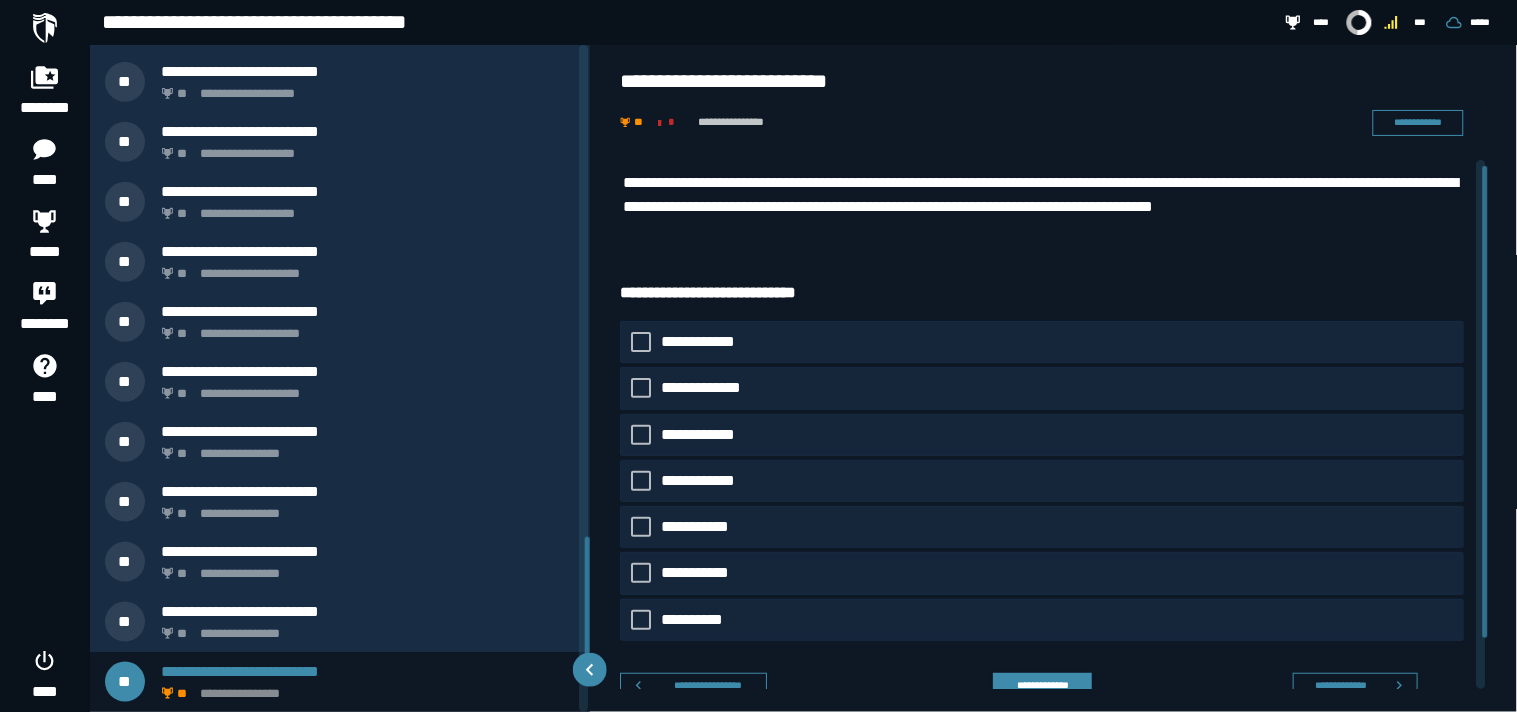 scroll, scrollTop: 6, scrollLeft: 0, axis: vertical 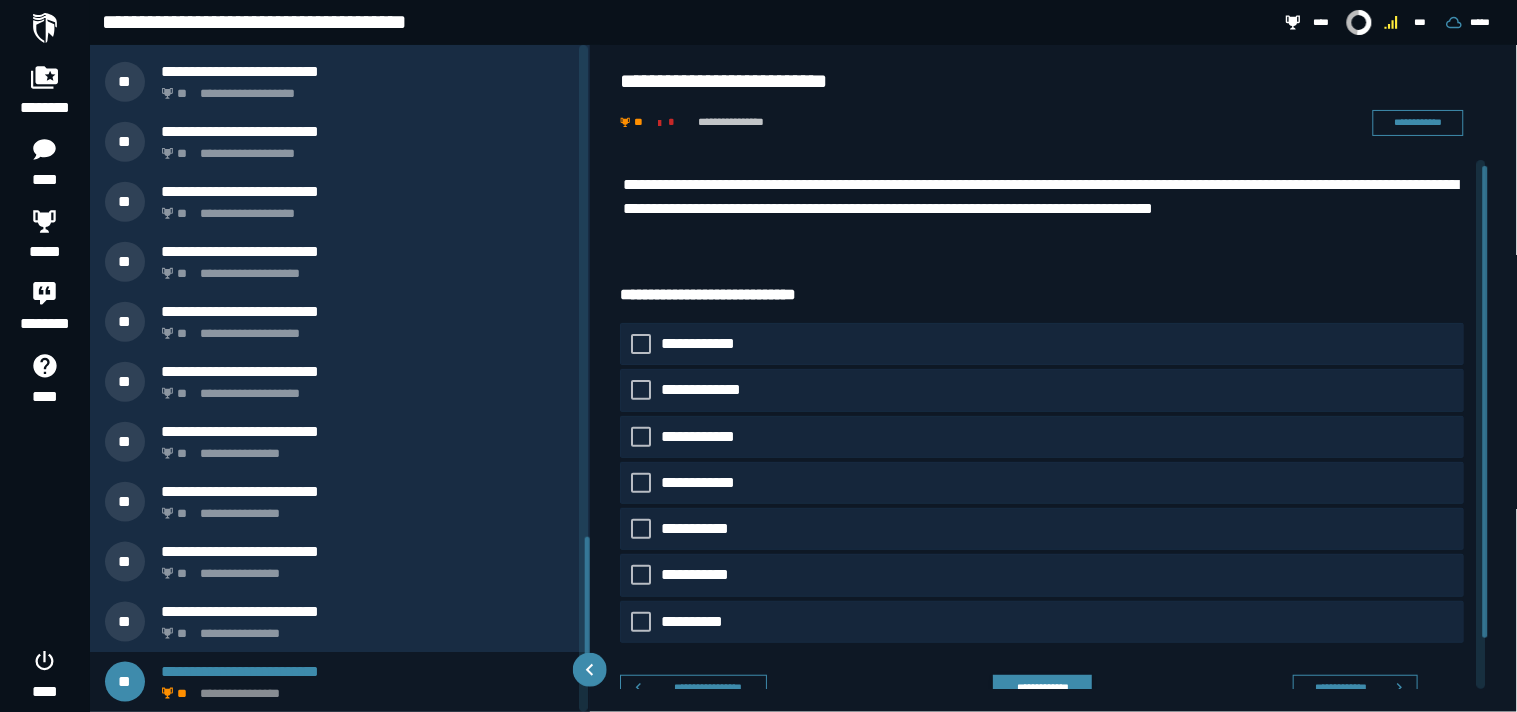 click on "**********" at bounding box center (1043, 197) 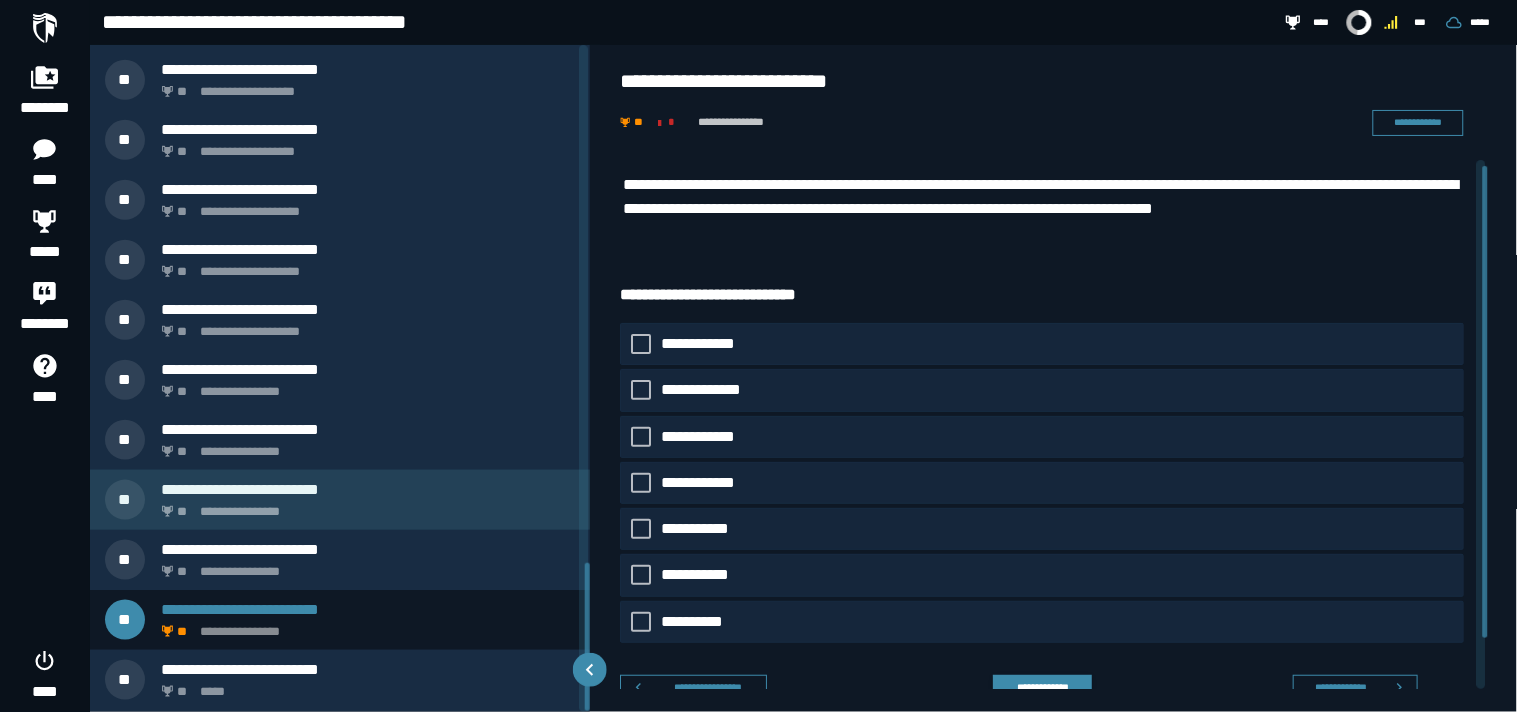 scroll, scrollTop: 2332, scrollLeft: 0, axis: vertical 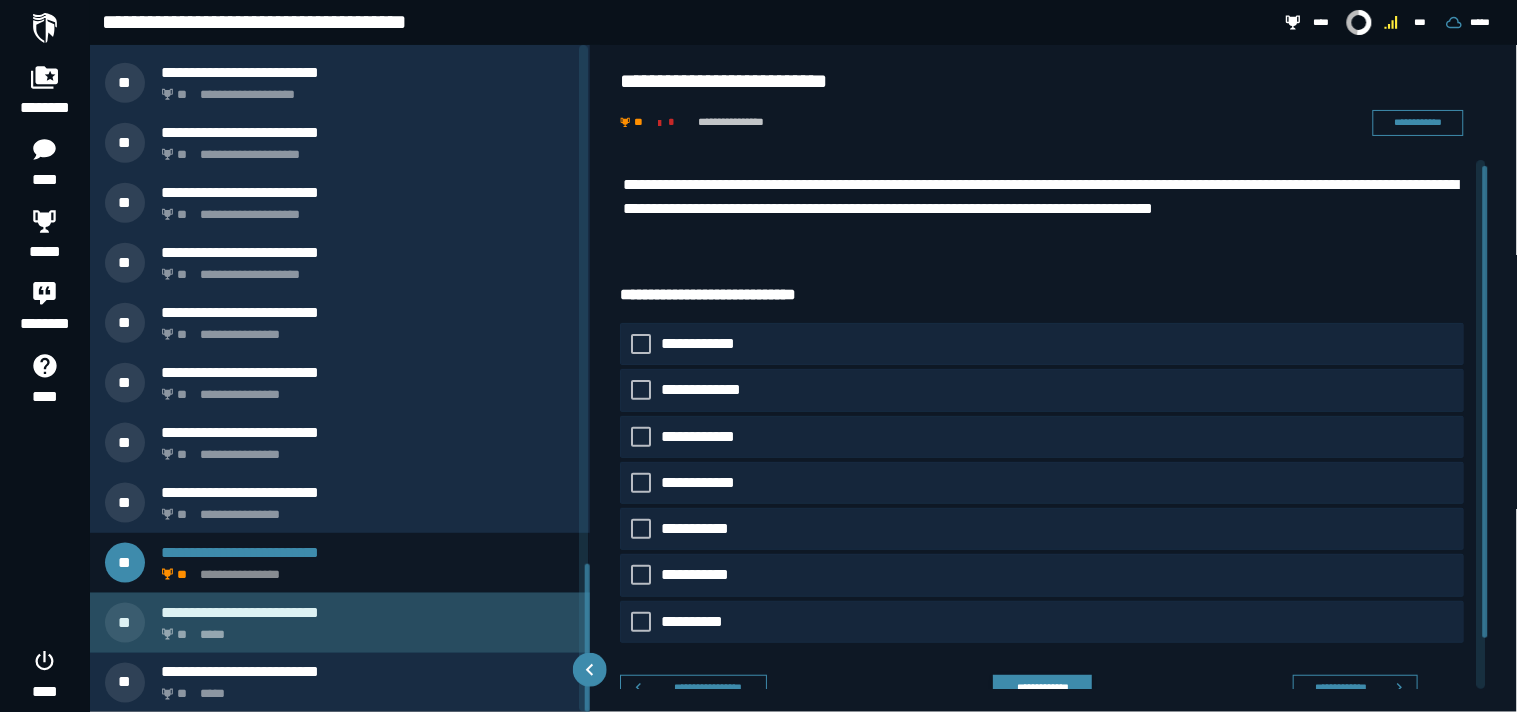 click on "** *****" at bounding box center (364, 629) 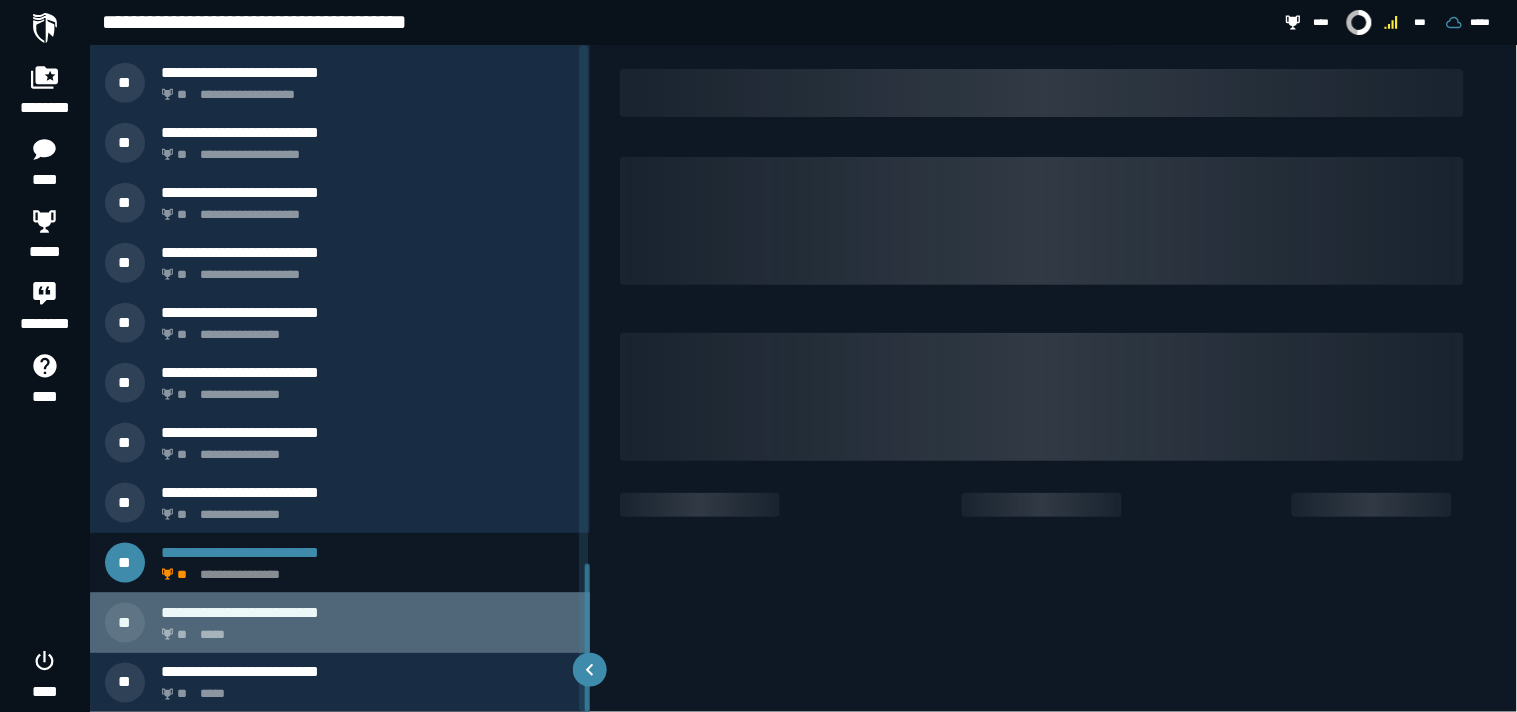 scroll, scrollTop: 0, scrollLeft: 0, axis: both 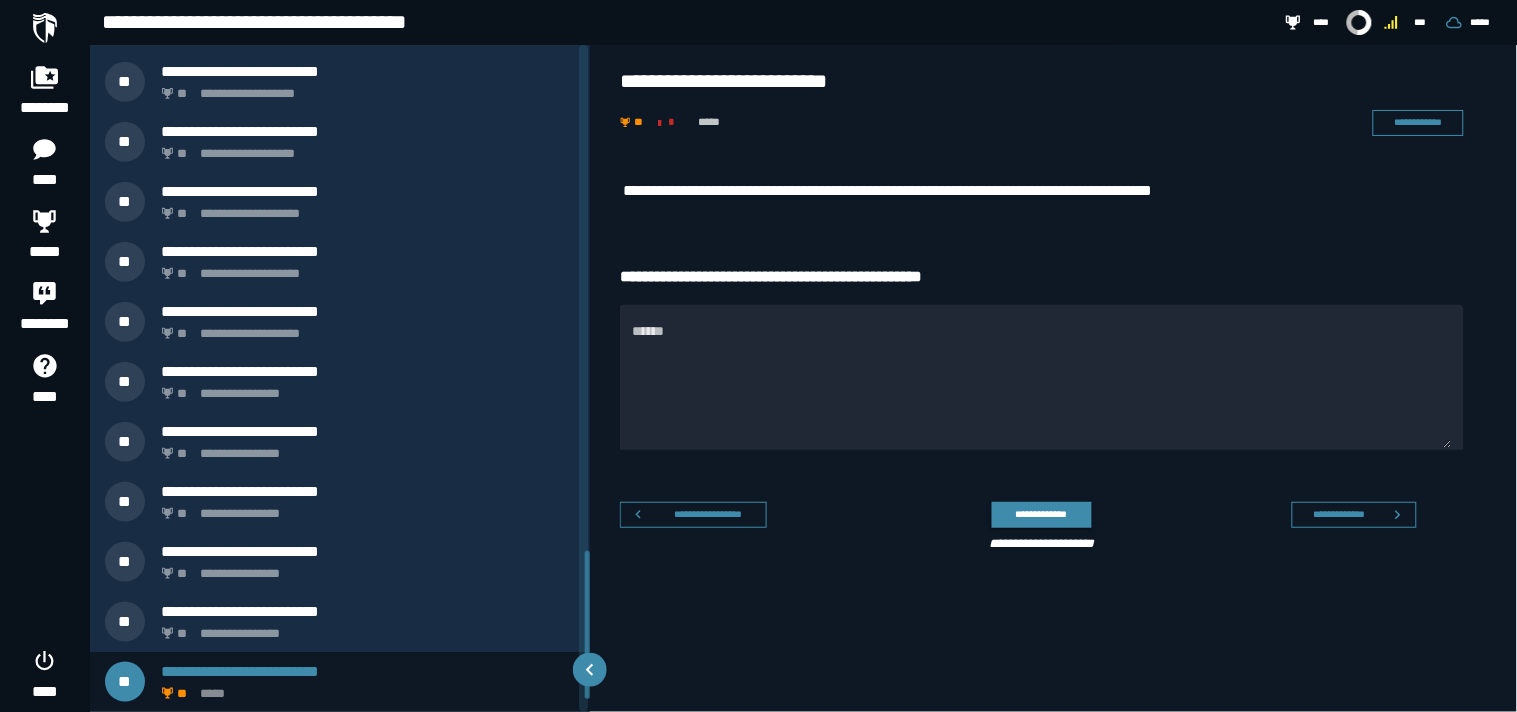 click on "**********" at bounding box center [1054, 424] 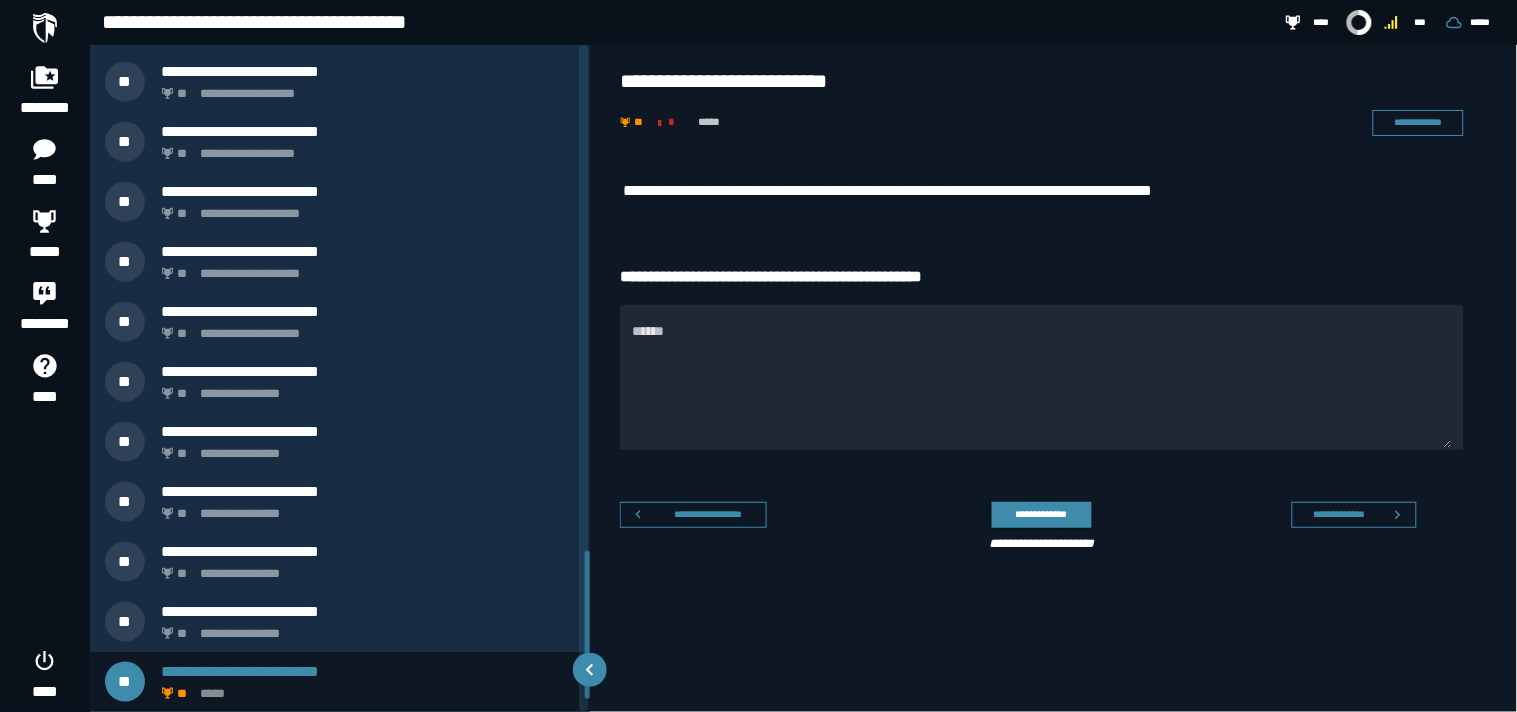 click on "**********" at bounding box center (1054, 424) 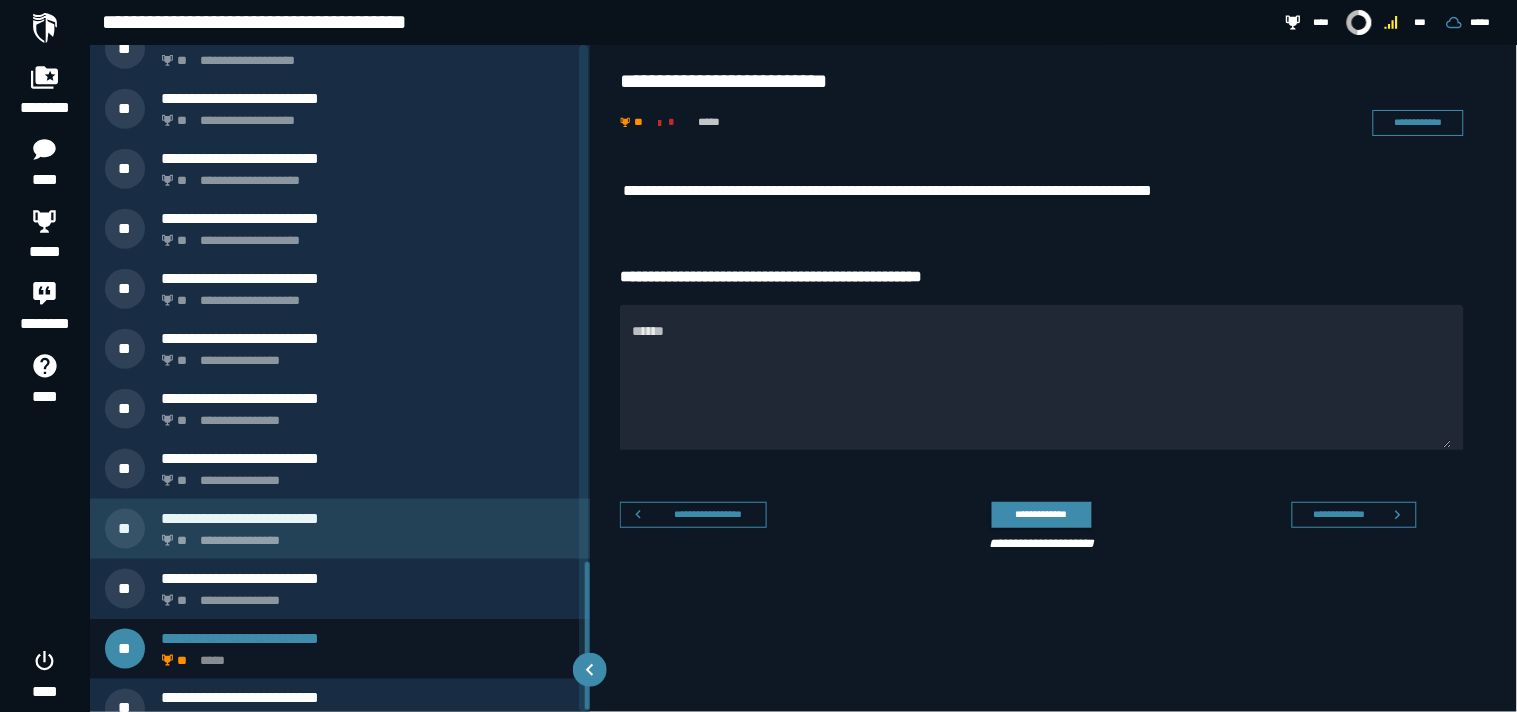 scroll, scrollTop: 2332, scrollLeft: 0, axis: vertical 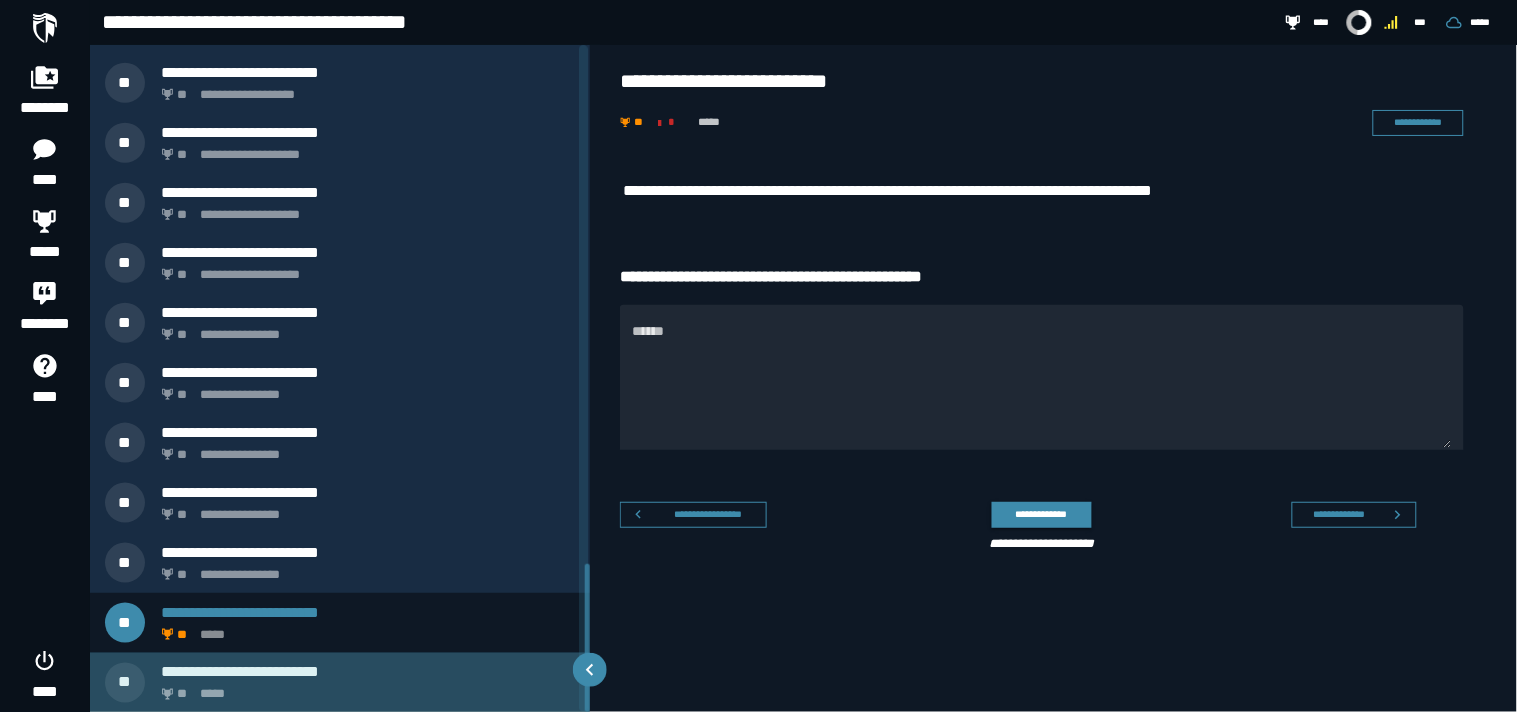 click on "*****" 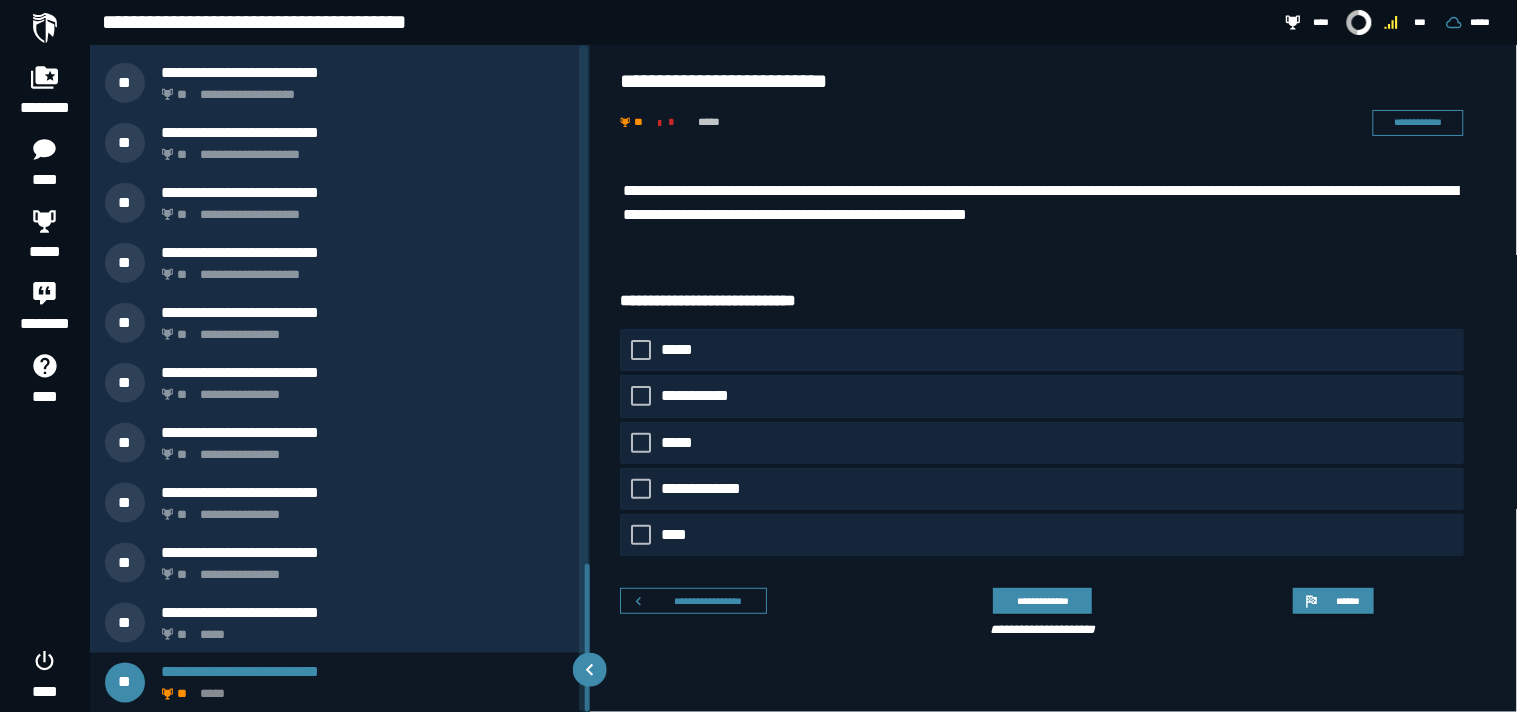 click on "**********" at bounding box center [1055, 424] 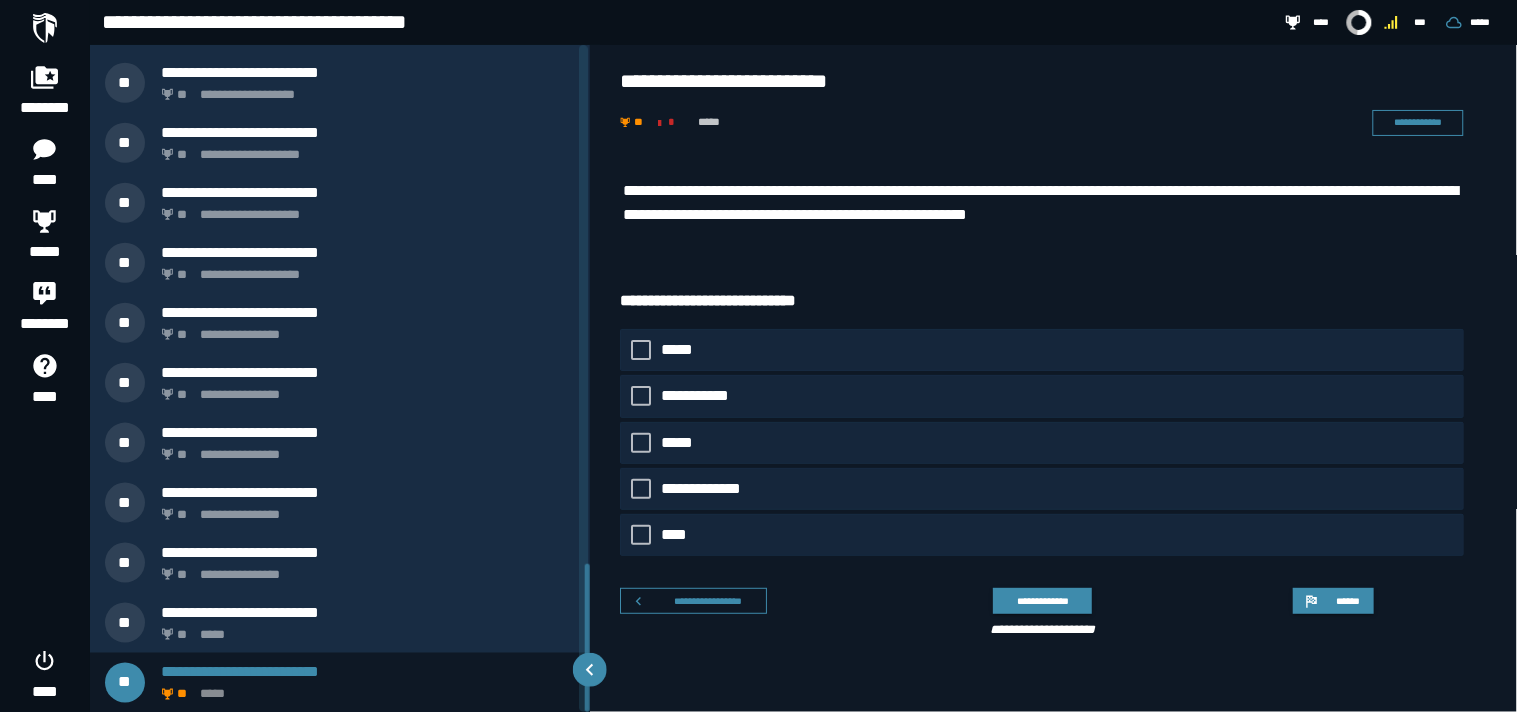 click on "**********" at bounding box center [1055, 411] 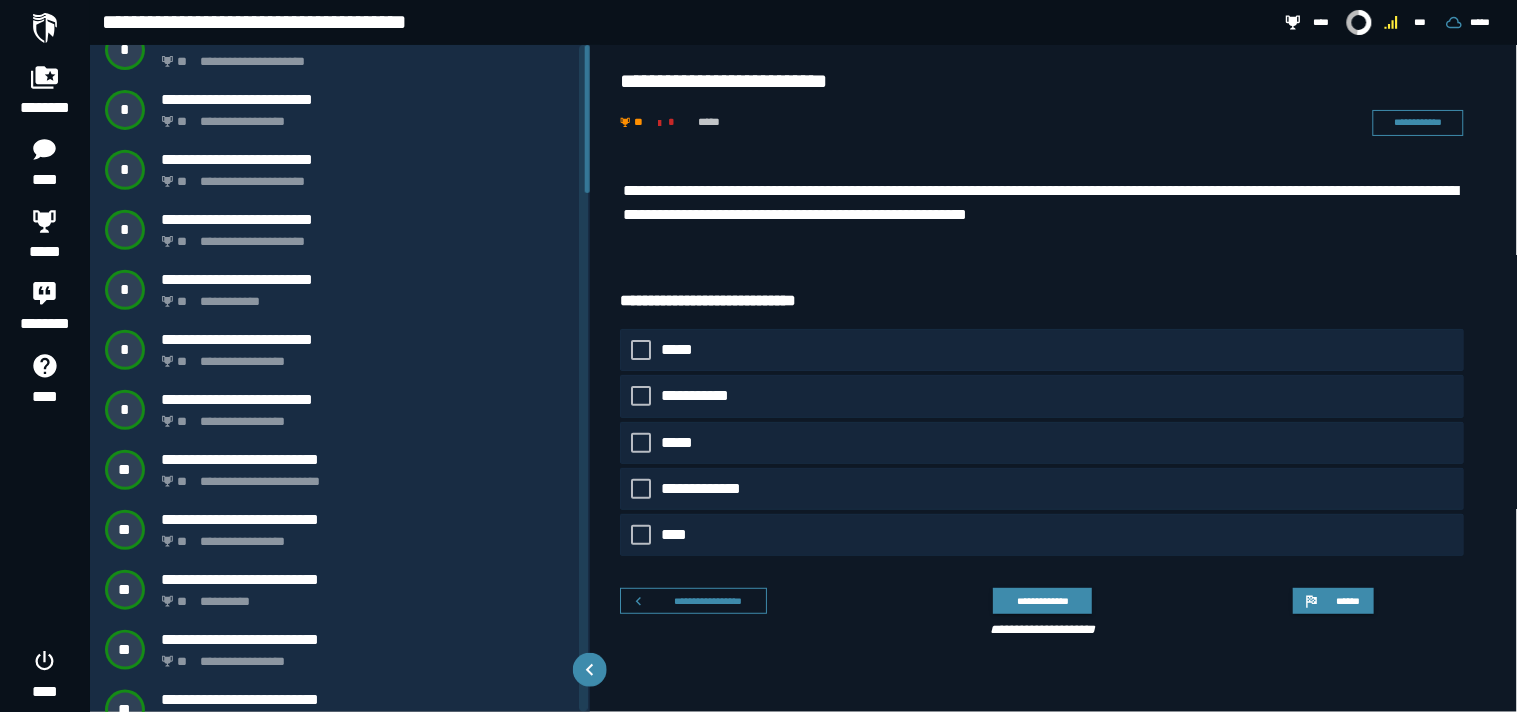 scroll, scrollTop: 0, scrollLeft: 0, axis: both 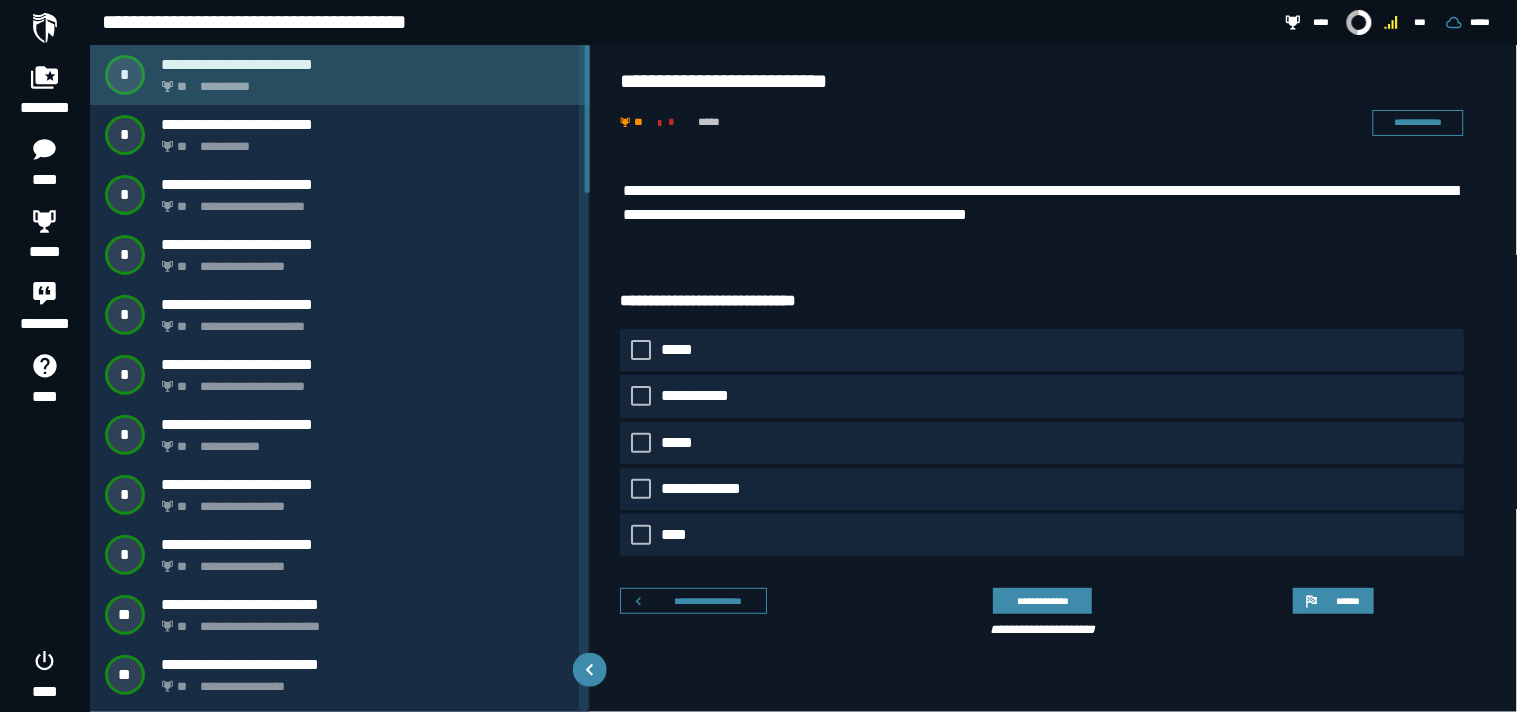 click on "**********" at bounding box center (364, 81) 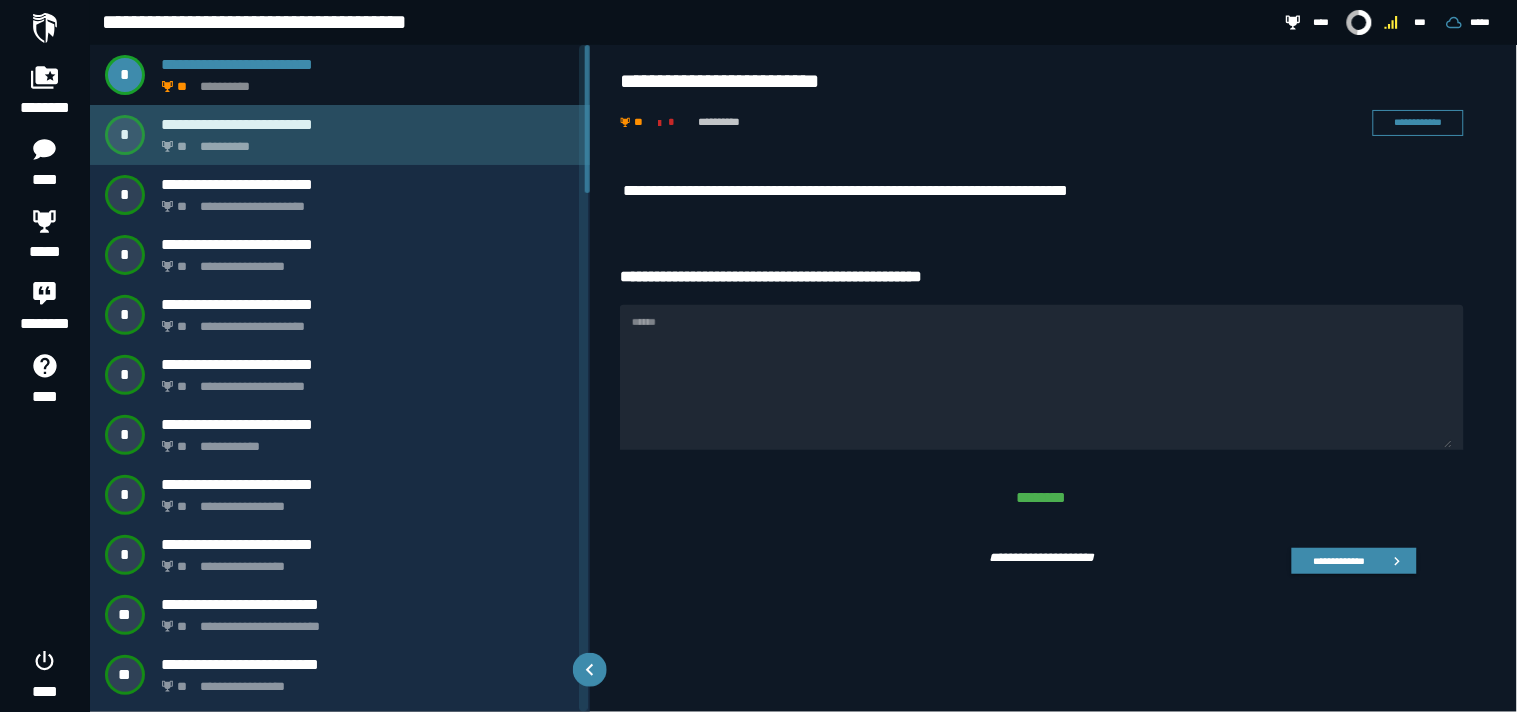 click on "**********" at bounding box center (368, 124) 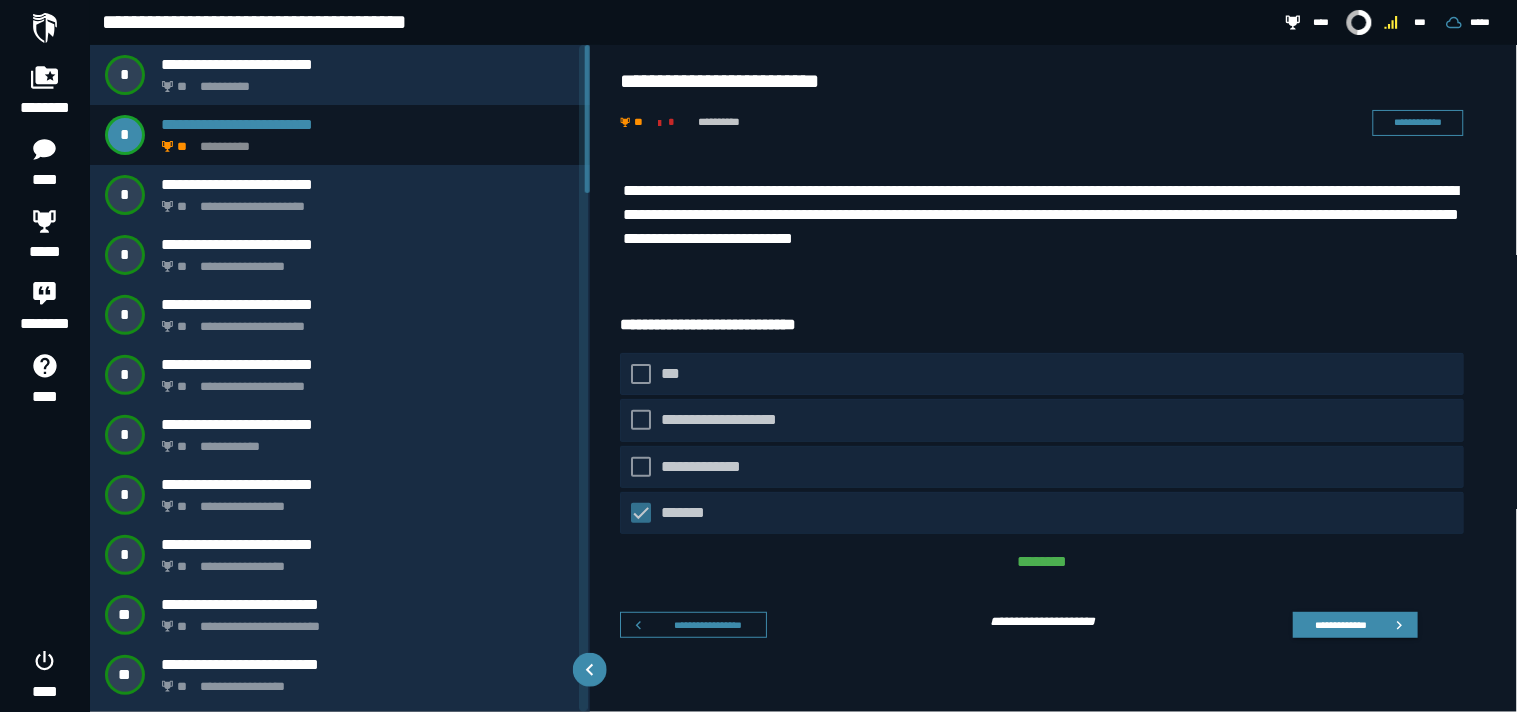 click on "**********" at bounding box center [1043, 215] 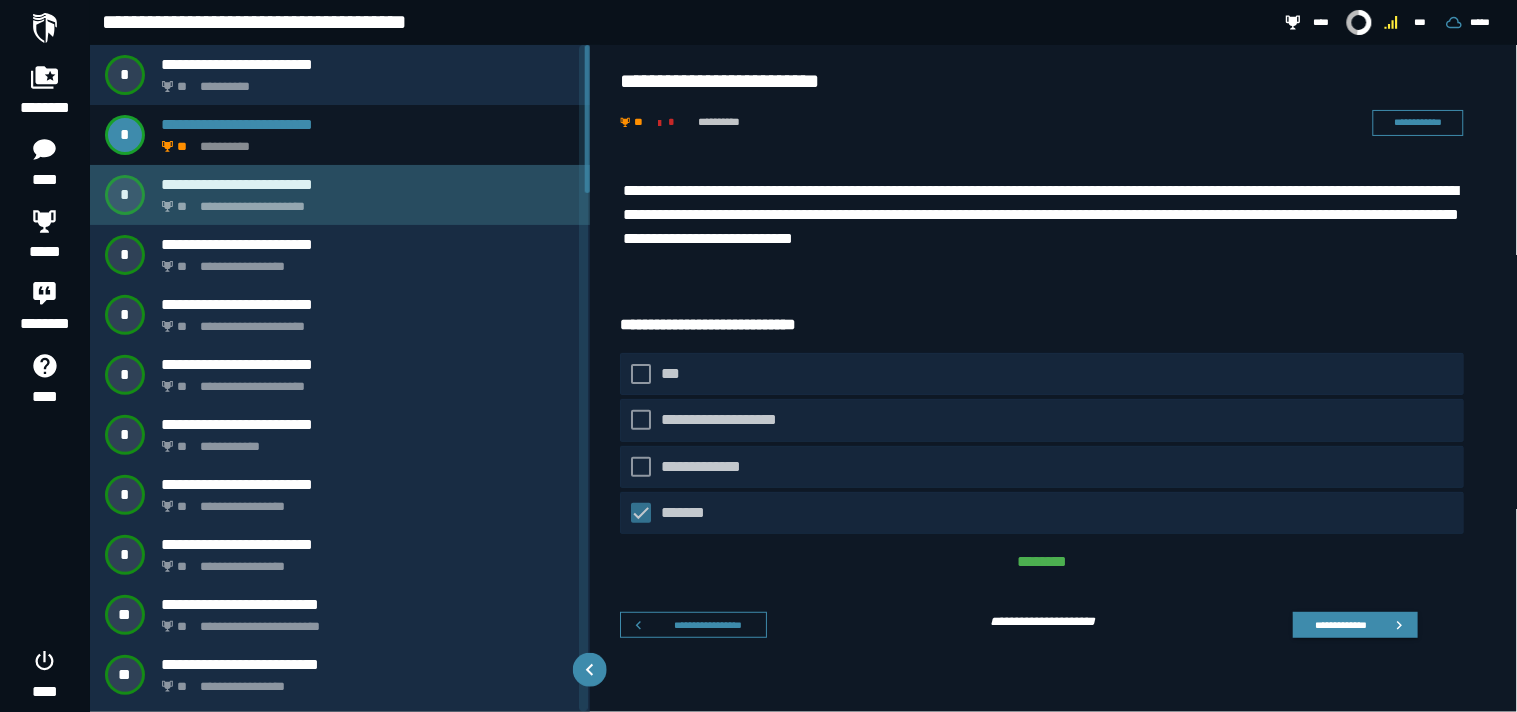 click on "**********" at bounding box center [368, 184] 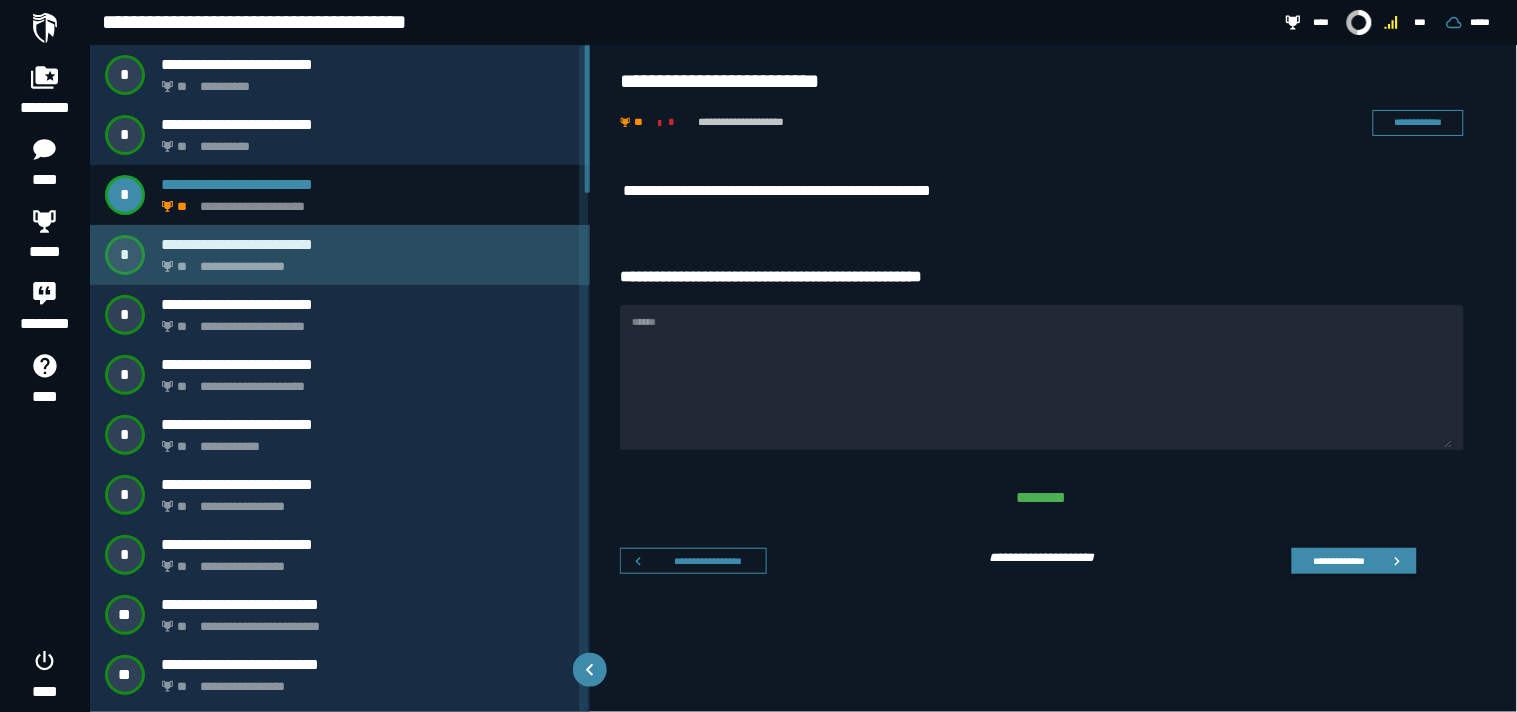 click on "**********" at bounding box center (364, 261) 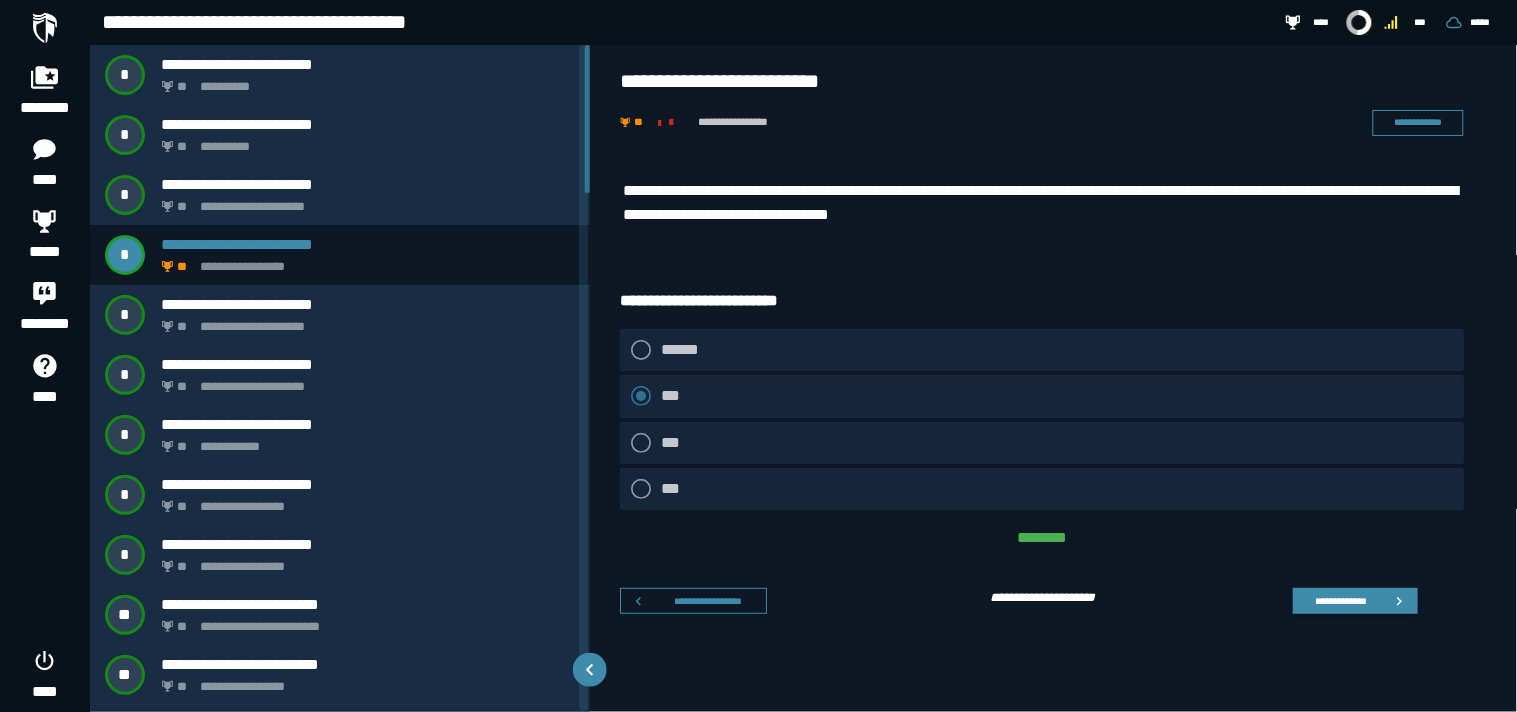 click on "**********" at bounding box center (1035, 590) 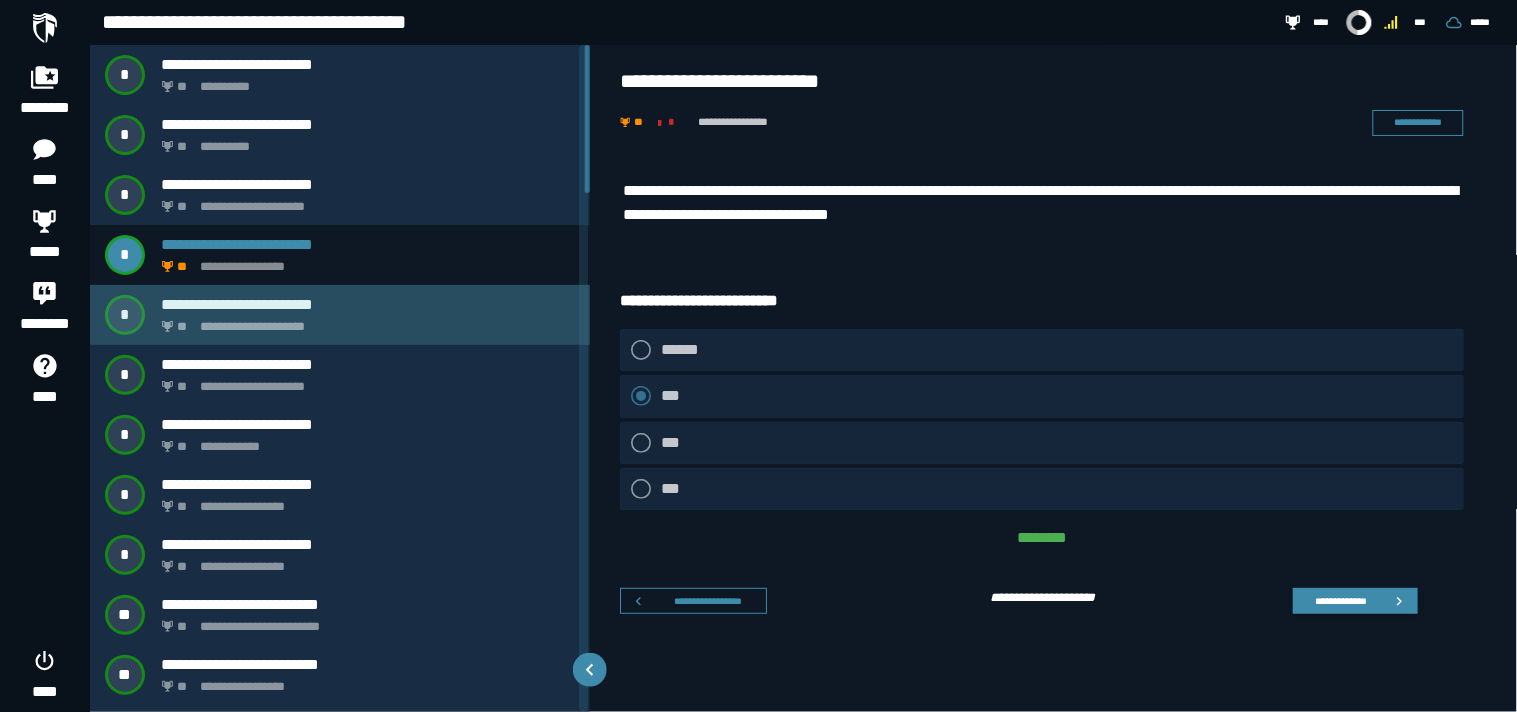 click on "**********" 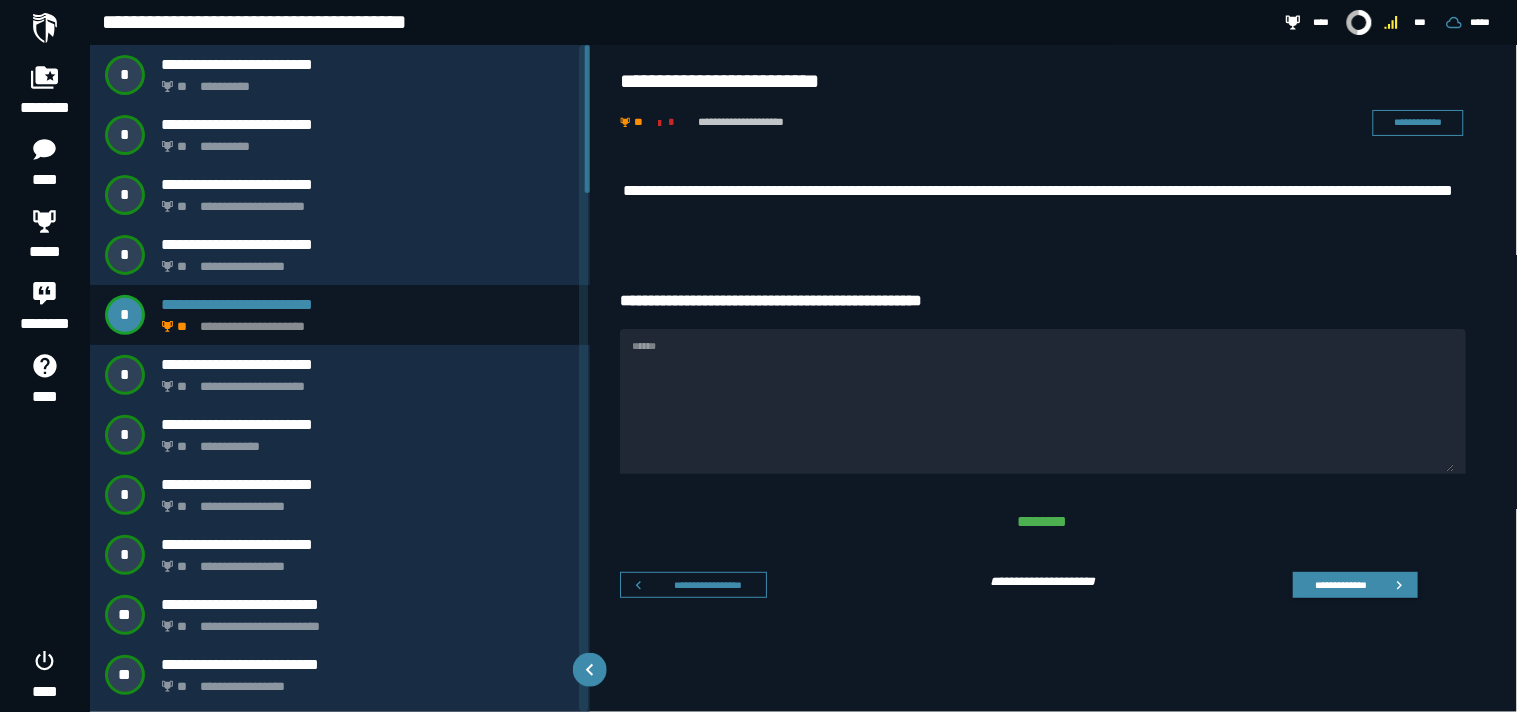 click on "**********" at bounding box center [1043, 208] 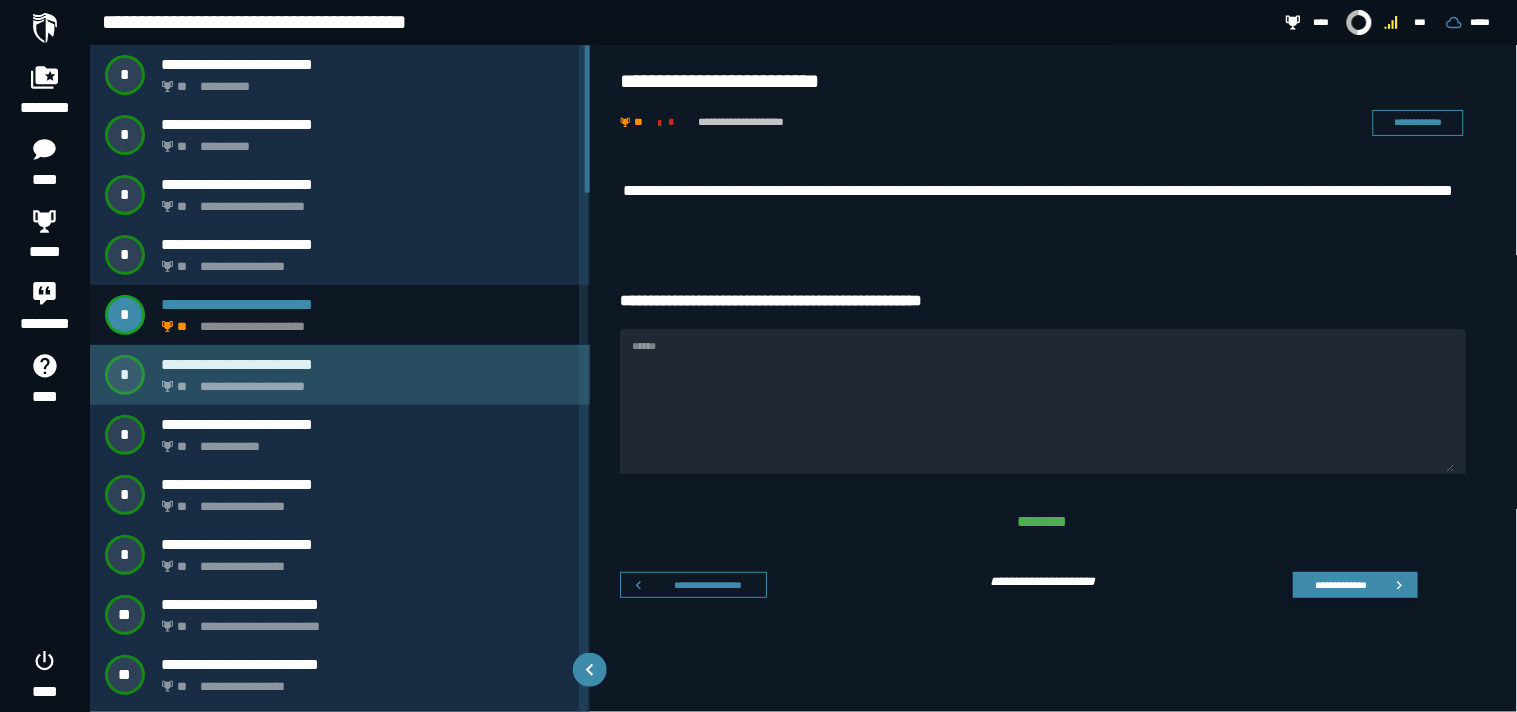click on "**********" at bounding box center [368, 364] 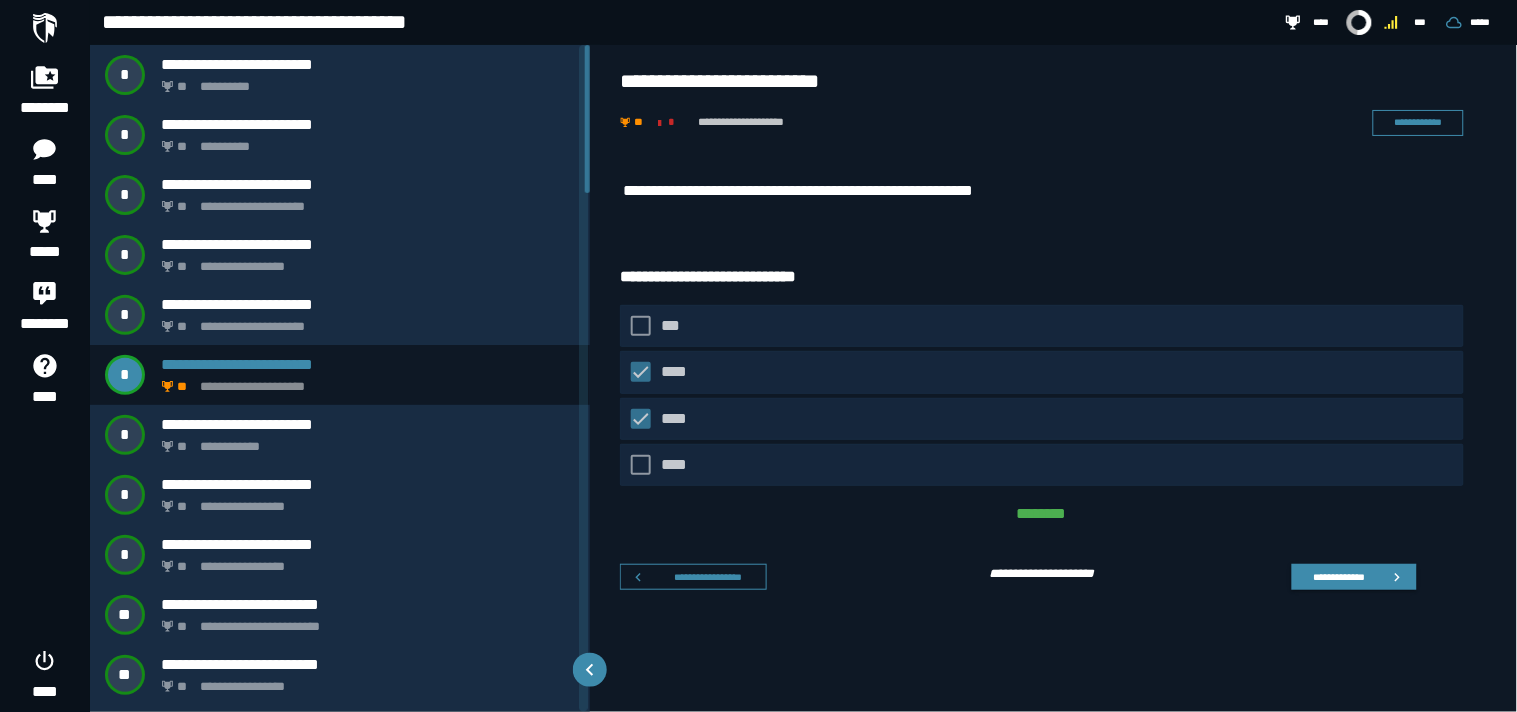 click on "**********" at bounding box center (1054, 383) 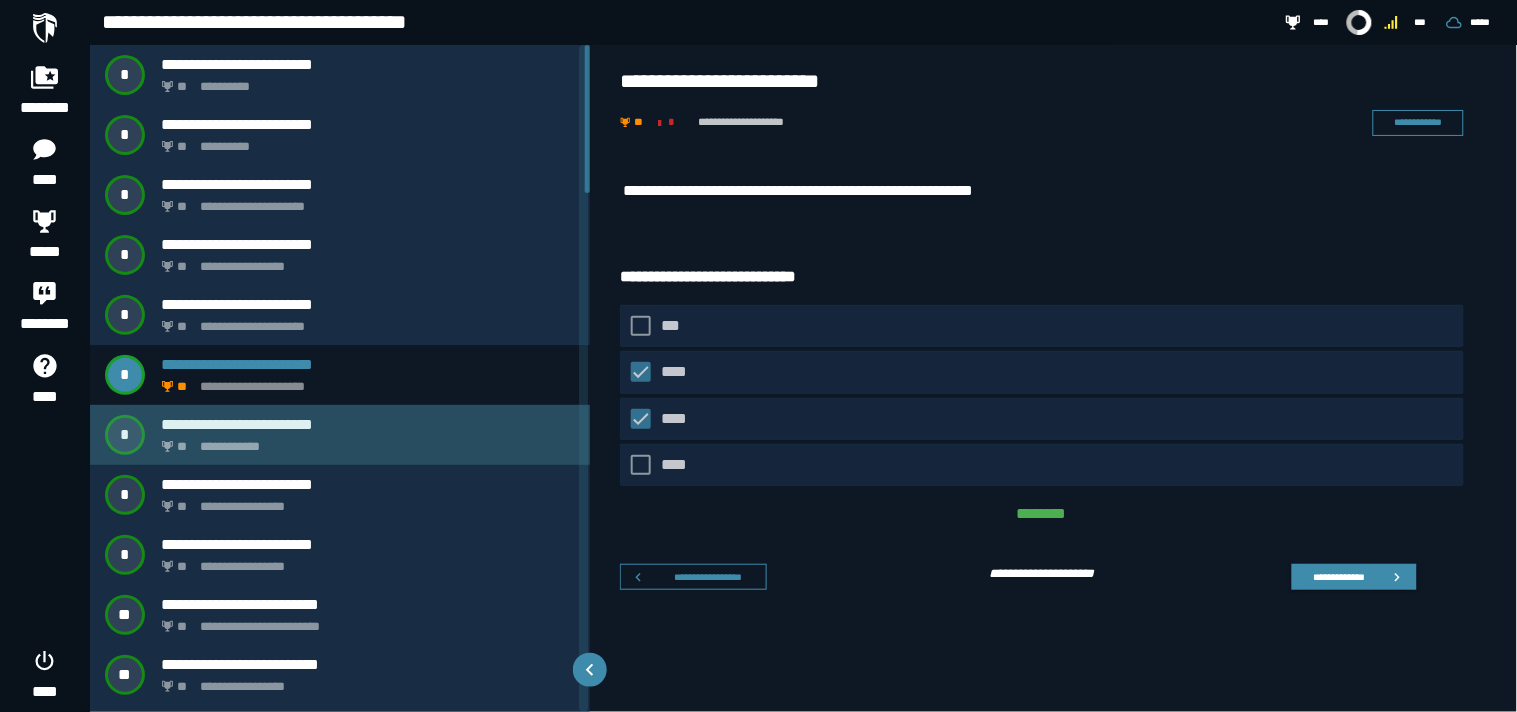 click on "**********" 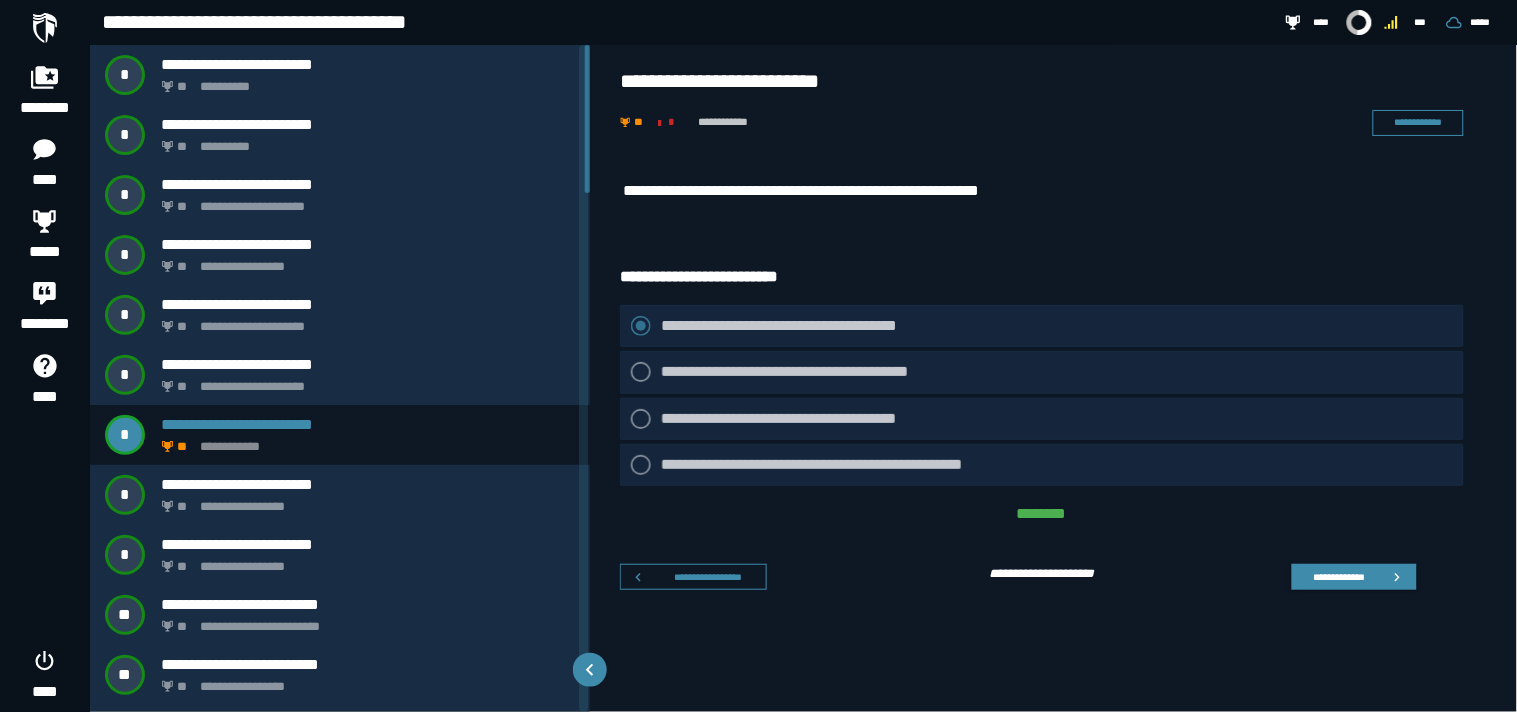 click on "**********" at bounding box center [1054, 424] 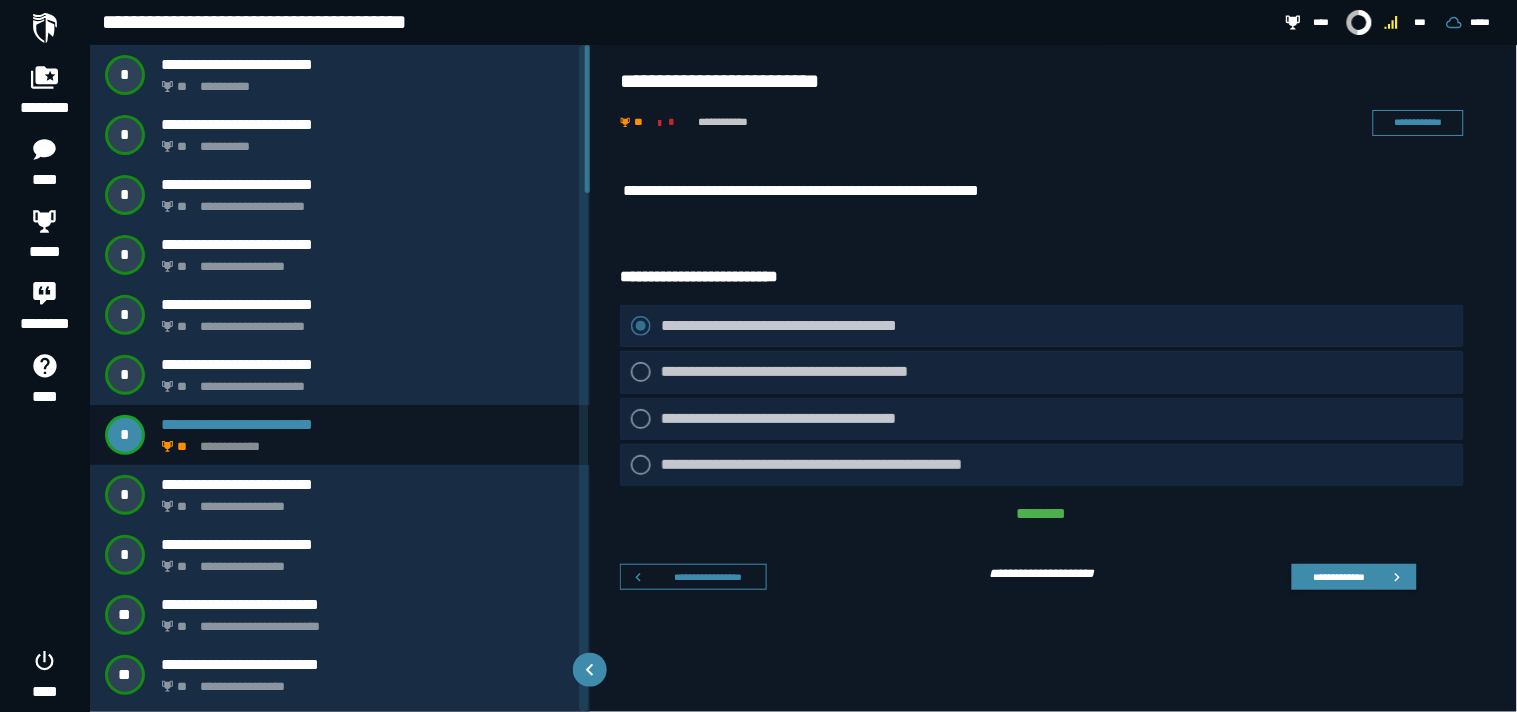 click on "**********" at bounding box center [1038, 123] 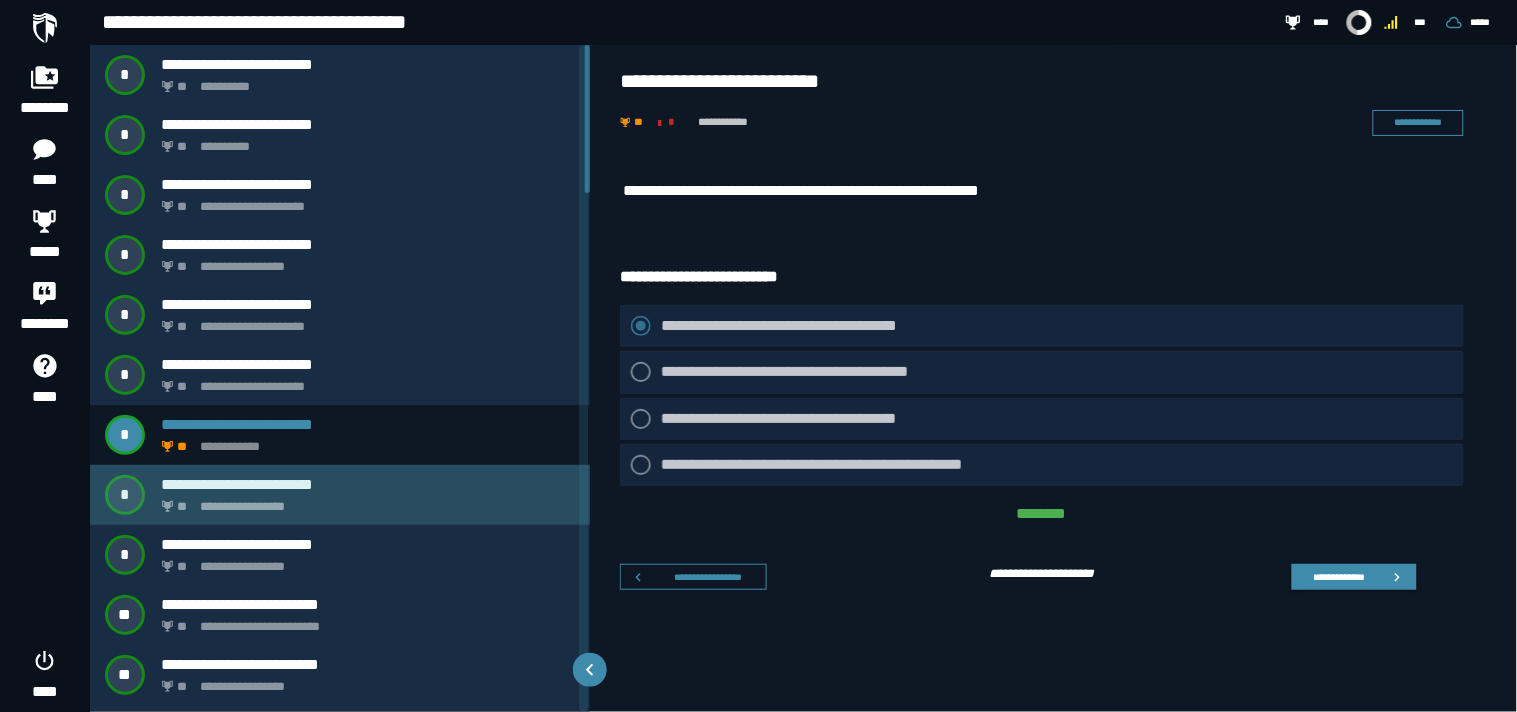 click on "**********" at bounding box center [368, 484] 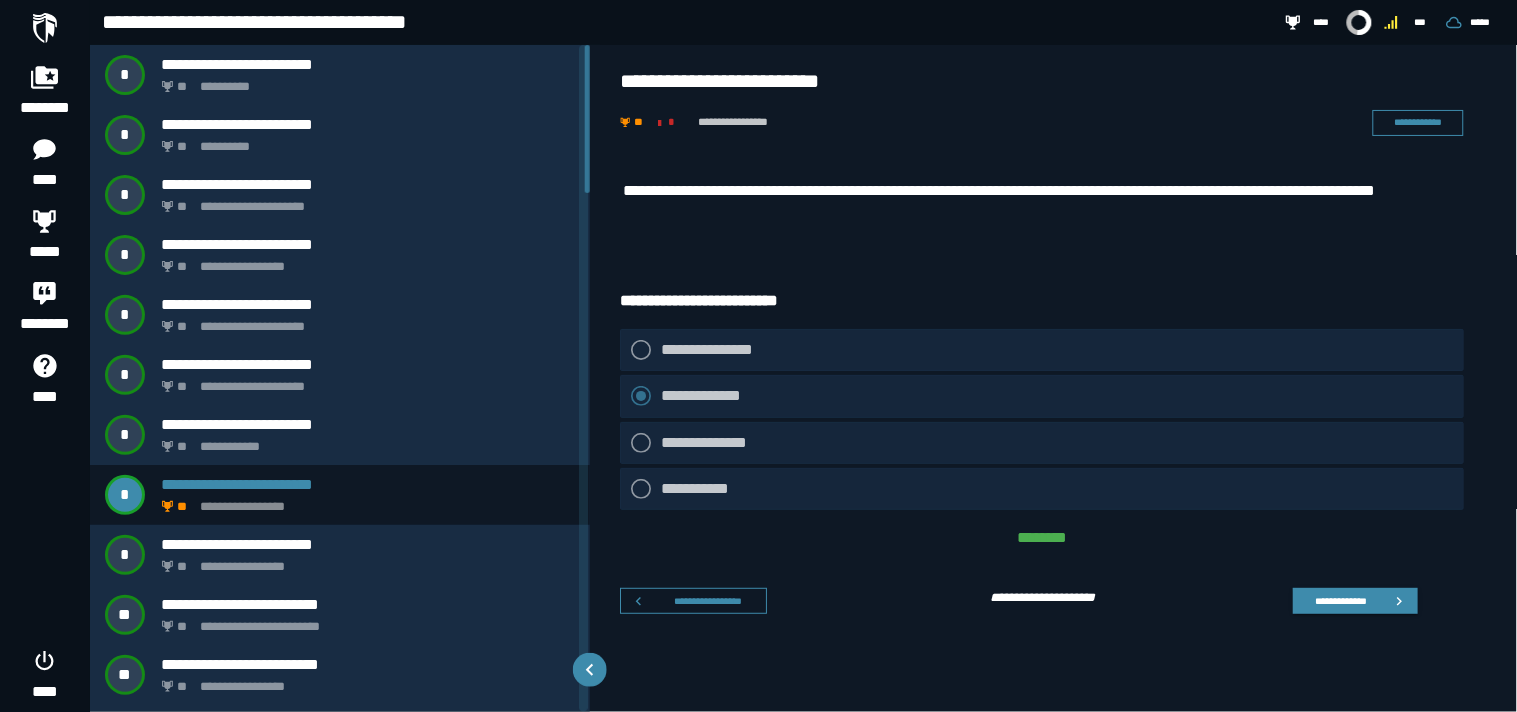 click on "**********" at bounding box center [1055, 395] 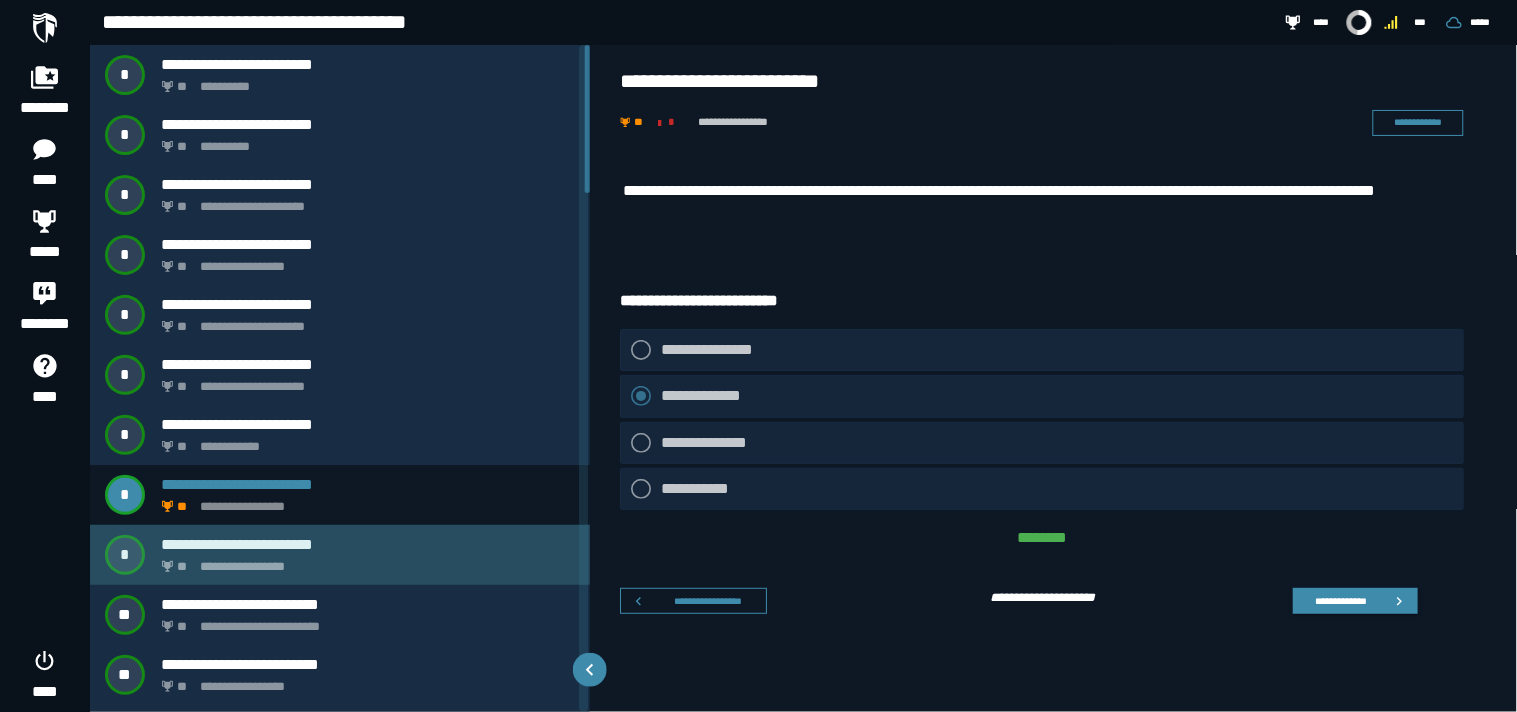 click on "**********" at bounding box center [368, 544] 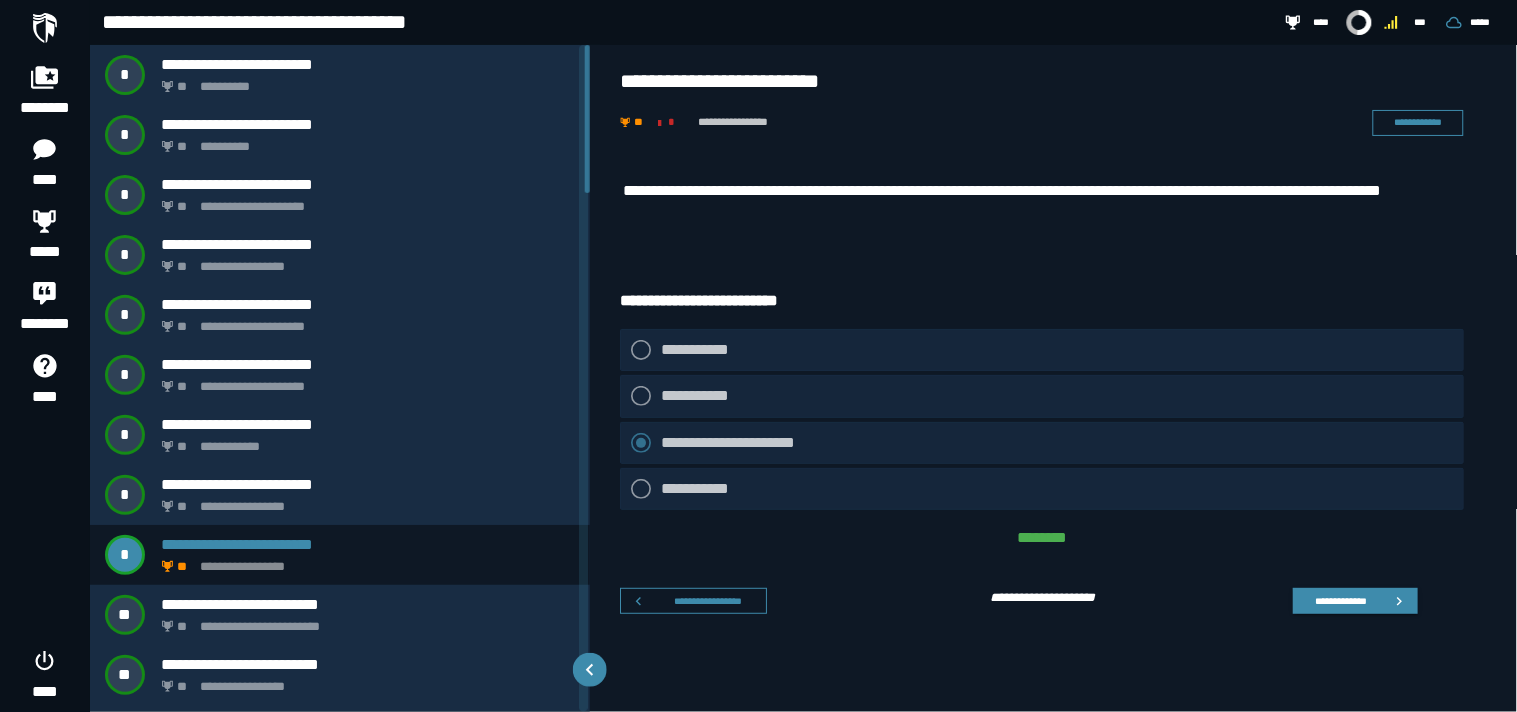 click on "**********" at bounding box center [1043, 203] 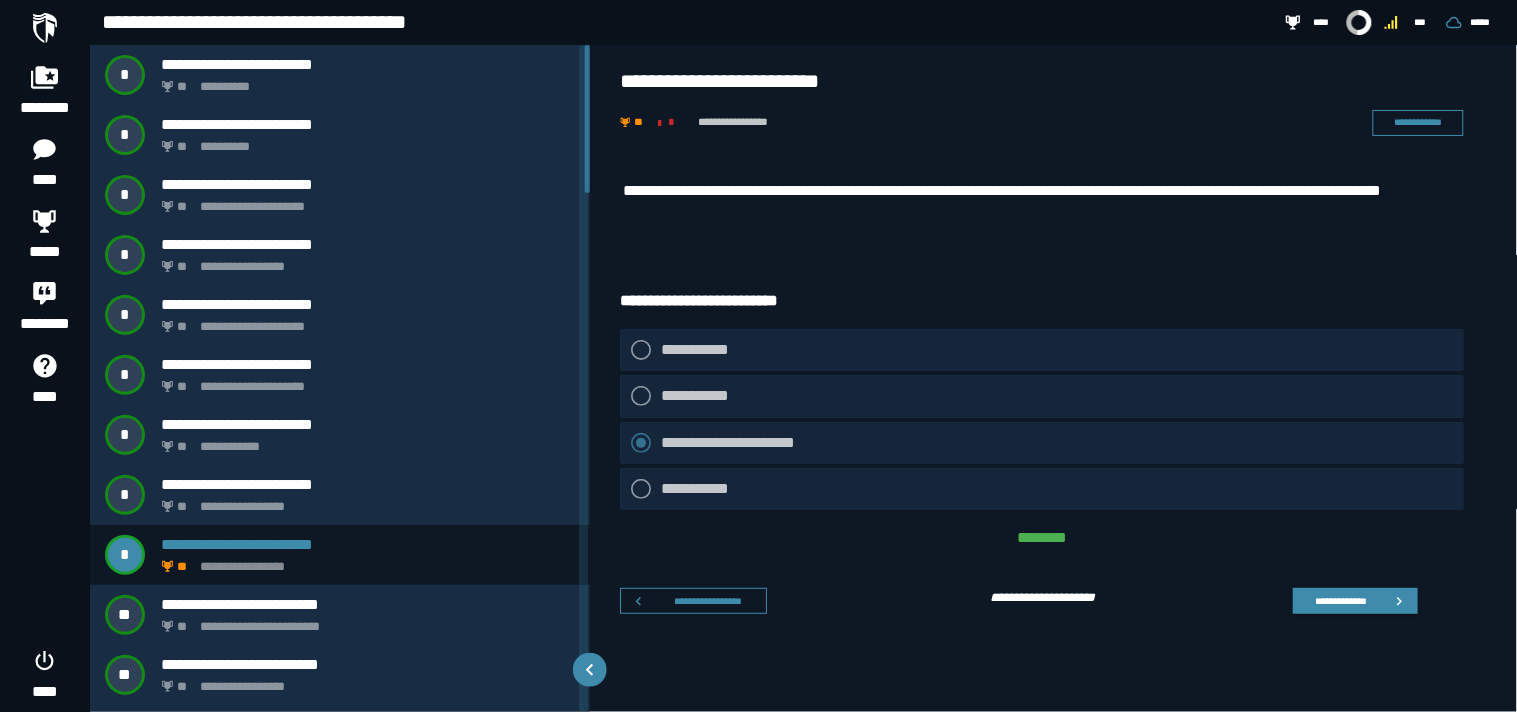 click on "**********" at bounding box center (1054, 378) 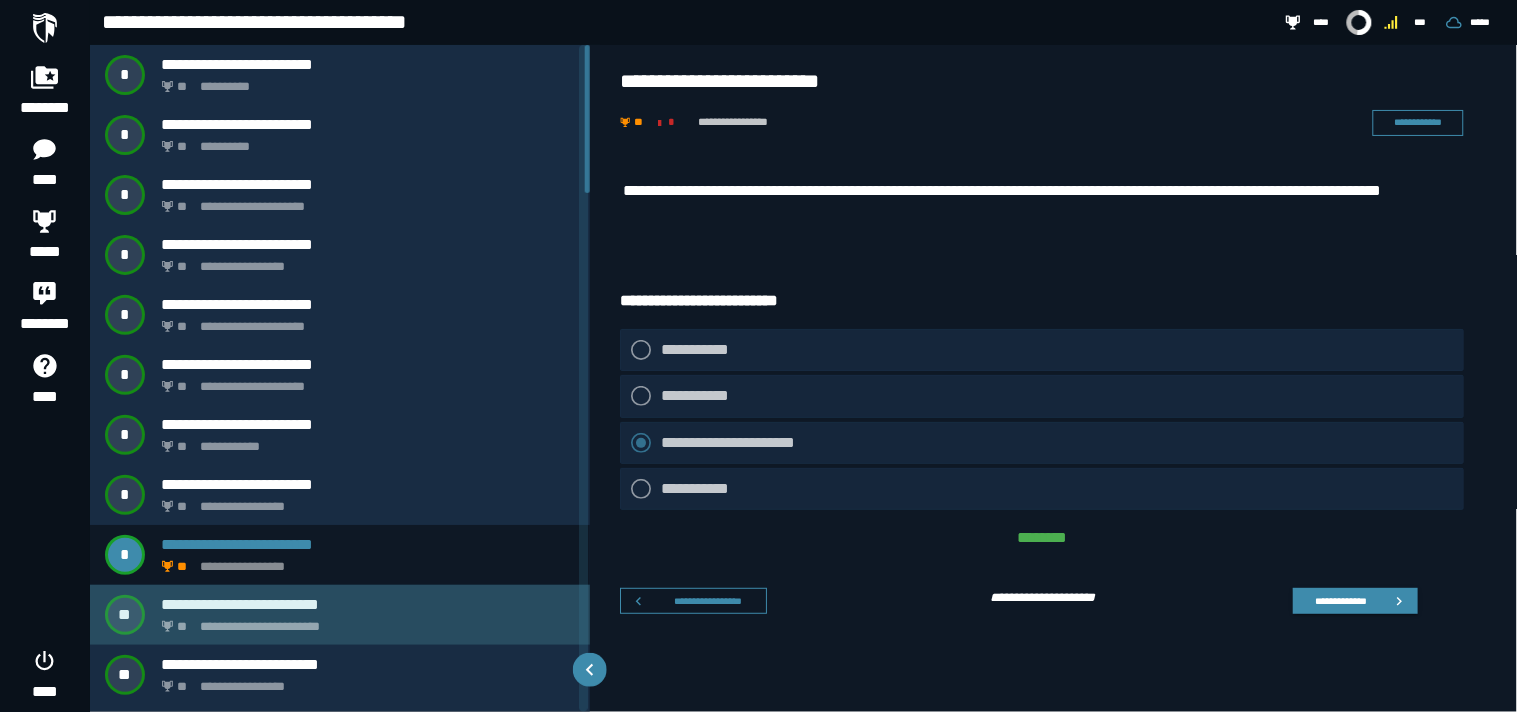 click on "**********" at bounding box center [340, 615] 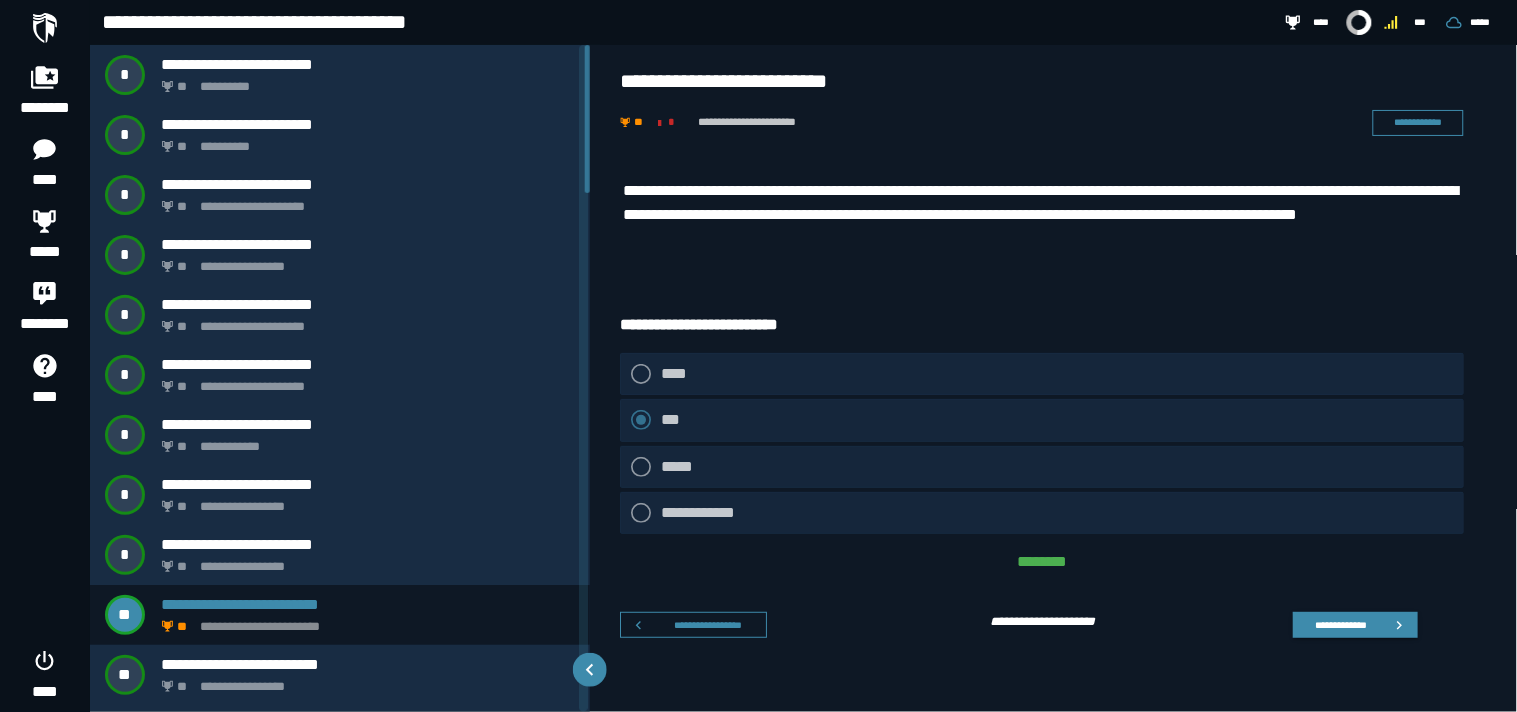 click on "**********" at bounding box center [1043, 220] 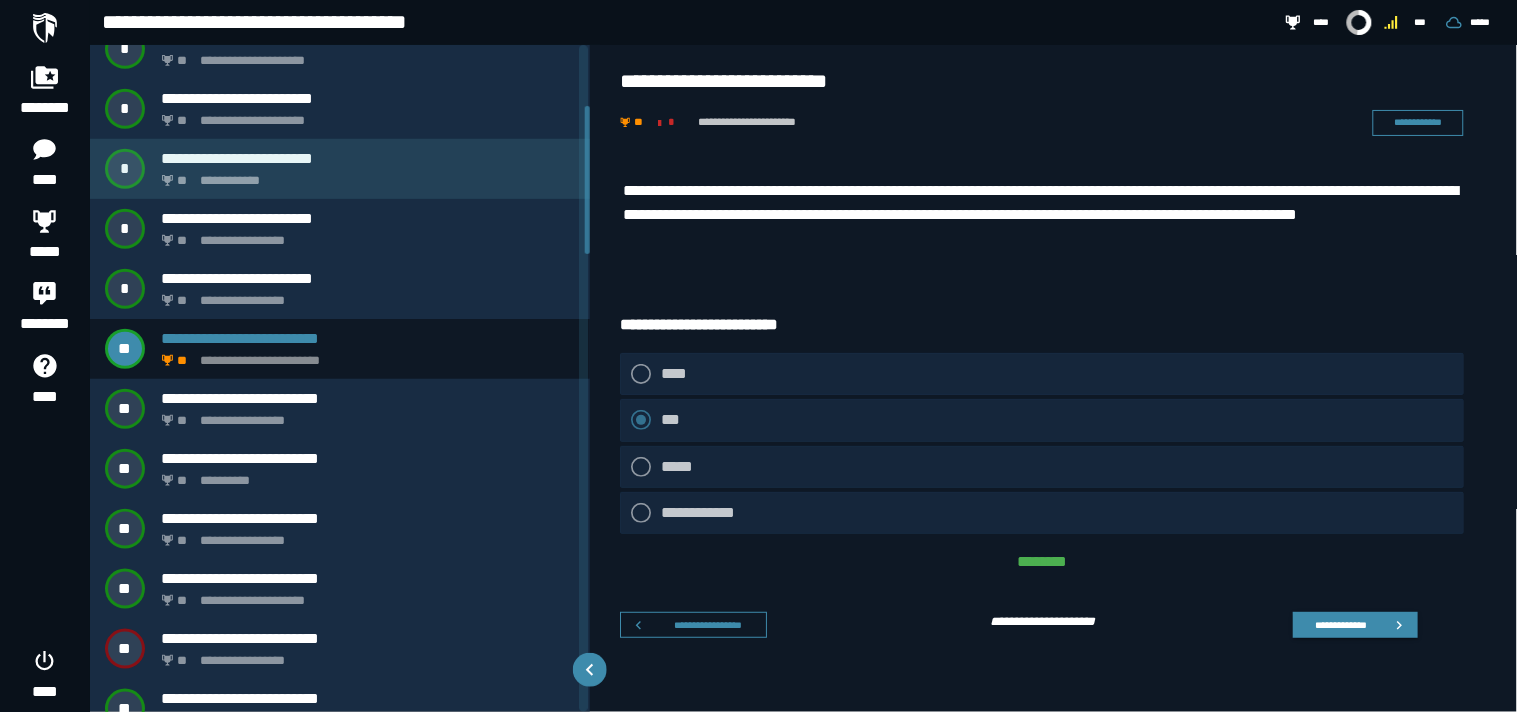 scroll, scrollTop: 278, scrollLeft: 0, axis: vertical 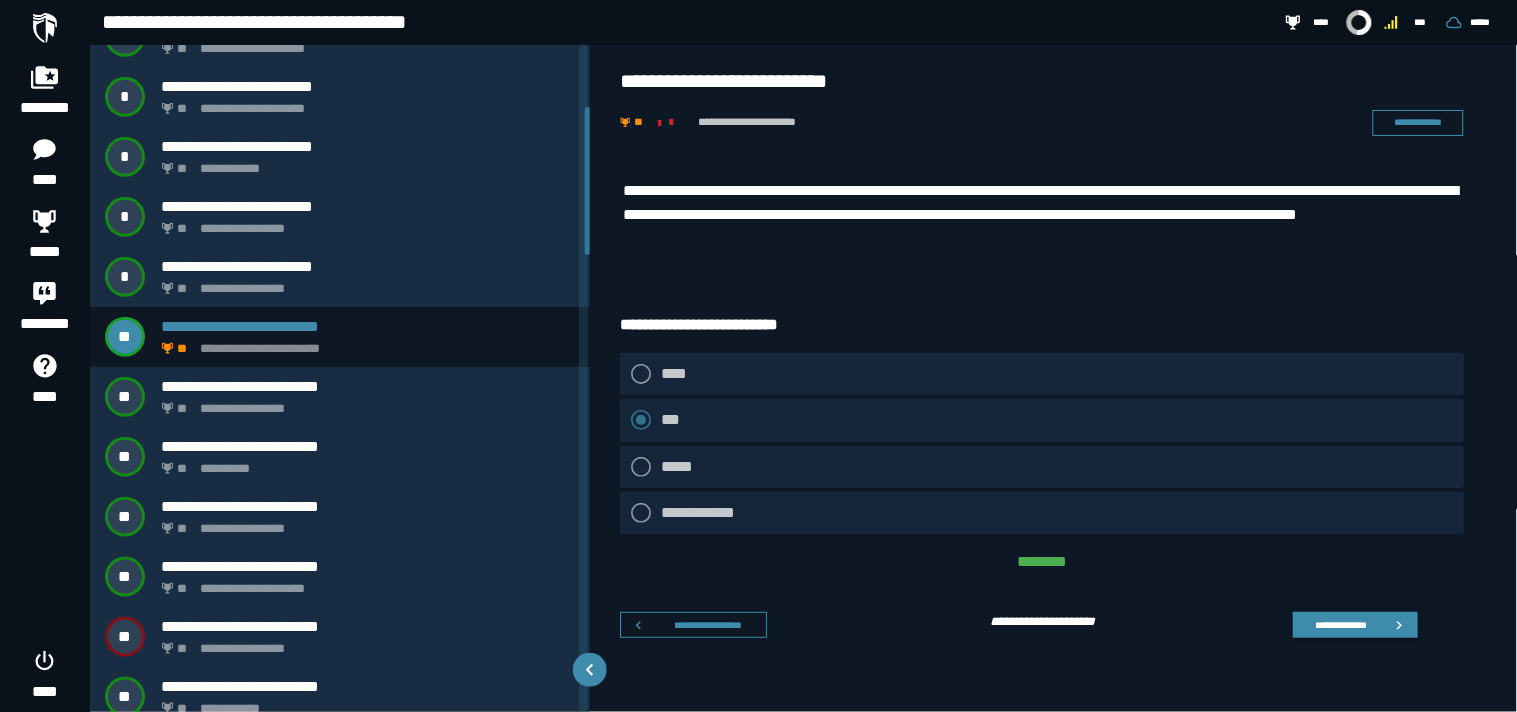 click on "**********" at bounding box center (1043, 215) 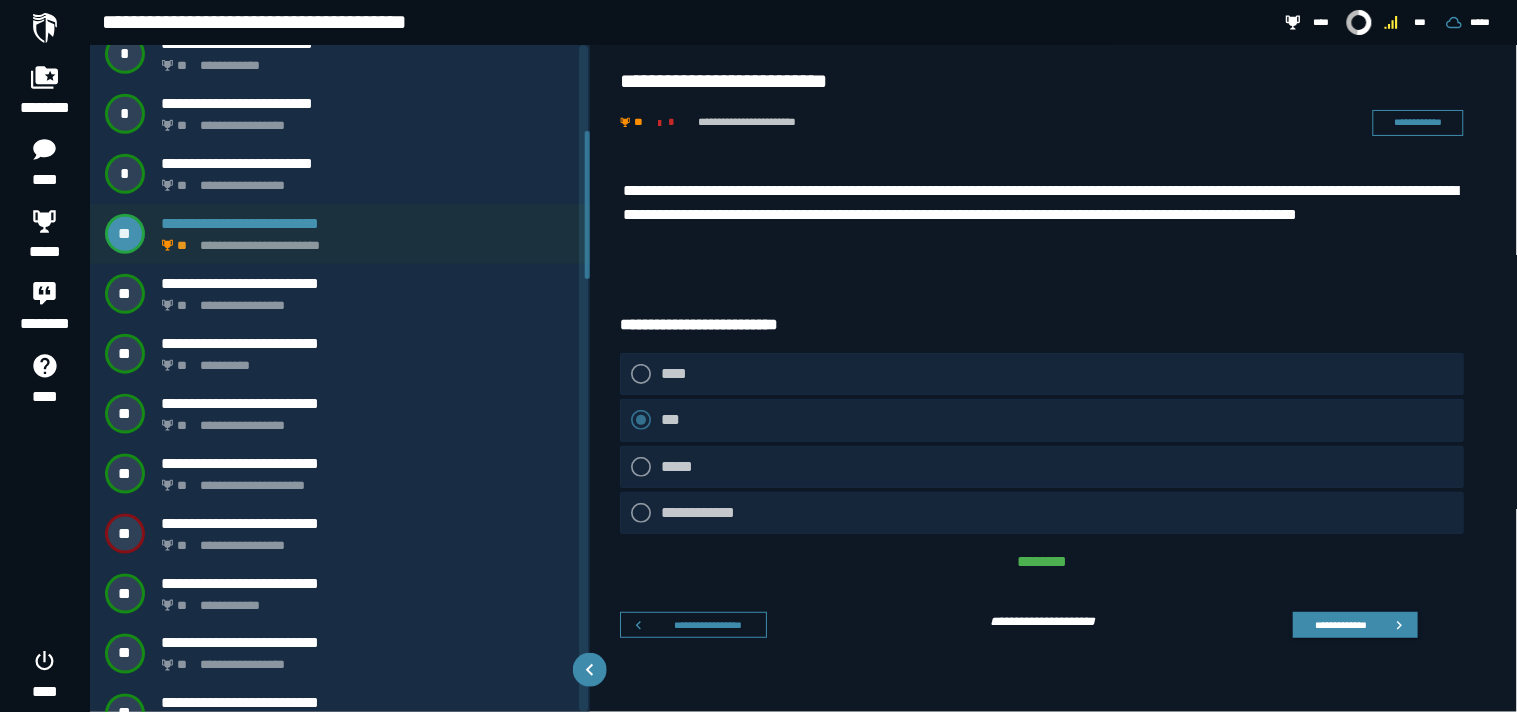scroll, scrollTop: 393, scrollLeft: 0, axis: vertical 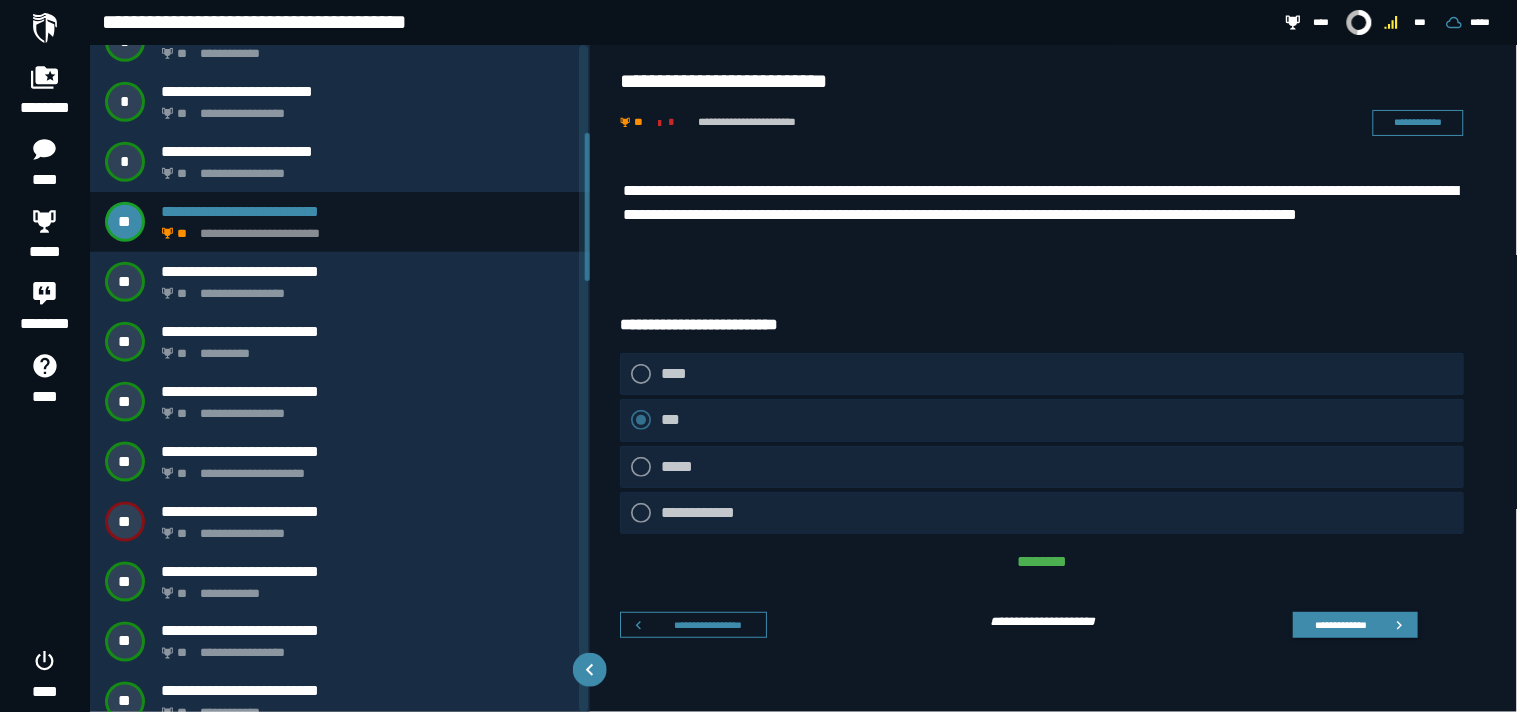 click on "**********" at bounding box center (1055, 424) 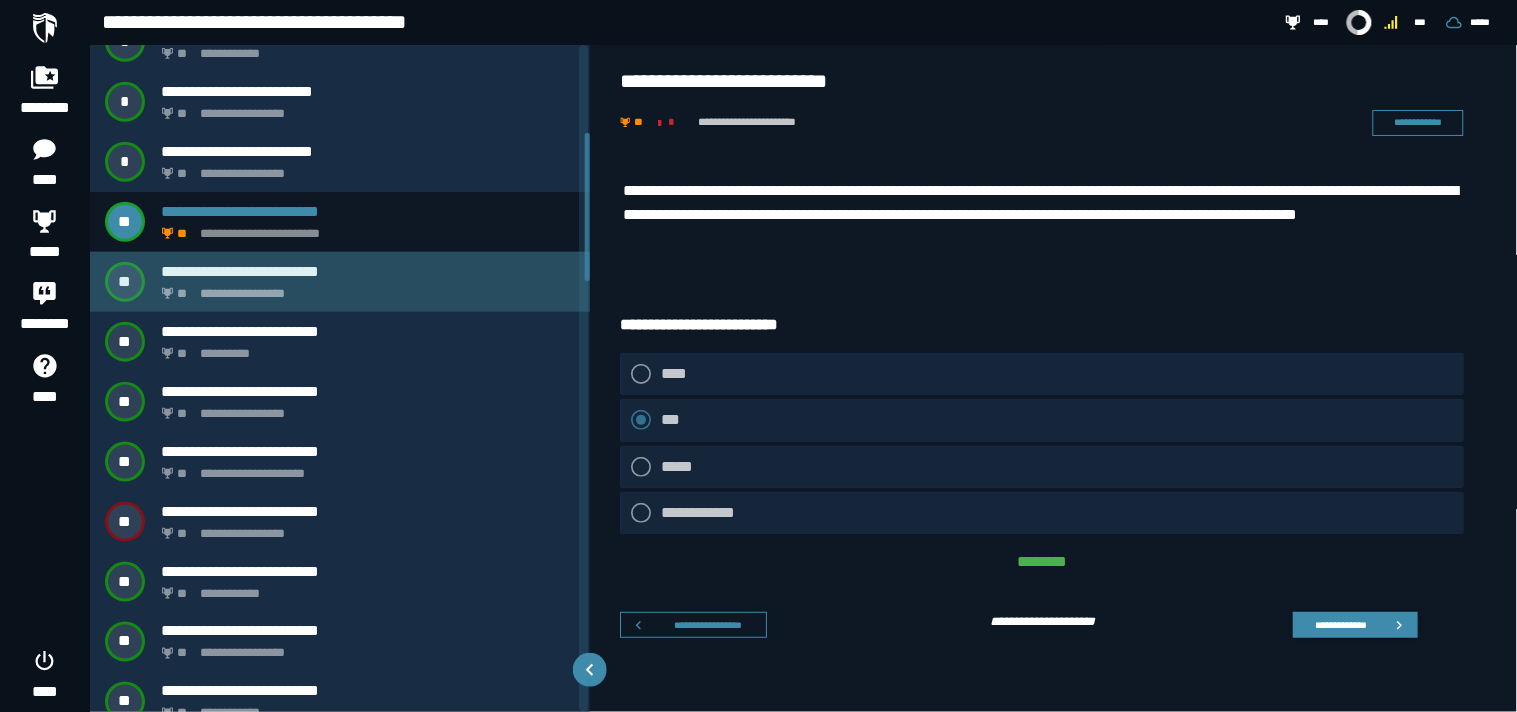 click on "**********" at bounding box center [368, 271] 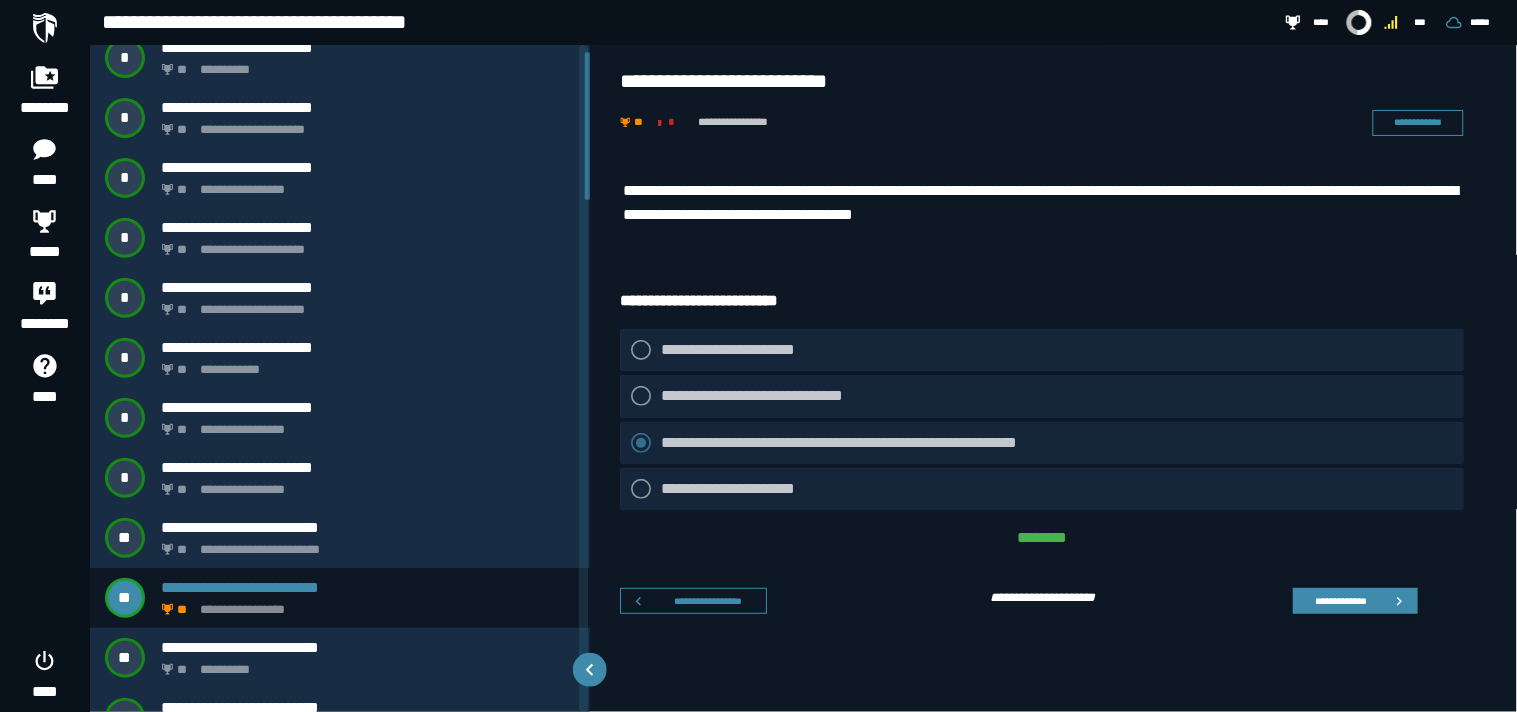 scroll, scrollTop: 0, scrollLeft: 0, axis: both 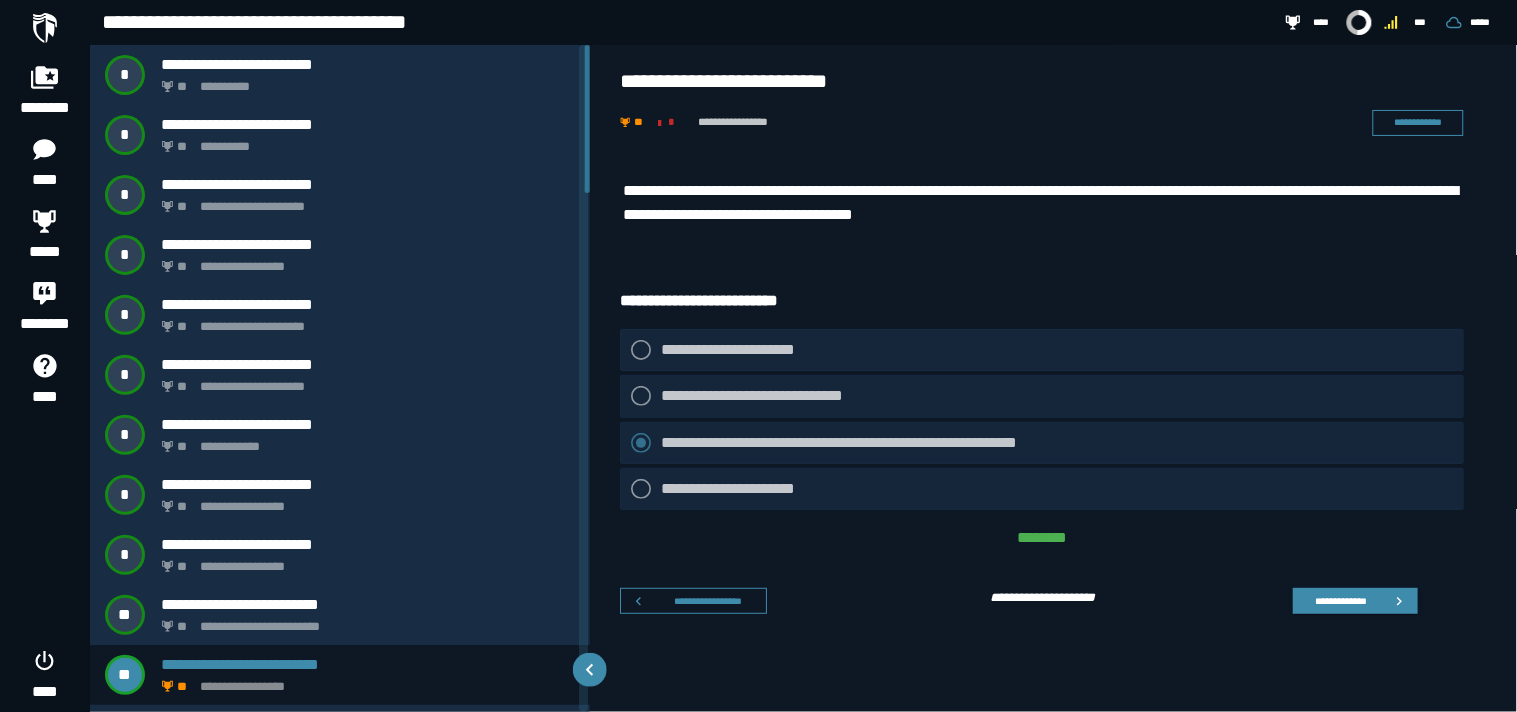 click on "**********" at bounding box center [753, 122] 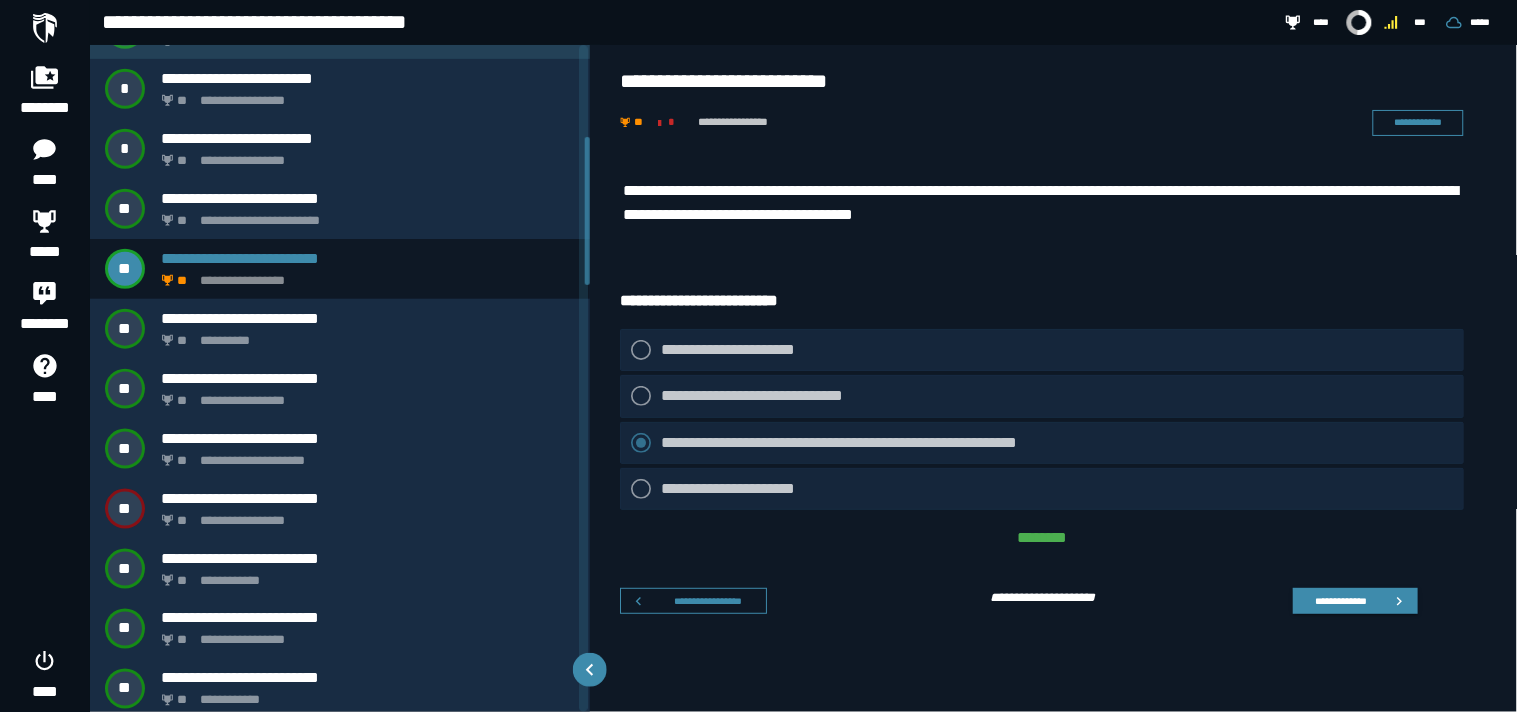 scroll, scrollTop: 427, scrollLeft: 0, axis: vertical 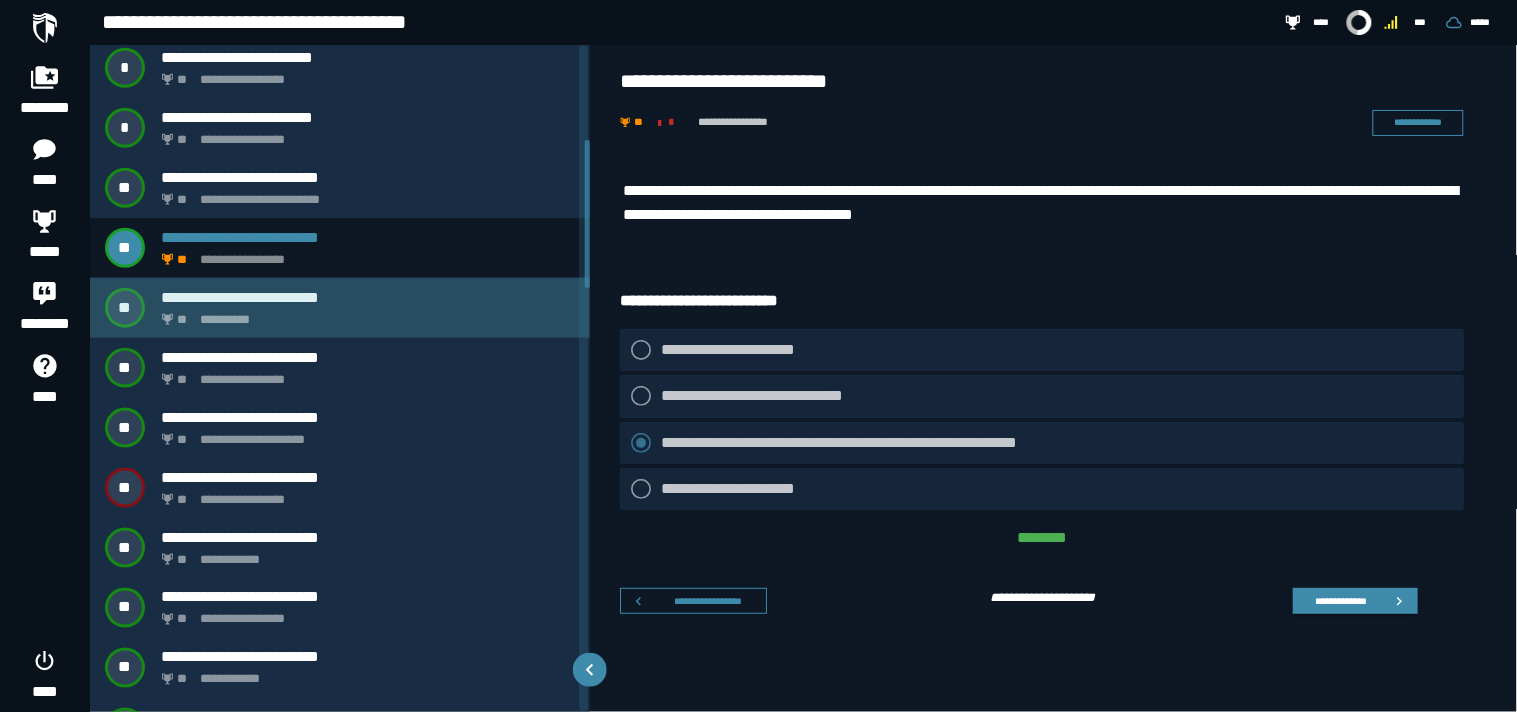 click on "**********" at bounding box center [364, 314] 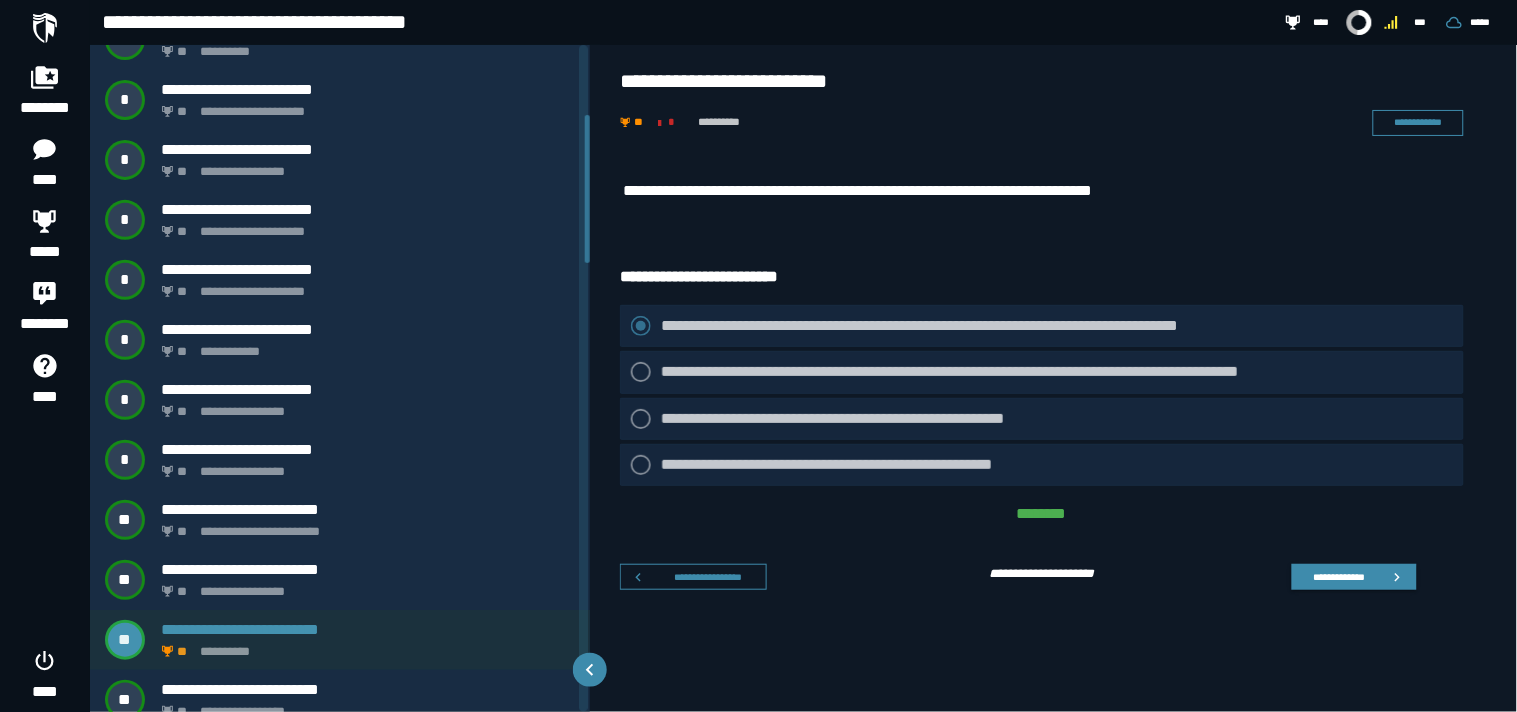 scroll, scrollTop: 53, scrollLeft: 0, axis: vertical 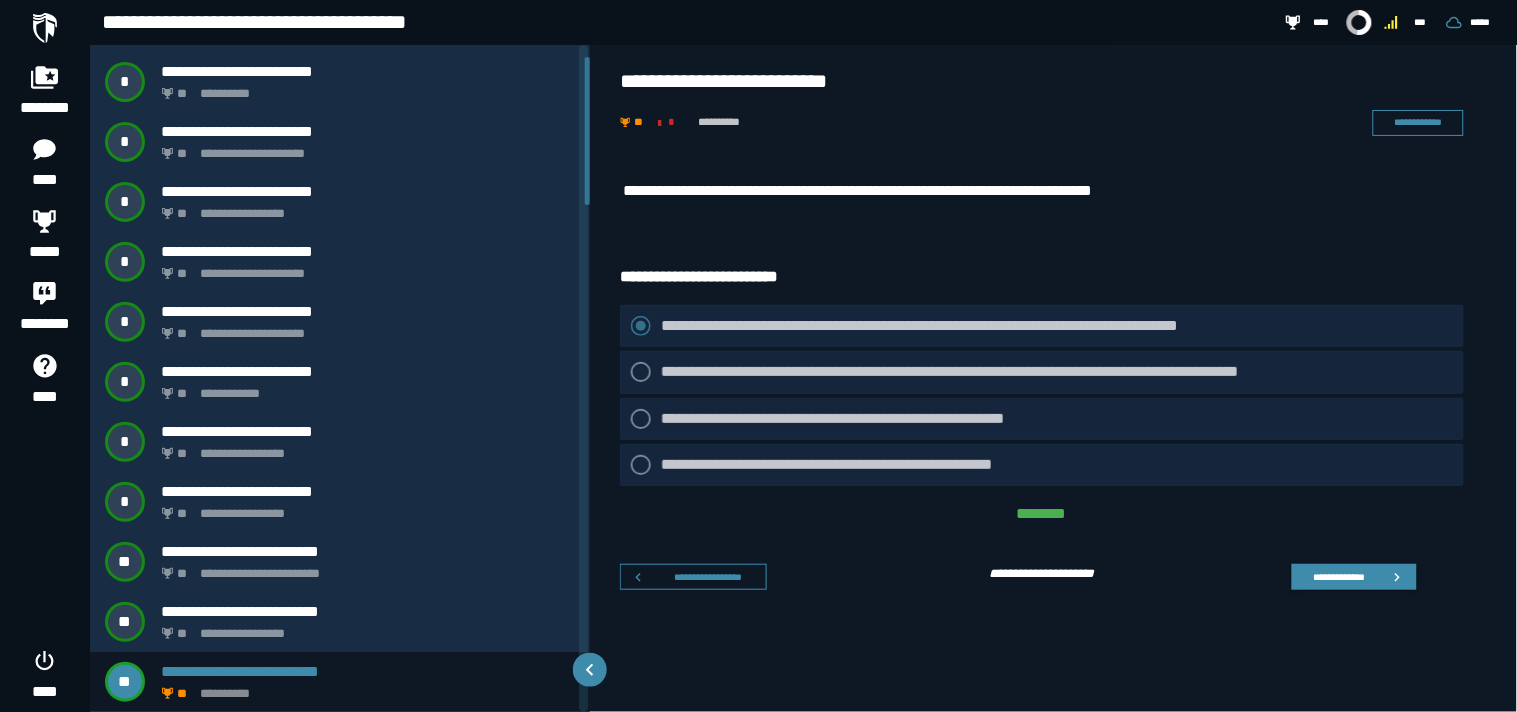 click on "**********" at bounding box center [898, 191] 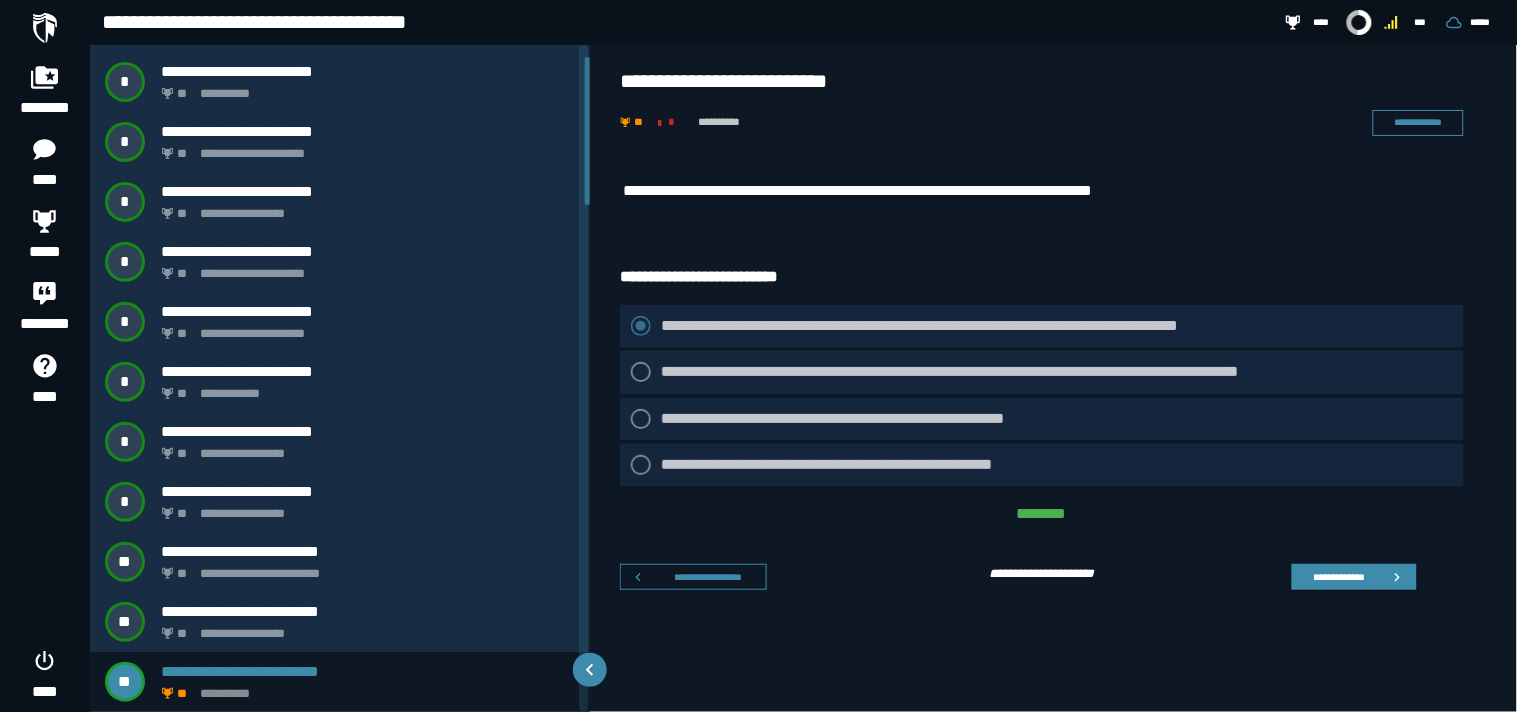 click on "**********" at bounding box center [1054, 102] 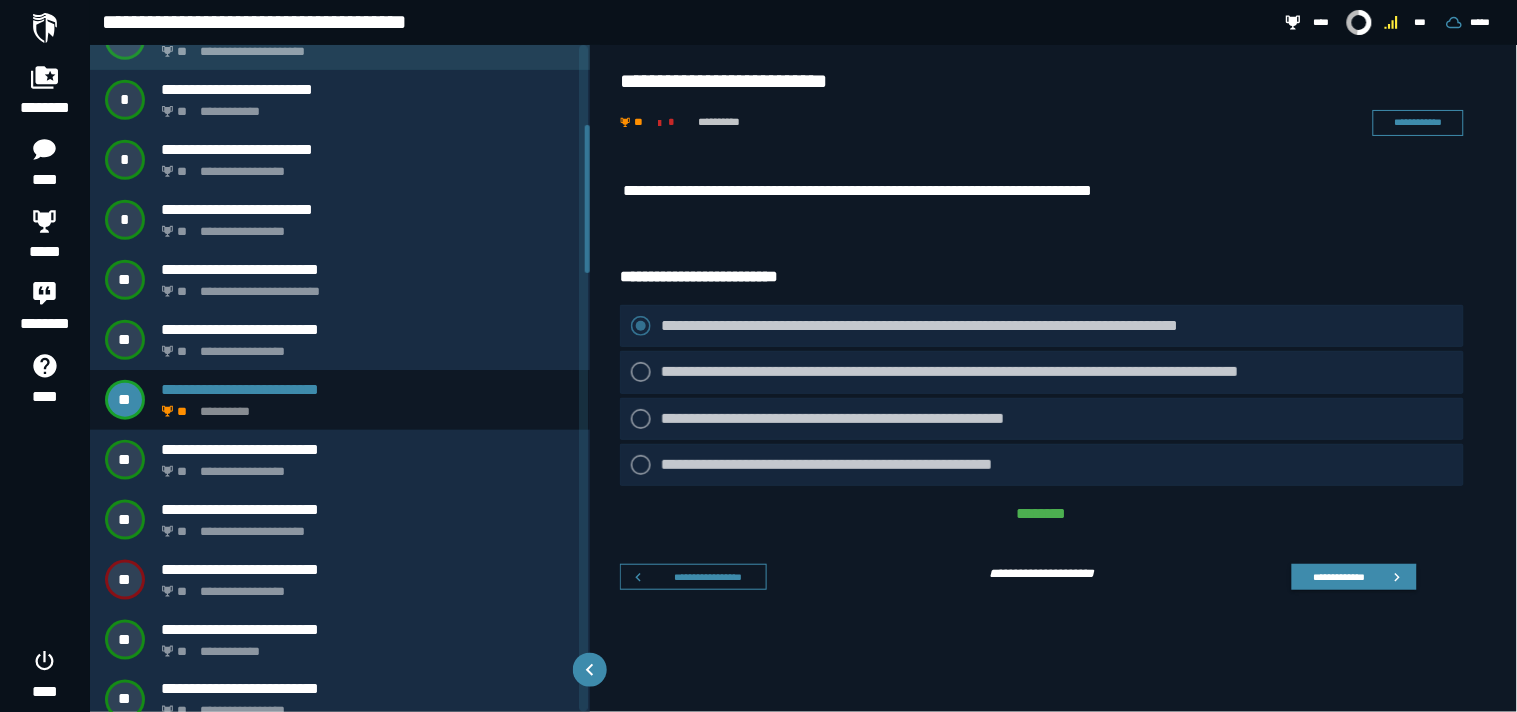 scroll, scrollTop: 358, scrollLeft: 0, axis: vertical 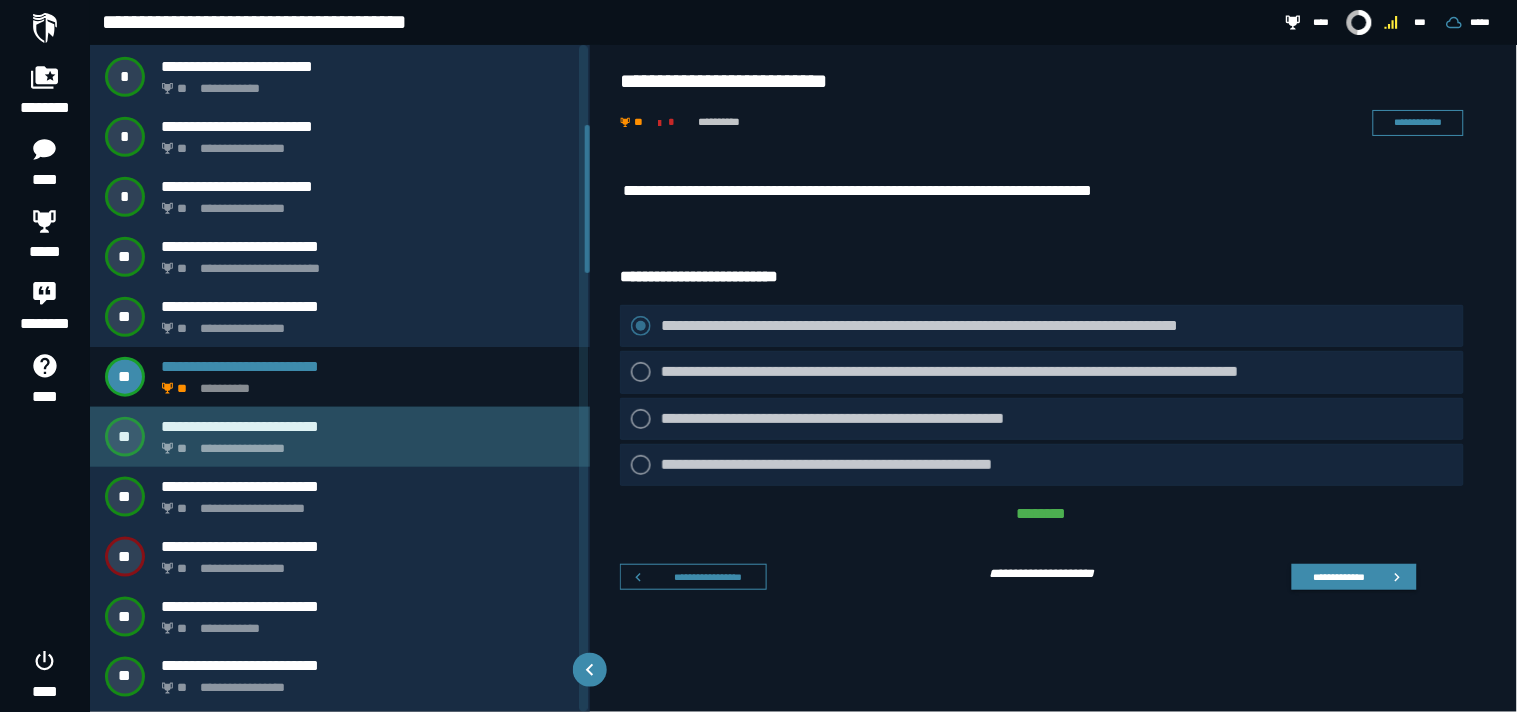 click on "**********" at bounding box center (368, 426) 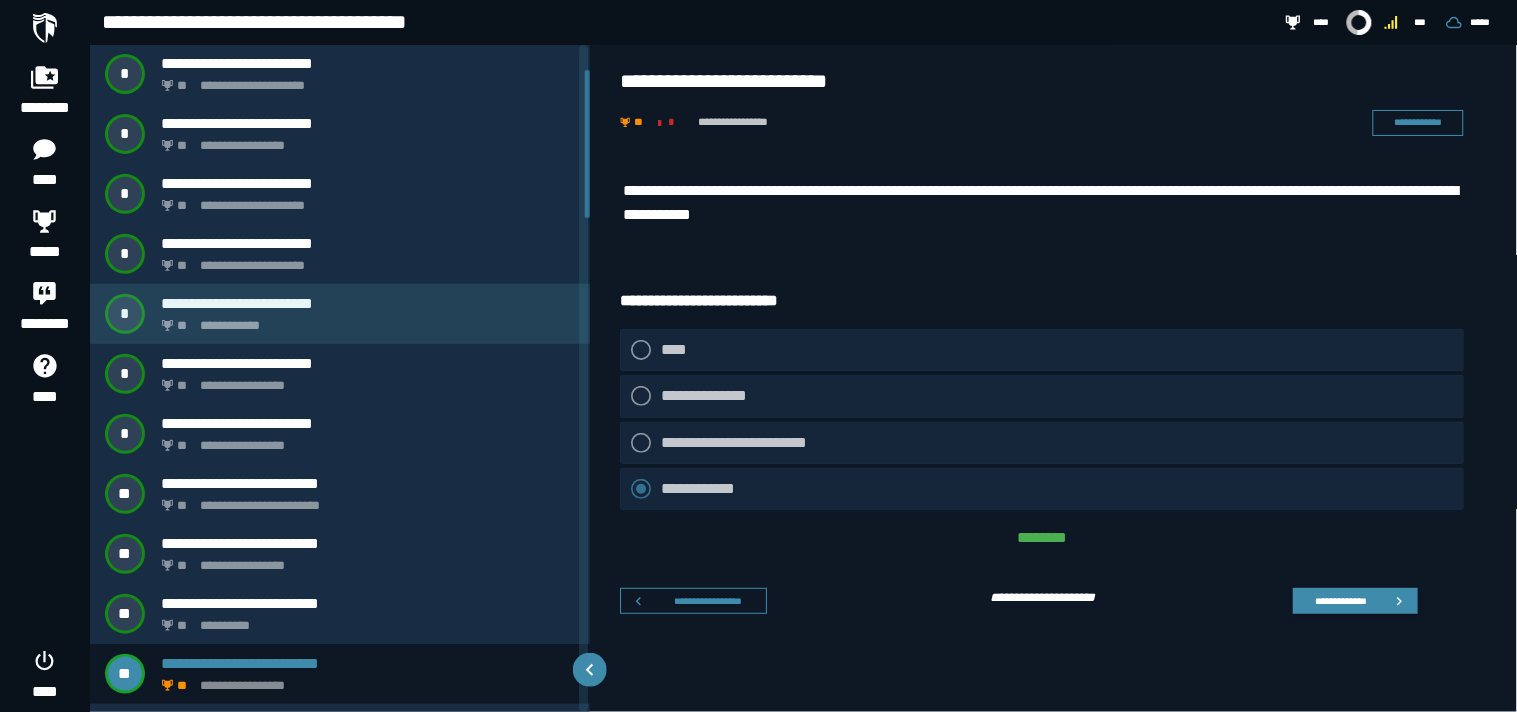 scroll, scrollTop: 113, scrollLeft: 0, axis: vertical 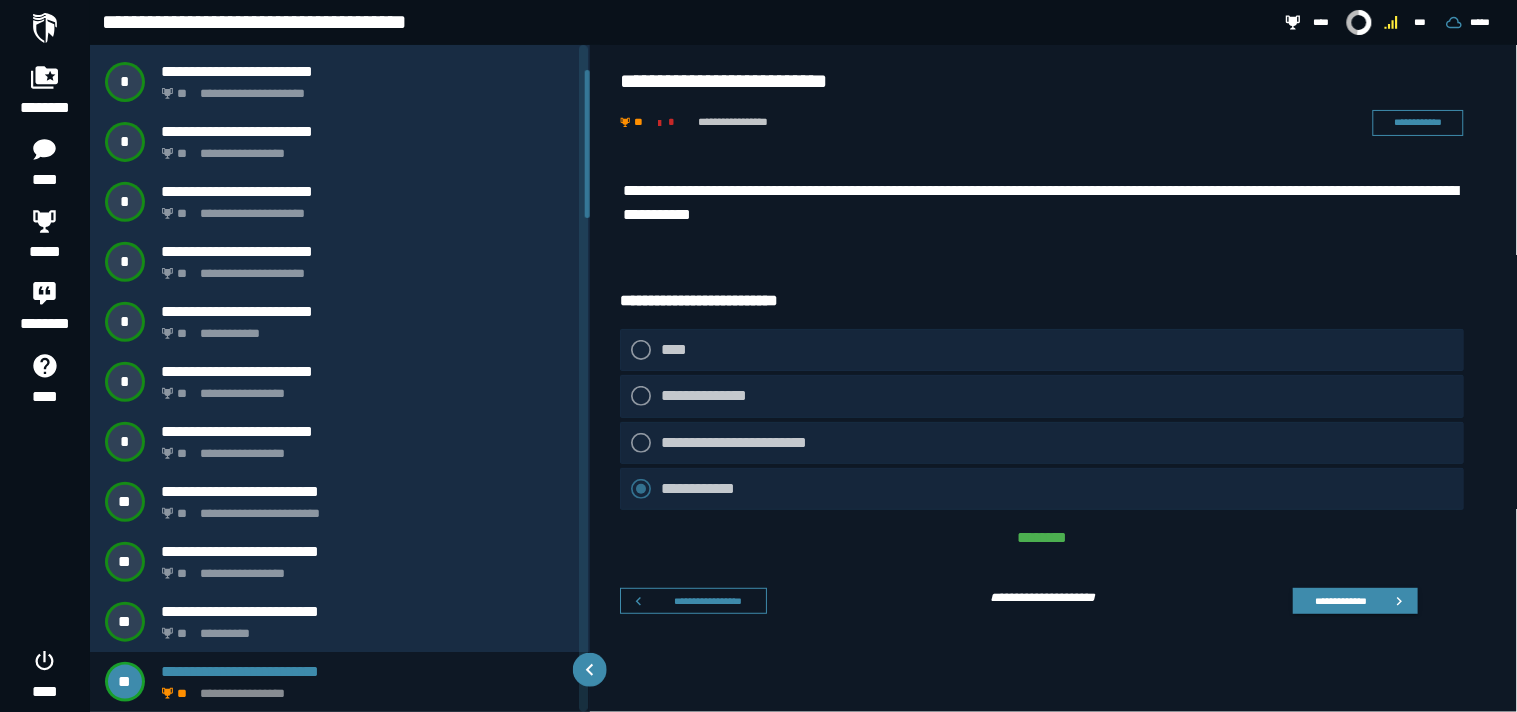 click on "**********" at bounding box center [1043, 203] 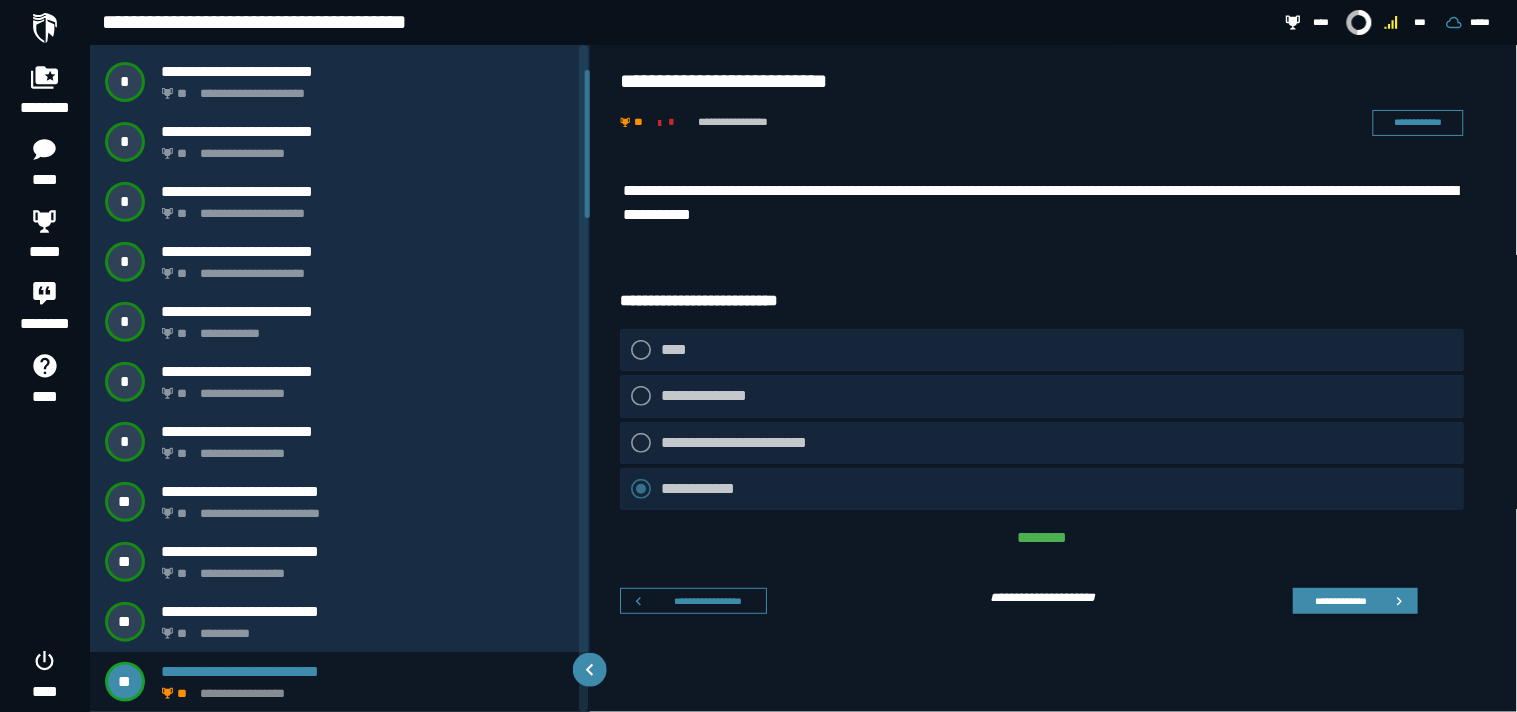 click on "**********" at bounding box center (1043, 208) 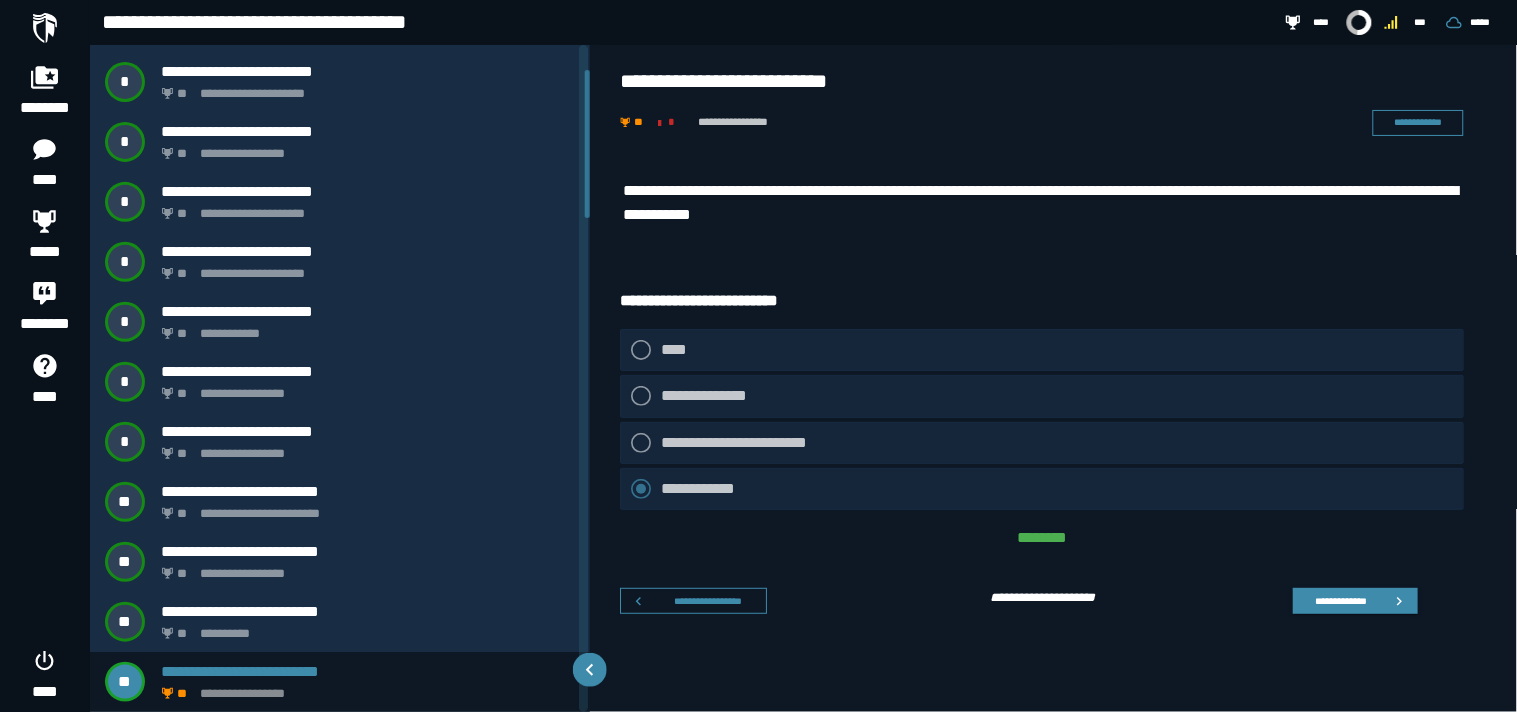 click on "**********" at bounding box center (1038, 123) 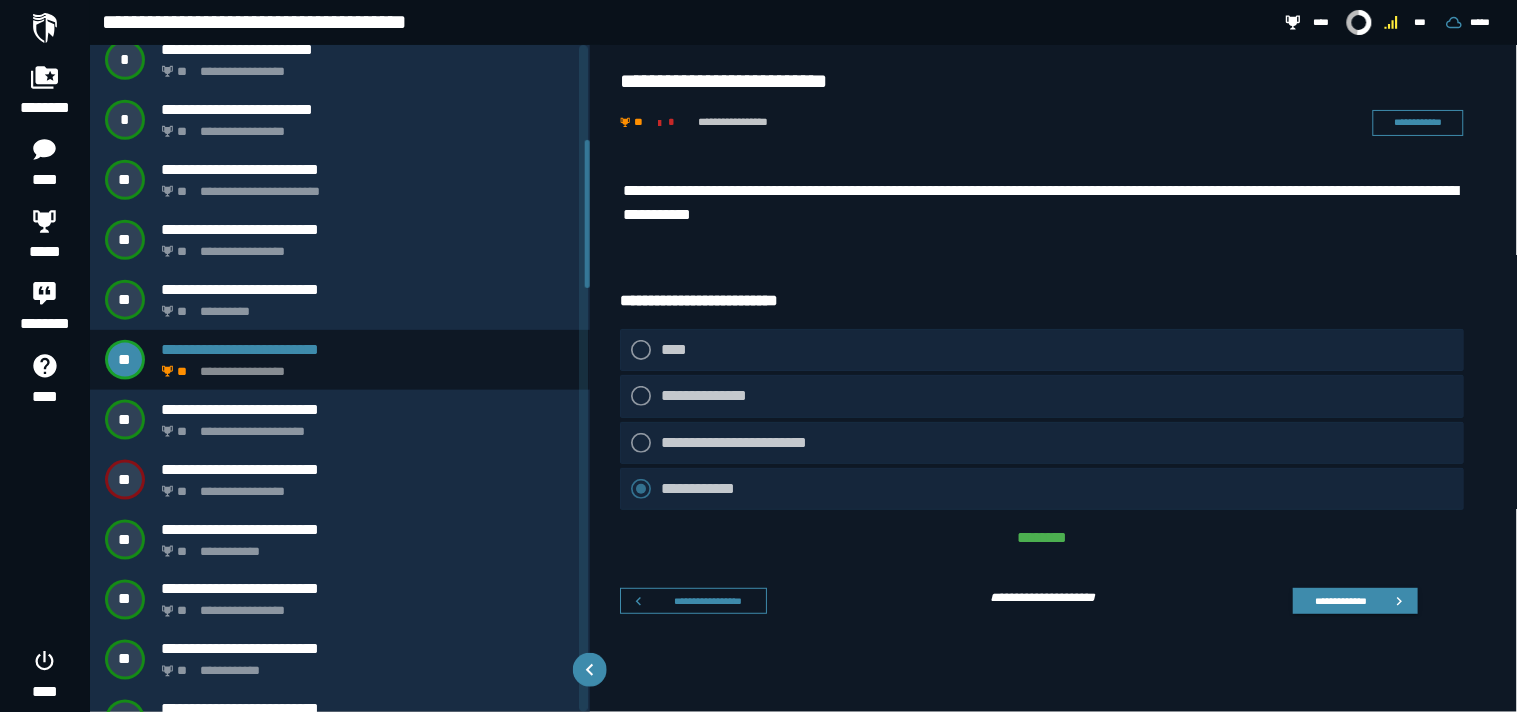 scroll, scrollTop: 445, scrollLeft: 0, axis: vertical 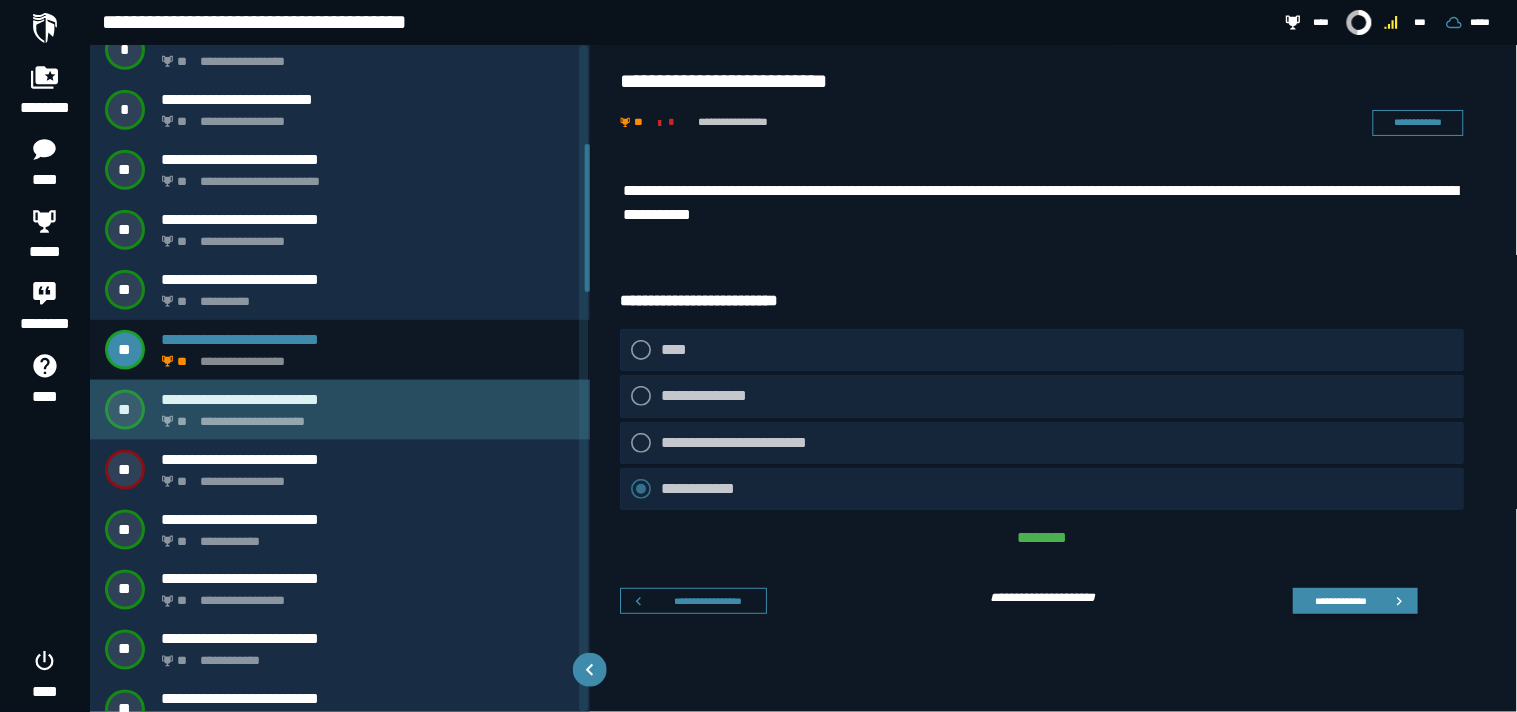 click on "**********" at bounding box center (340, 410) 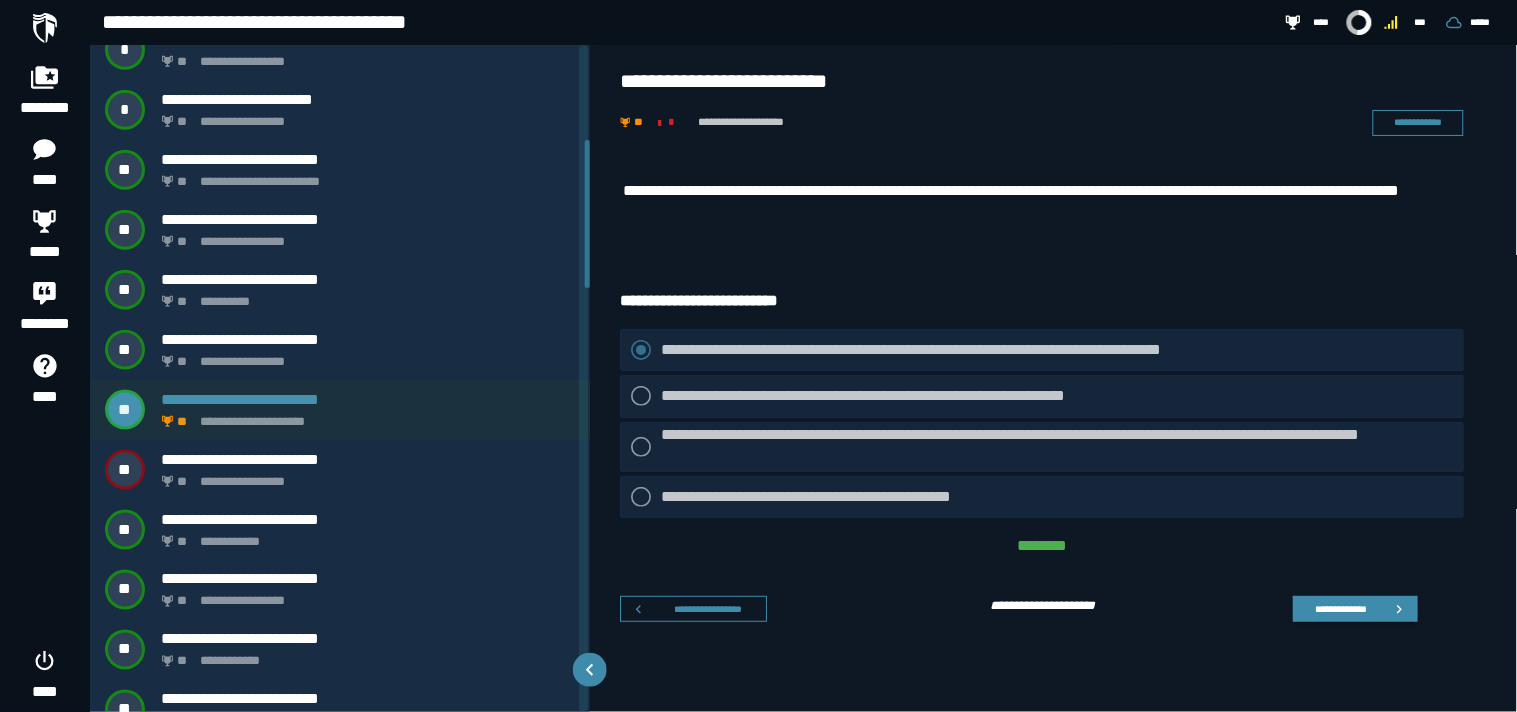 scroll, scrollTop: 173, scrollLeft: 0, axis: vertical 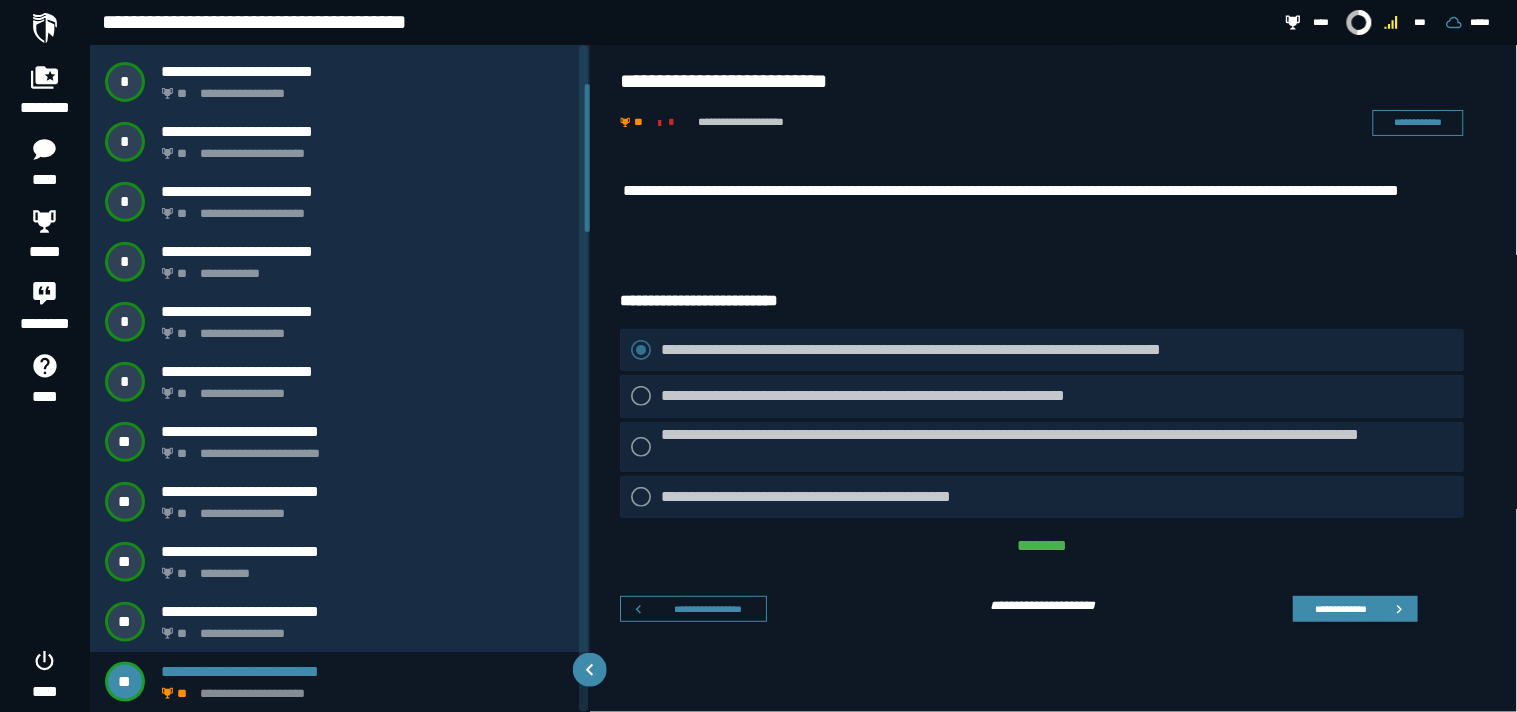click on "**********" at bounding box center [1043, 203] 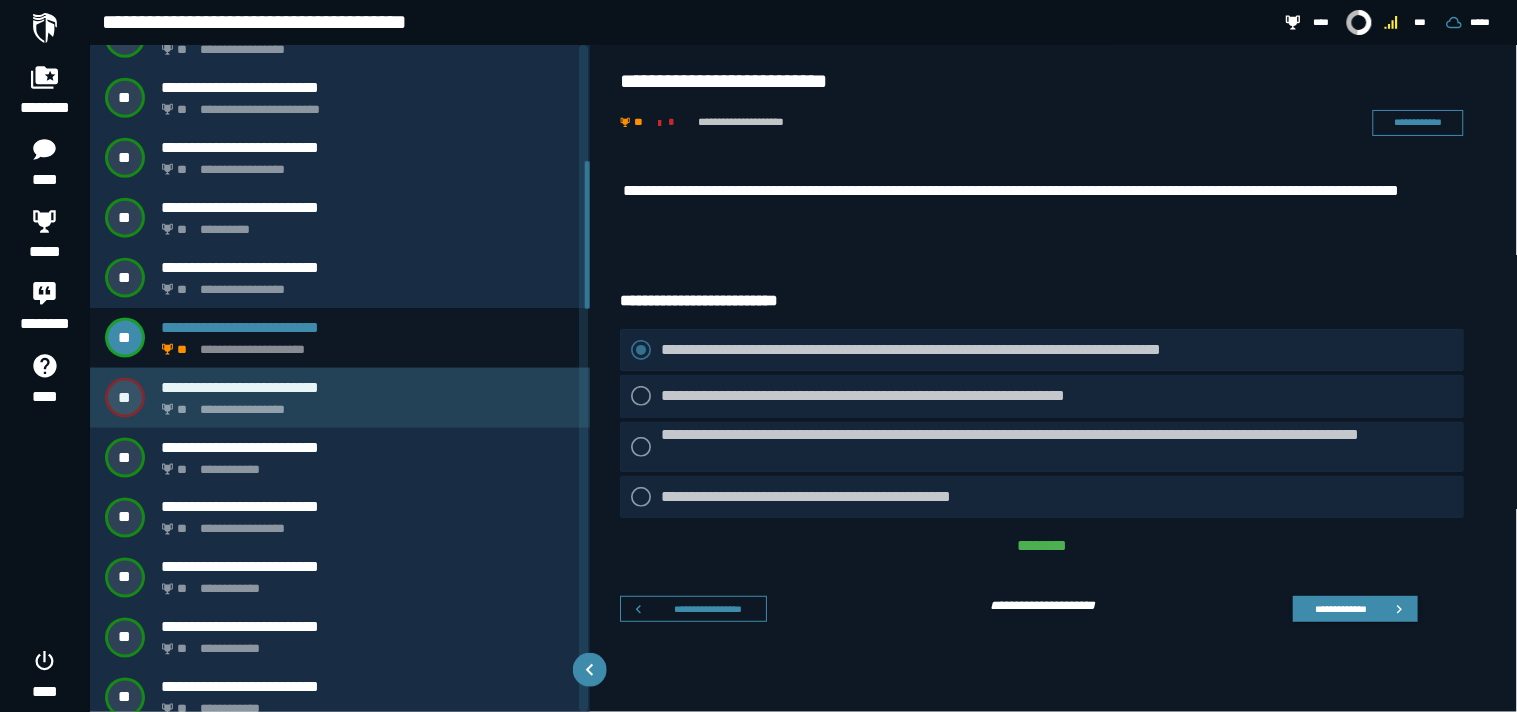 scroll, scrollTop: 520, scrollLeft: 0, axis: vertical 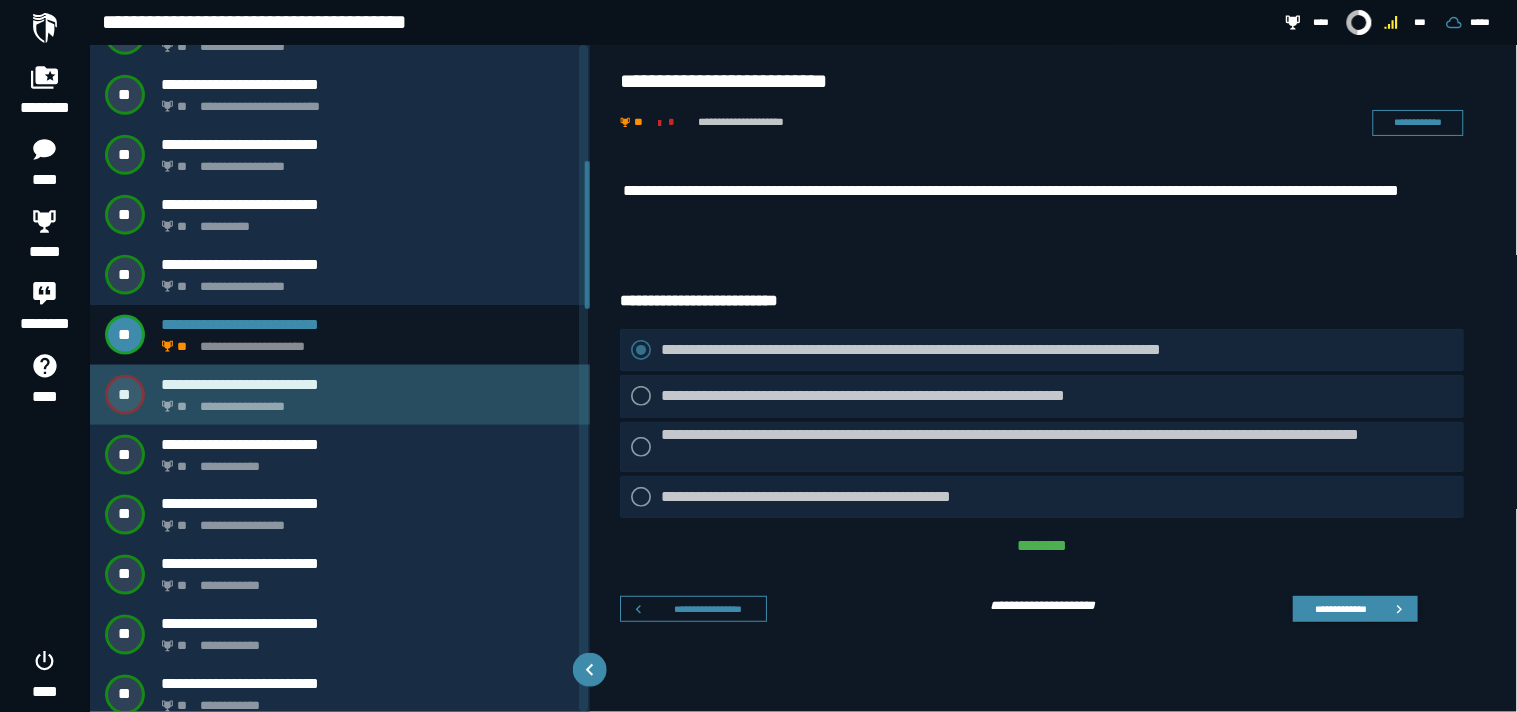 click on "**********" at bounding box center [364, 401] 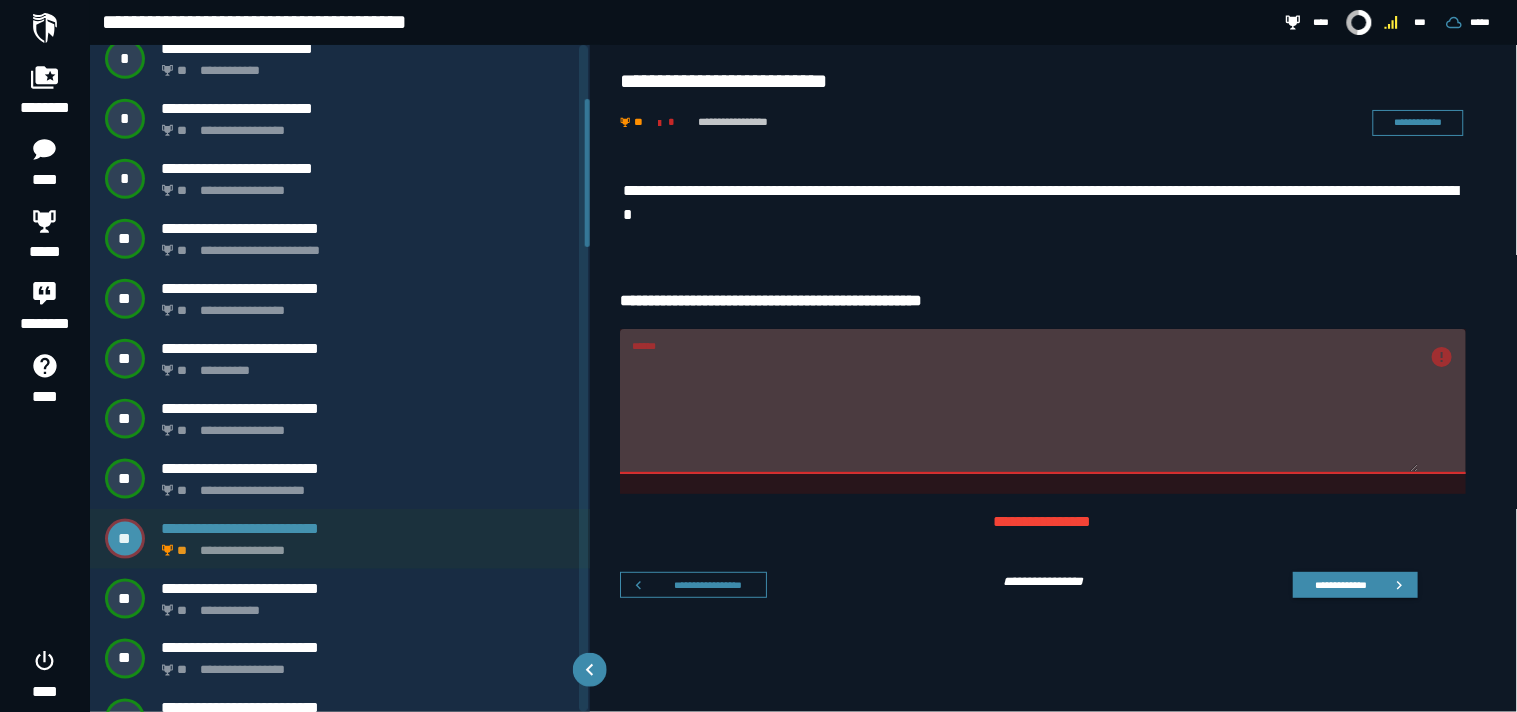scroll, scrollTop: 233, scrollLeft: 0, axis: vertical 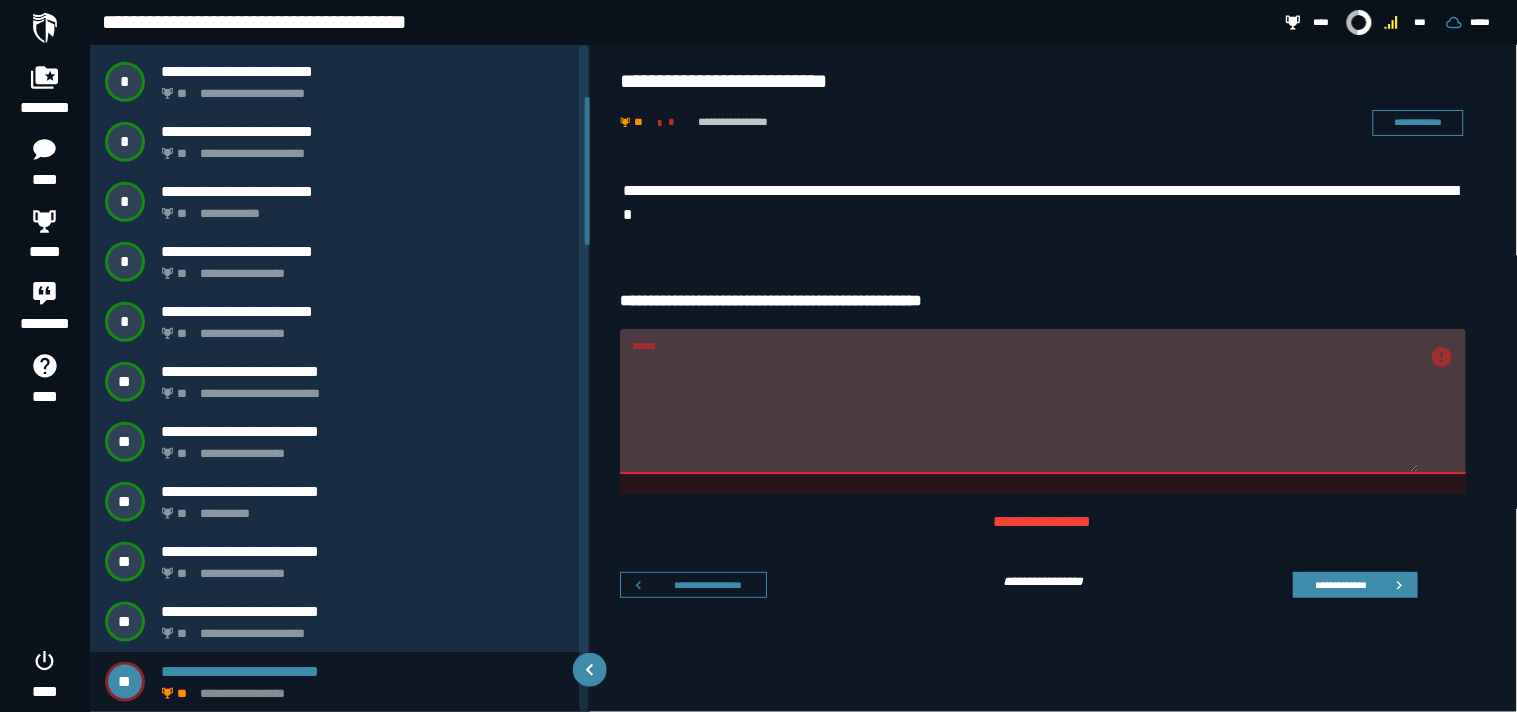 click on "**********" at bounding box center [1043, 203] 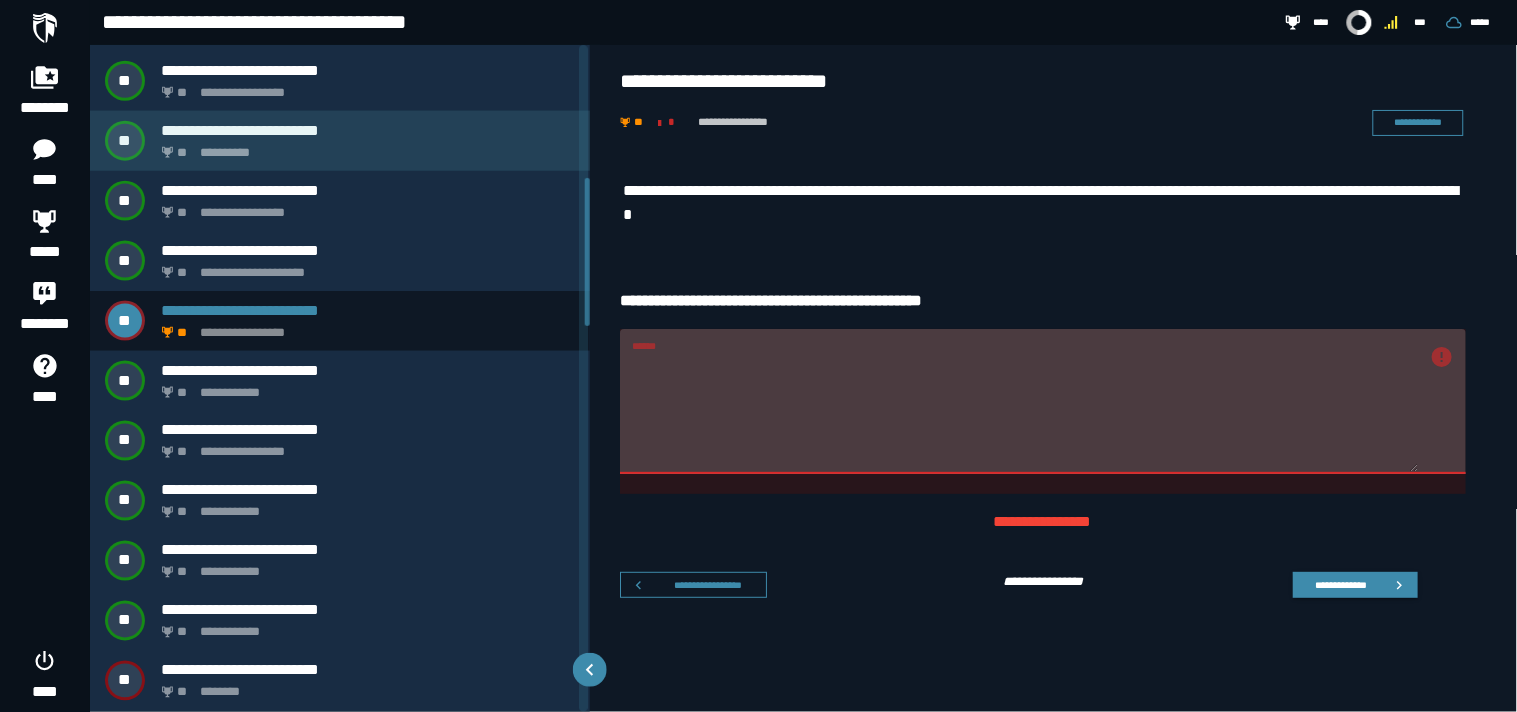 scroll, scrollTop: 600, scrollLeft: 0, axis: vertical 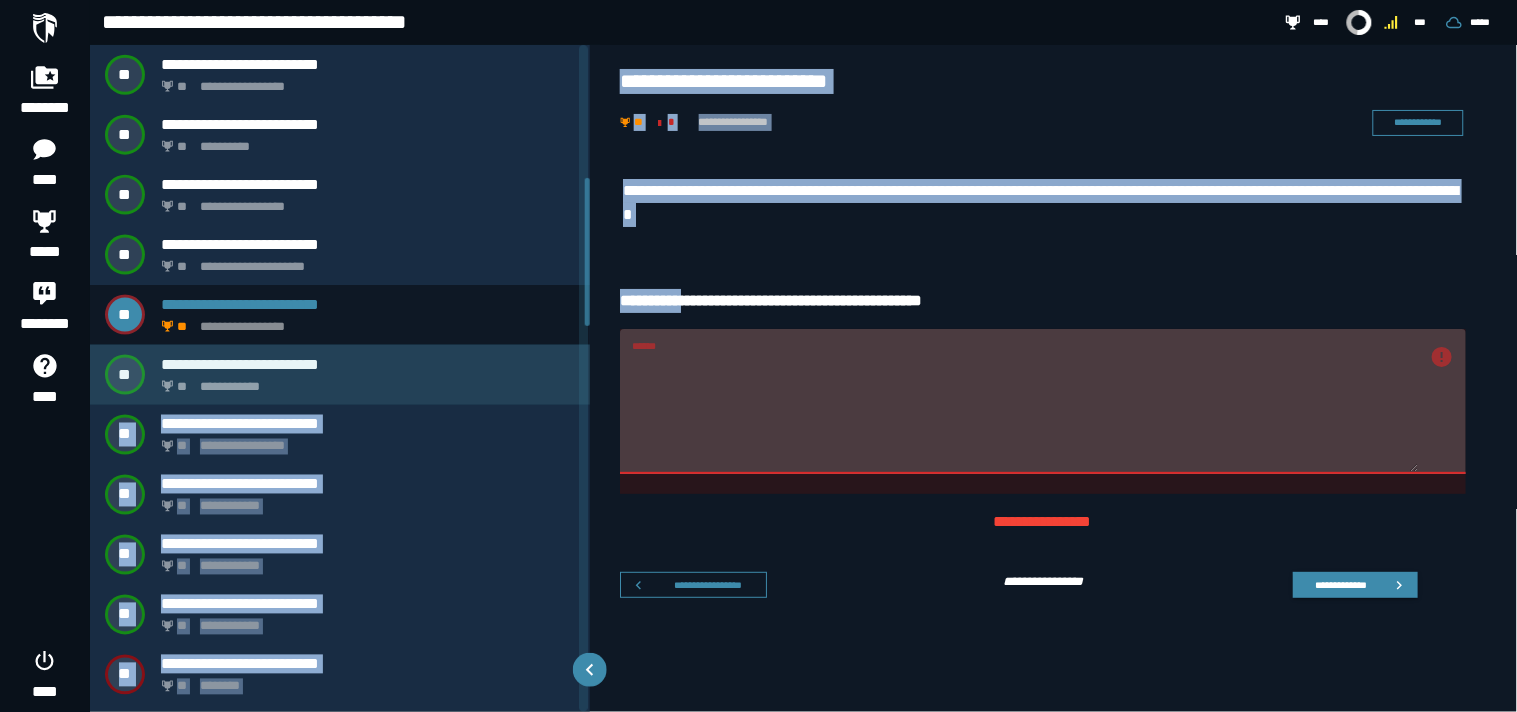 drag, startPoint x: 692, startPoint y: 256, endPoint x: 383, endPoint y: 370, distance: 329.35846 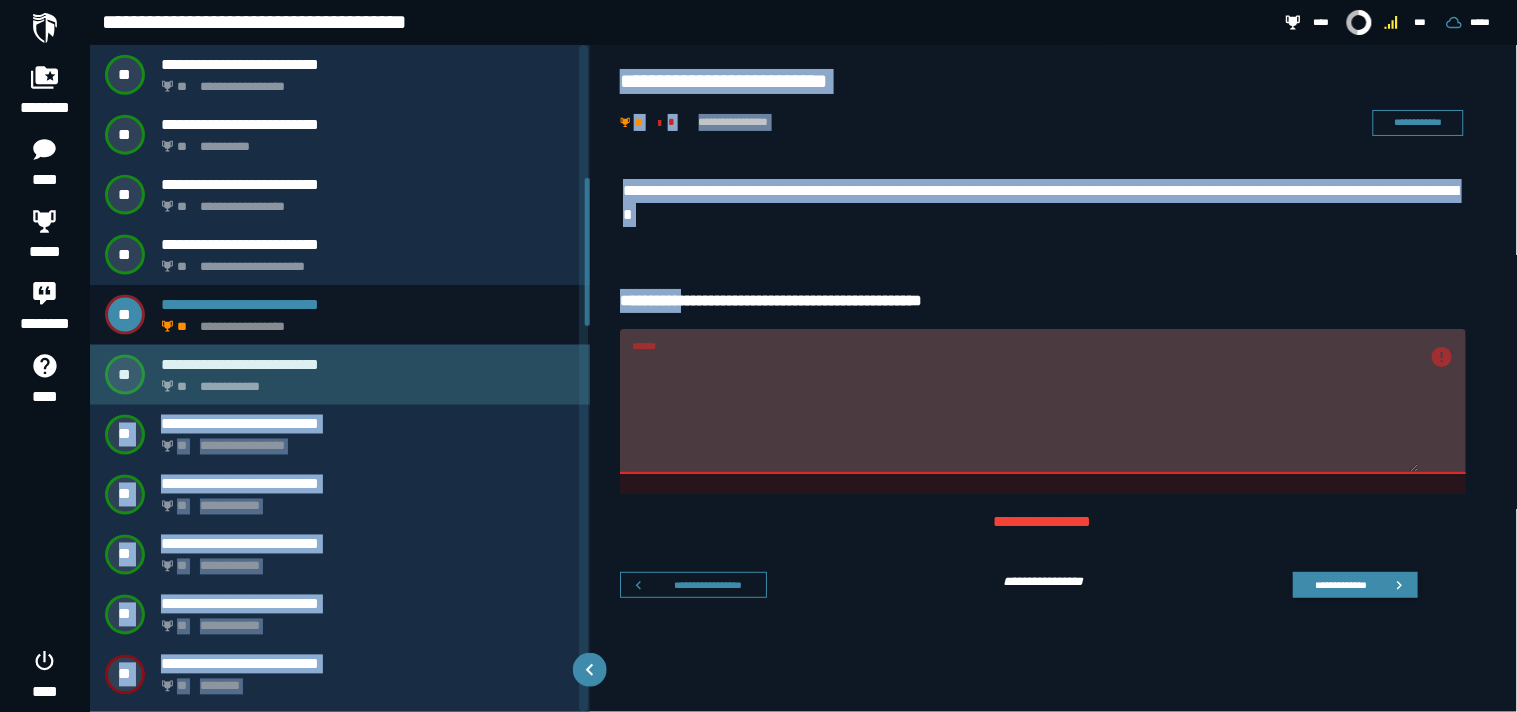 click on "**********" at bounding box center [364, 381] 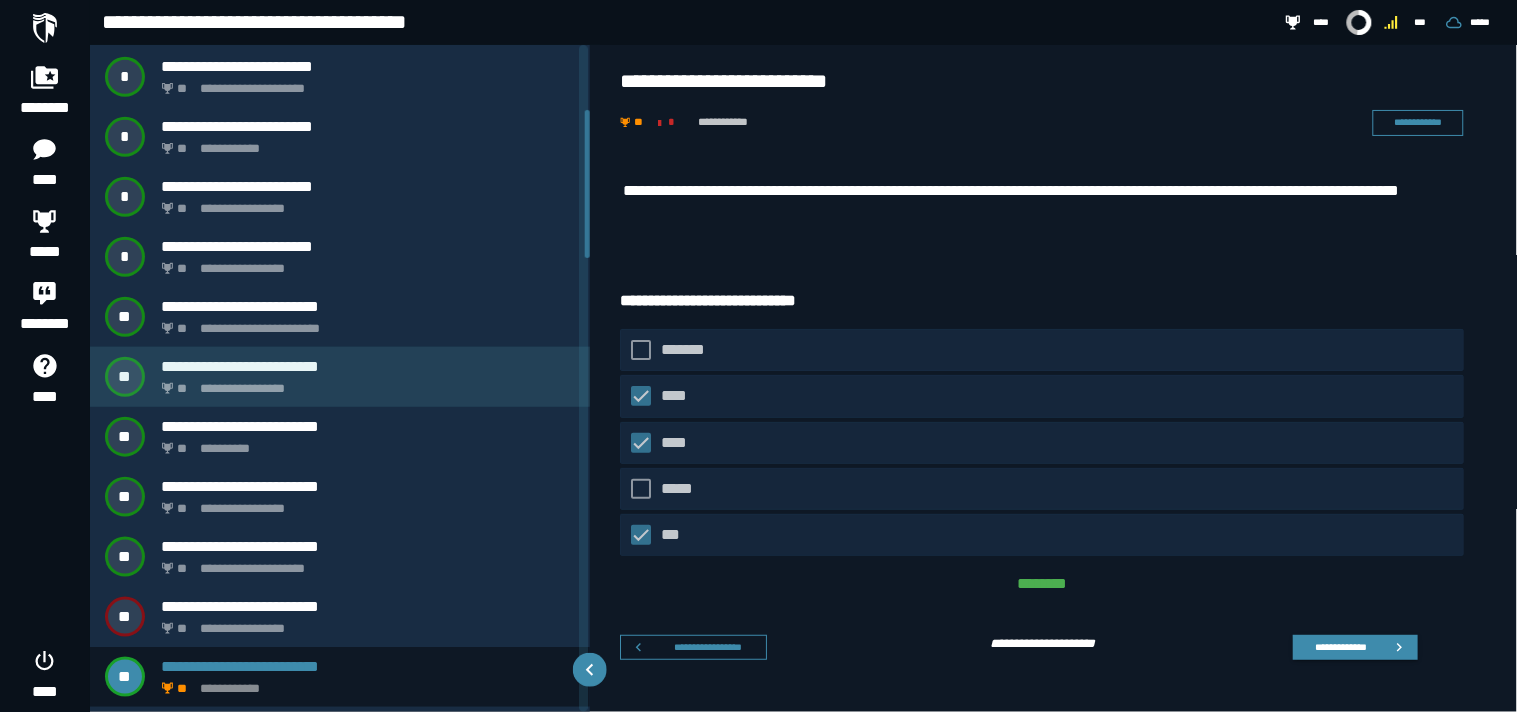 scroll, scrollTop: 293, scrollLeft: 0, axis: vertical 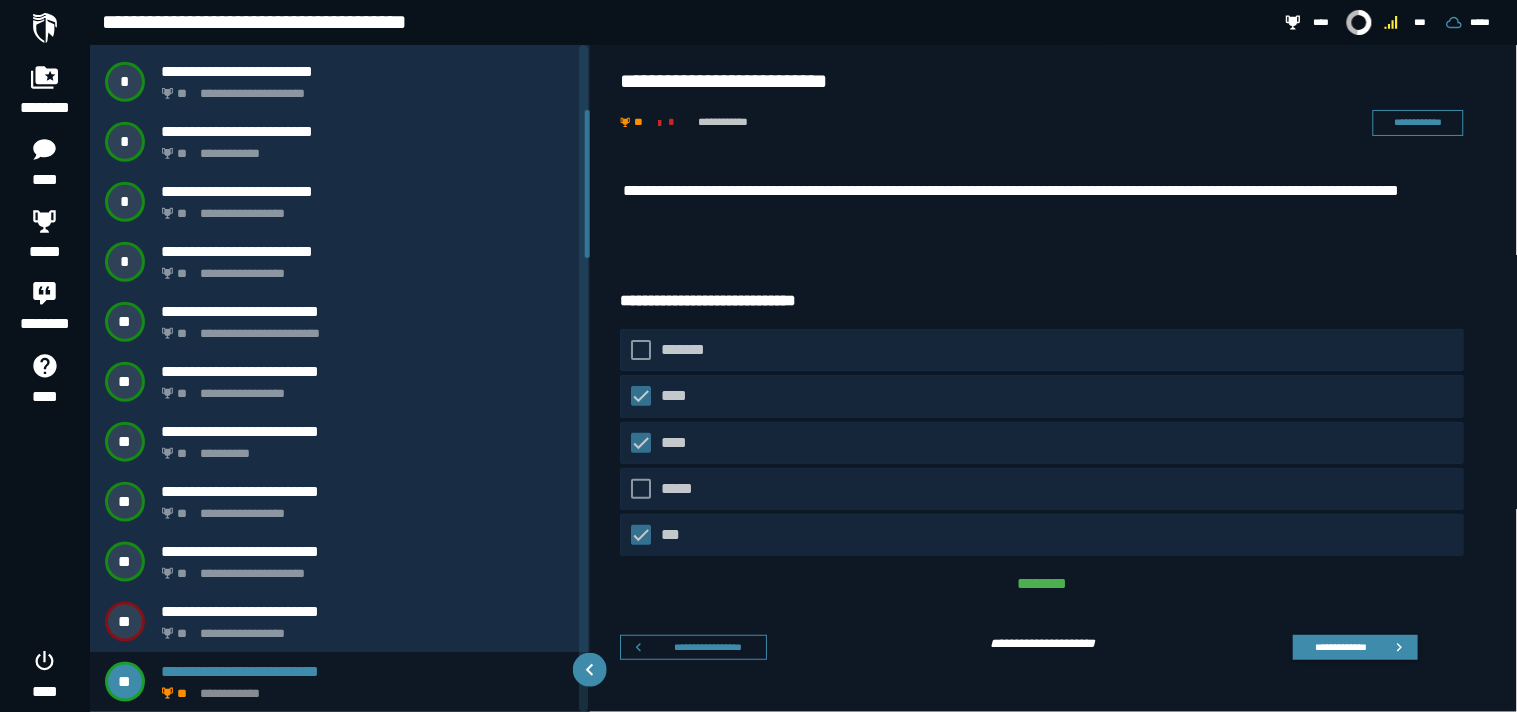 click on "**********" at bounding box center (1043, 203) 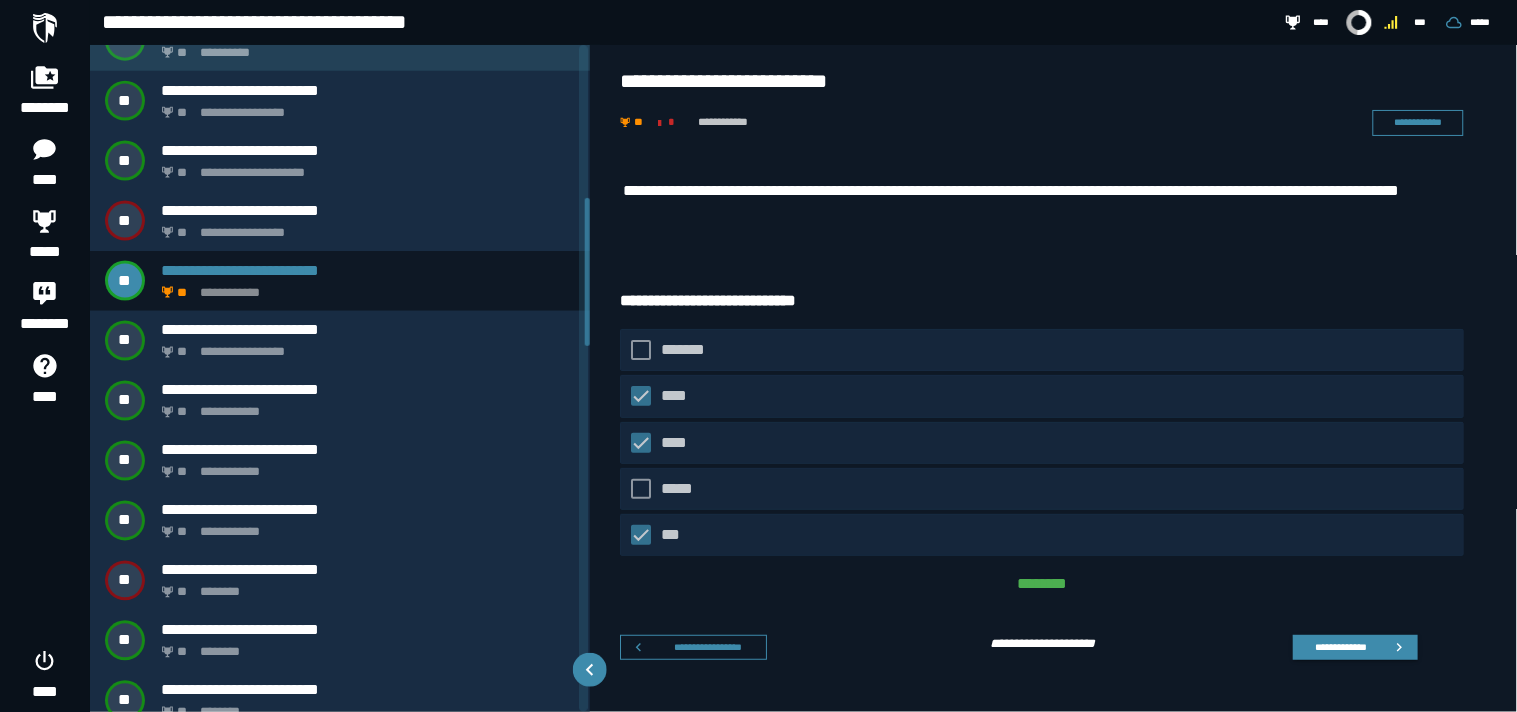 scroll, scrollTop: 707, scrollLeft: 0, axis: vertical 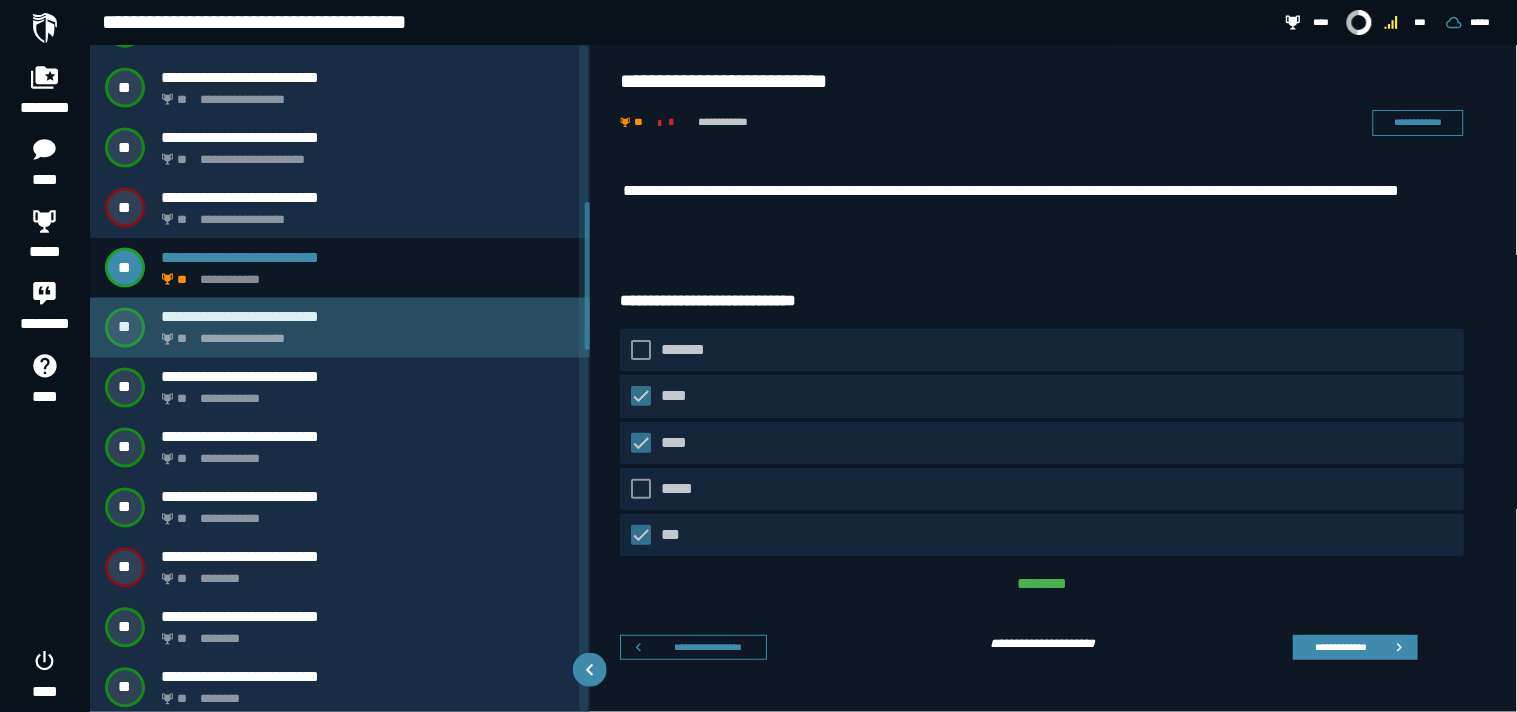 click on "**********" at bounding box center [364, 334] 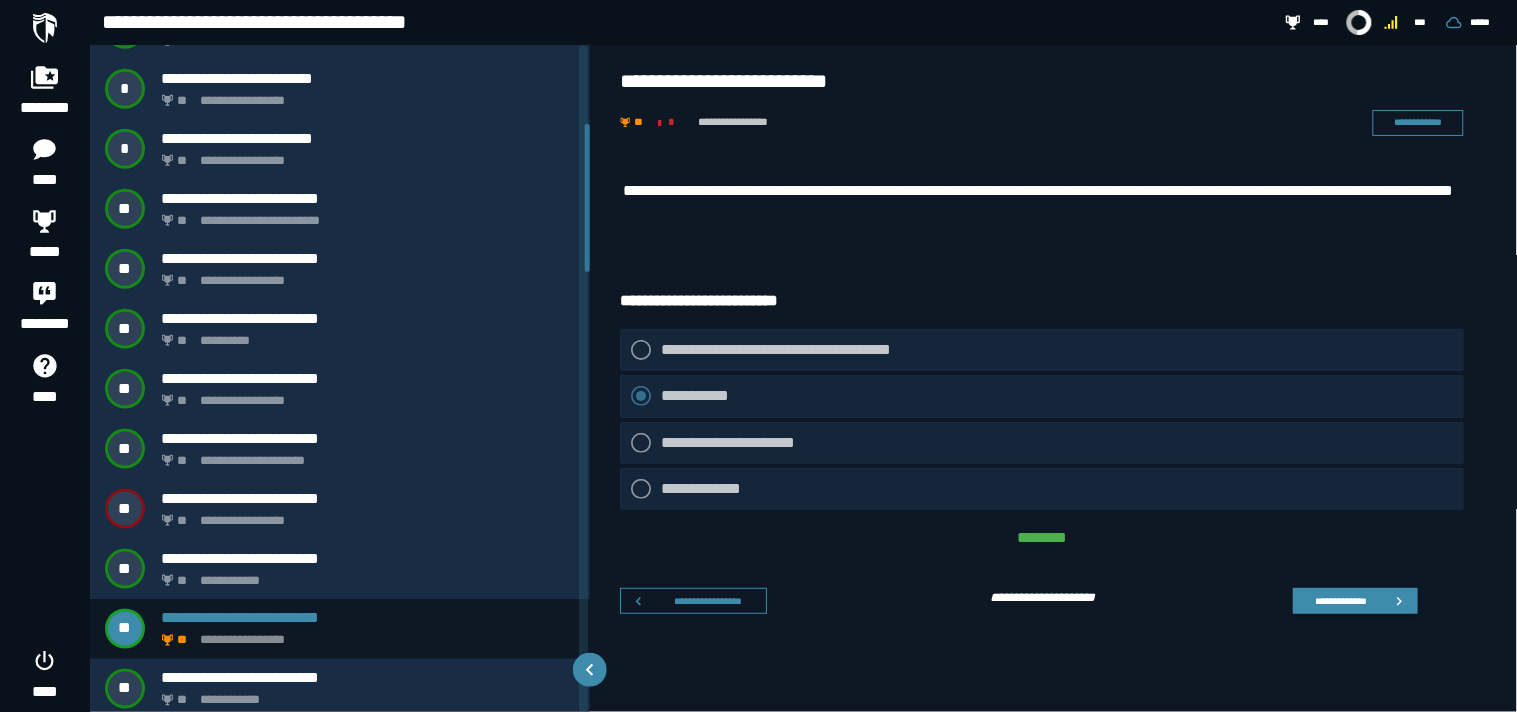 scroll, scrollTop: 353, scrollLeft: 0, axis: vertical 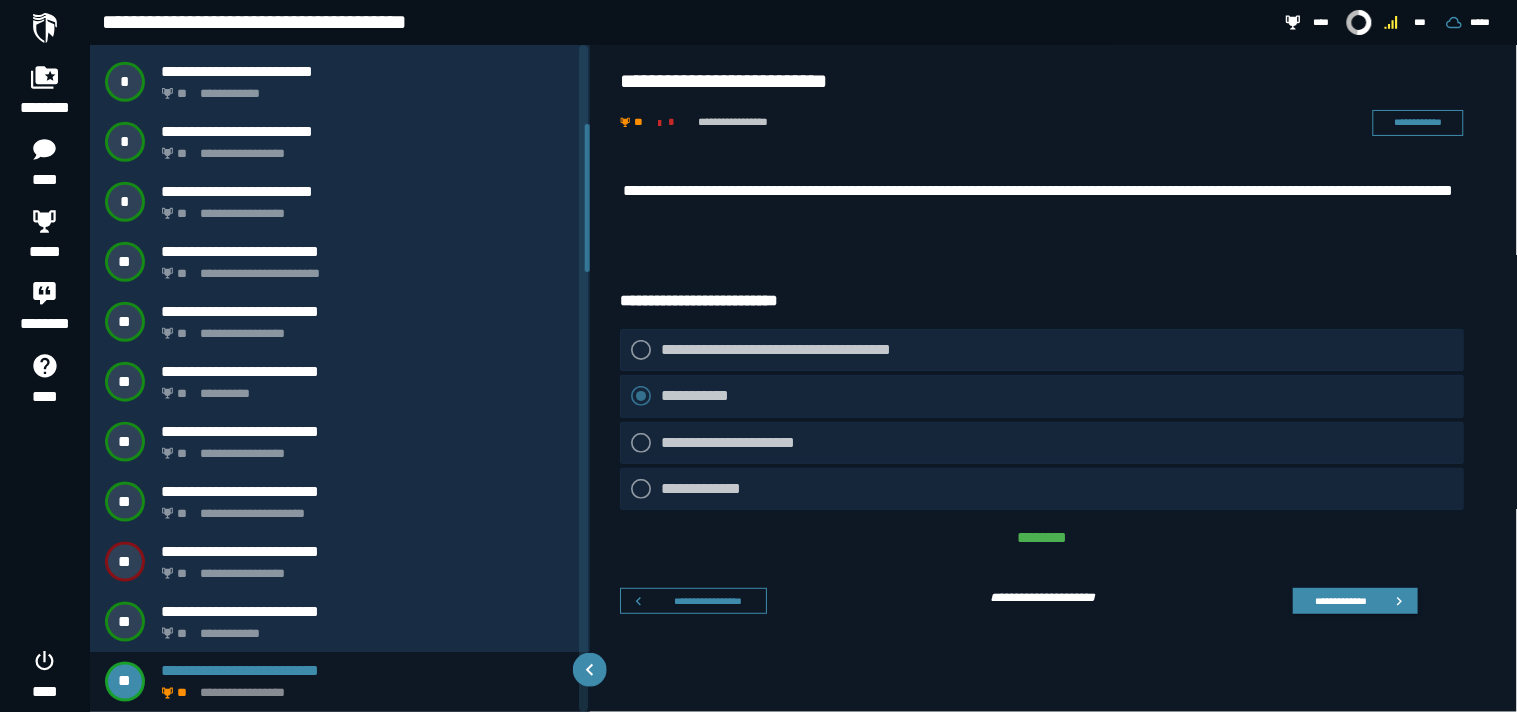 click on "**********" at bounding box center (1043, 203) 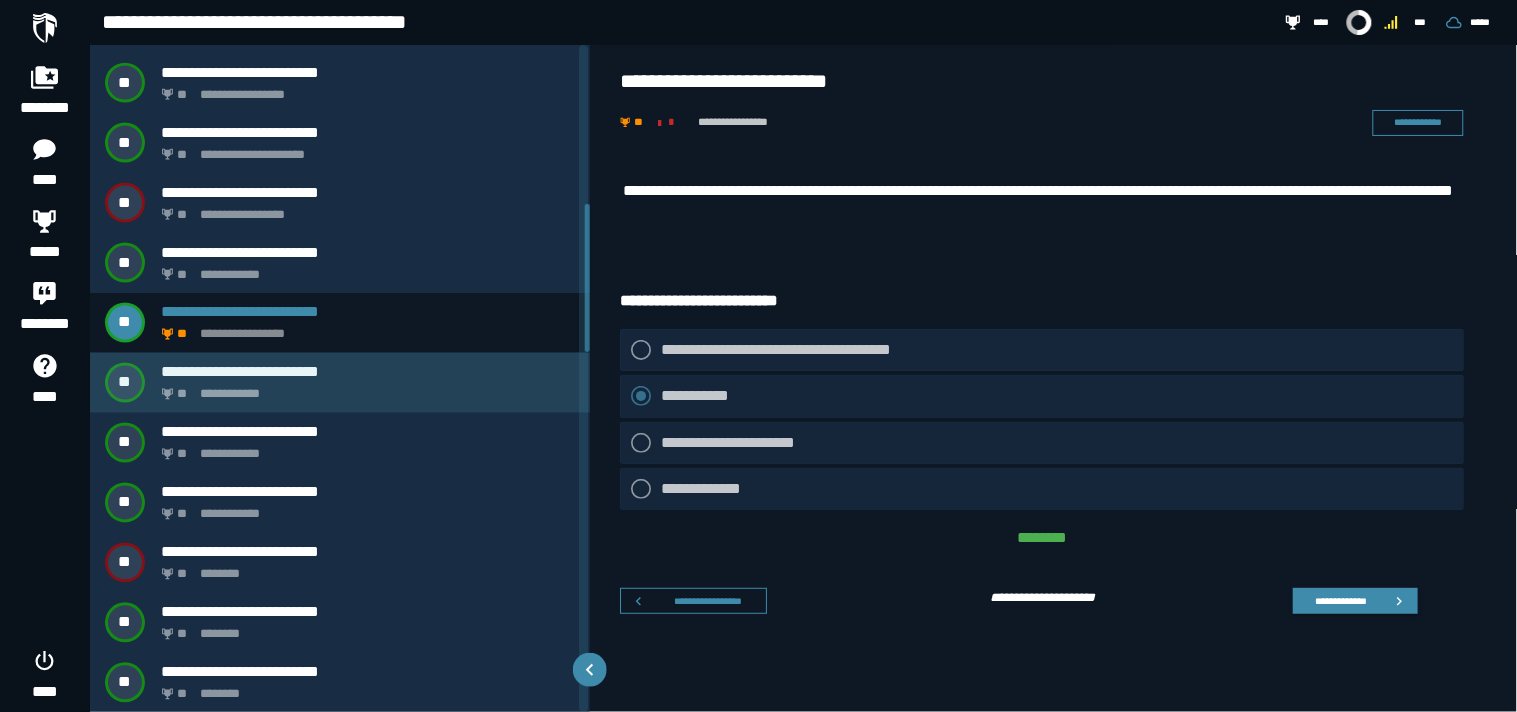 scroll, scrollTop: 713, scrollLeft: 0, axis: vertical 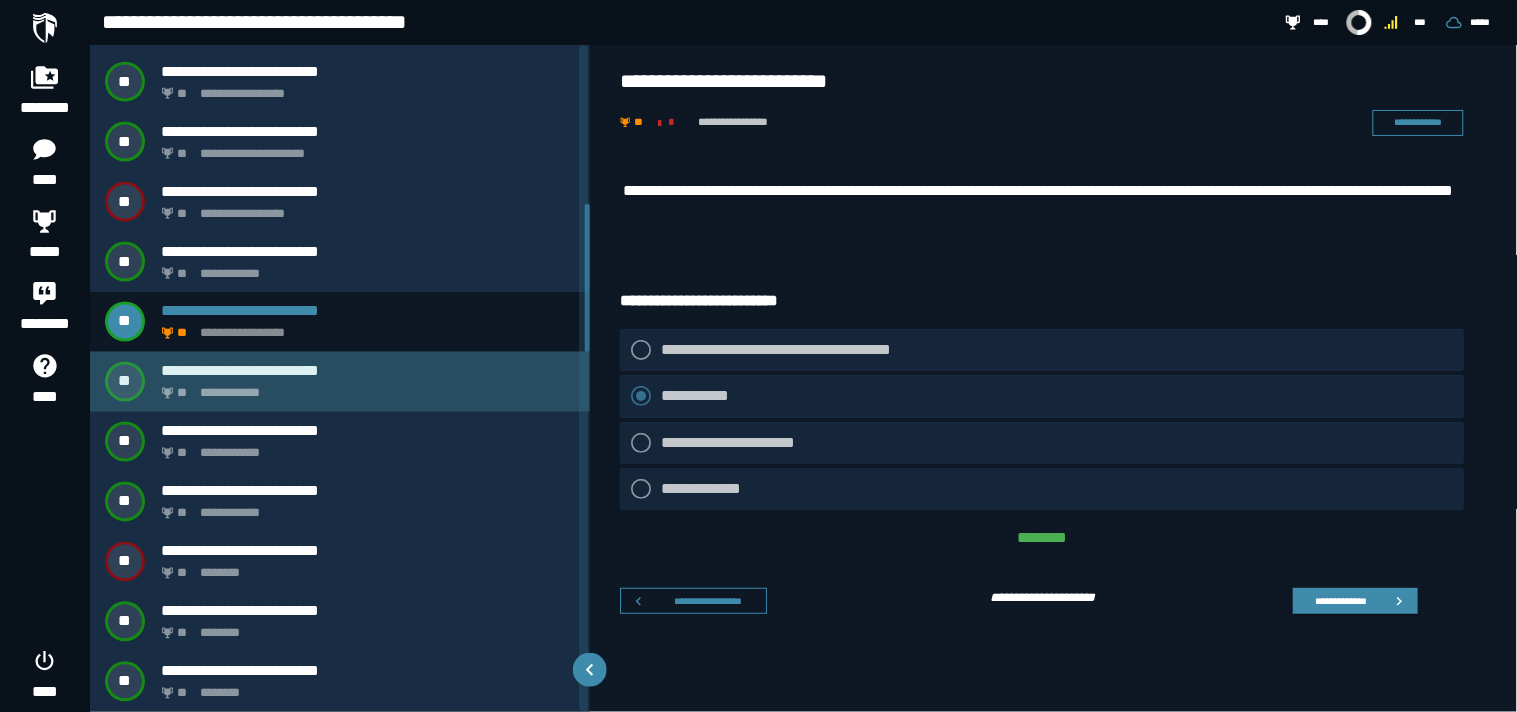 click on "**********" at bounding box center [368, 371] 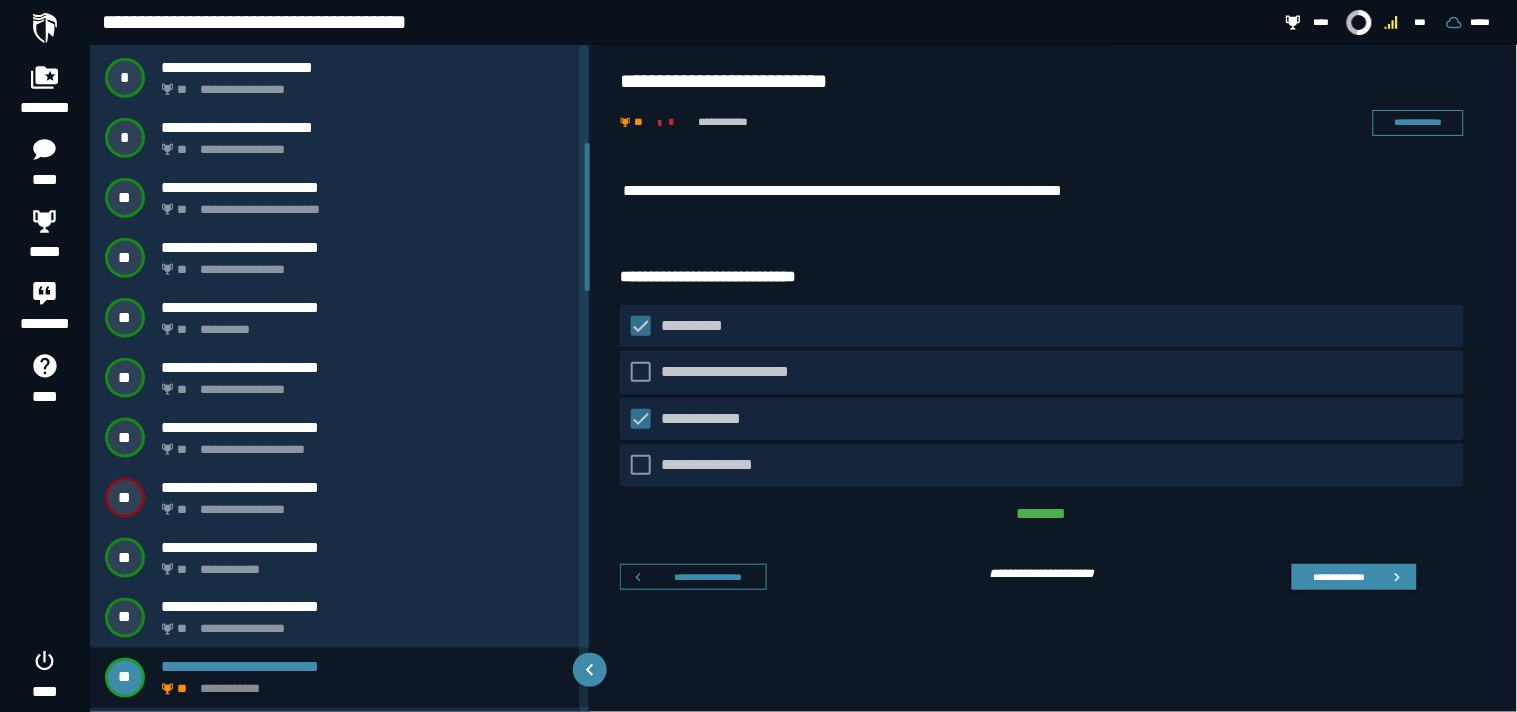 scroll, scrollTop: 413, scrollLeft: 0, axis: vertical 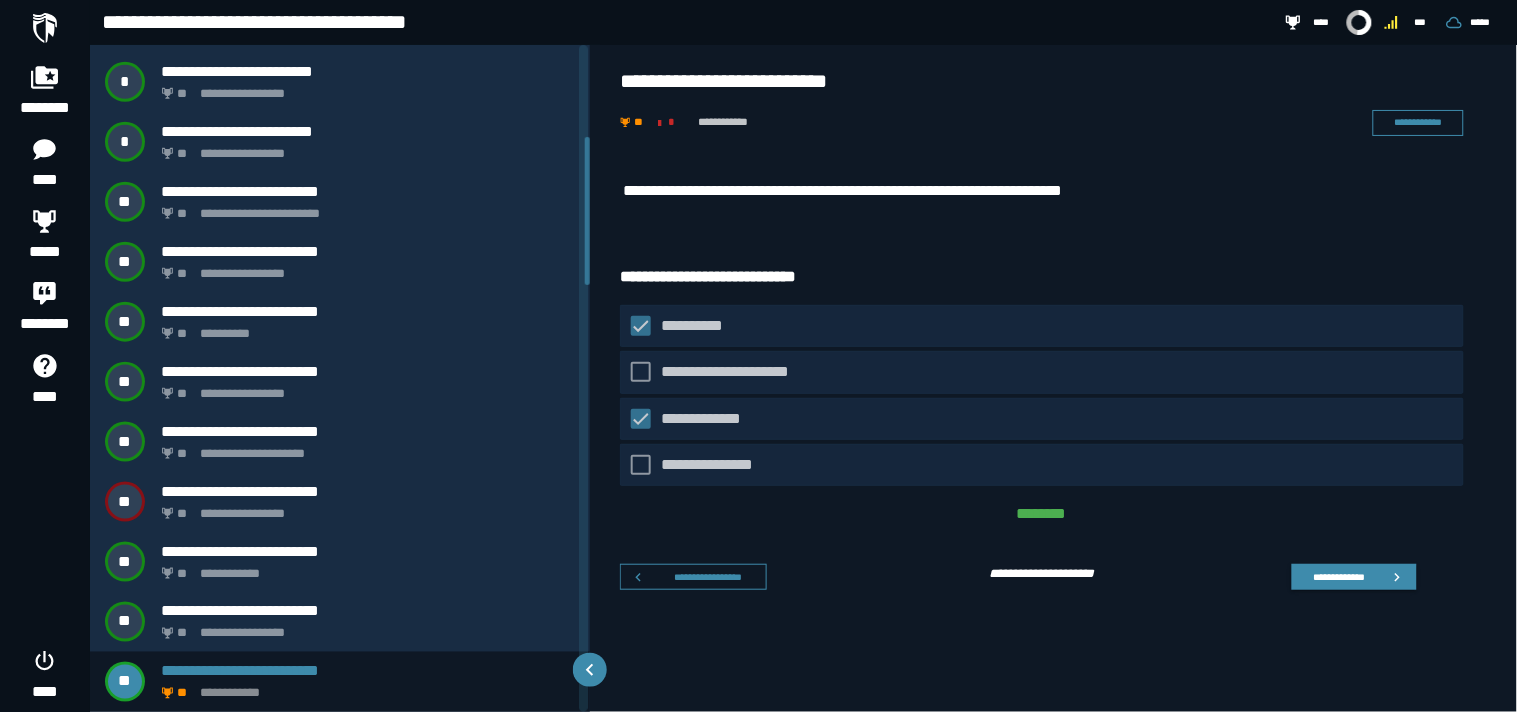 click on "**********" at bounding box center [873, 191] 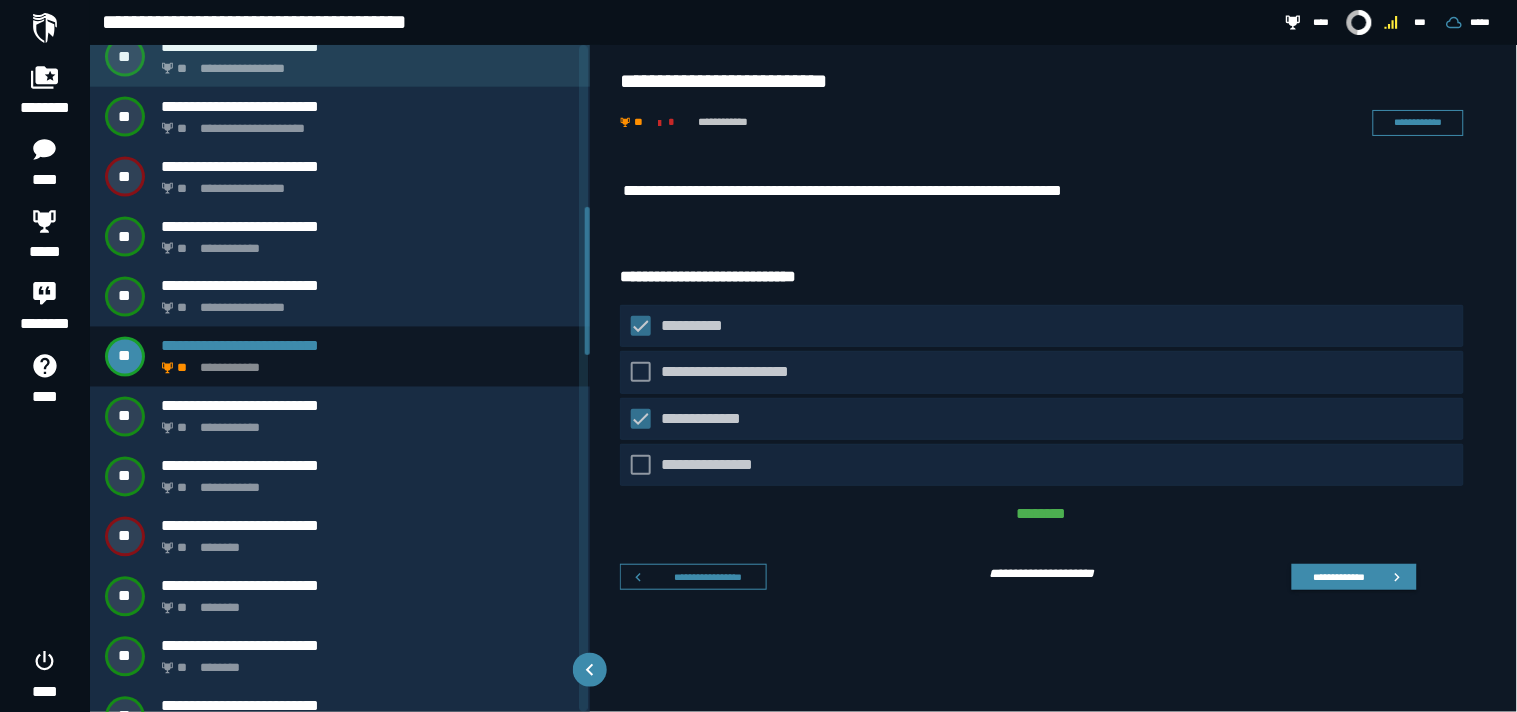 scroll, scrollTop: 760, scrollLeft: 0, axis: vertical 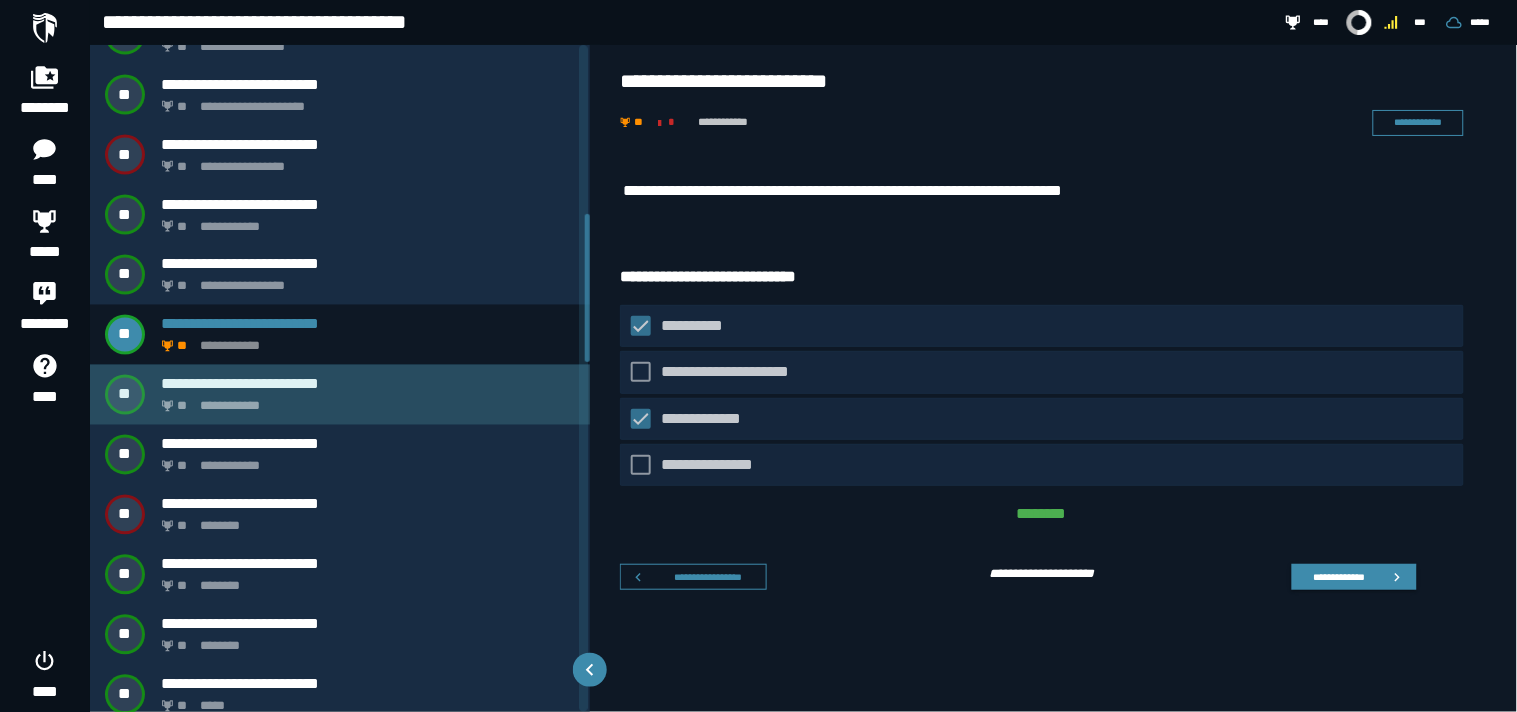 click on "**********" at bounding box center (368, 384) 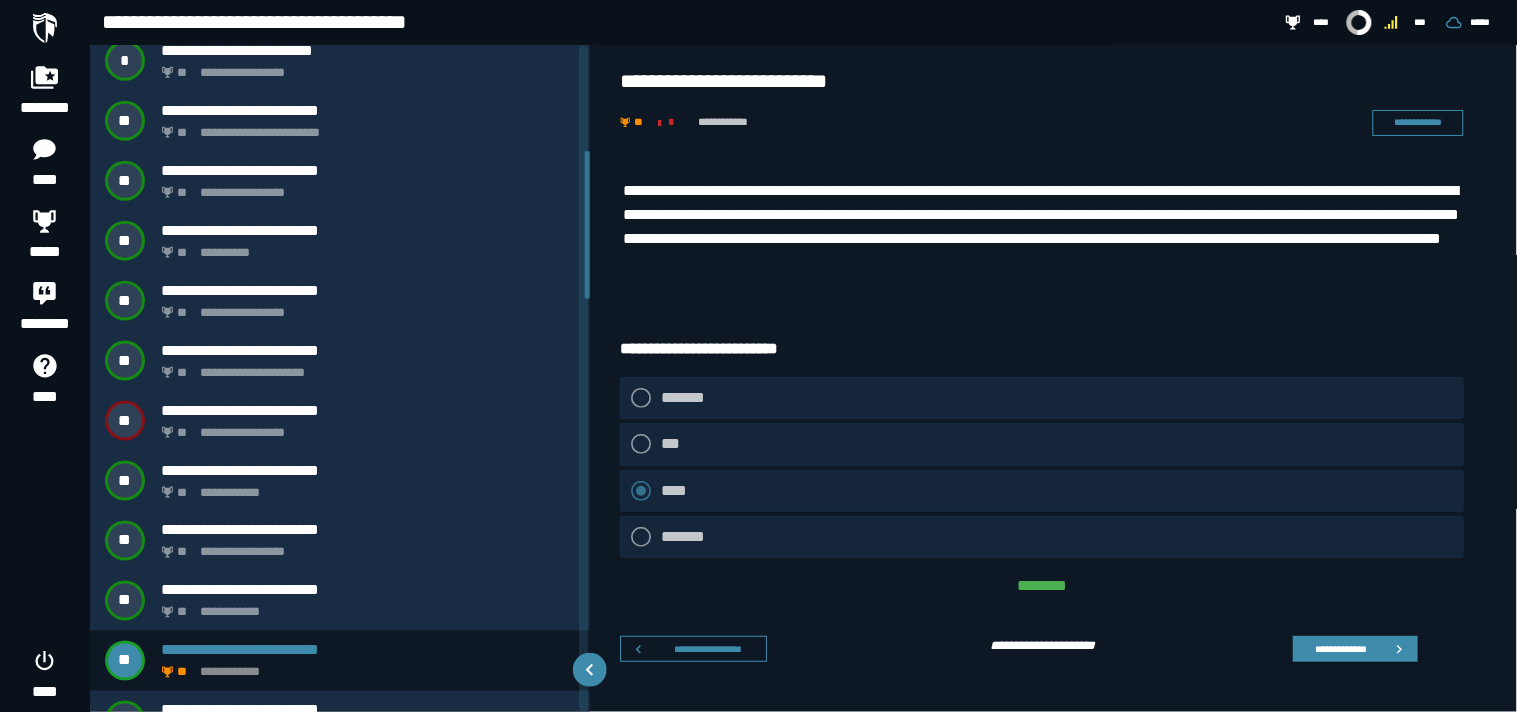 scroll, scrollTop: 473, scrollLeft: 0, axis: vertical 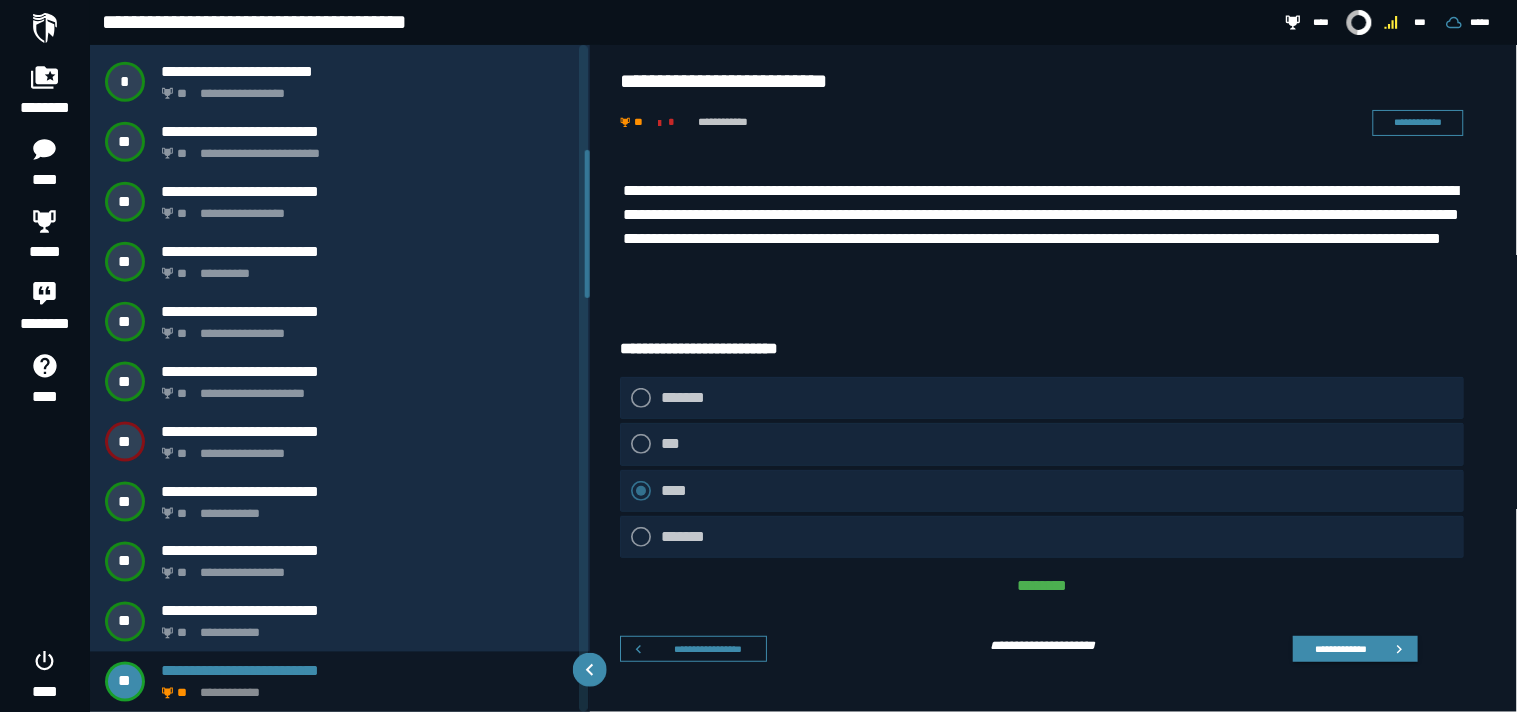 click on "**********" at bounding box center [1043, 227] 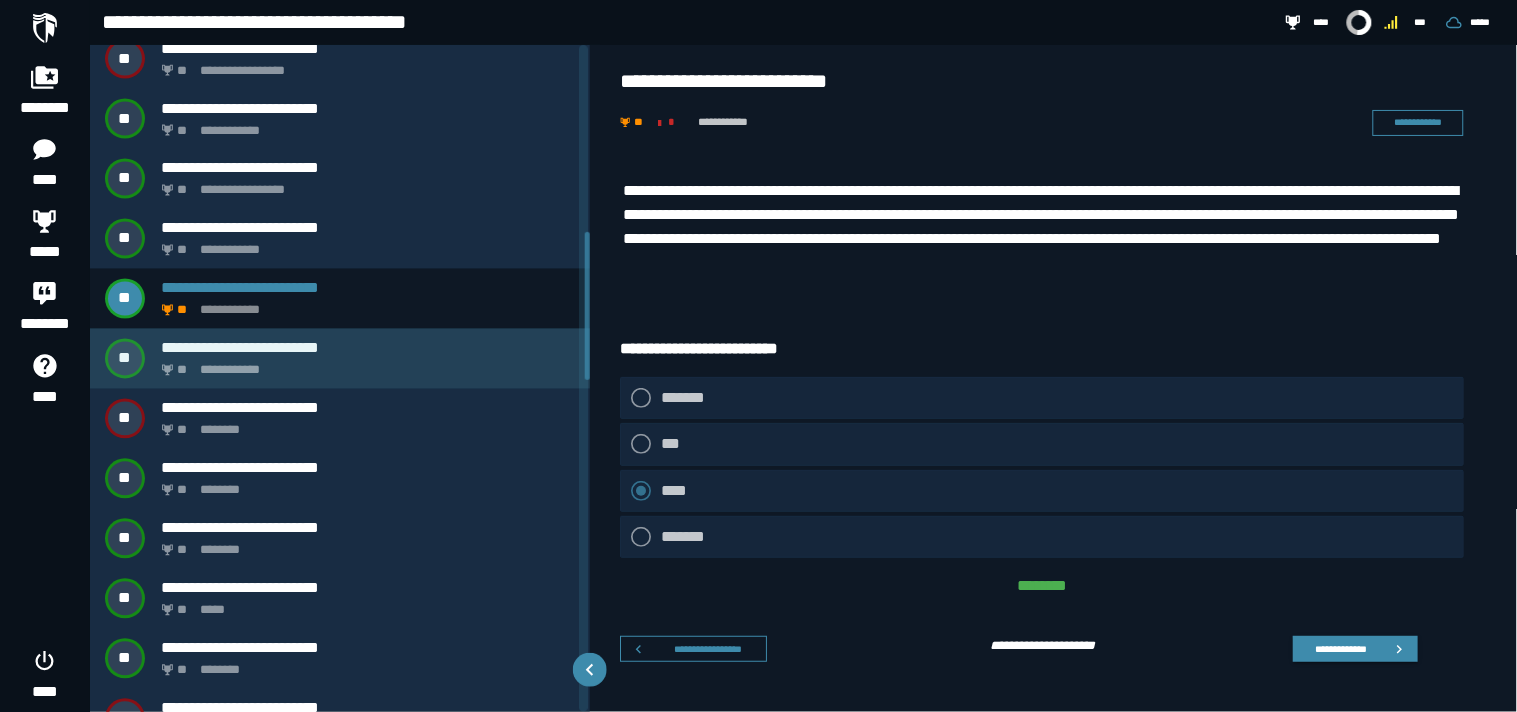 scroll, scrollTop: 866, scrollLeft: 0, axis: vertical 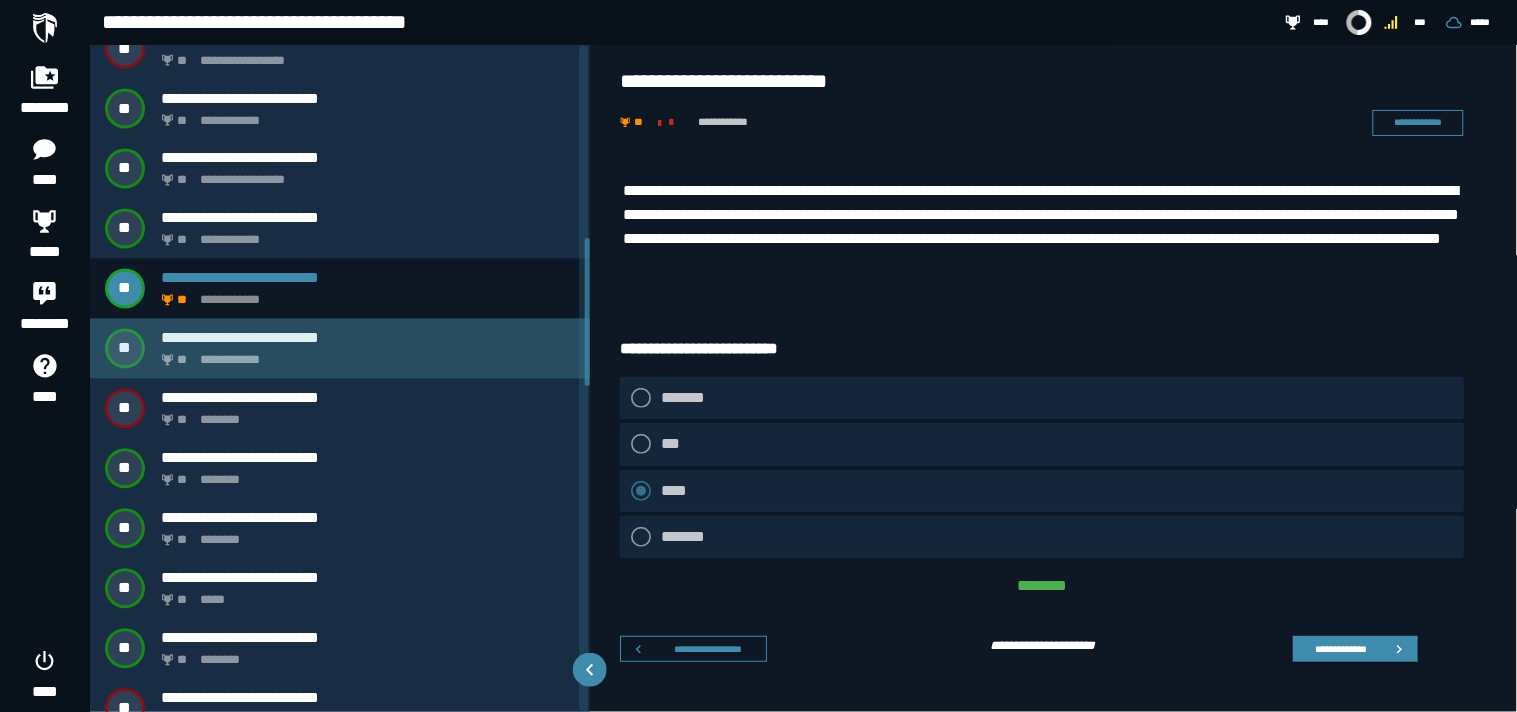 click on "**********" 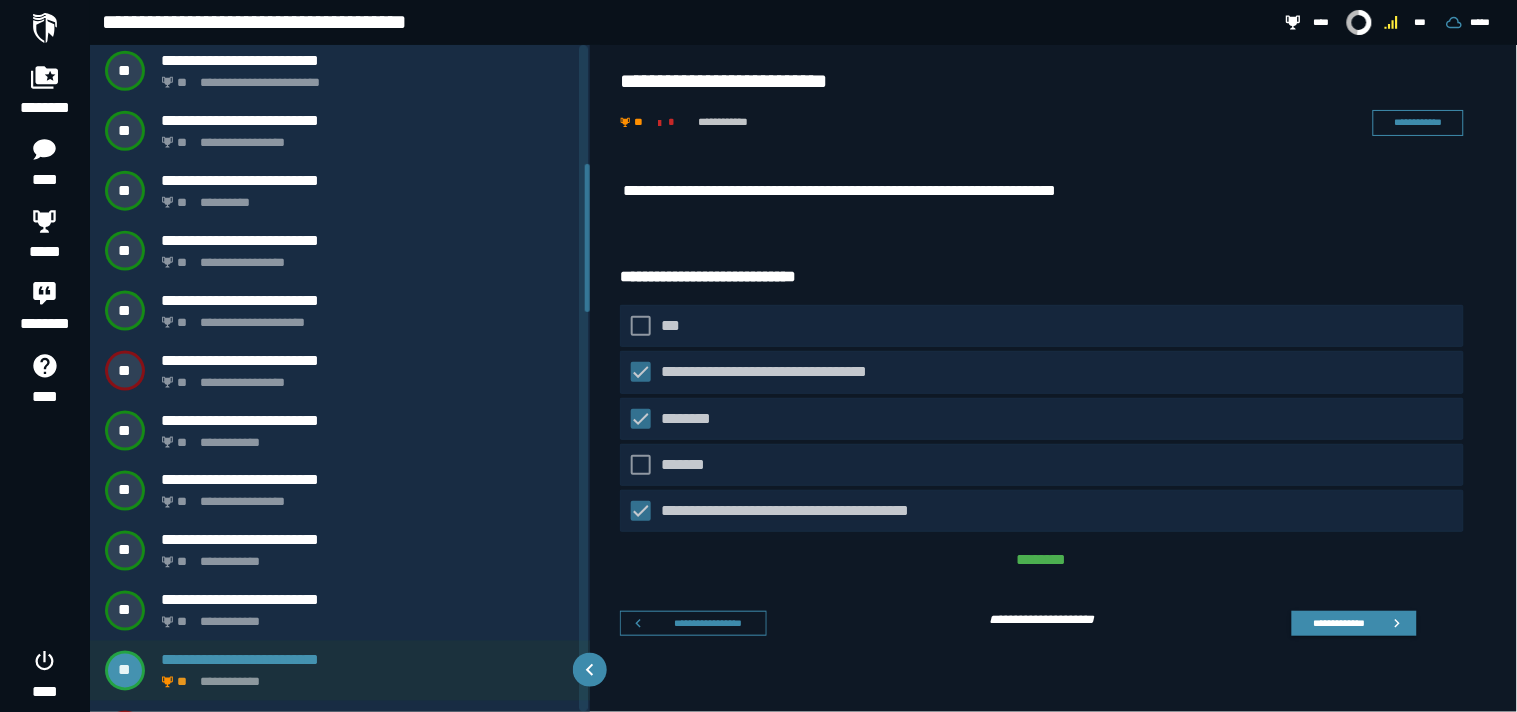 scroll, scrollTop: 533, scrollLeft: 0, axis: vertical 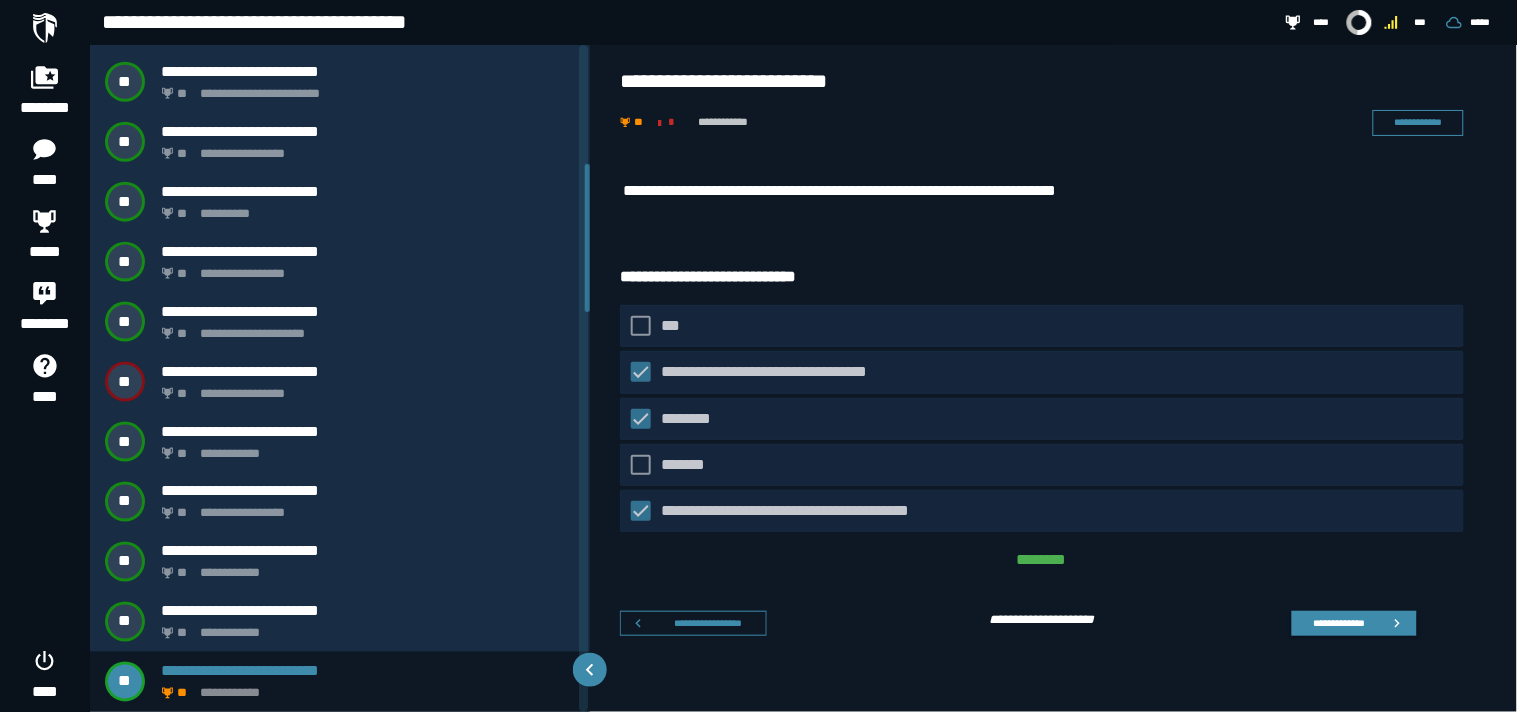 click on "**********" at bounding box center [1054, 406] 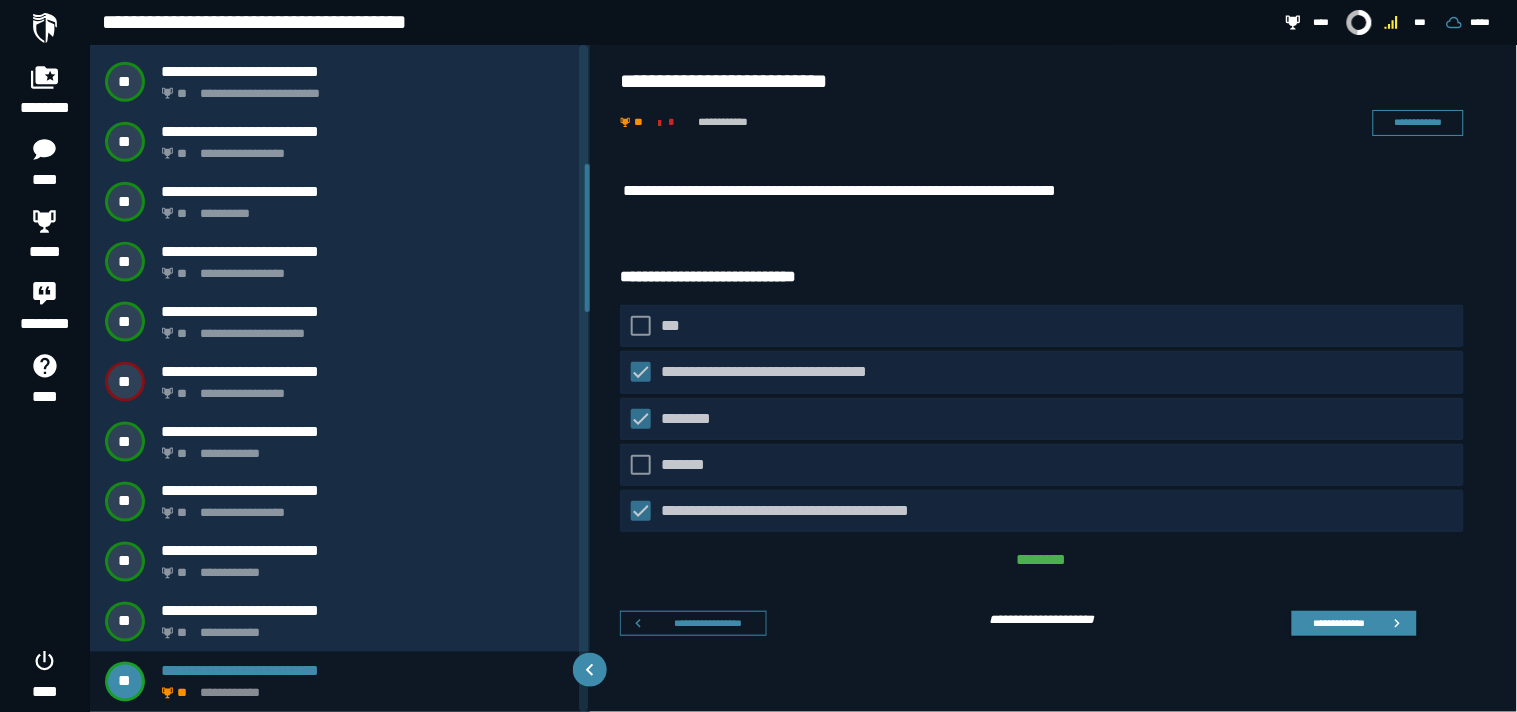 click on "**********" at bounding box center (1054, 406) 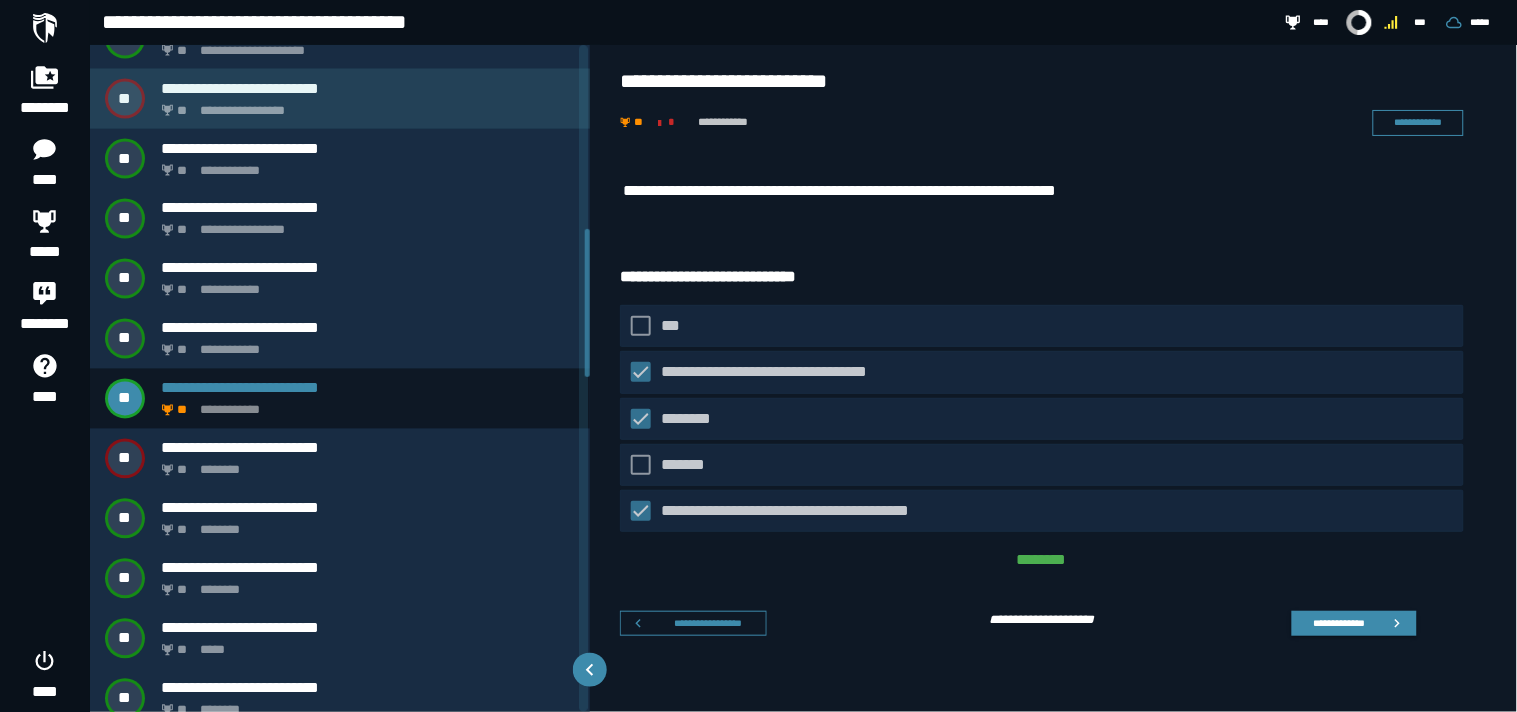 scroll, scrollTop: 825, scrollLeft: 0, axis: vertical 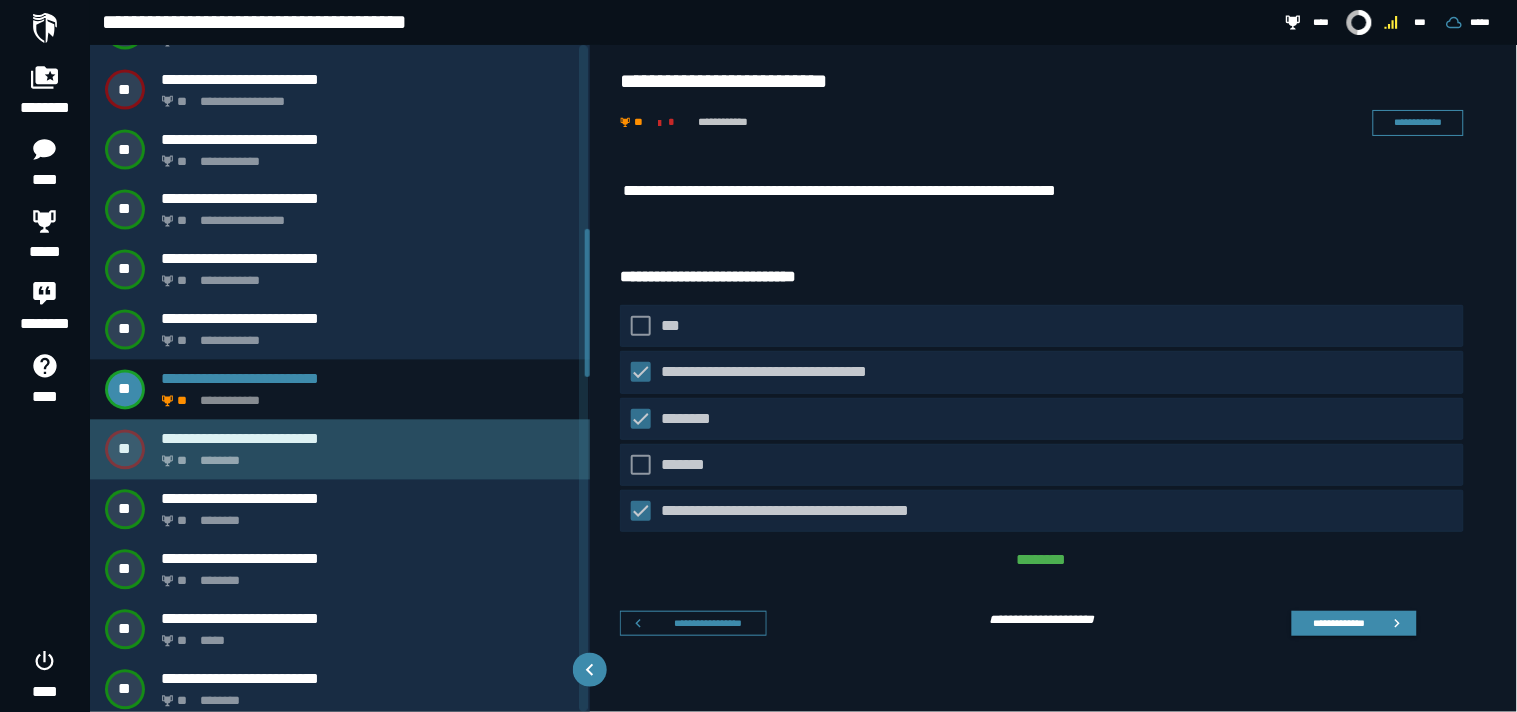 click on "** ********" at bounding box center (364, 456) 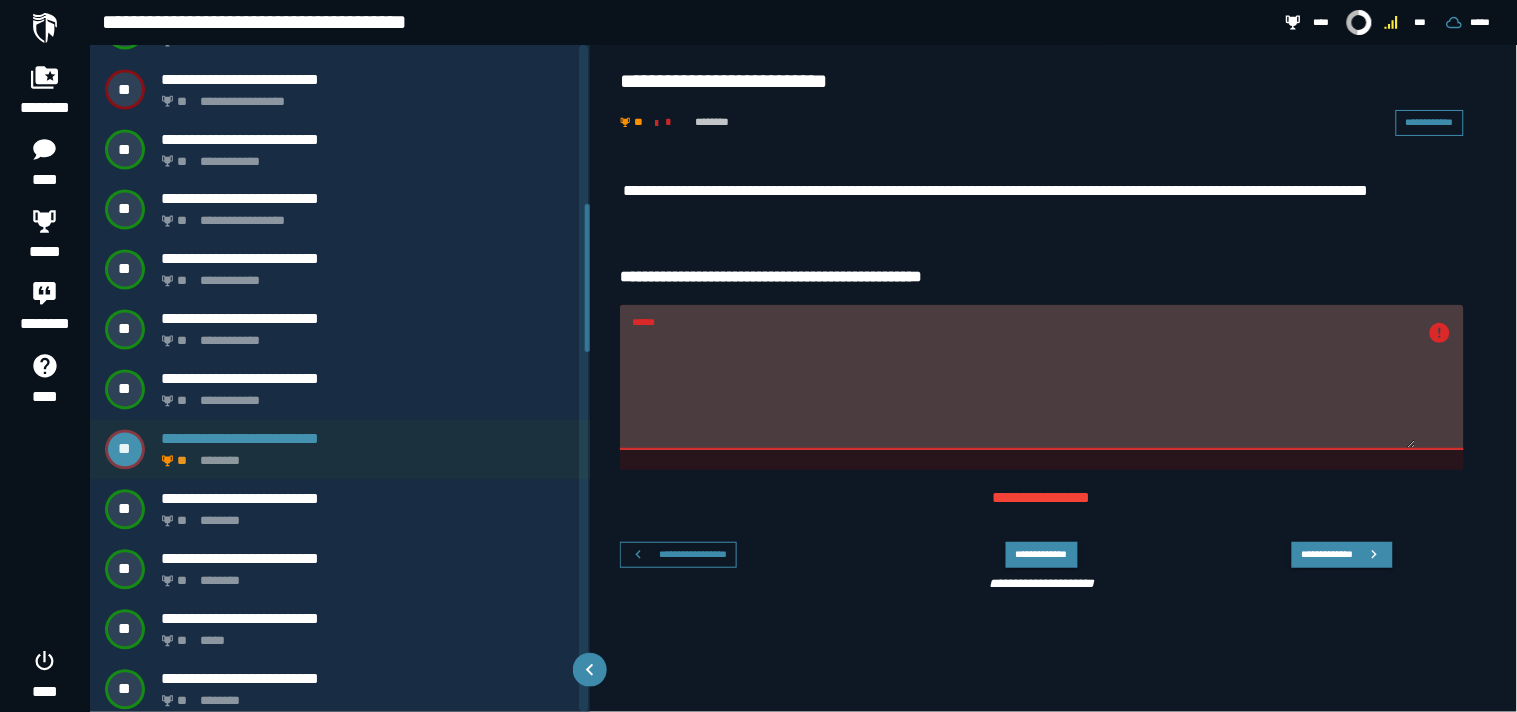 scroll, scrollTop: 593, scrollLeft: 0, axis: vertical 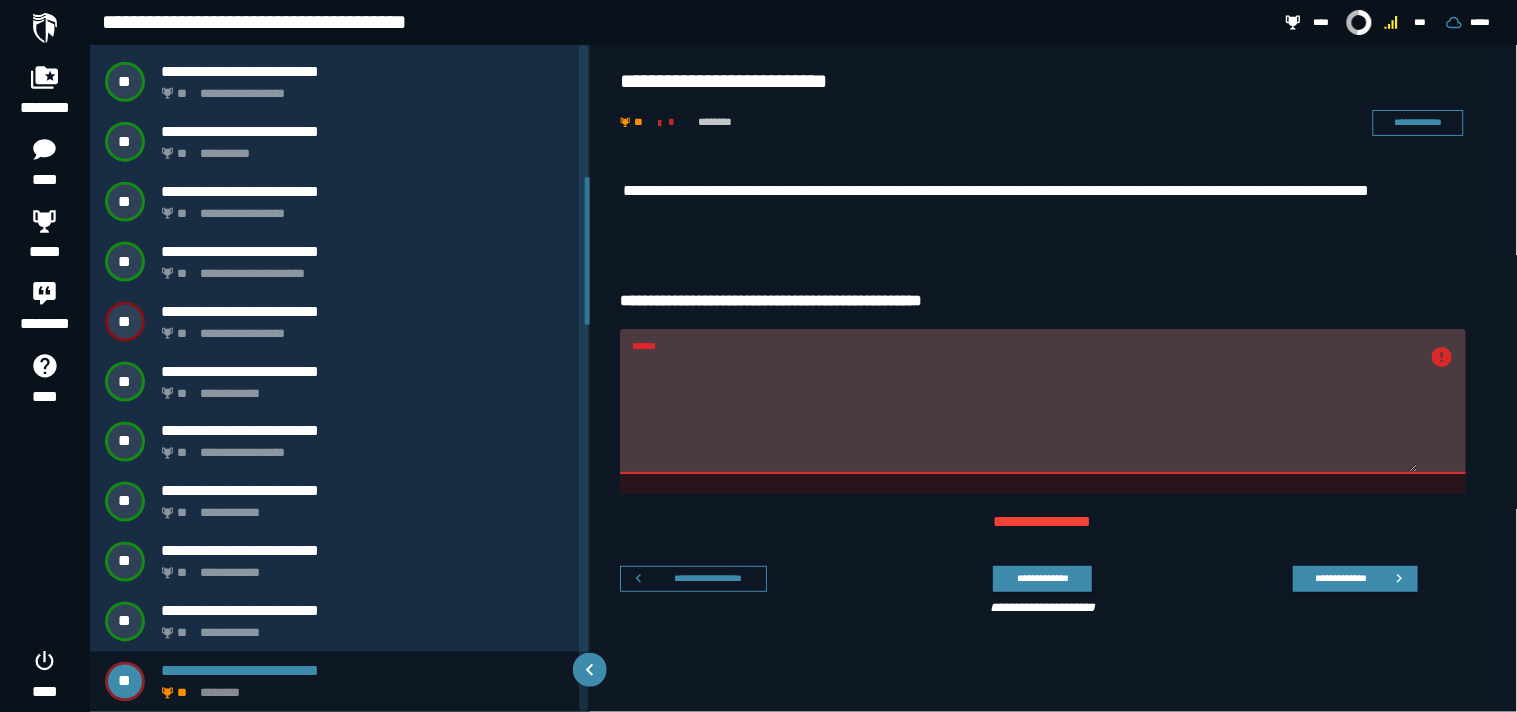 click on "**********" at bounding box center [1043, 208] 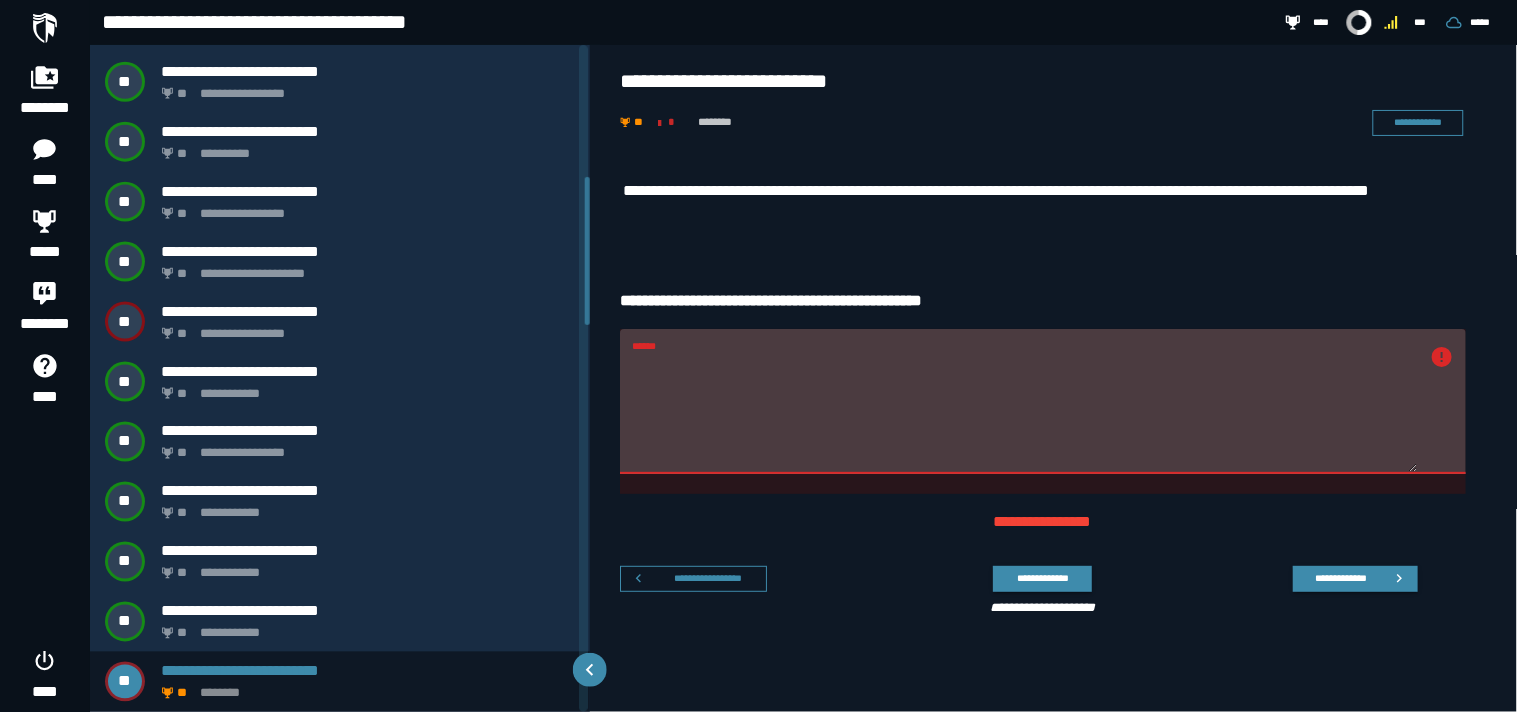 click on "**********" at bounding box center (1055, 400) 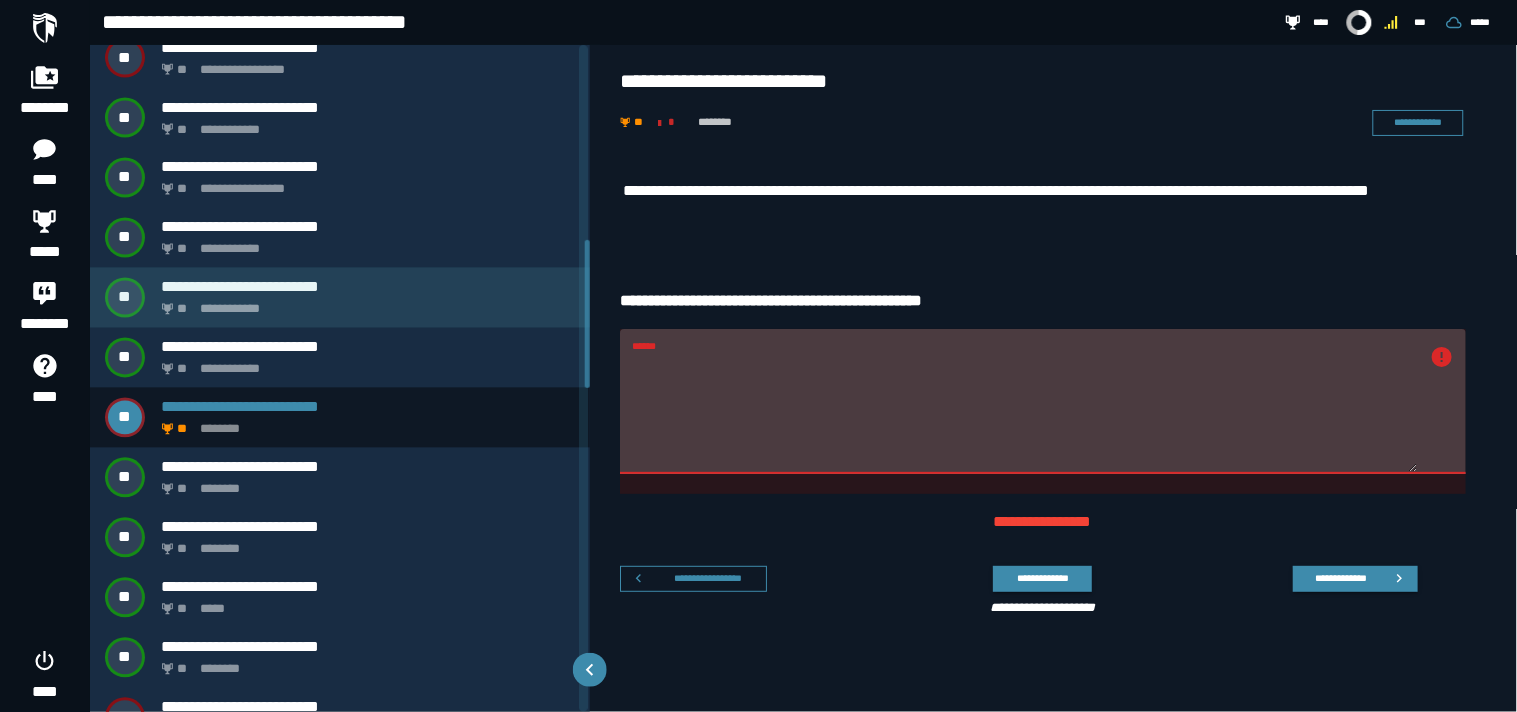 scroll, scrollTop: 918, scrollLeft: 0, axis: vertical 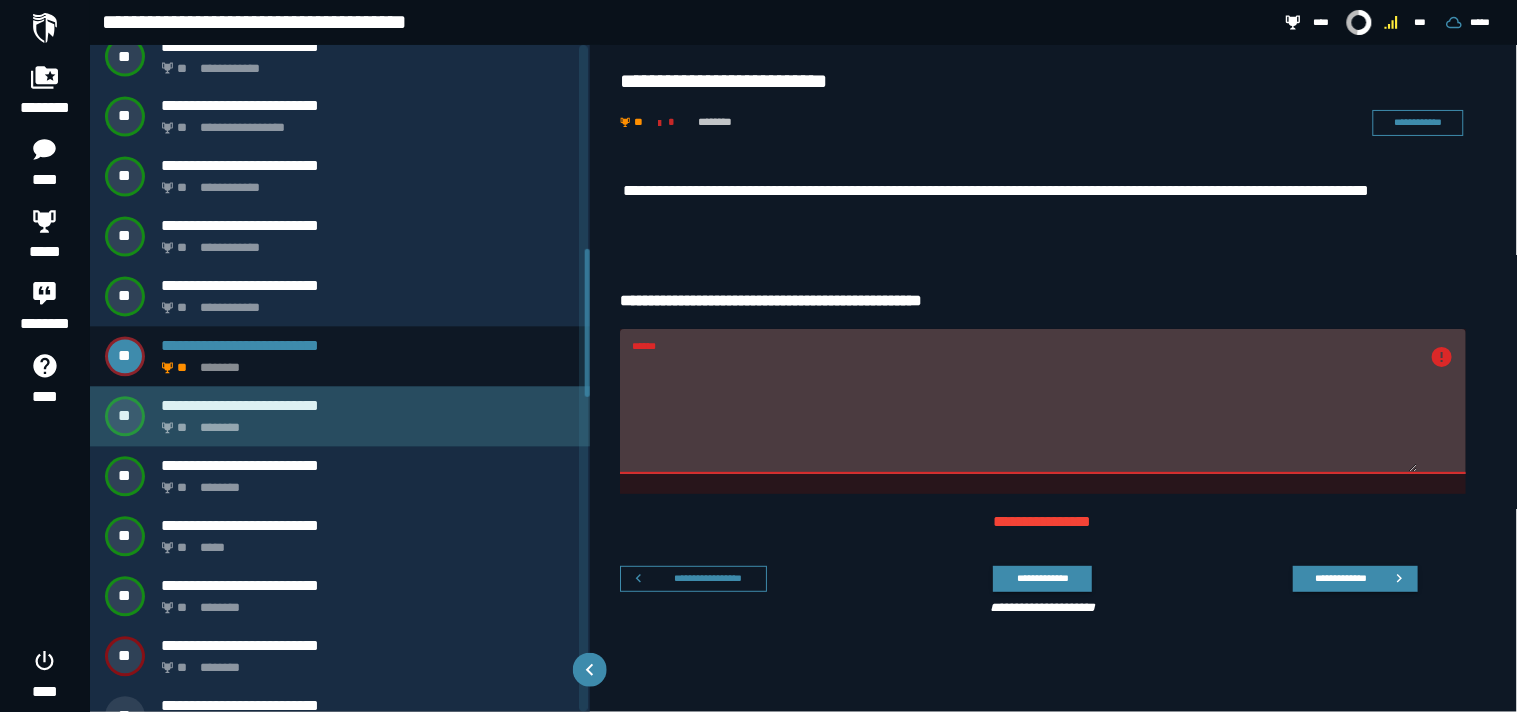 click on "********" 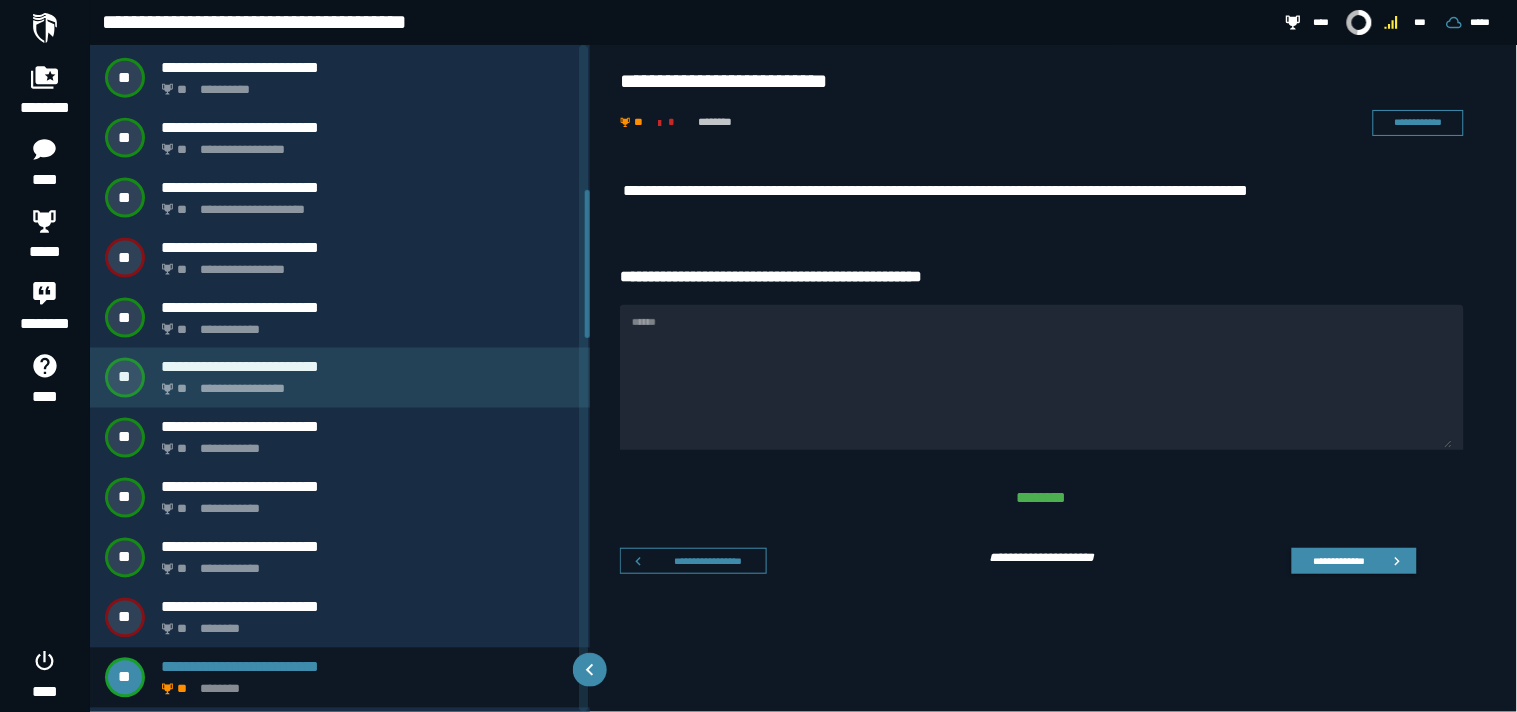 scroll, scrollTop: 653, scrollLeft: 0, axis: vertical 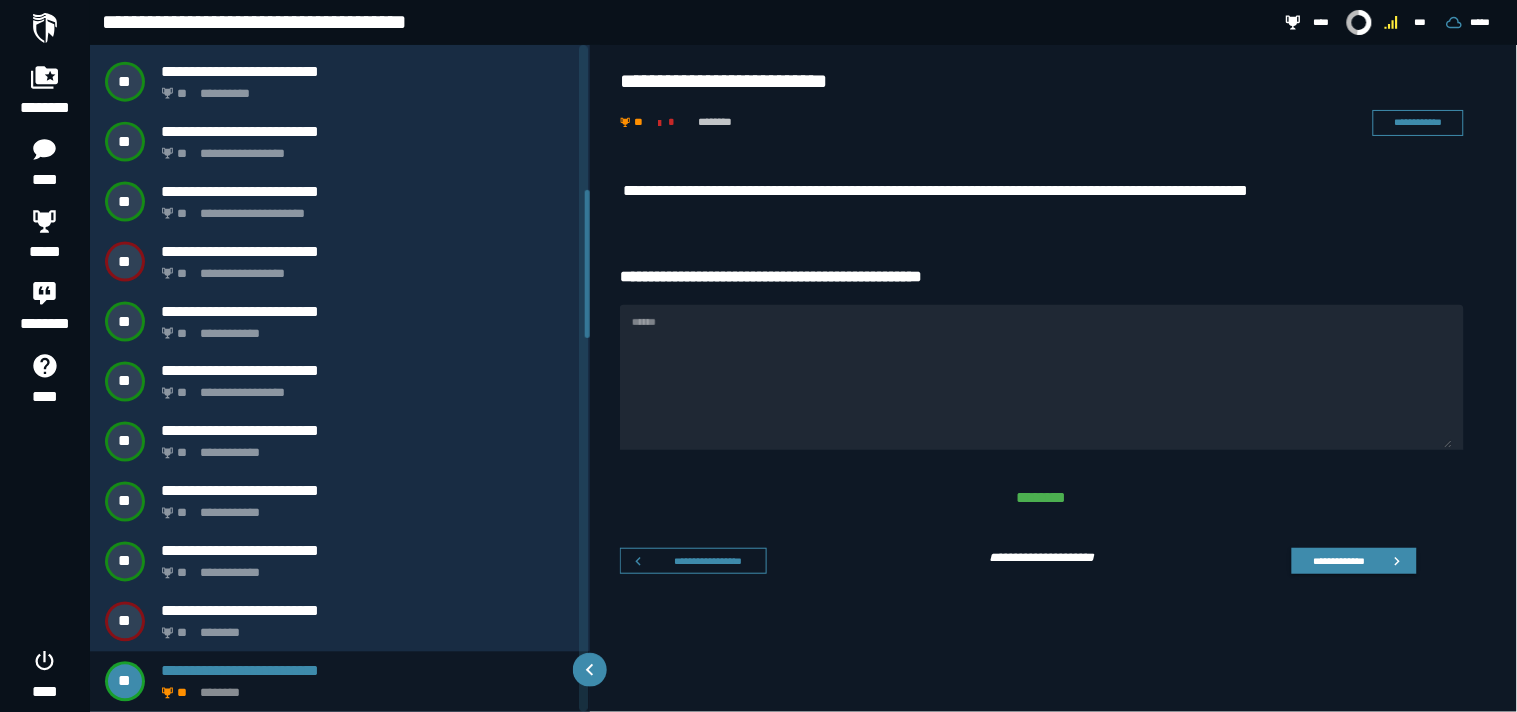 click on "**********" at bounding box center [1054, 375] 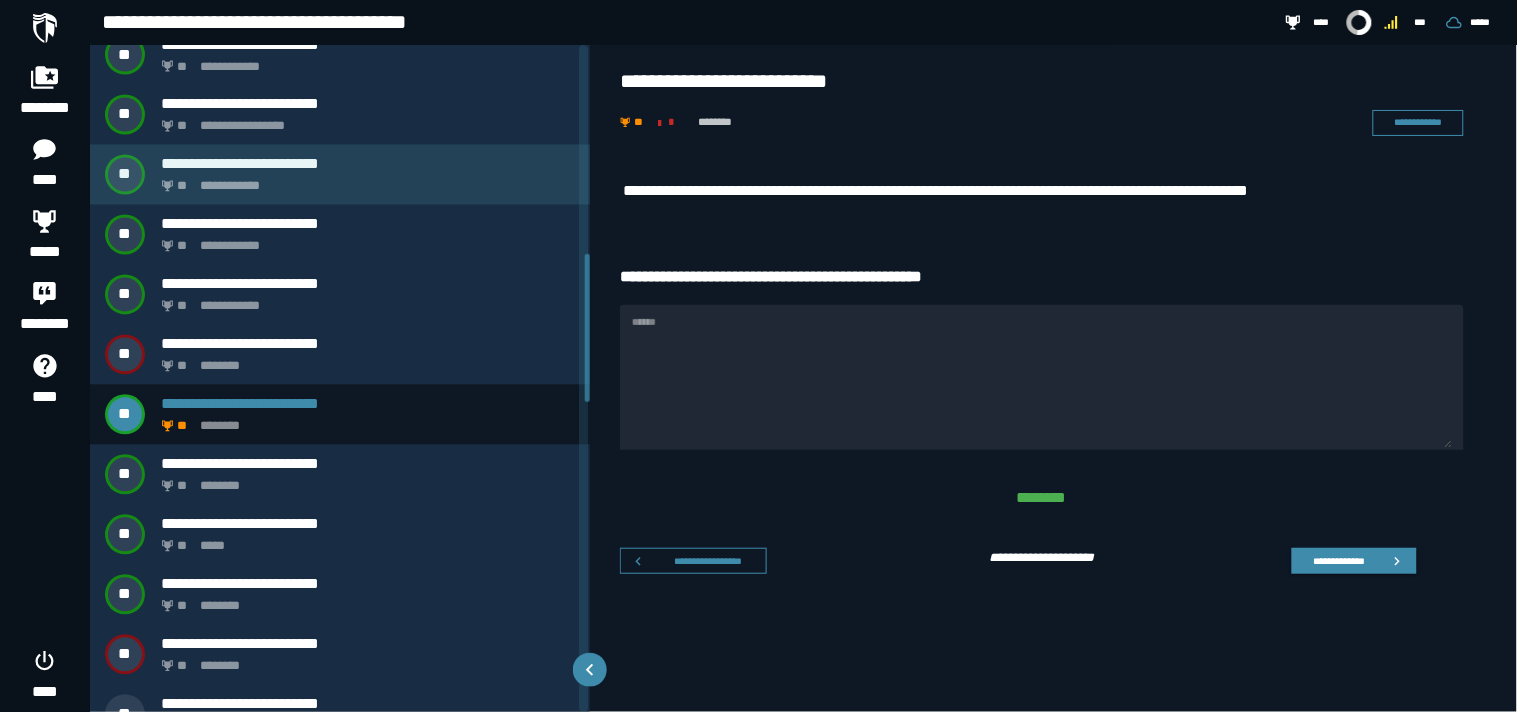scroll, scrollTop: 938, scrollLeft: 0, axis: vertical 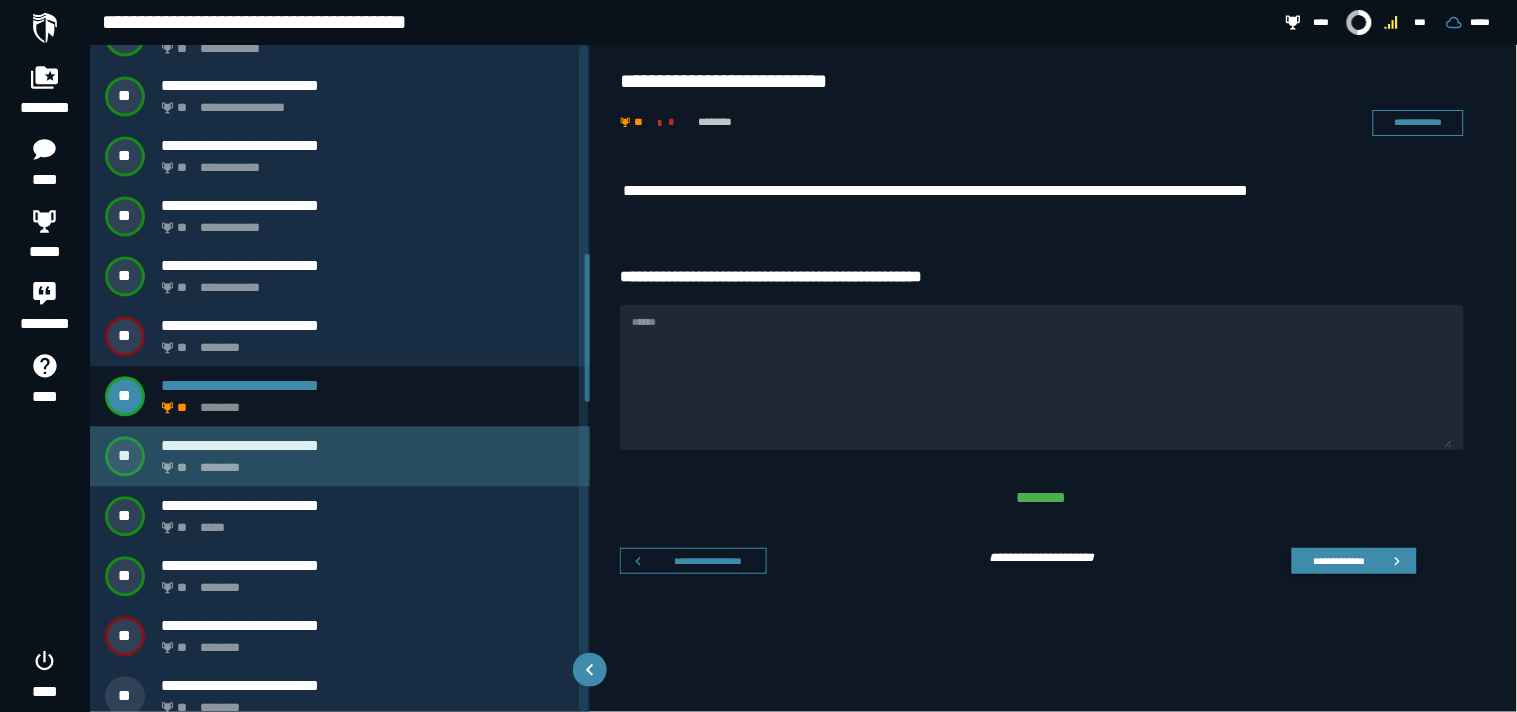 click on "** ********" at bounding box center (364, 463) 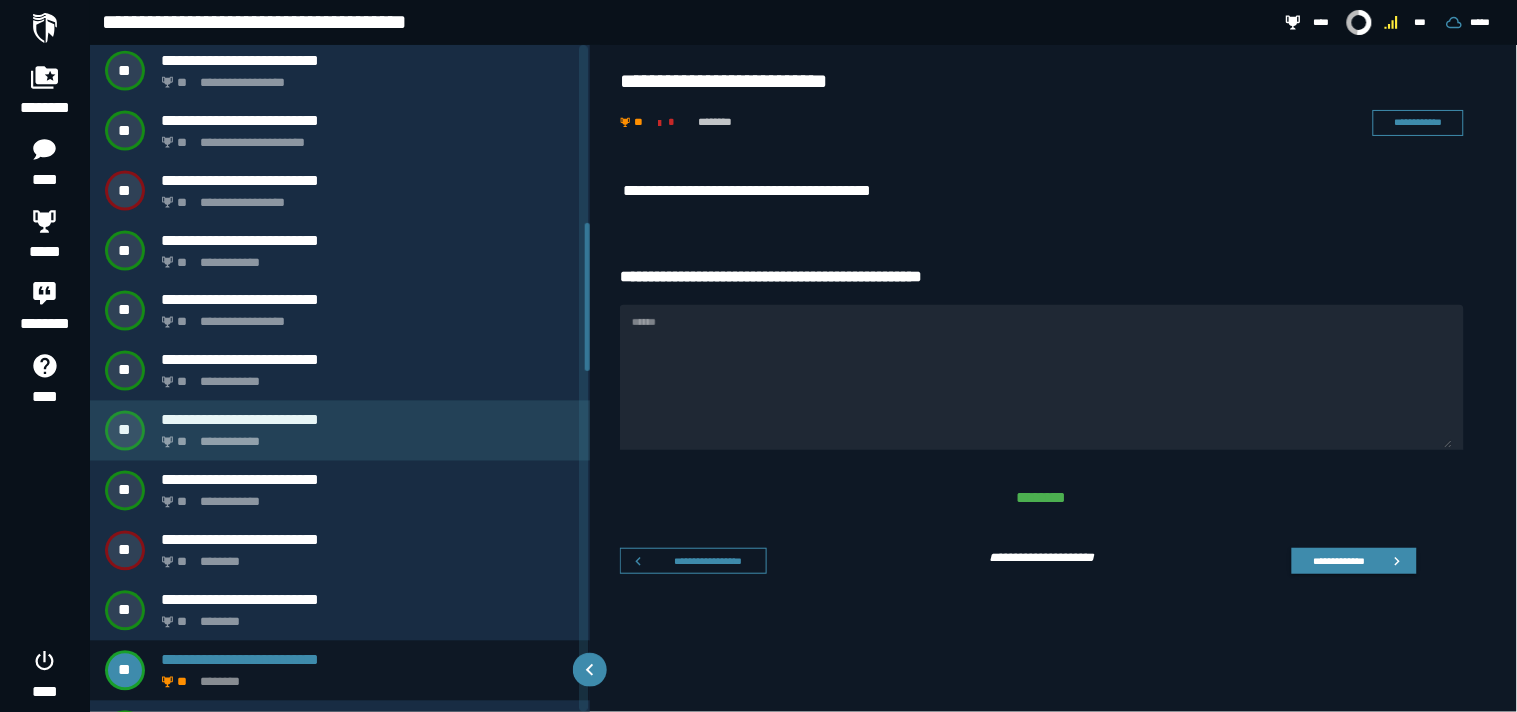 scroll, scrollTop: 713, scrollLeft: 0, axis: vertical 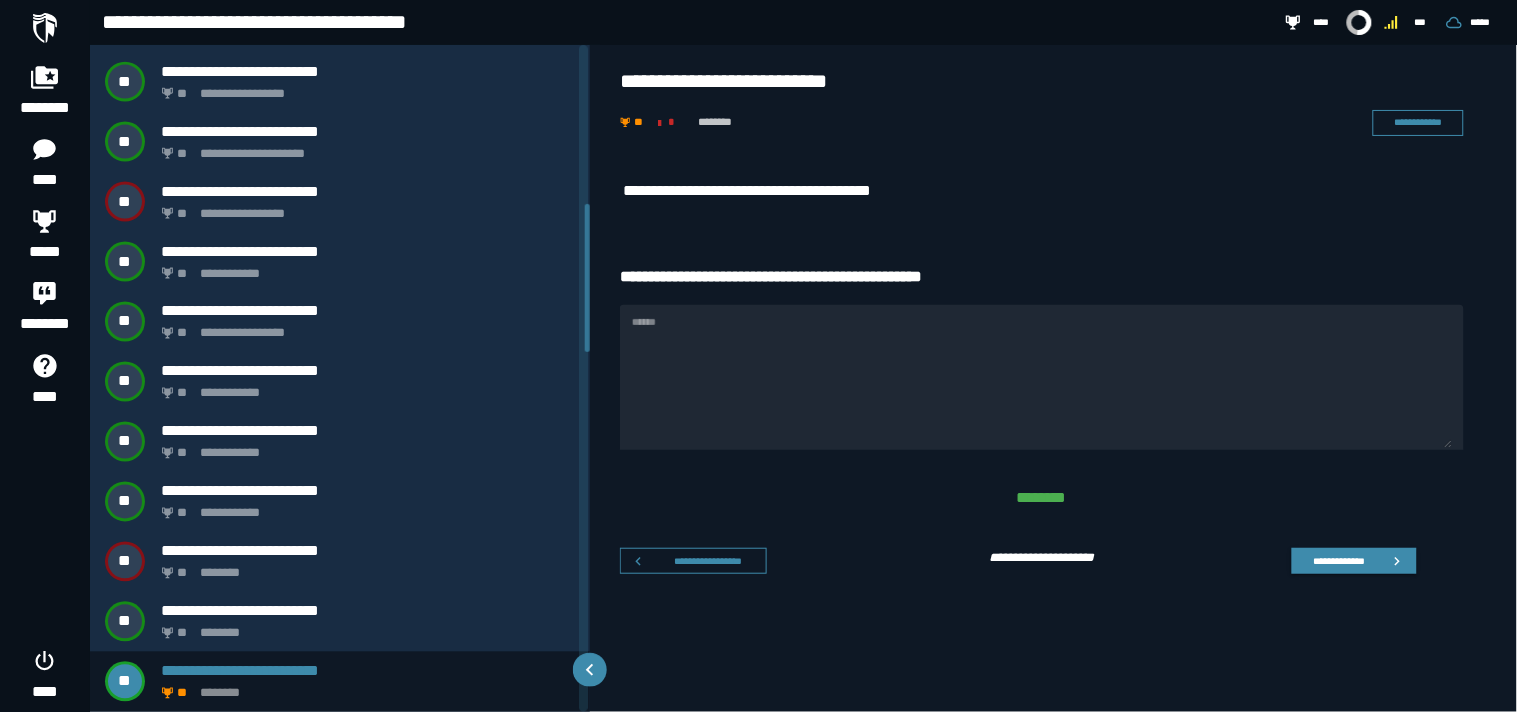 click on "**********" at bounding box center (1054, 375) 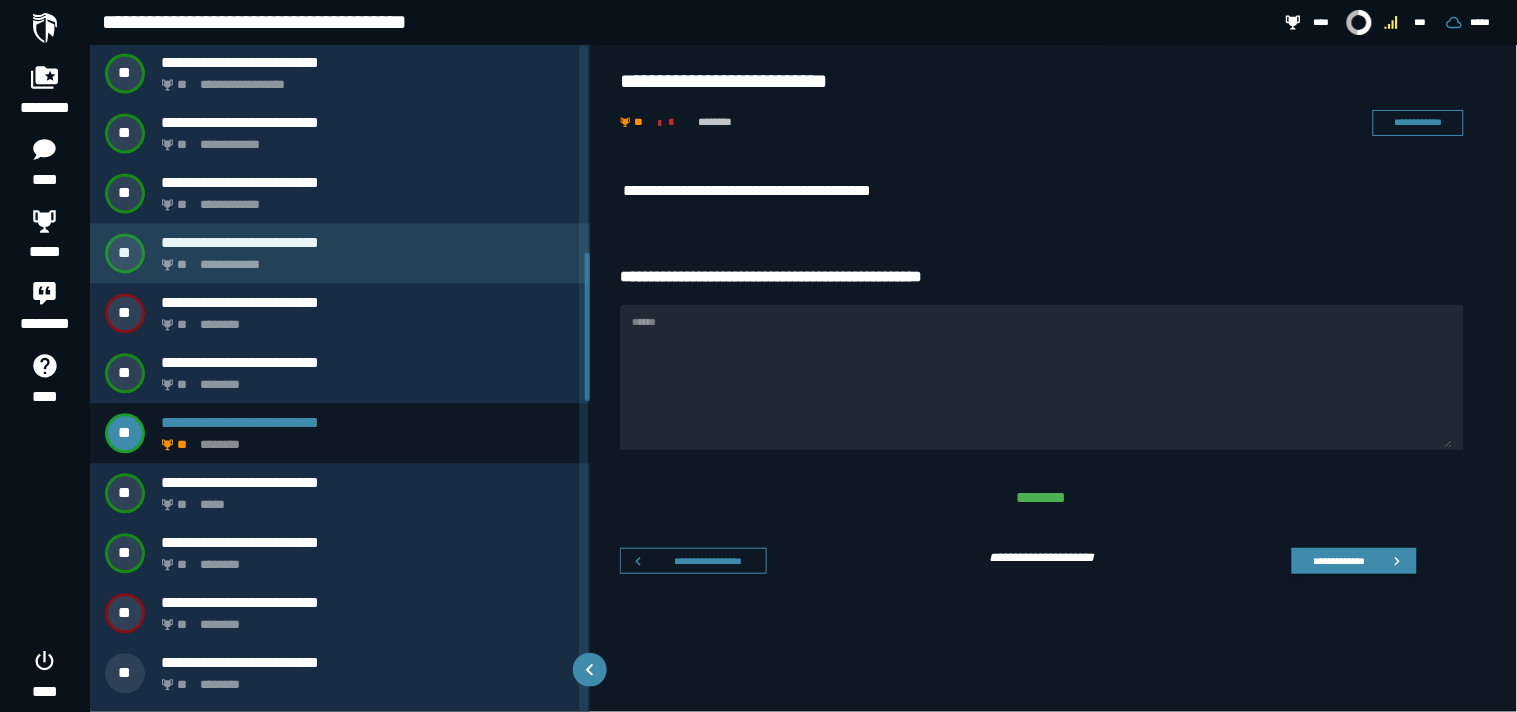 scroll, scrollTop: 1114, scrollLeft: 0, axis: vertical 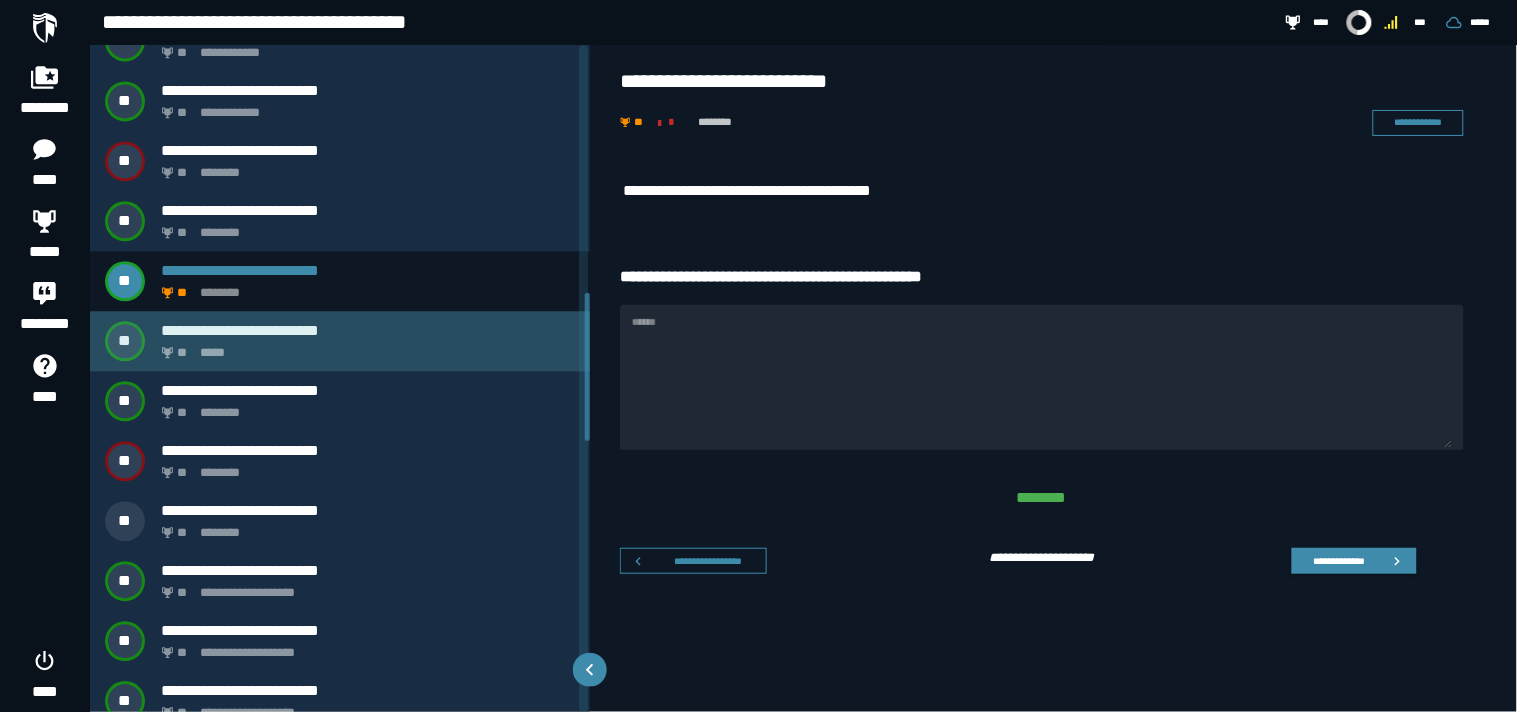 click on "** *****" at bounding box center [364, 347] 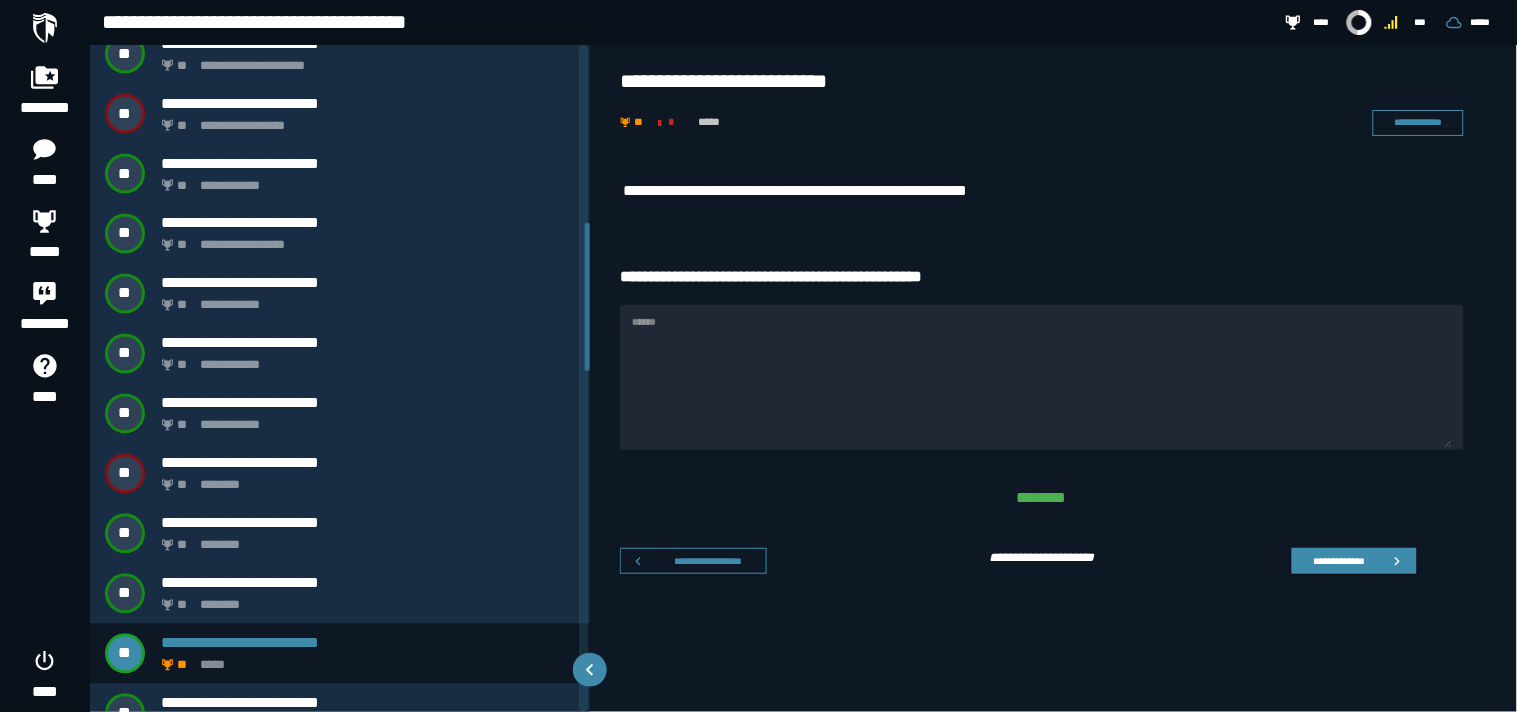 scroll, scrollTop: 773, scrollLeft: 0, axis: vertical 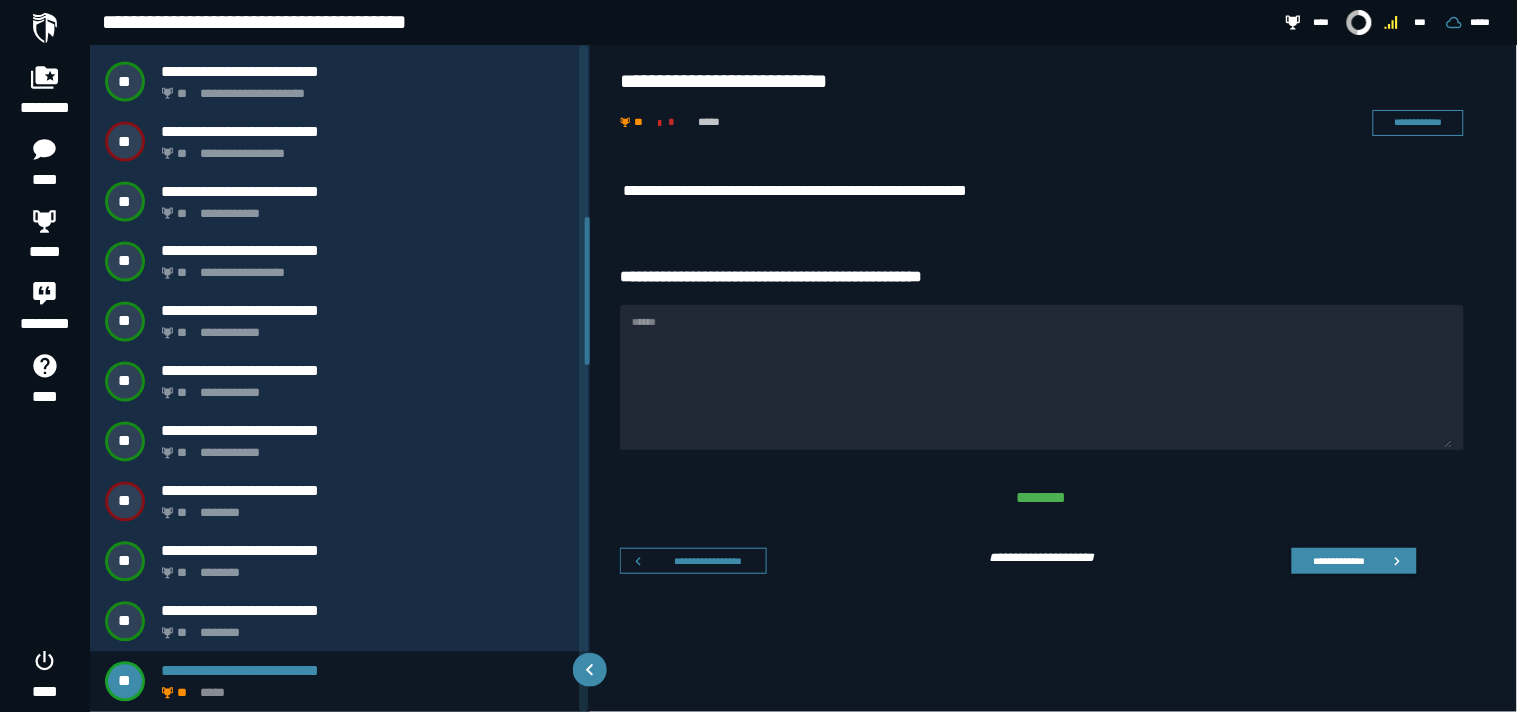 click on "**********" at bounding box center (1054, 424) 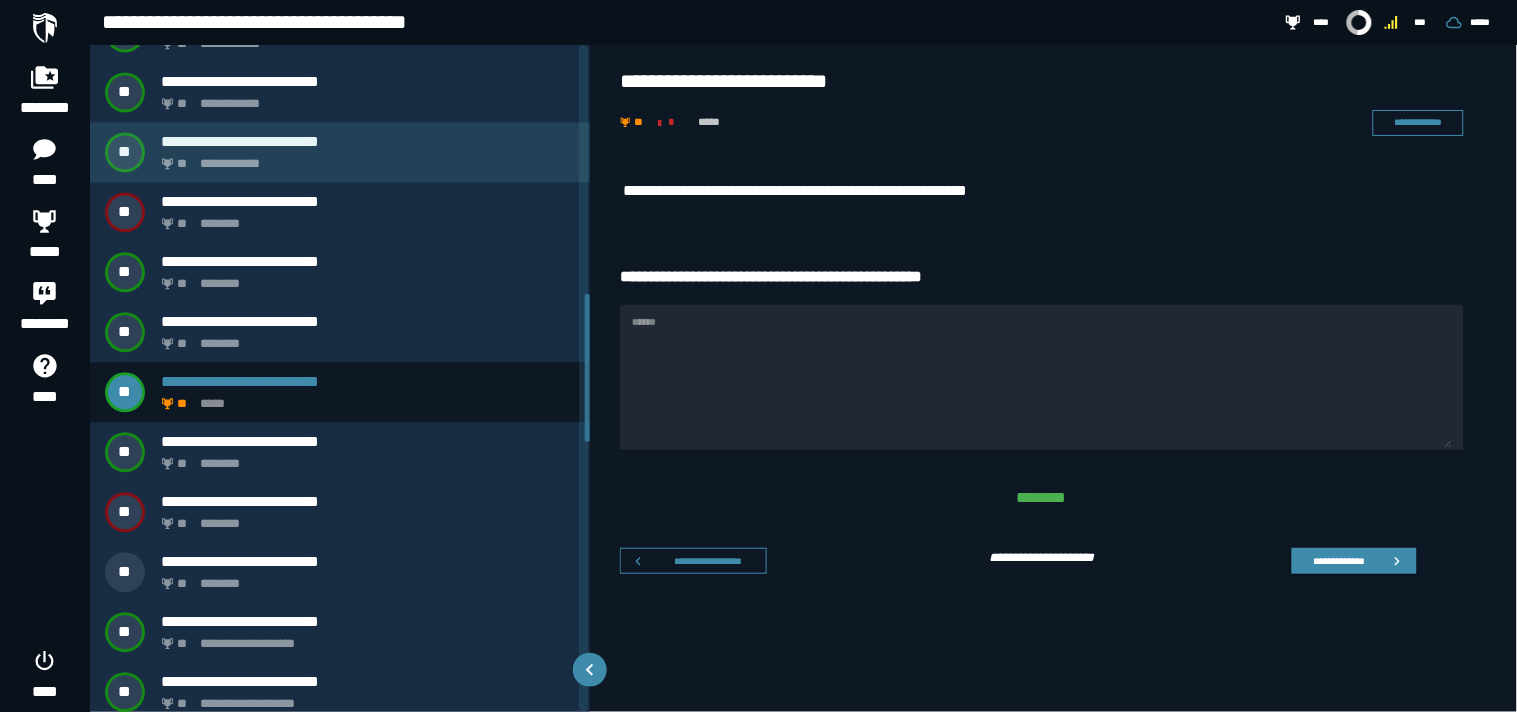 scroll, scrollTop: 1126, scrollLeft: 0, axis: vertical 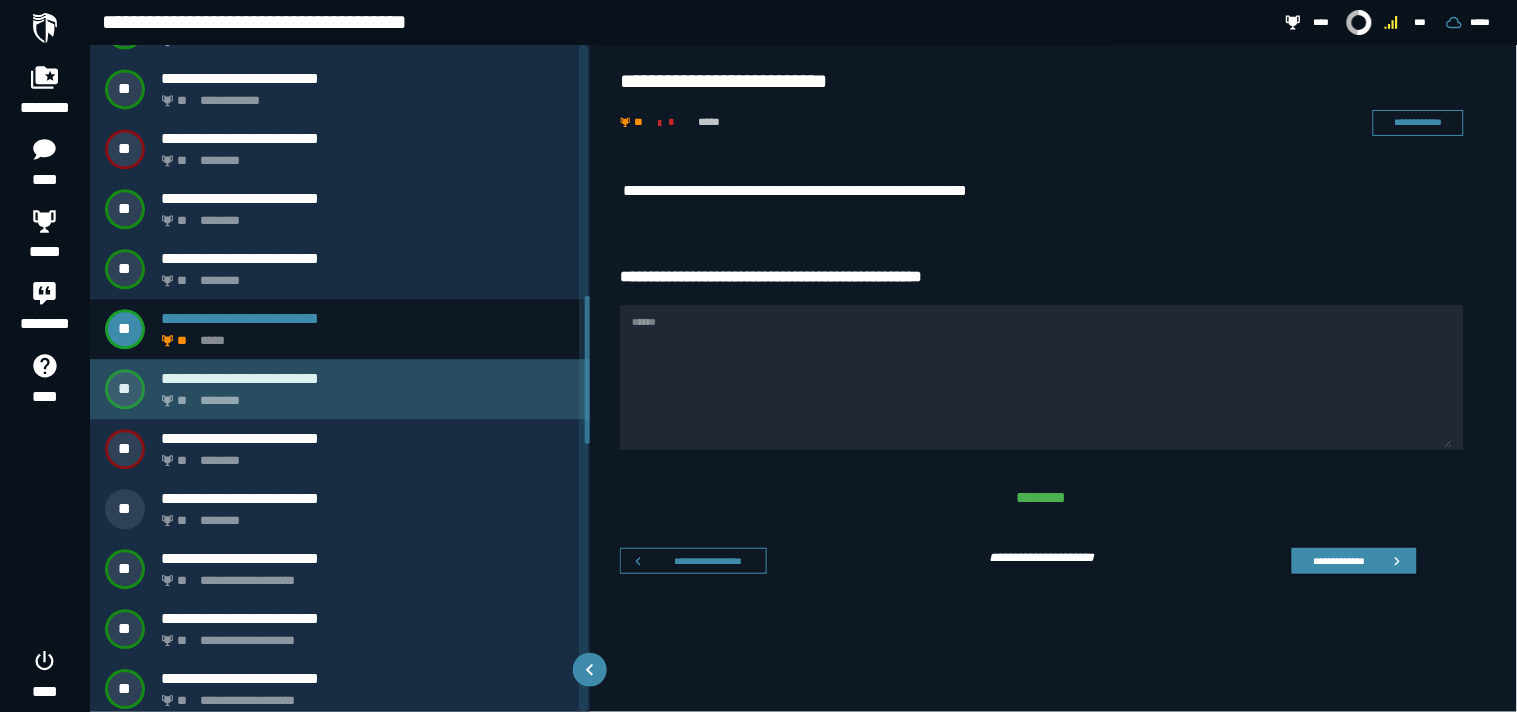 click on "** ********" at bounding box center [364, 395] 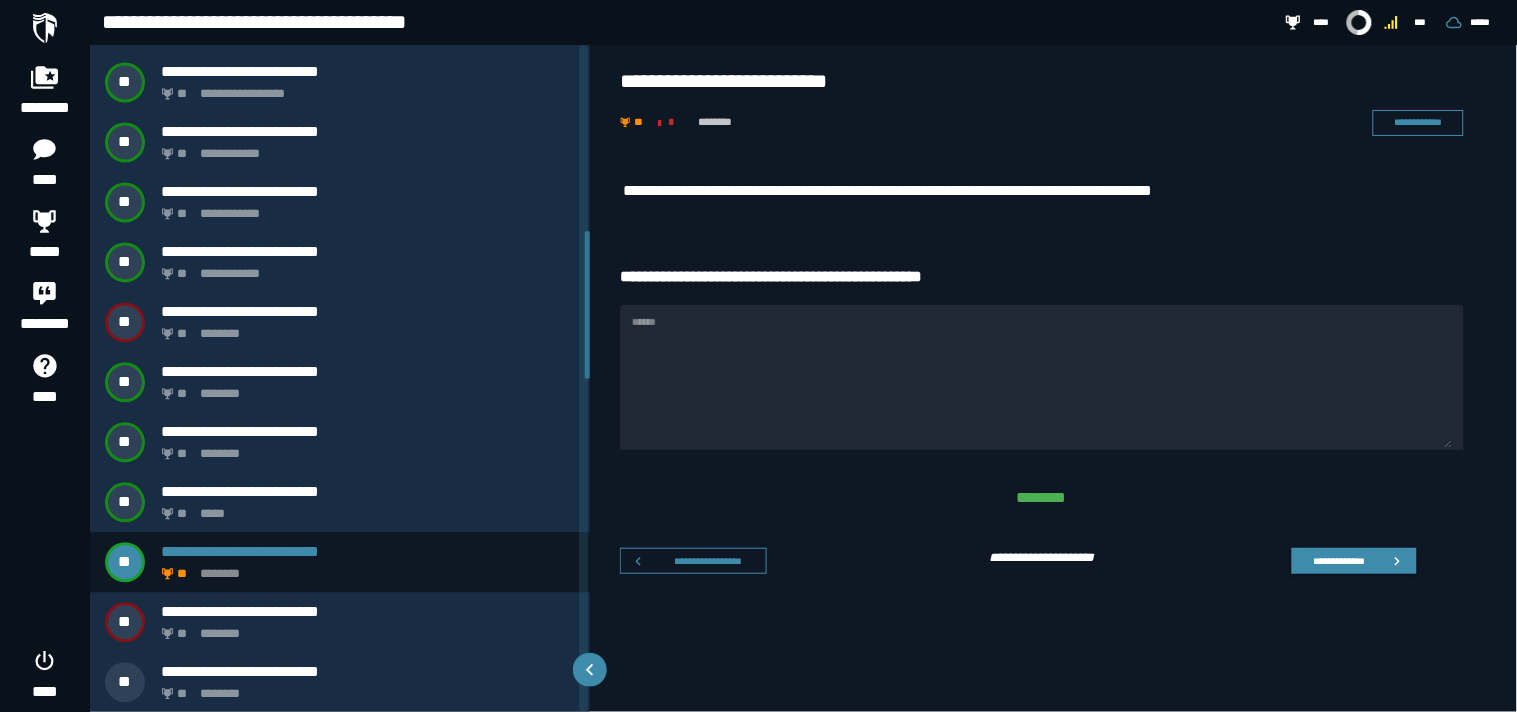 scroll, scrollTop: 833, scrollLeft: 0, axis: vertical 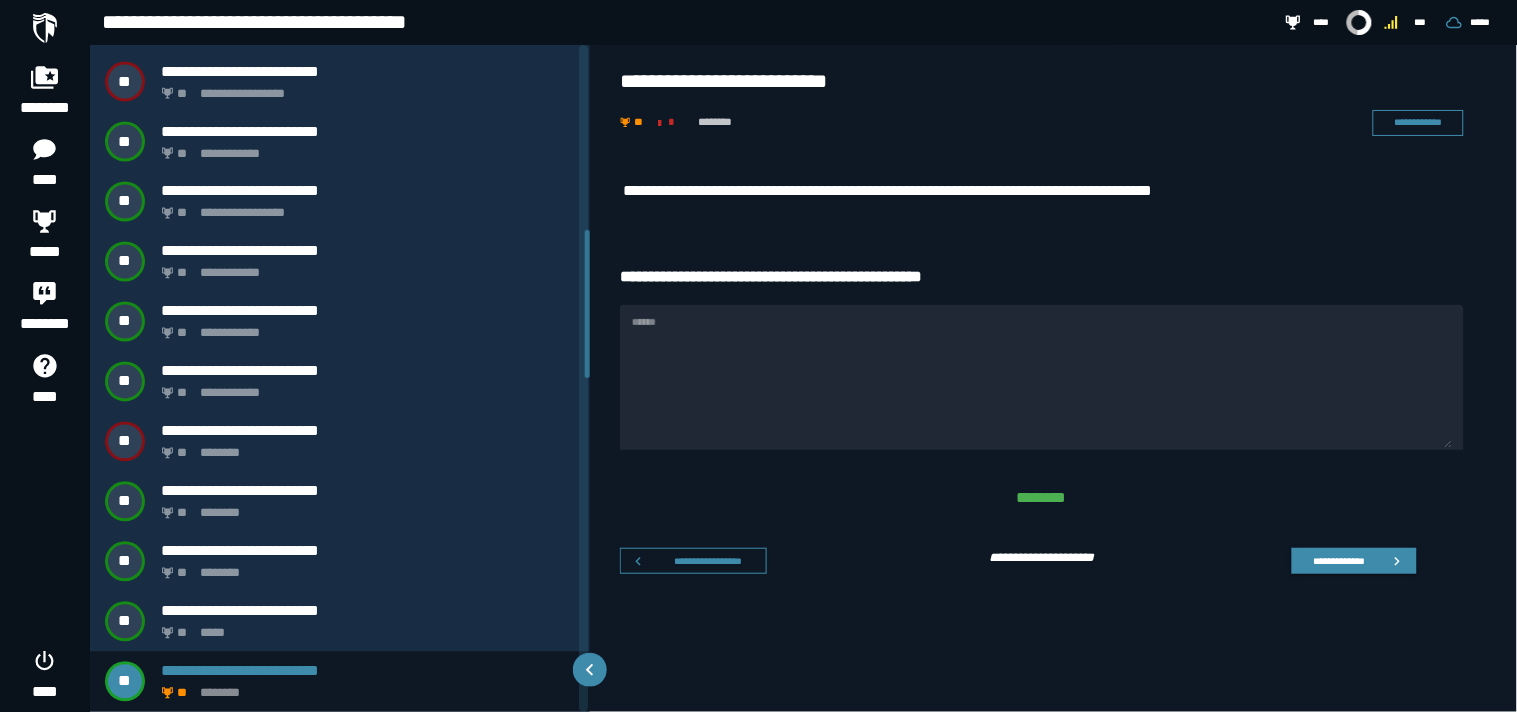 click on "**********" at bounding box center (1054, 102) 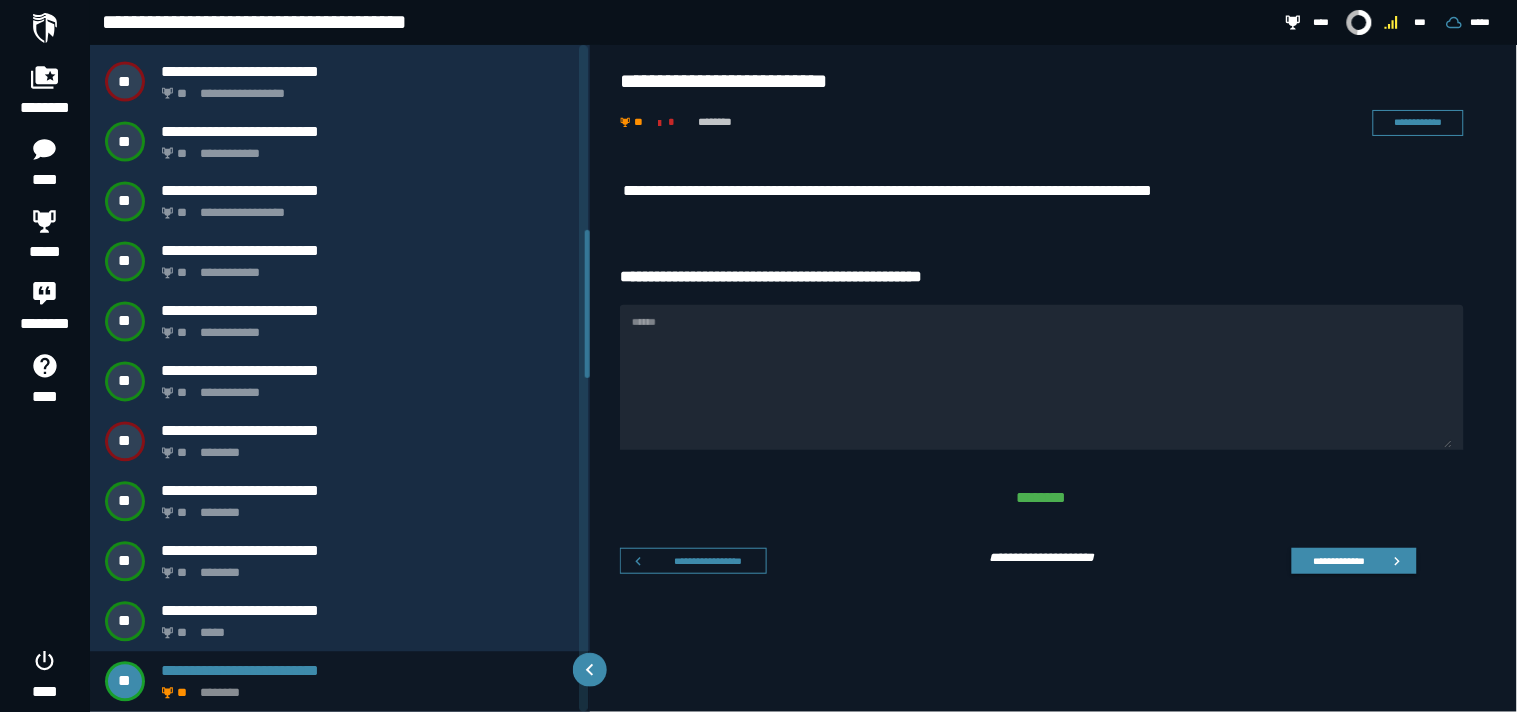 click on "**********" at bounding box center [1054, 375] 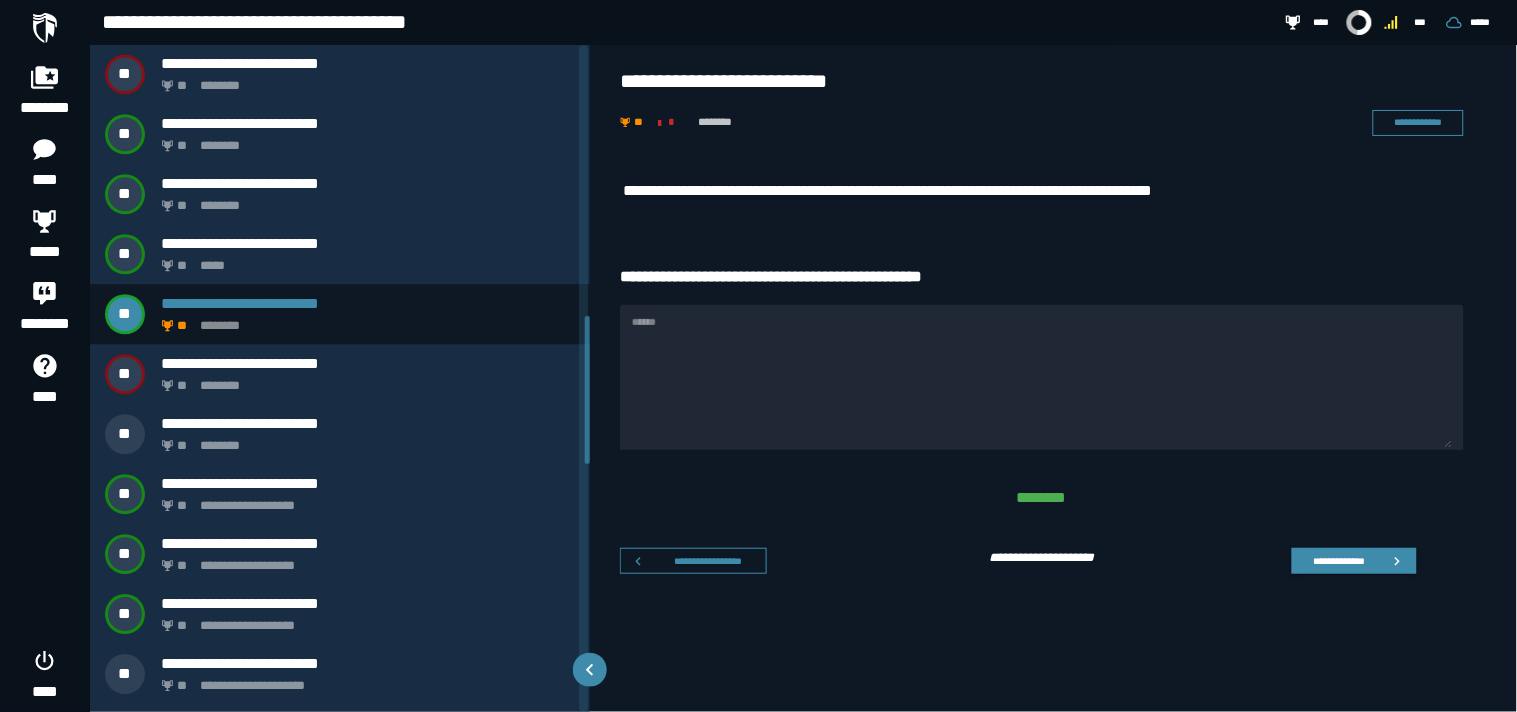 scroll, scrollTop: 1220, scrollLeft: 0, axis: vertical 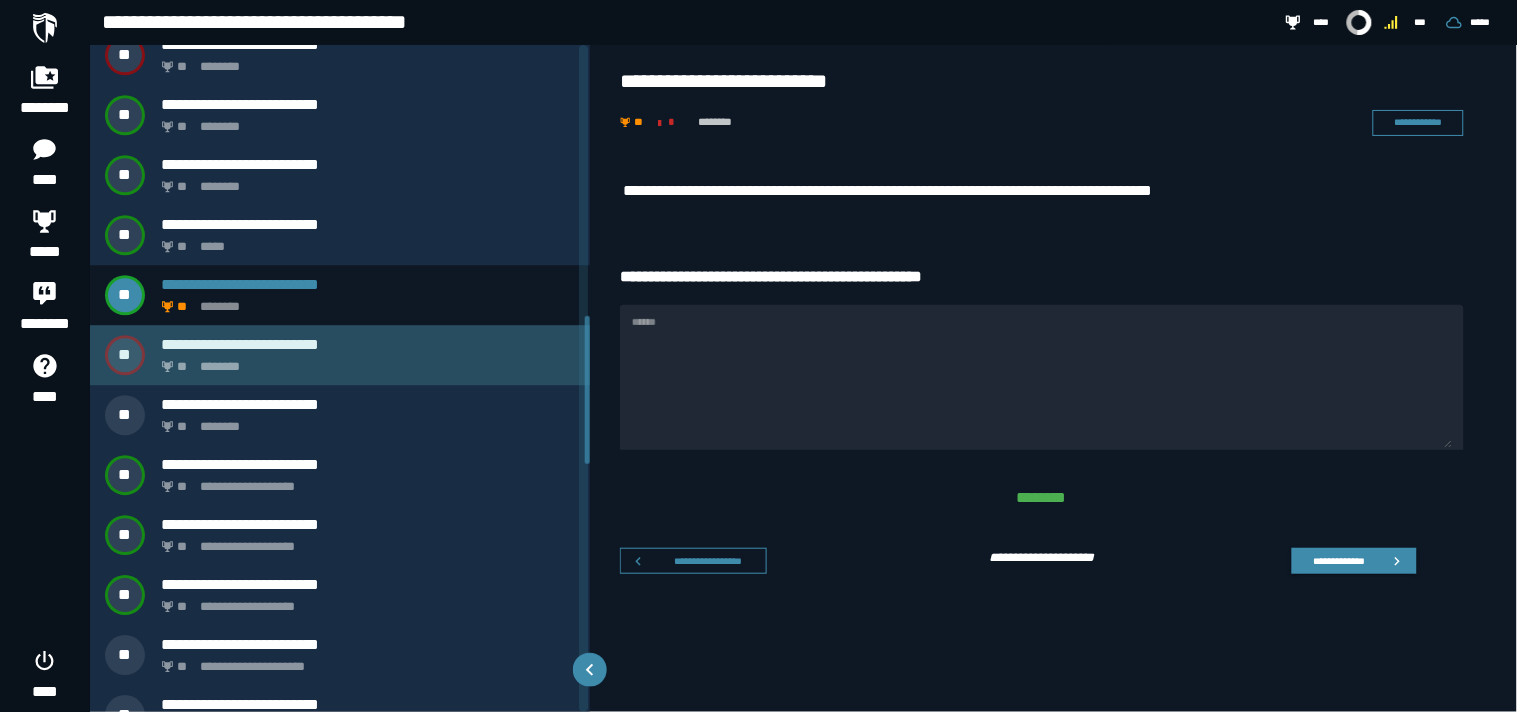 click on "********" 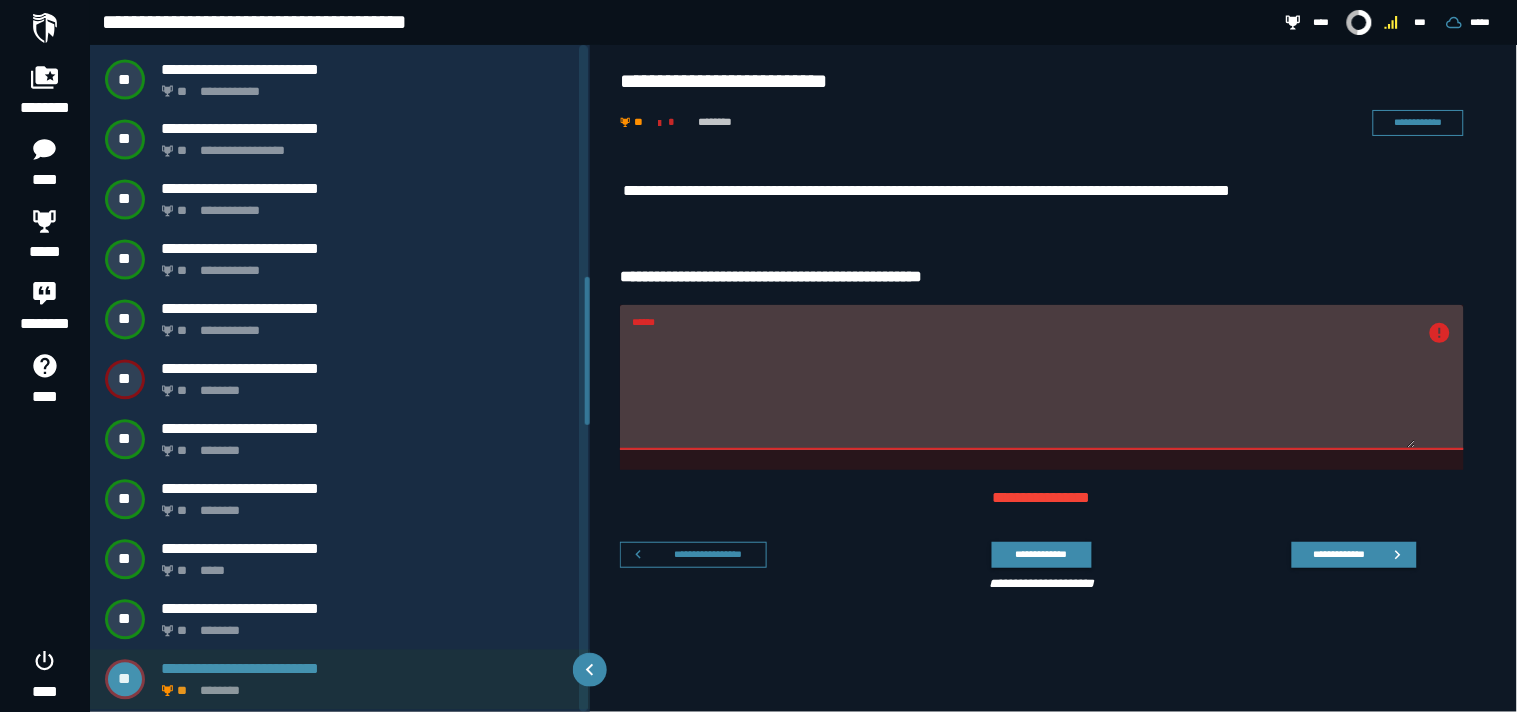 scroll, scrollTop: 893, scrollLeft: 0, axis: vertical 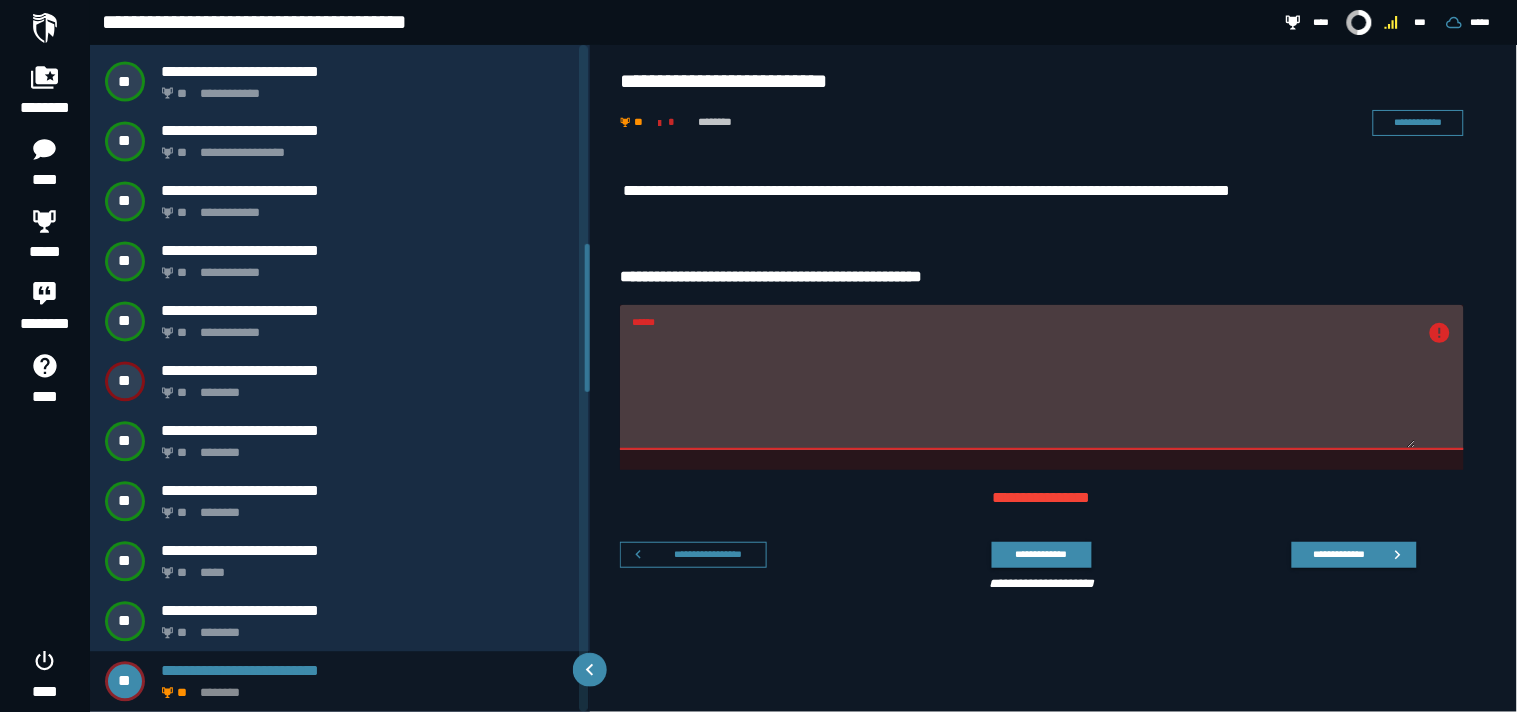 click on "**********" at bounding box center [1054, 388] 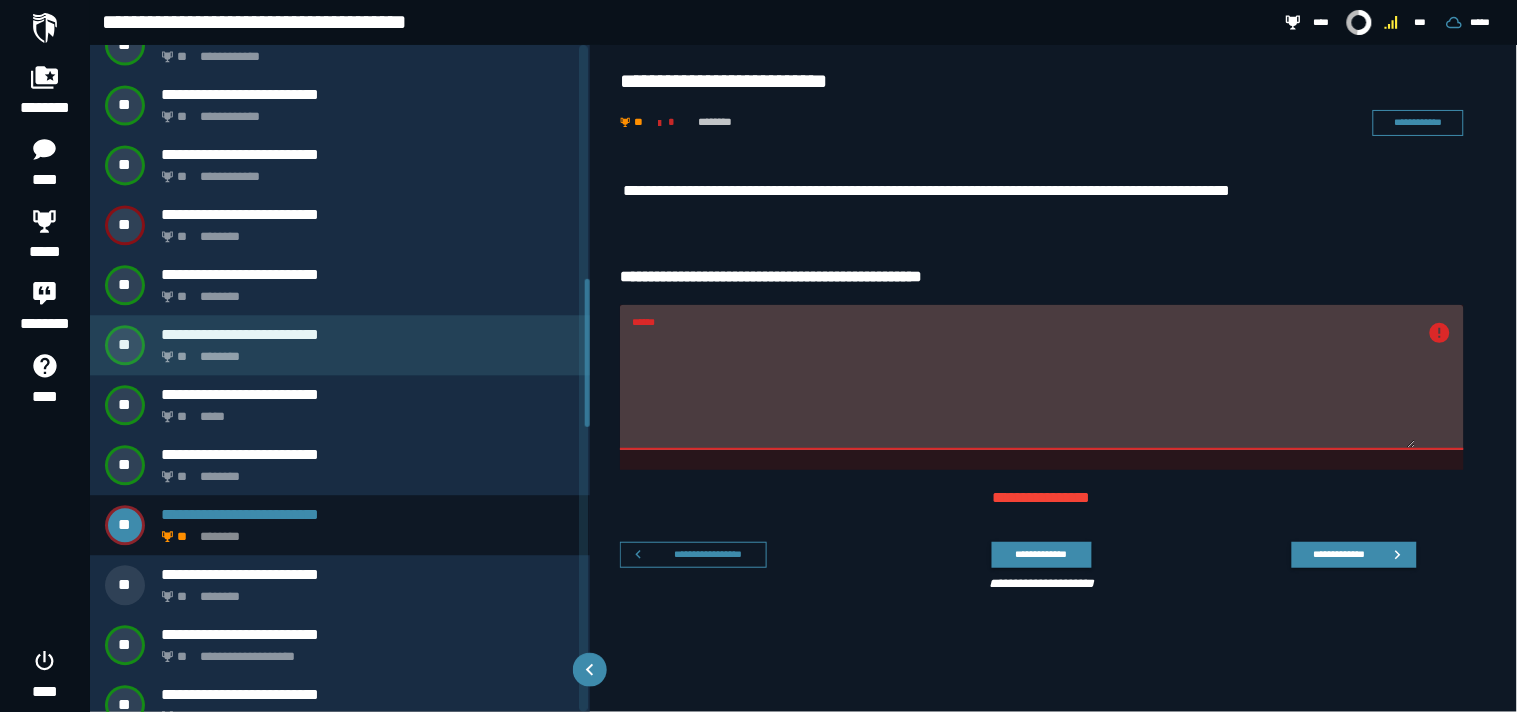 scroll, scrollTop: 1063, scrollLeft: 0, axis: vertical 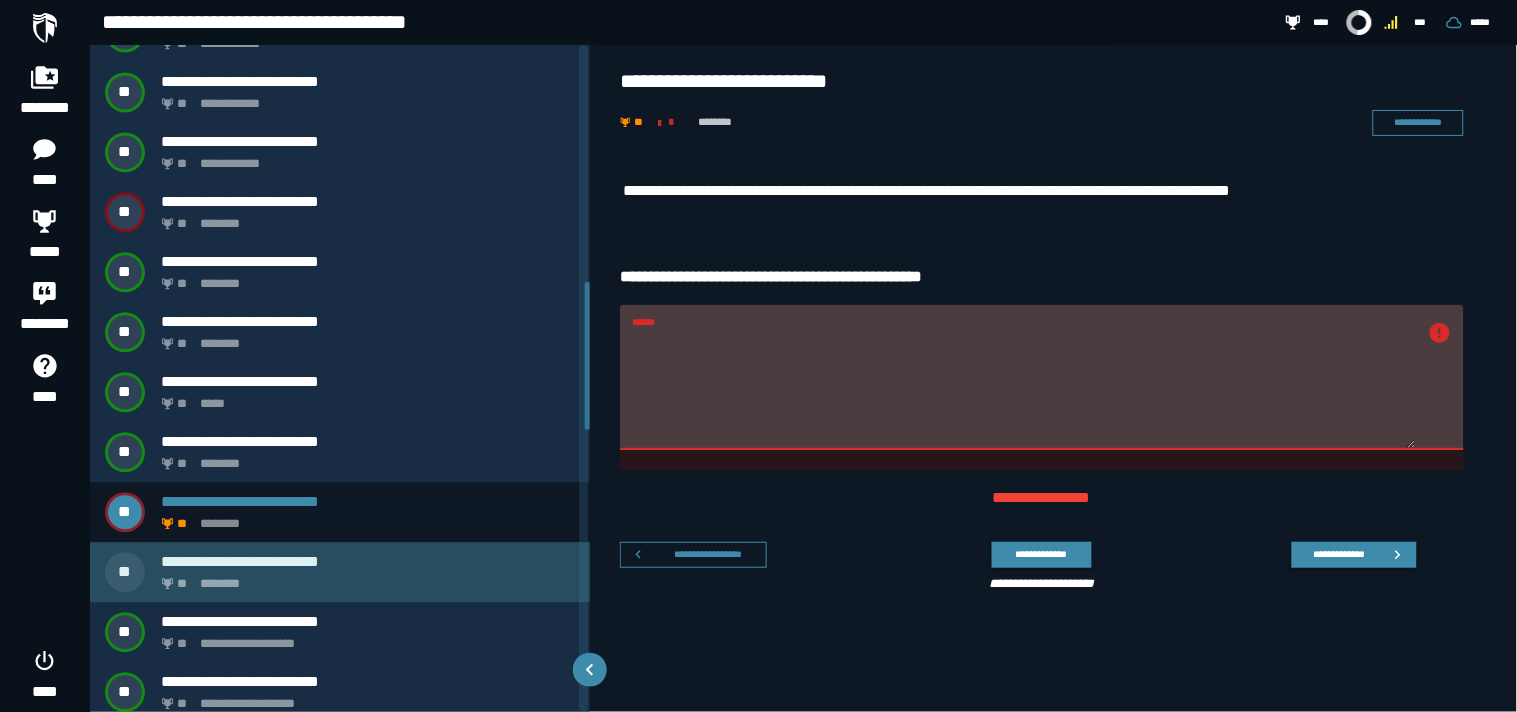 click on "** ********" at bounding box center (364, 578) 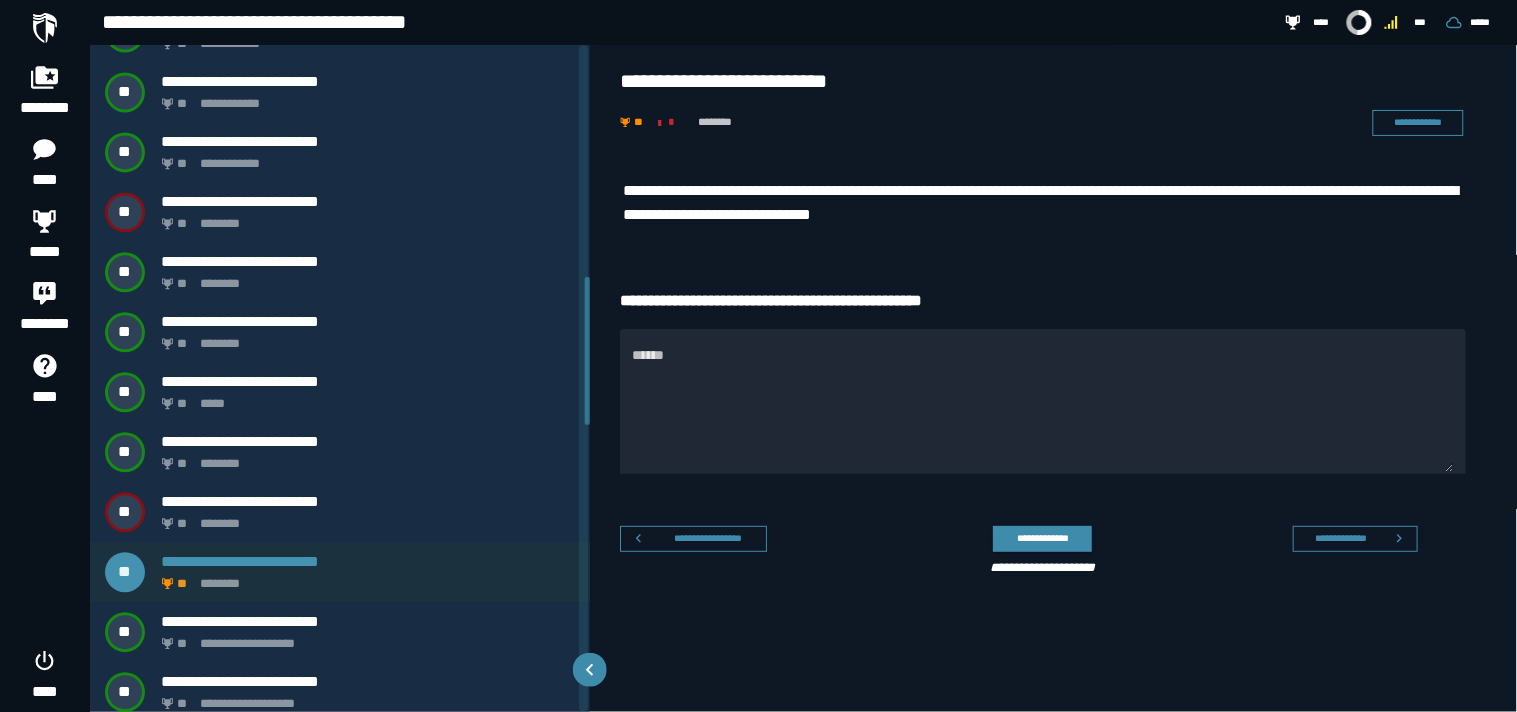 scroll, scrollTop: 953, scrollLeft: 0, axis: vertical 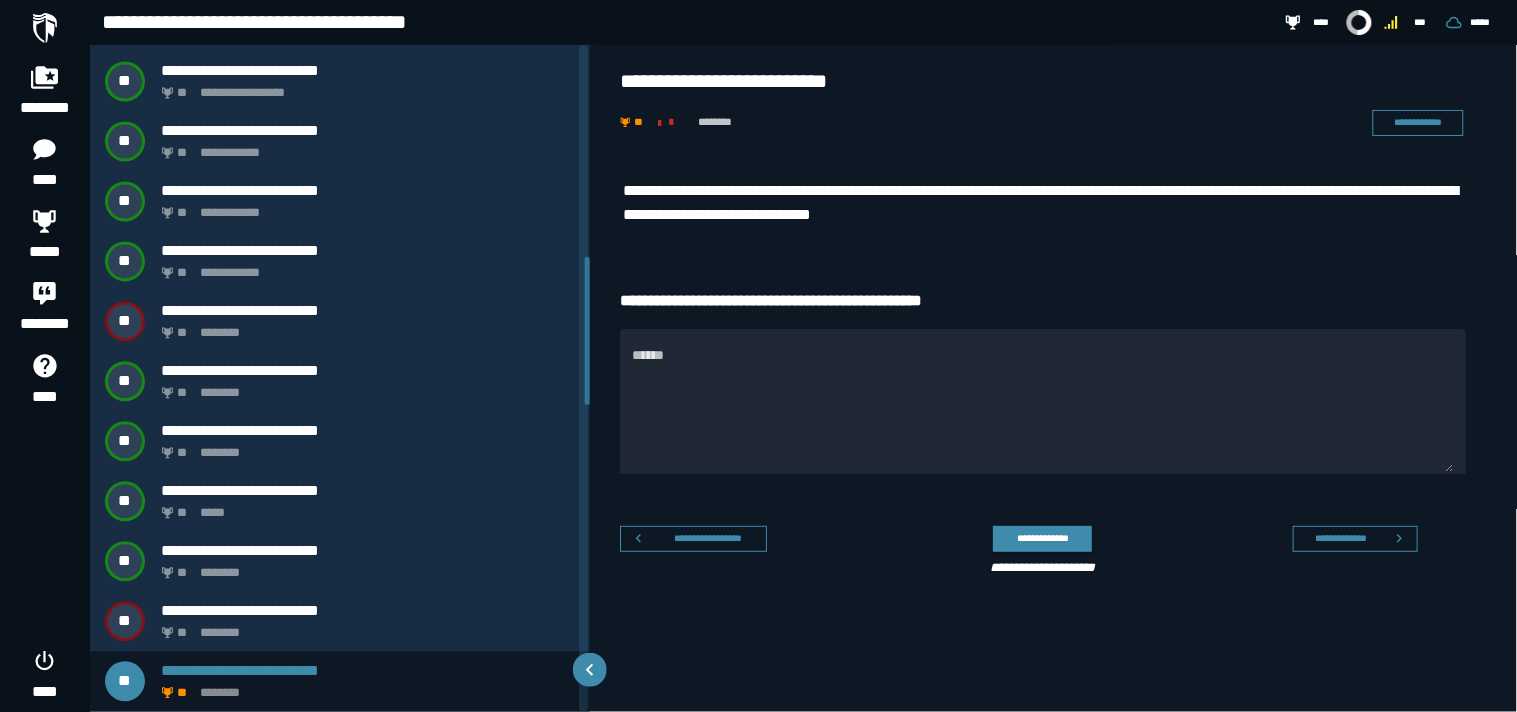 click on "**********" at bounding box center (1055, 424) 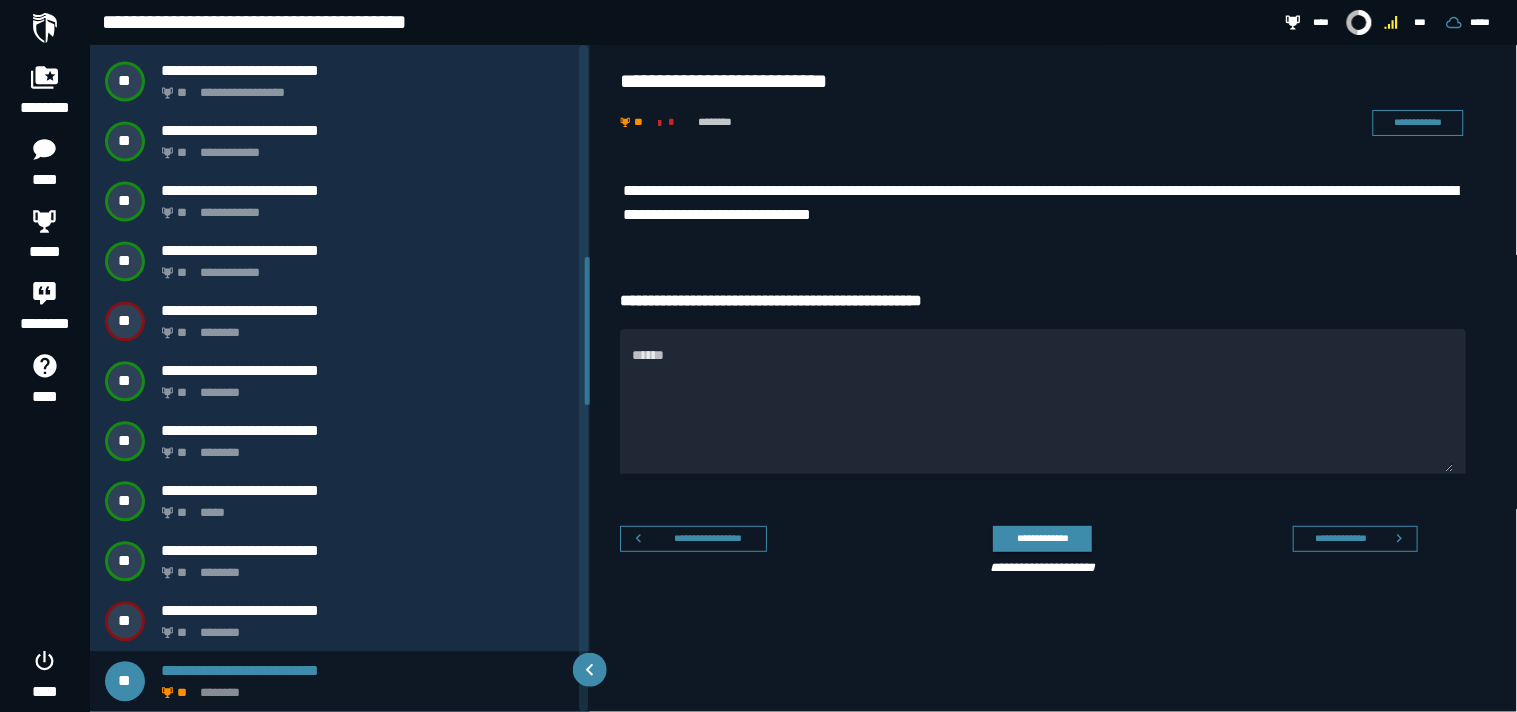 drag, startPoint x: 811, startPoint y: 594, endPoint x: 800, endPoint y: 594, distance: 11 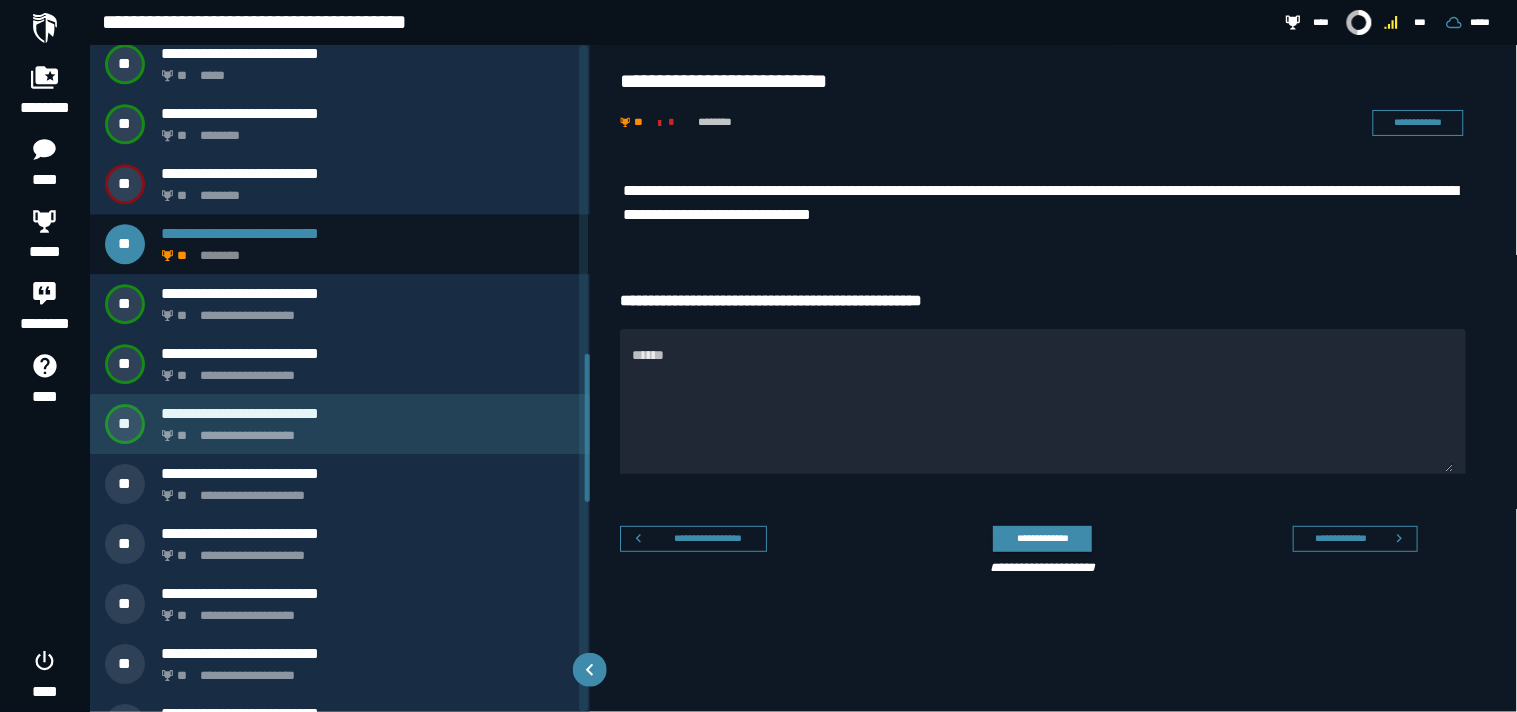 scroll, scrollTop: 1401, scrollLeft: 0, axis: vertical 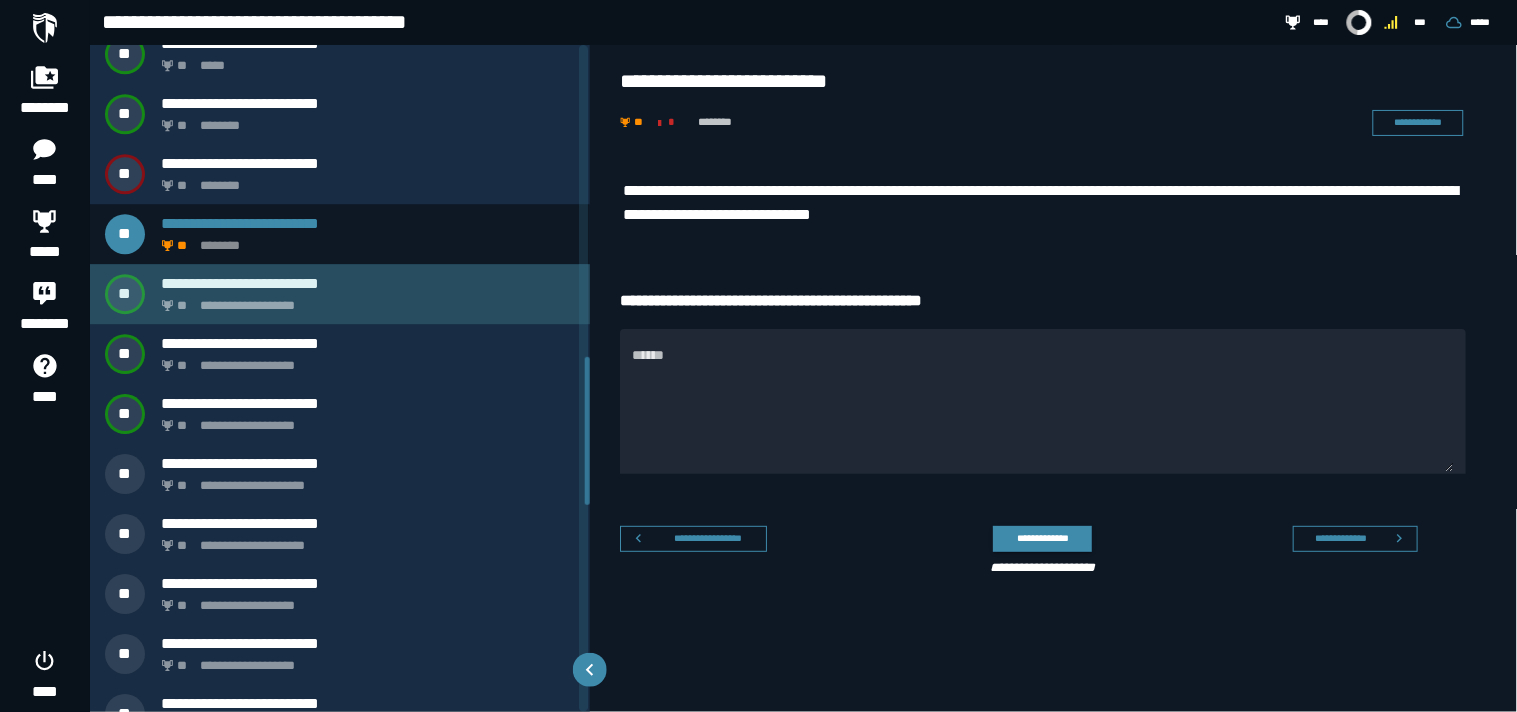 click on "**********" at bounding box center (364, 300) 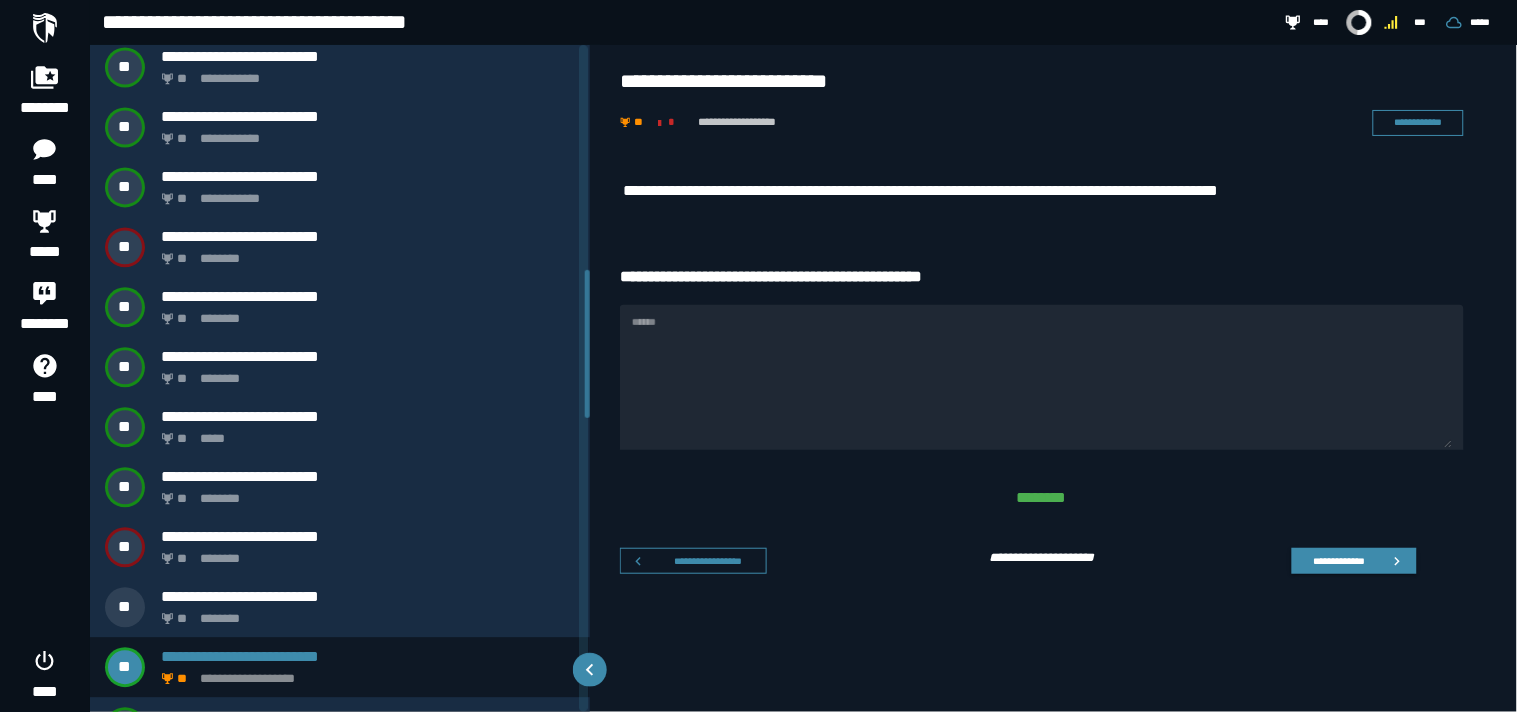 scroll, scrollTop: 1013, scrollLeft: 0, axis: vertical 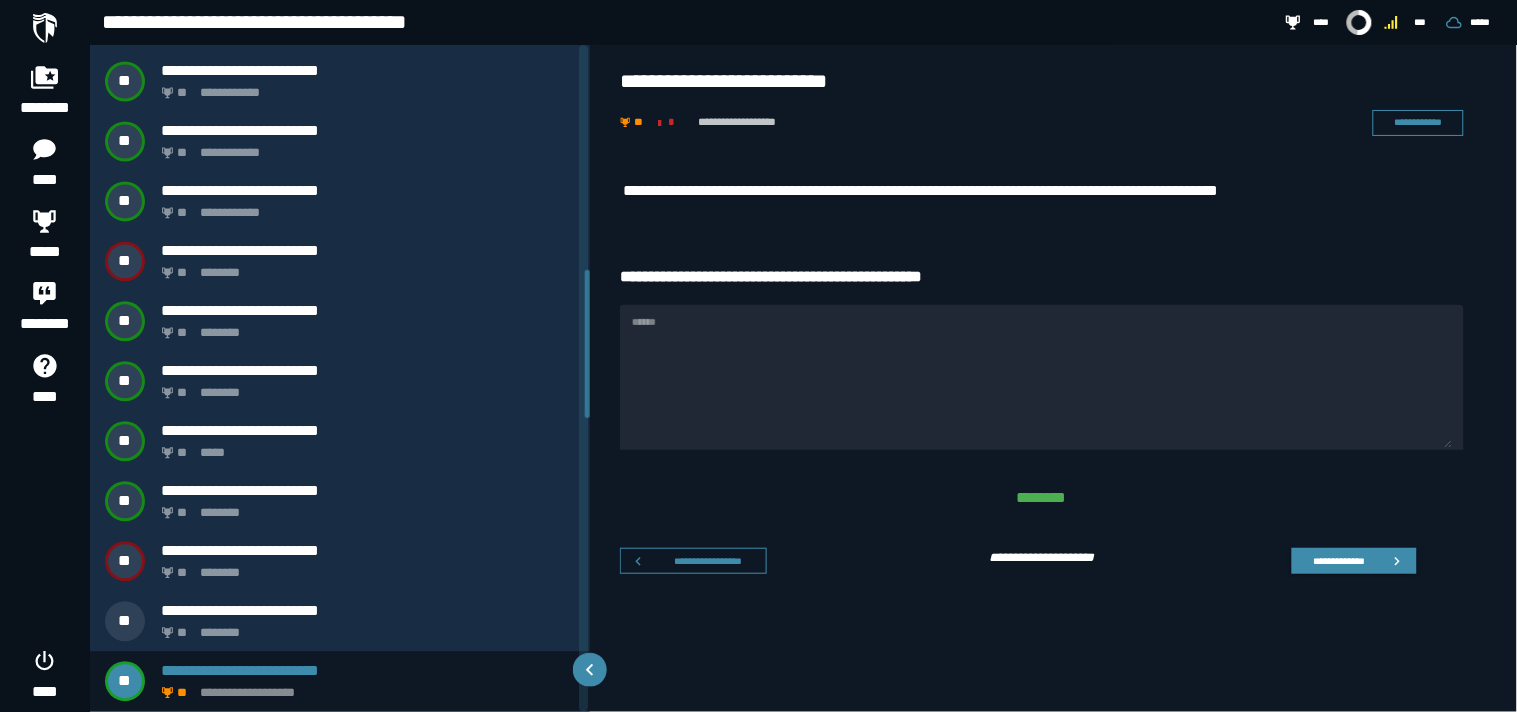click on "**********" at bounding box center (1054, 424) 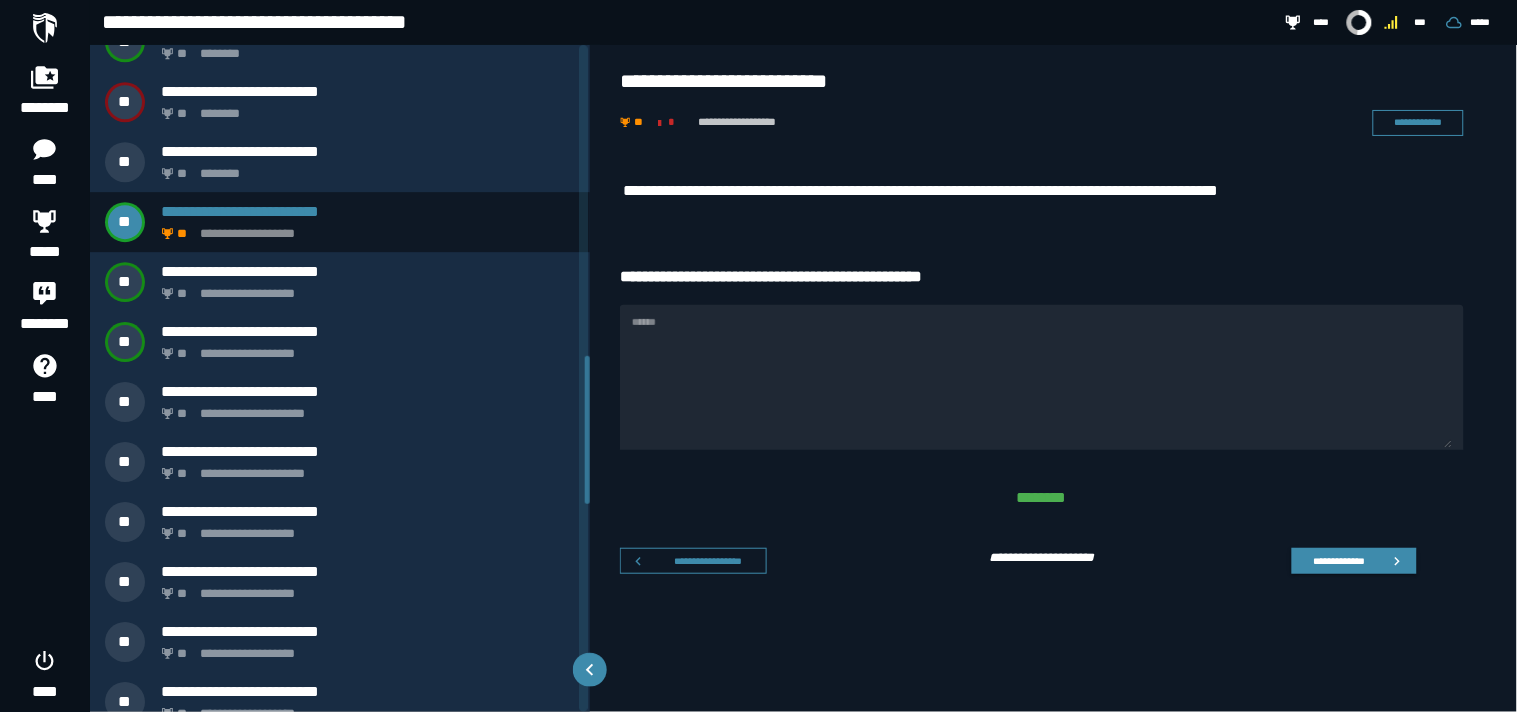 scroll, scrollTop: 1495, scrollLeft: 0, axis: vertical 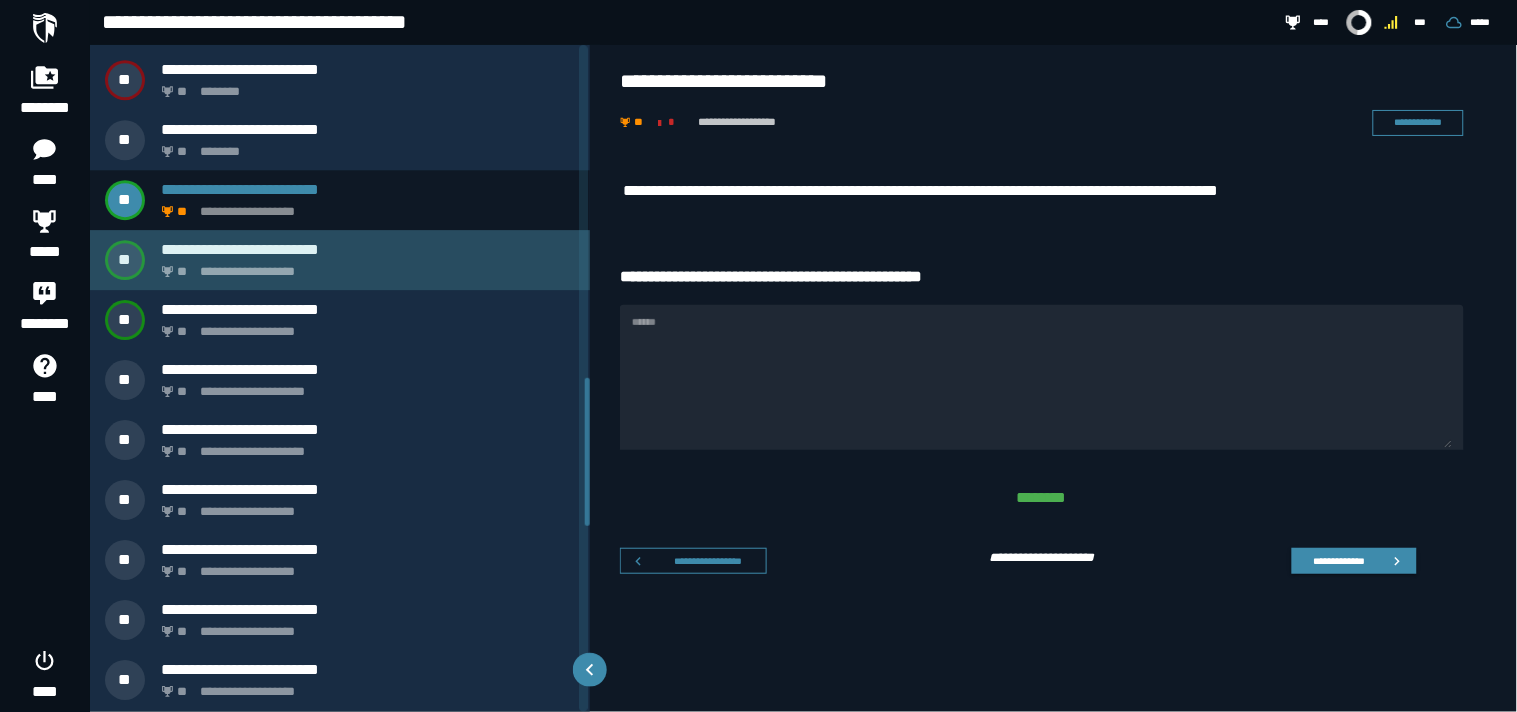 click on "**********" at bounding box center (364, 266) 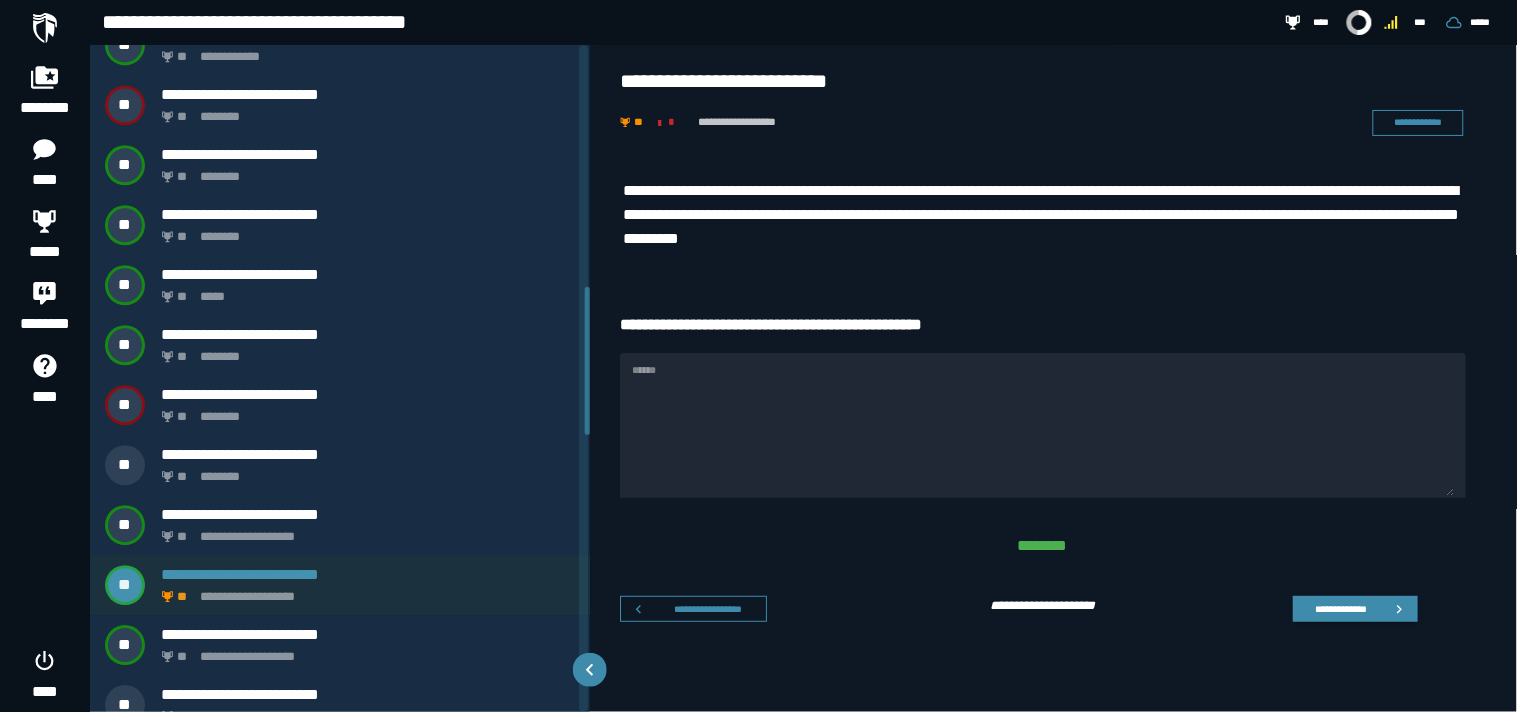 scroll, scrollTop: 1073, scrollLeft: 0, axis: vertical 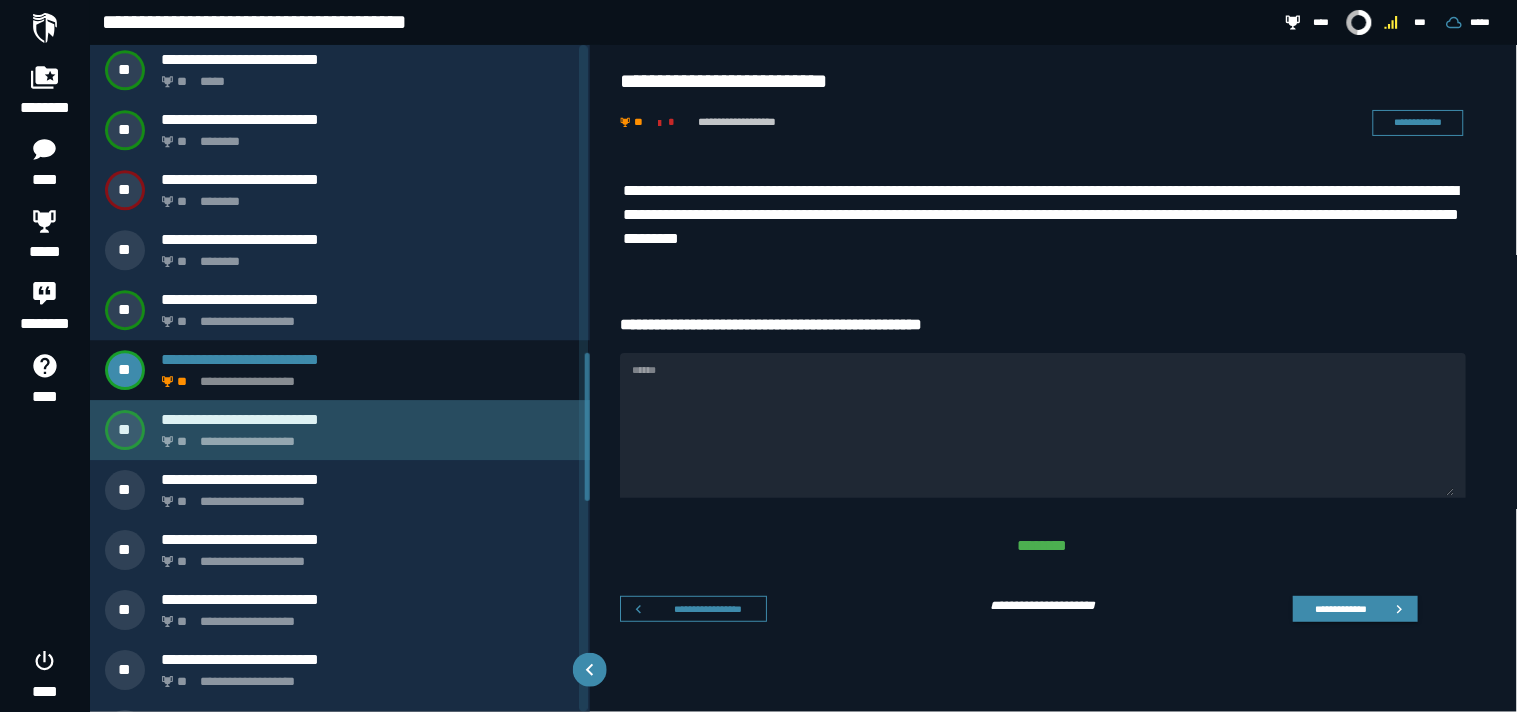 click on "**********" 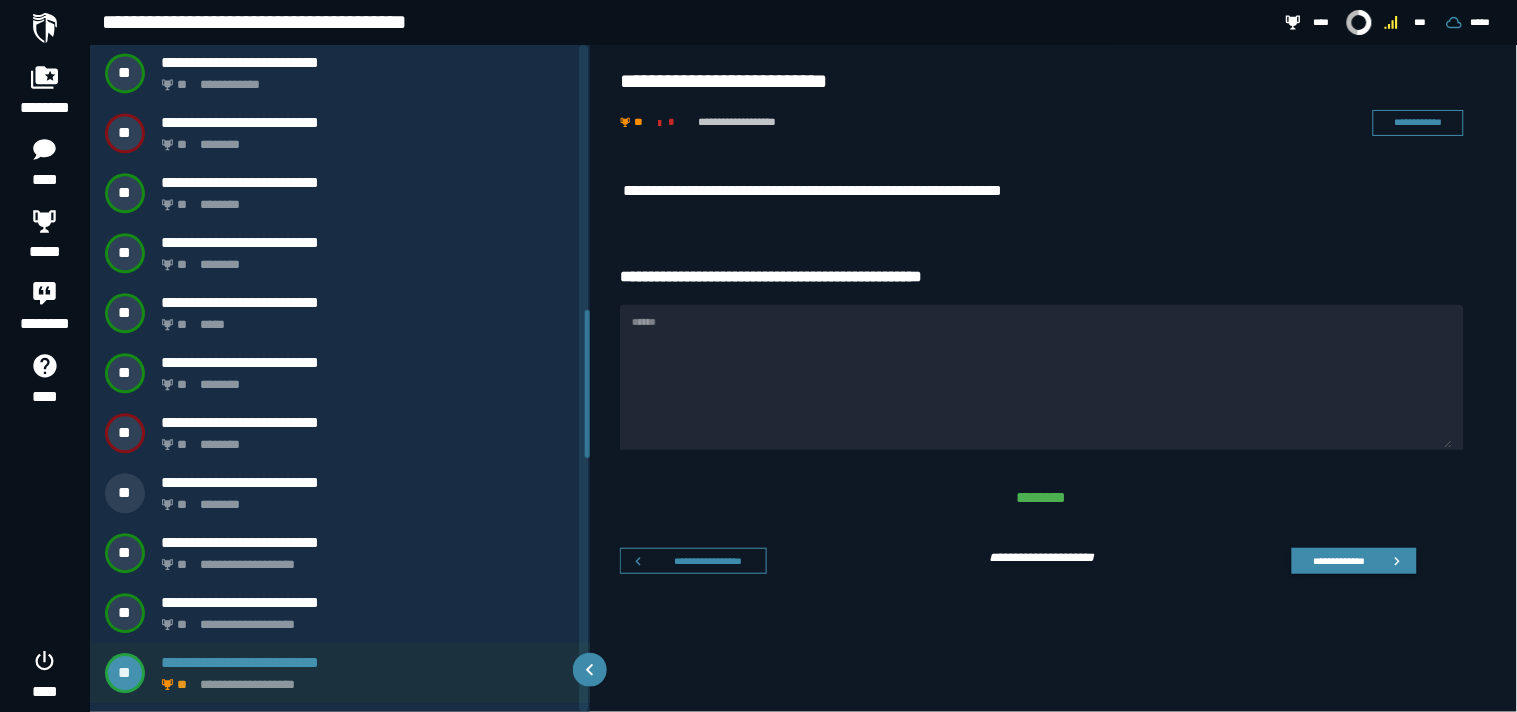 scroll, scrollTop: 1133, scrollLeft: 0, axis: vertical 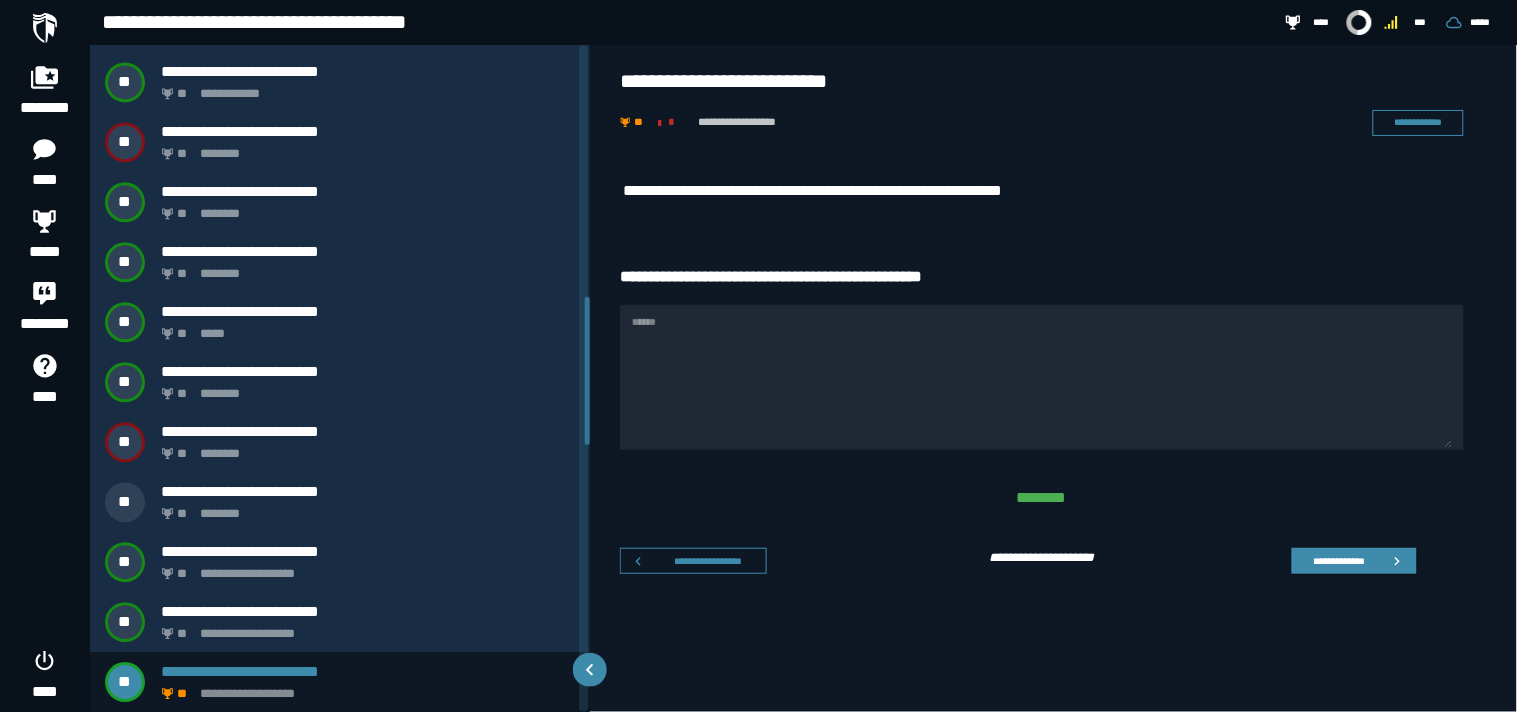 click on "**********" at bounding box center (1054, 375) 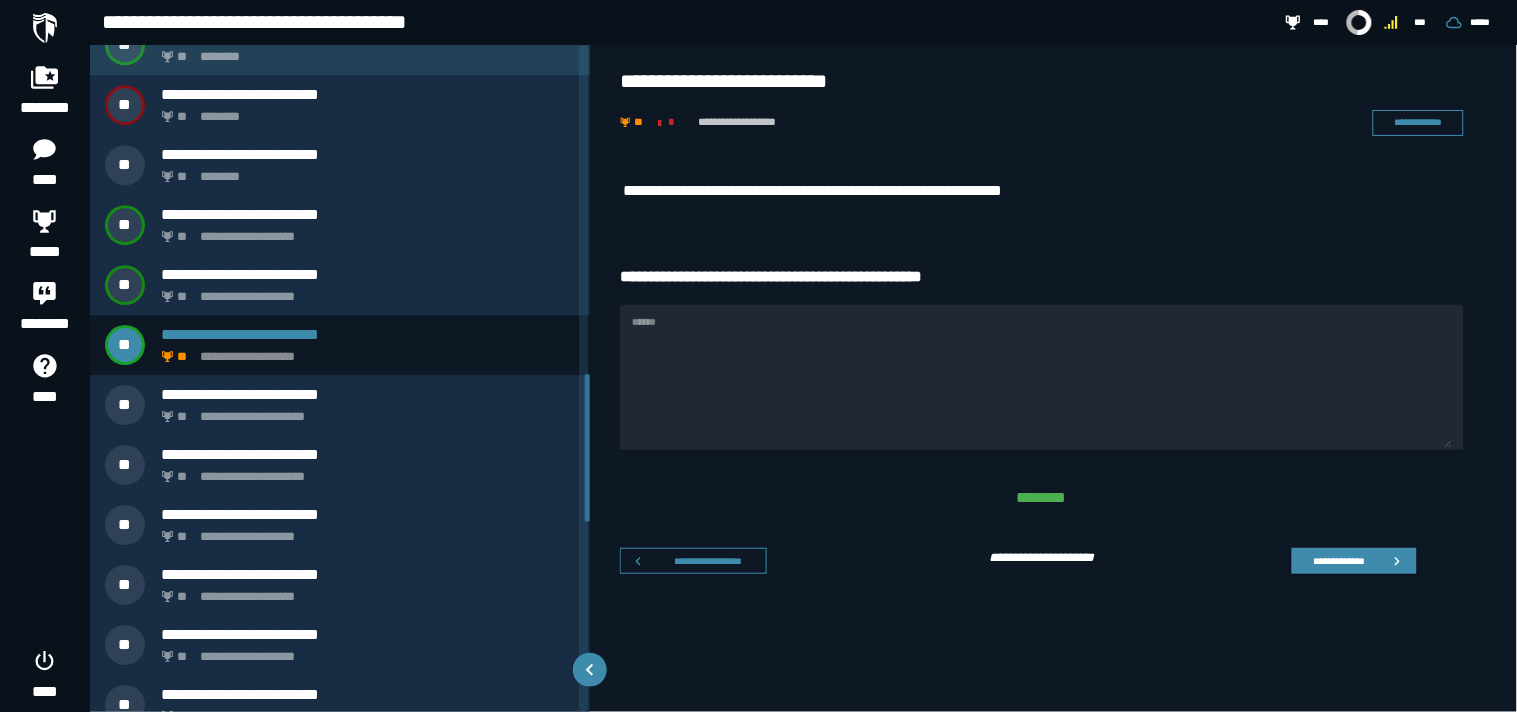 scroll, scrollTop: 1486, scrollLeft: 0, axis: vertical 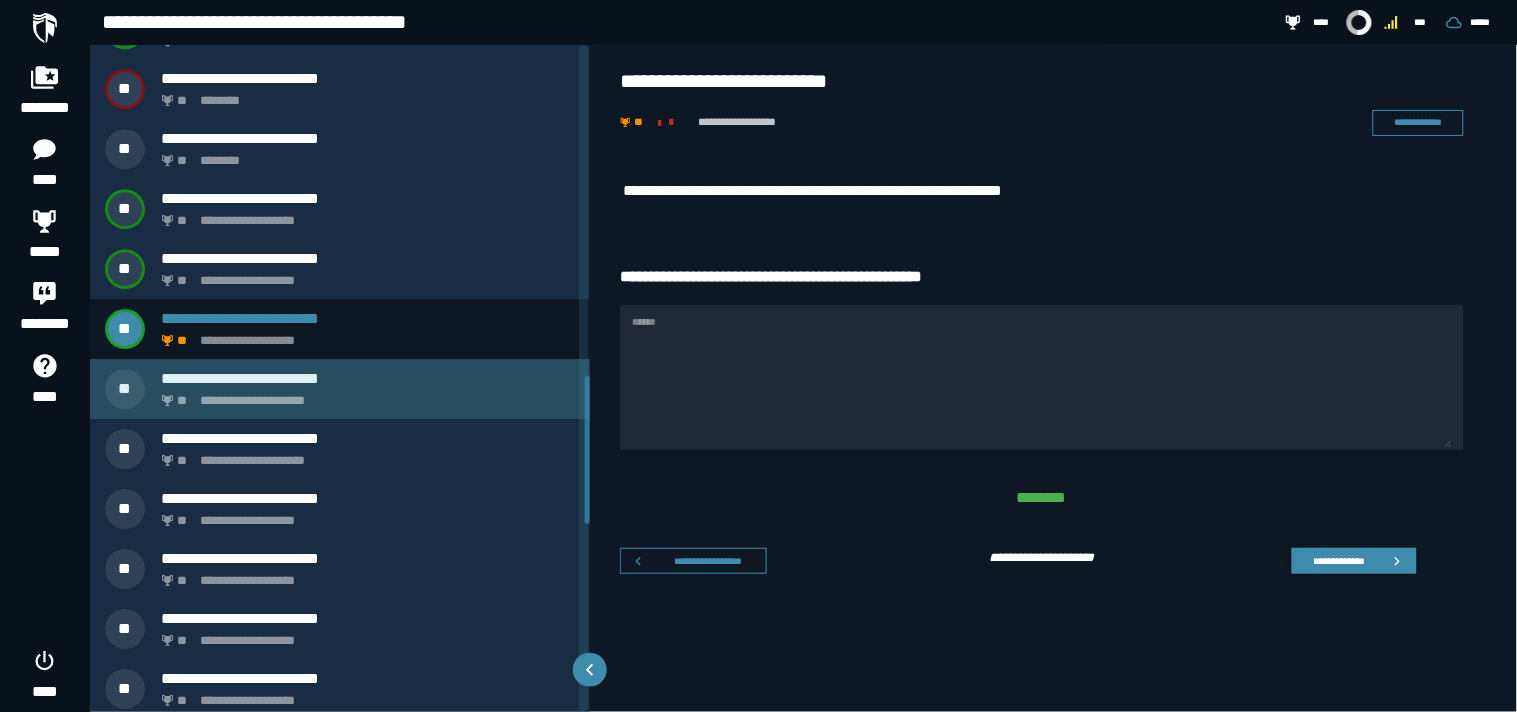 click on "**********" at bounding box center (368, 378) 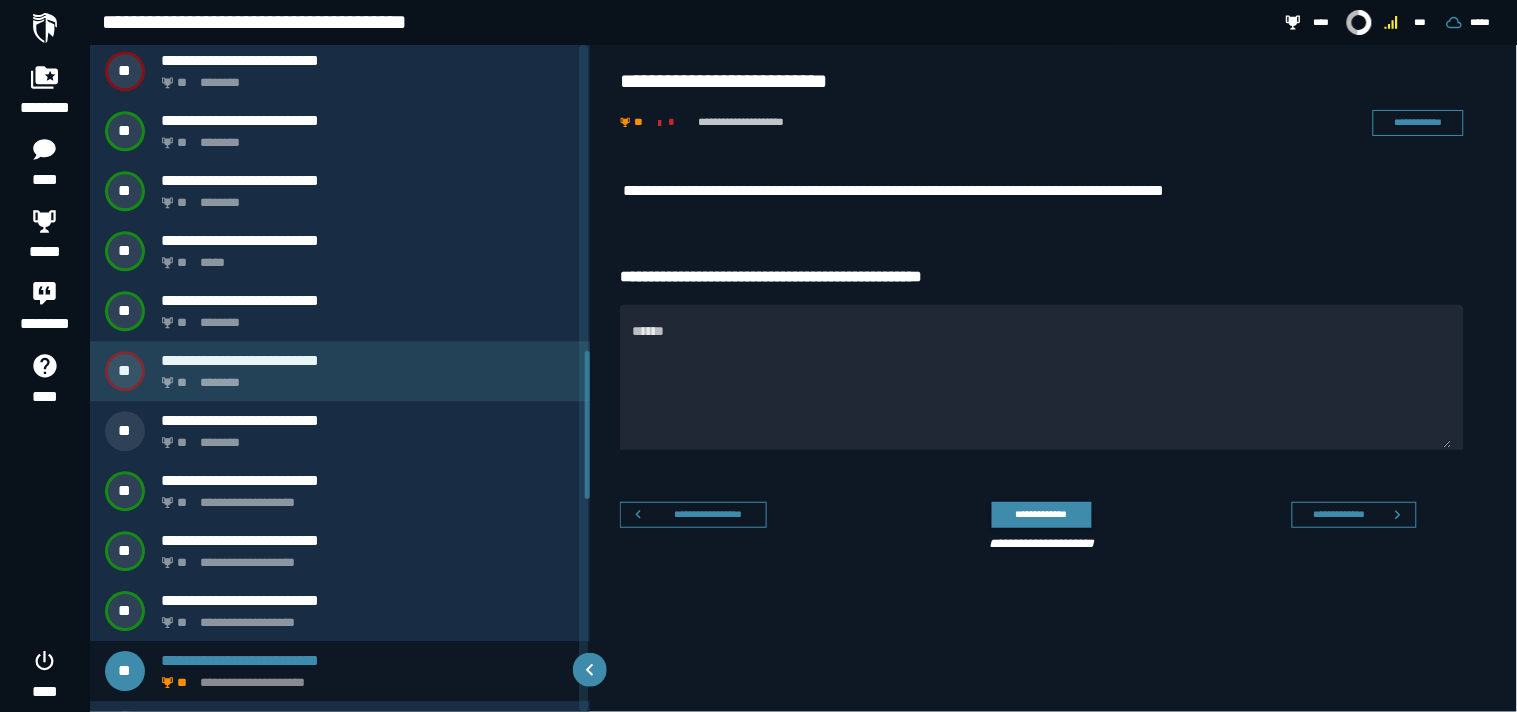 scroll, scrollTop: 1193, scrollLeft: 0, axis: vertical 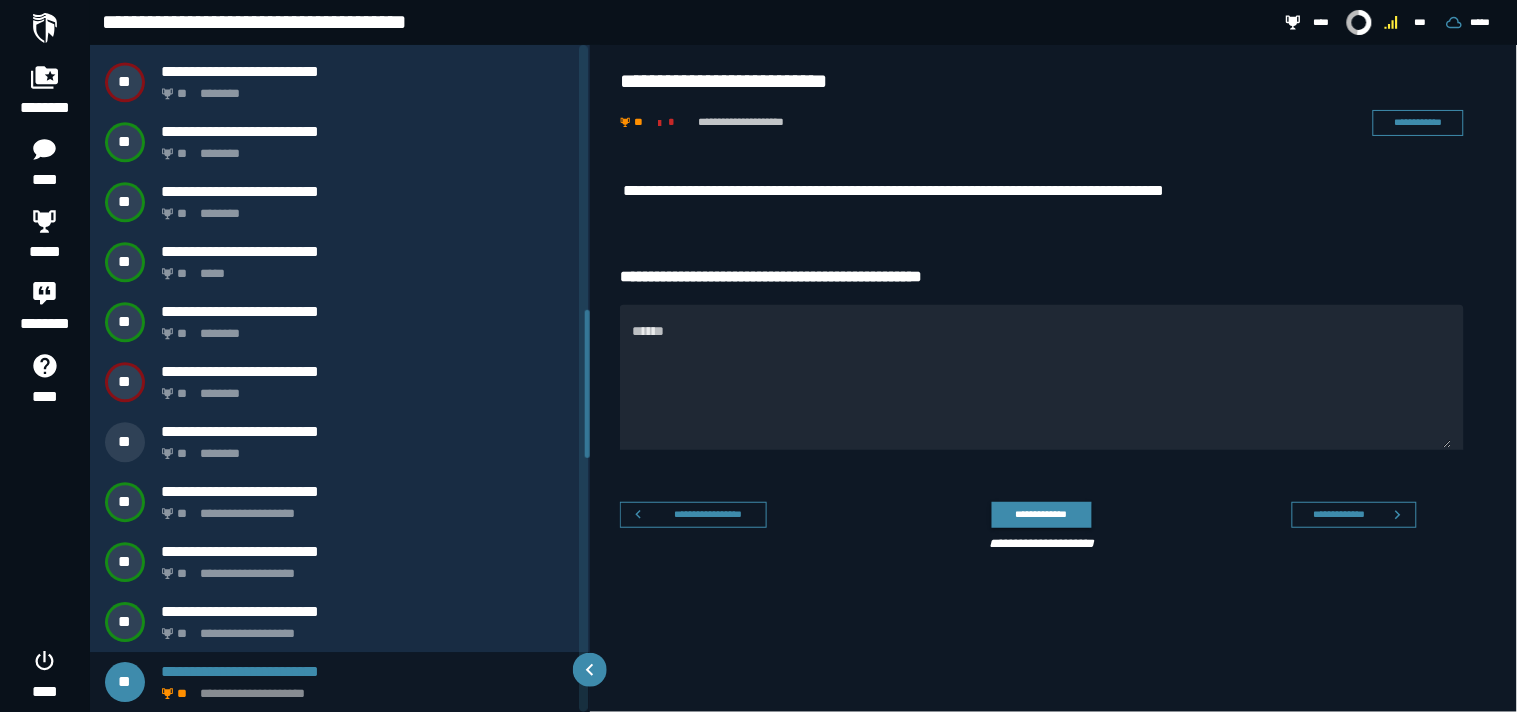 click on "**********" at bounding box center (1054, 368) 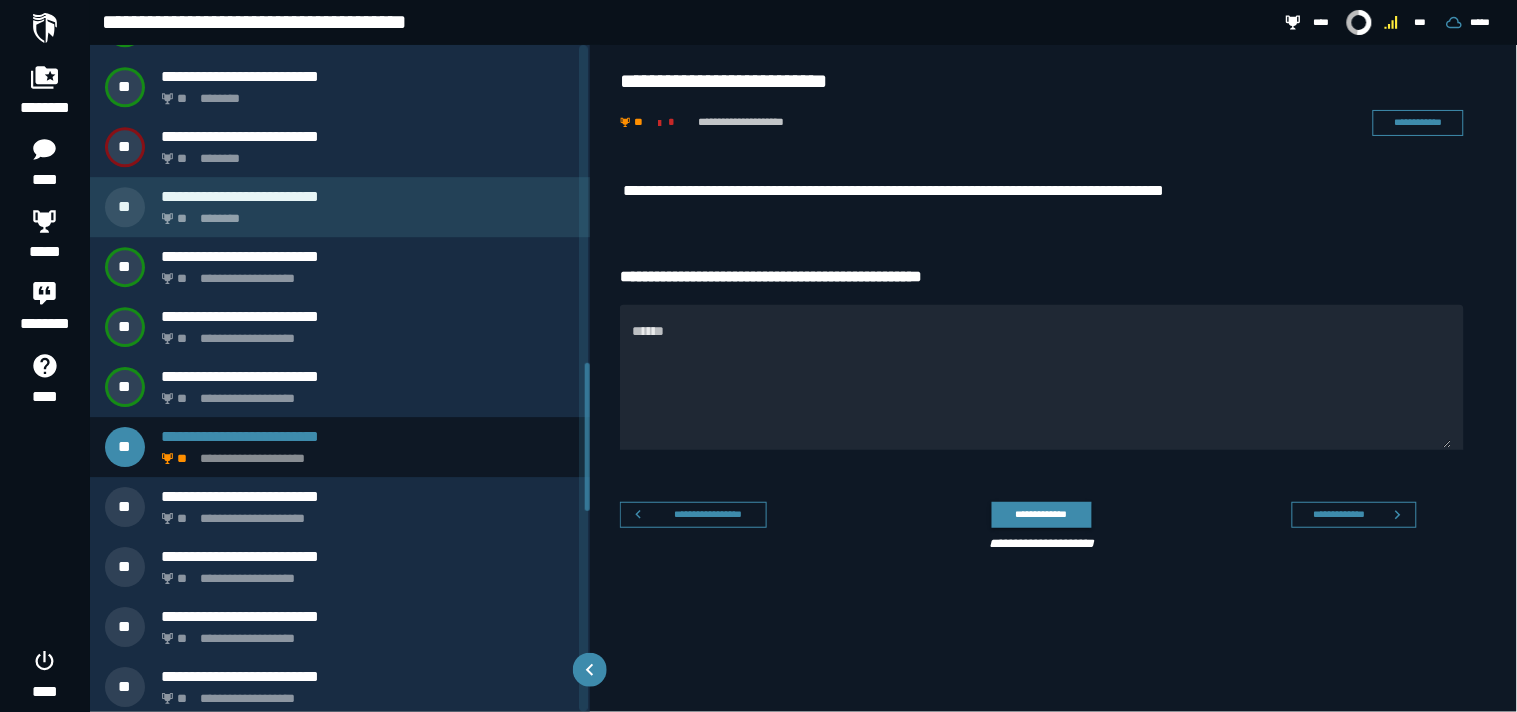 scroll, scrollTop: 1431, scrollLeft: 0, axis: vertical 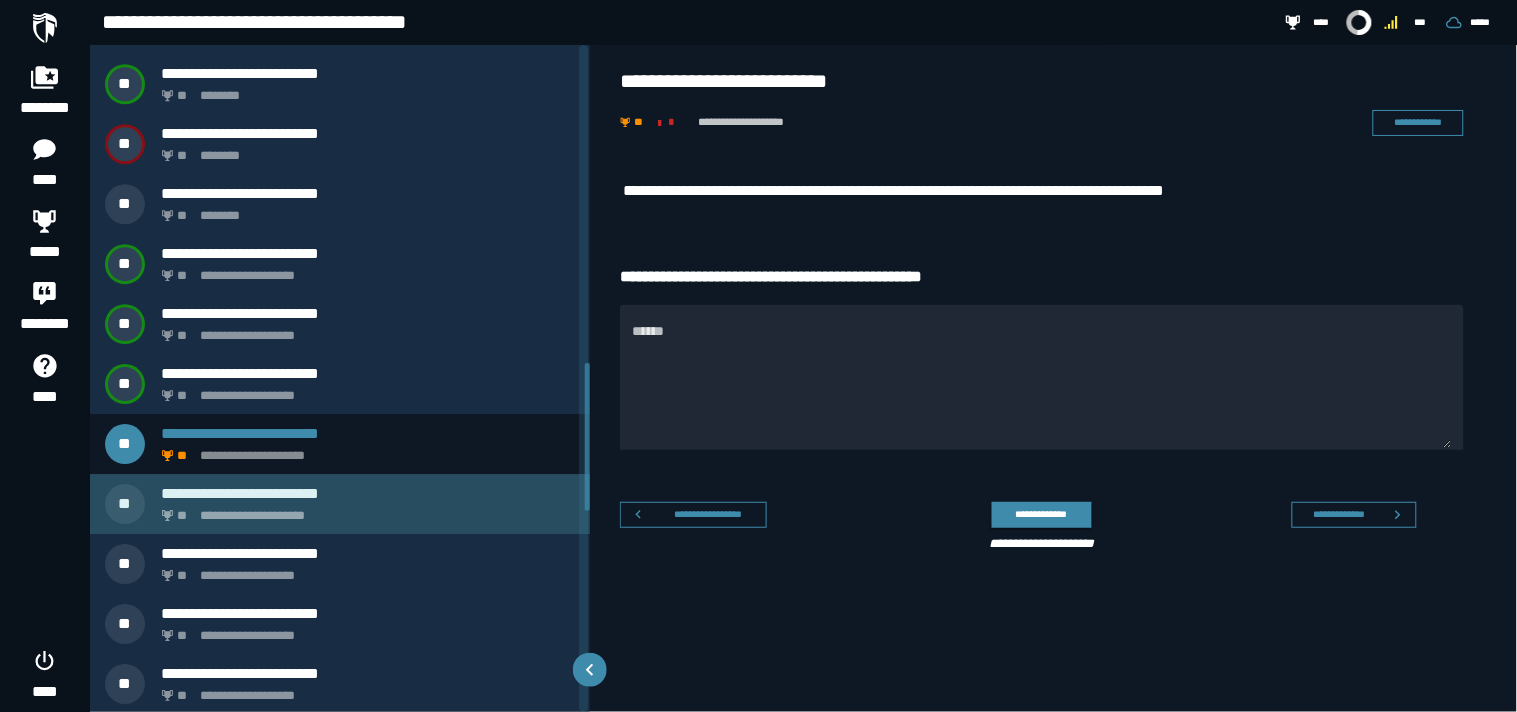 click on "**********" at bounding box center [368, 493] 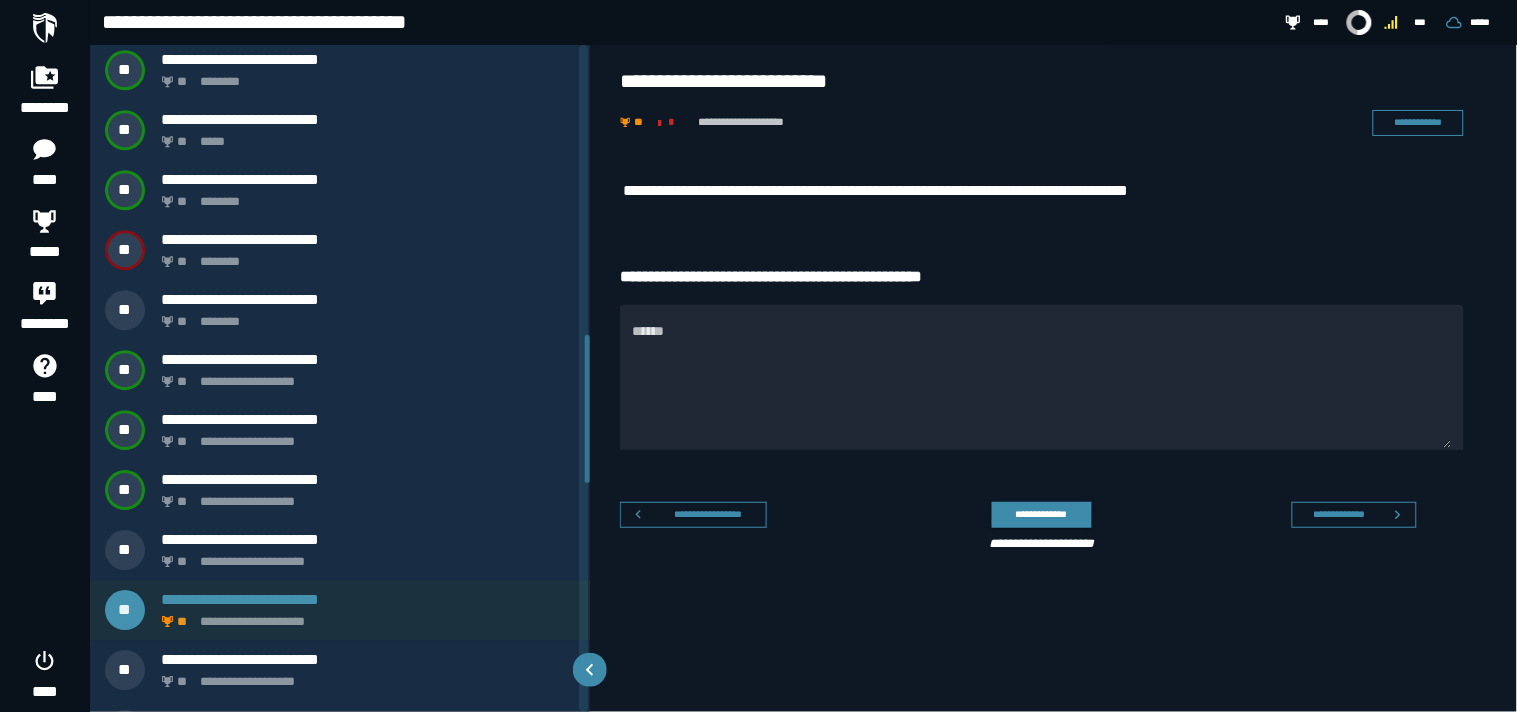 scroll, scrollTop: 1253, scrollLeft: 0, axis: vertical 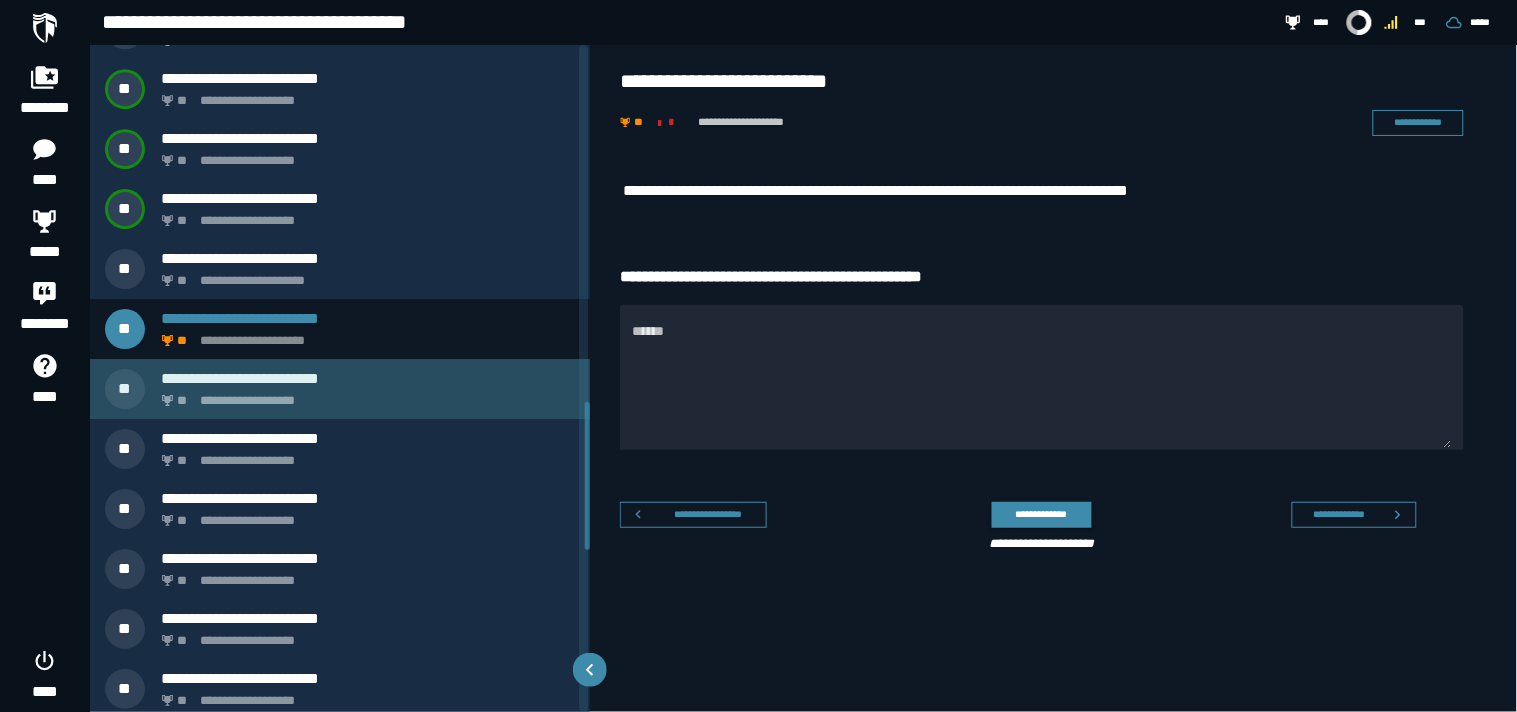 click on "**********" 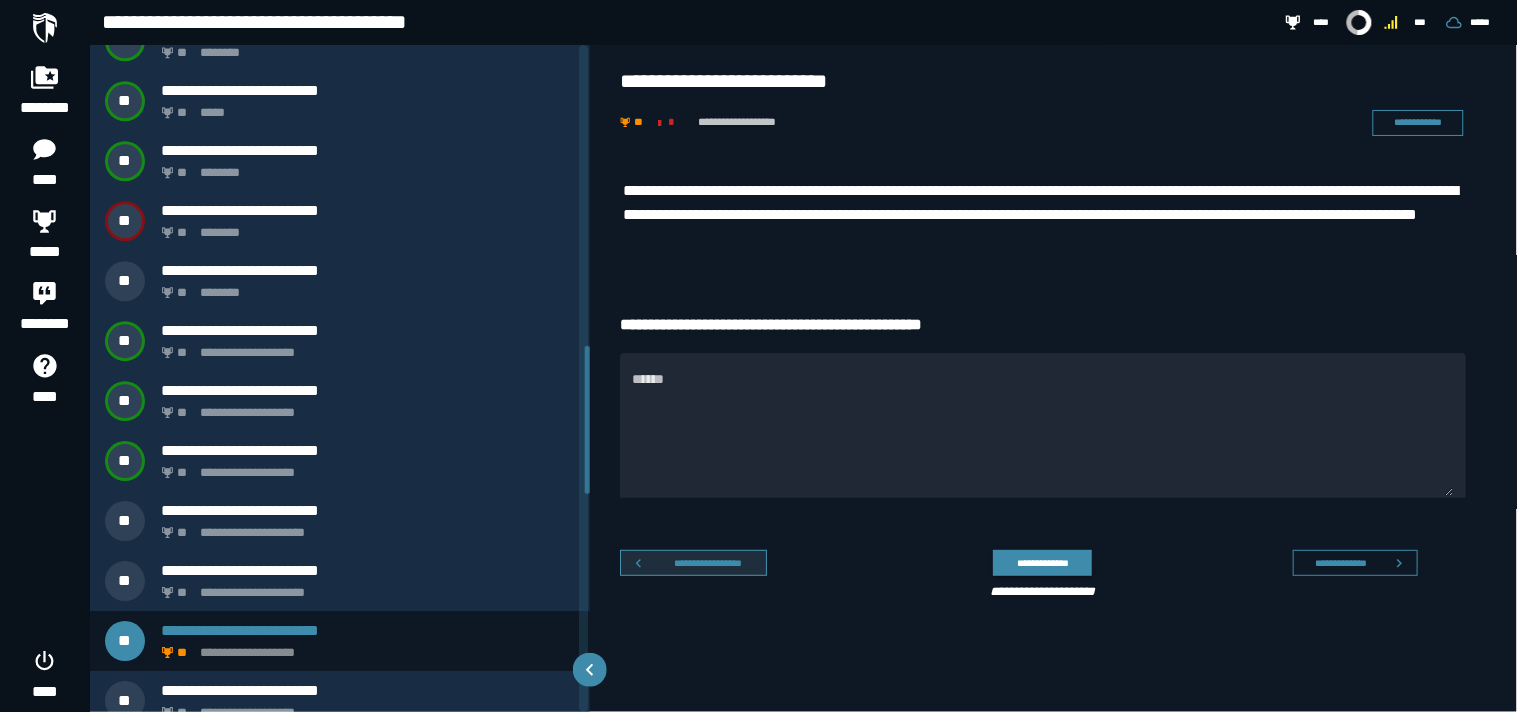 scroll, scrollTop: 1313, scrollLeft: 0, axis: vertical 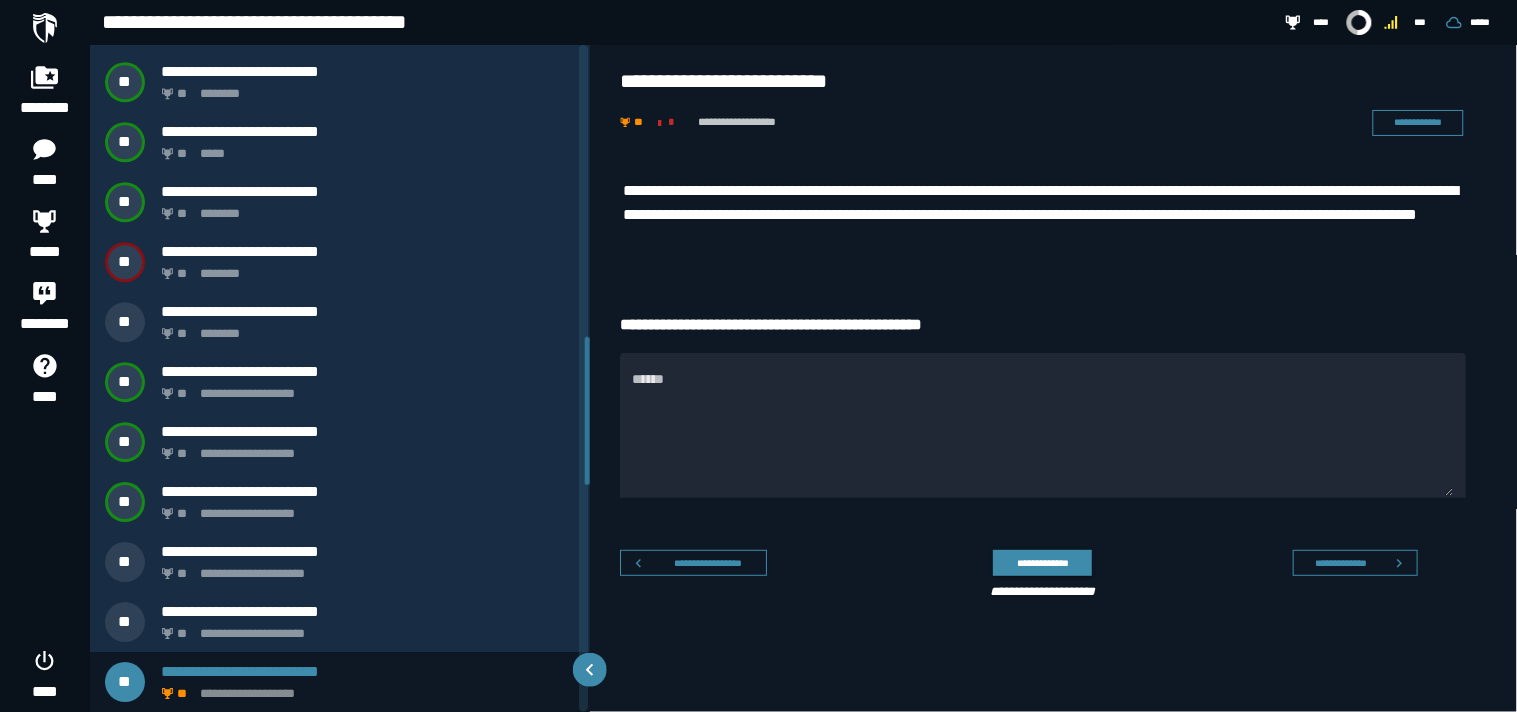 click on "**********" at bounding box center (1055, 392) 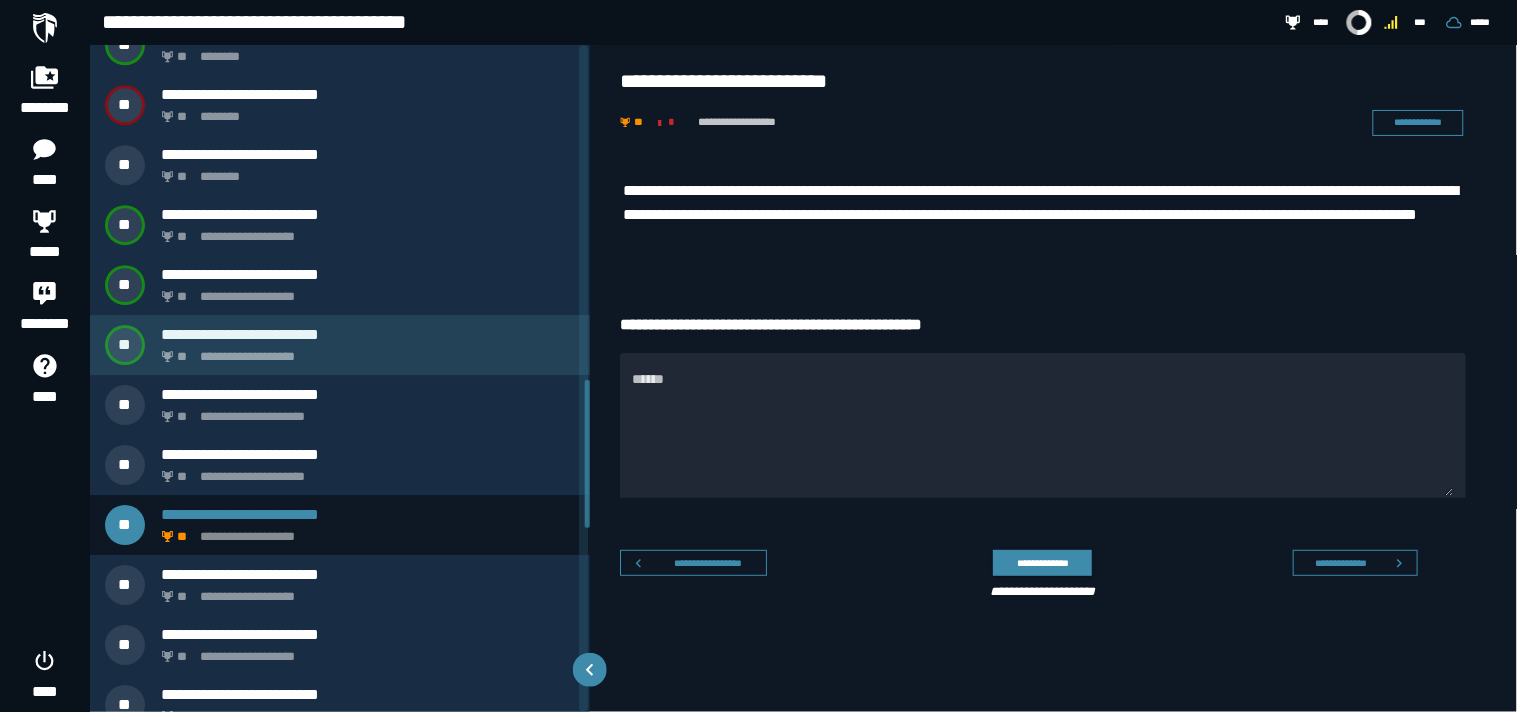 scroll, scrollTop: 1516, scrollLeft: 0, axis: vertical 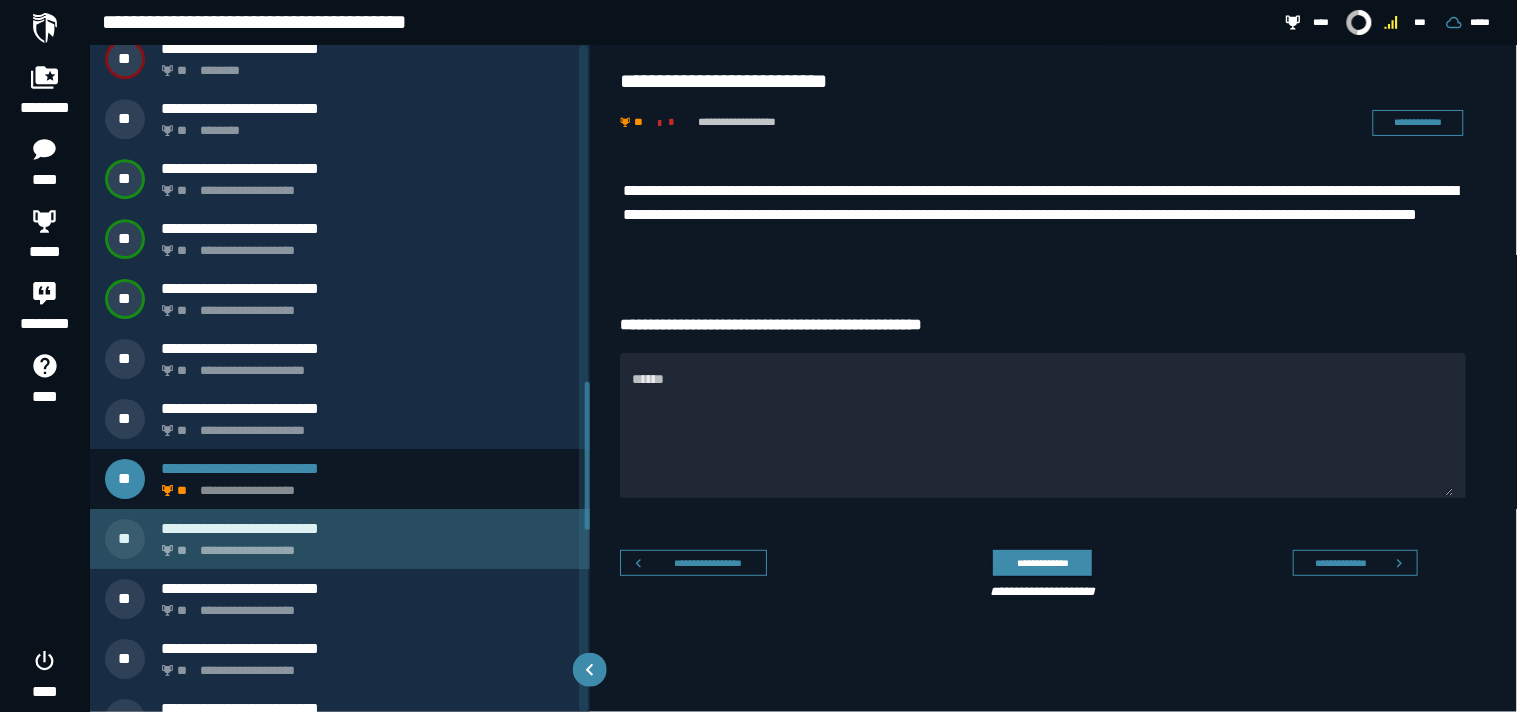 click on "**********" 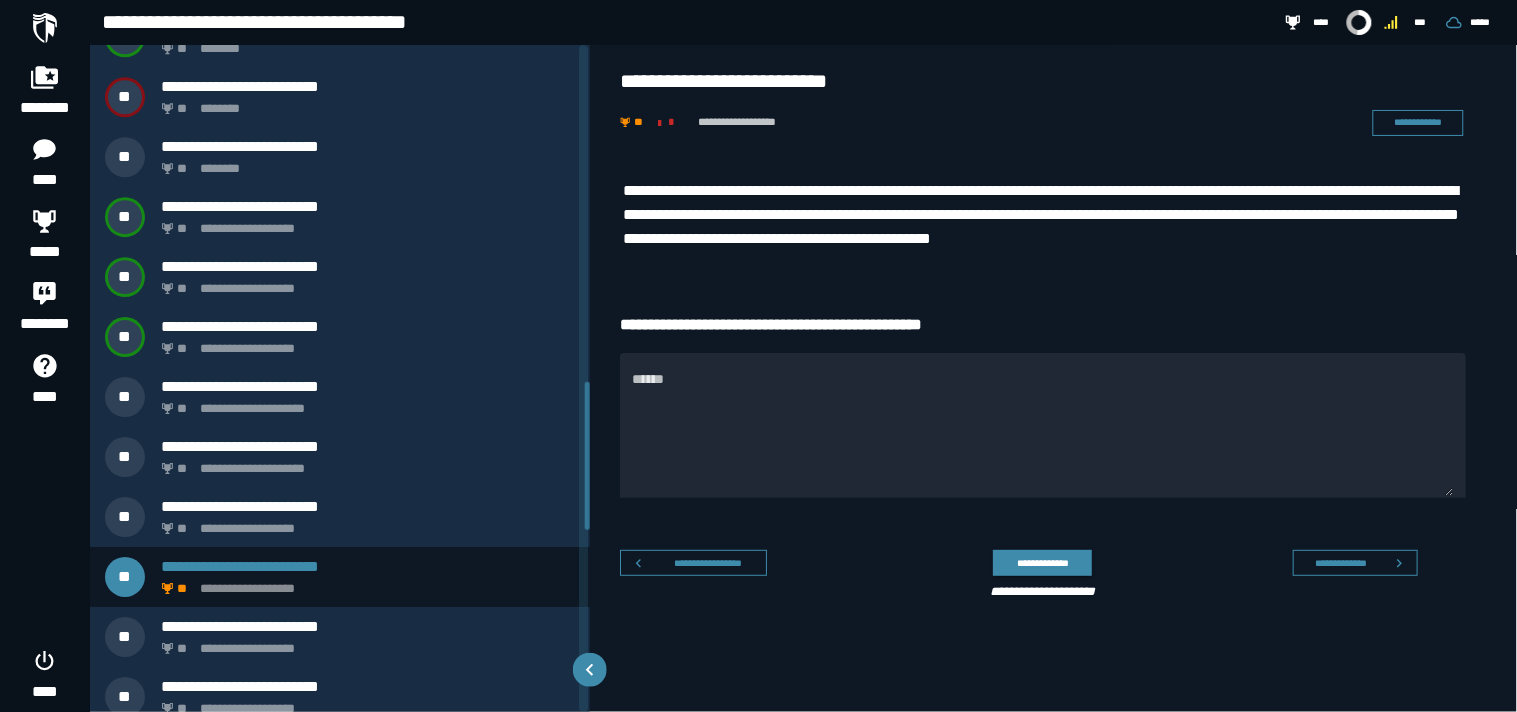 scroll, scrollTop: 1373, scrollLeft: 0, axis: vertical 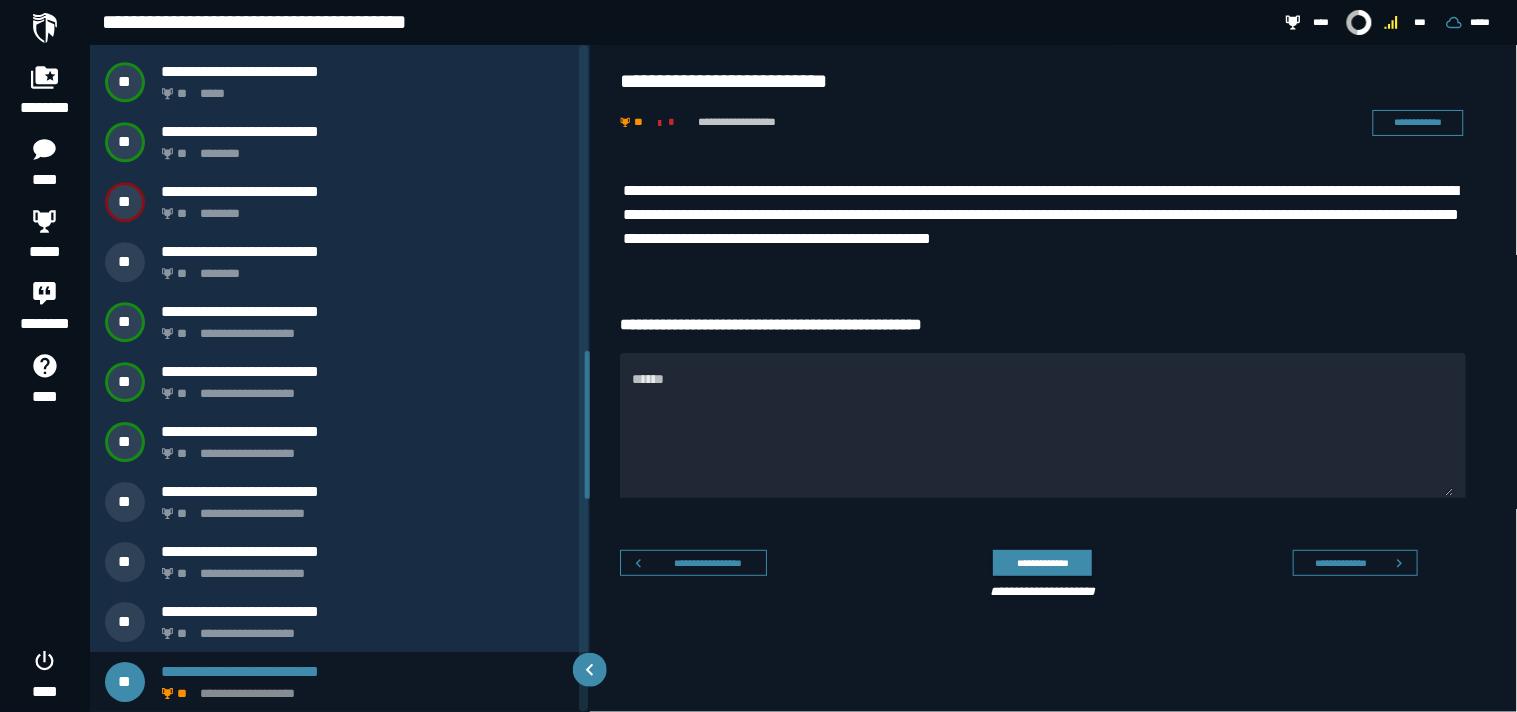 click on "**********" at bounding box center [1055, 392] 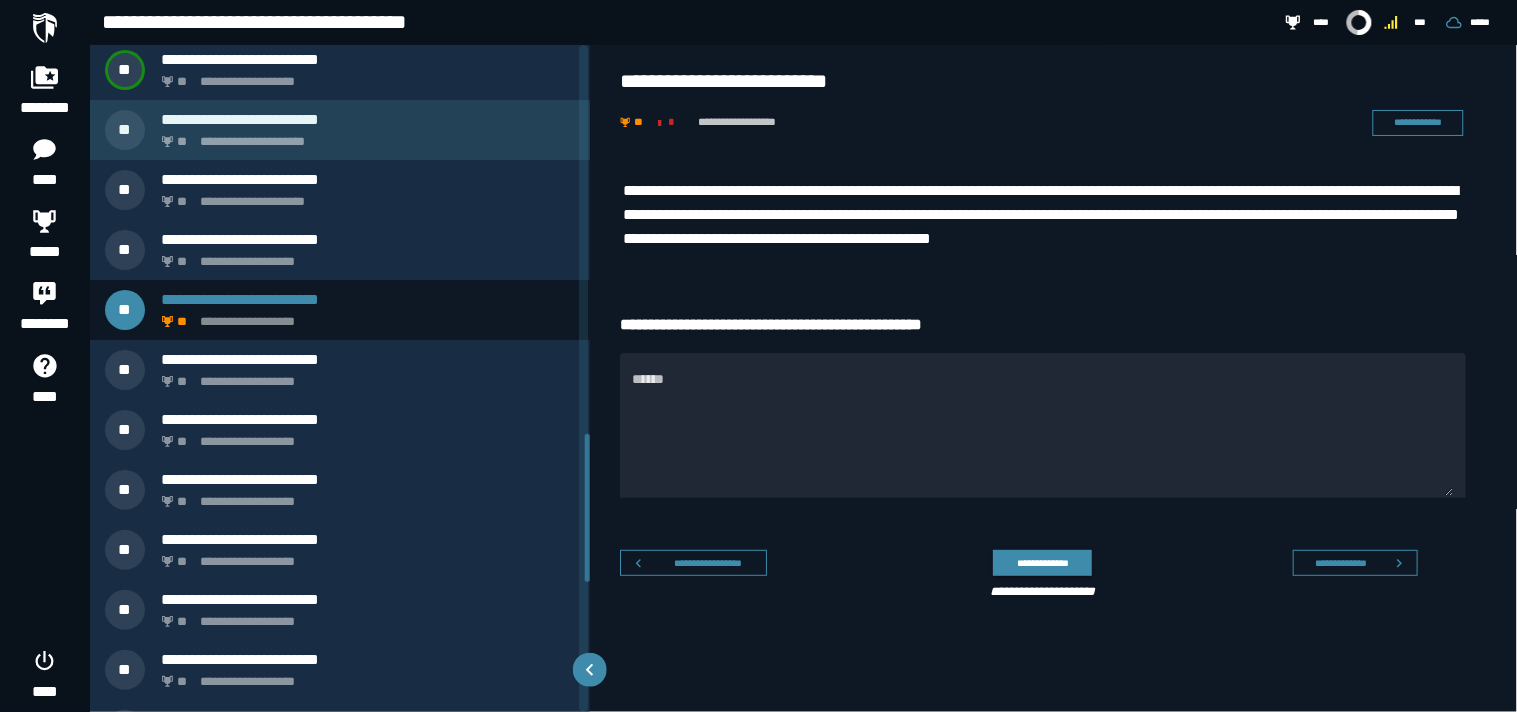 scroll, scrollTop: 1746, scrollLeft: 0, axis: vertical 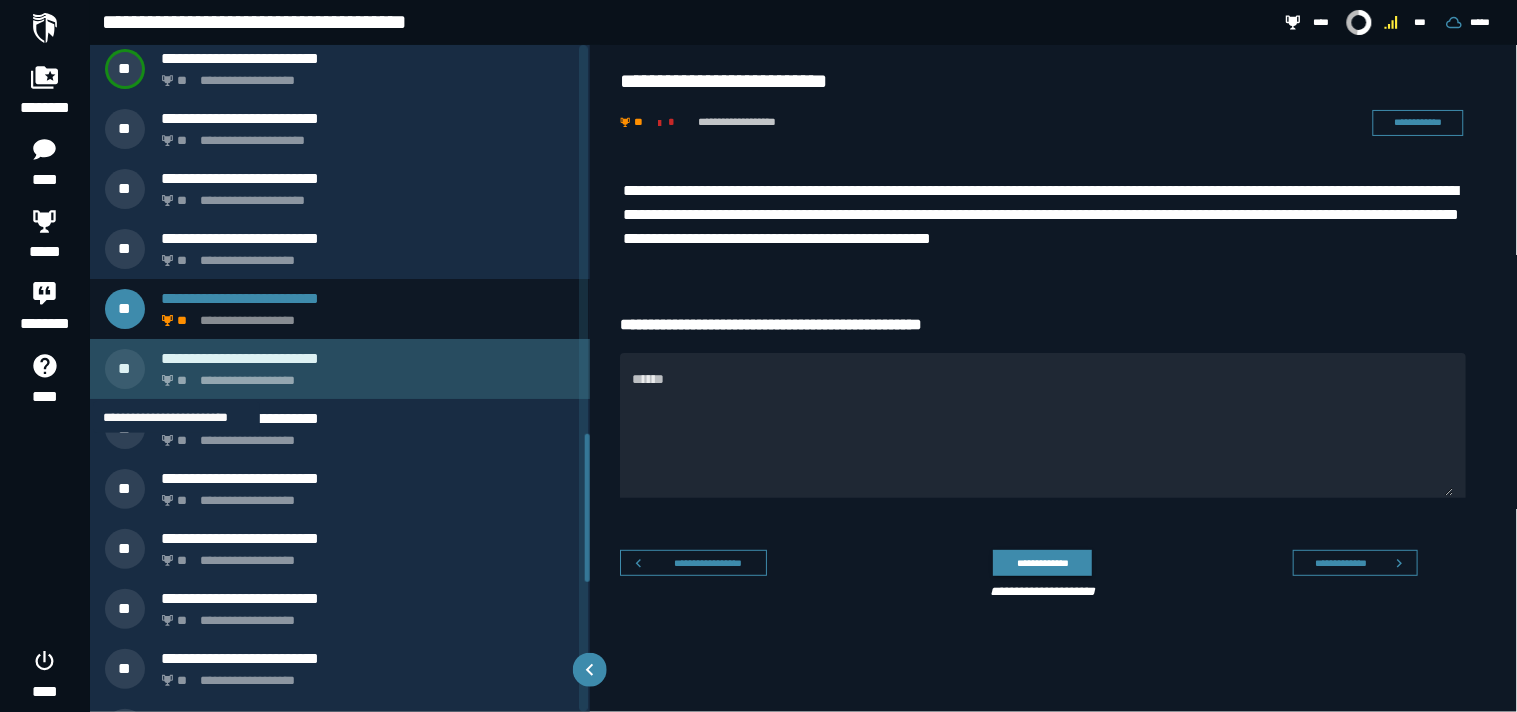 click on "**" at bounding box center [183, 381] 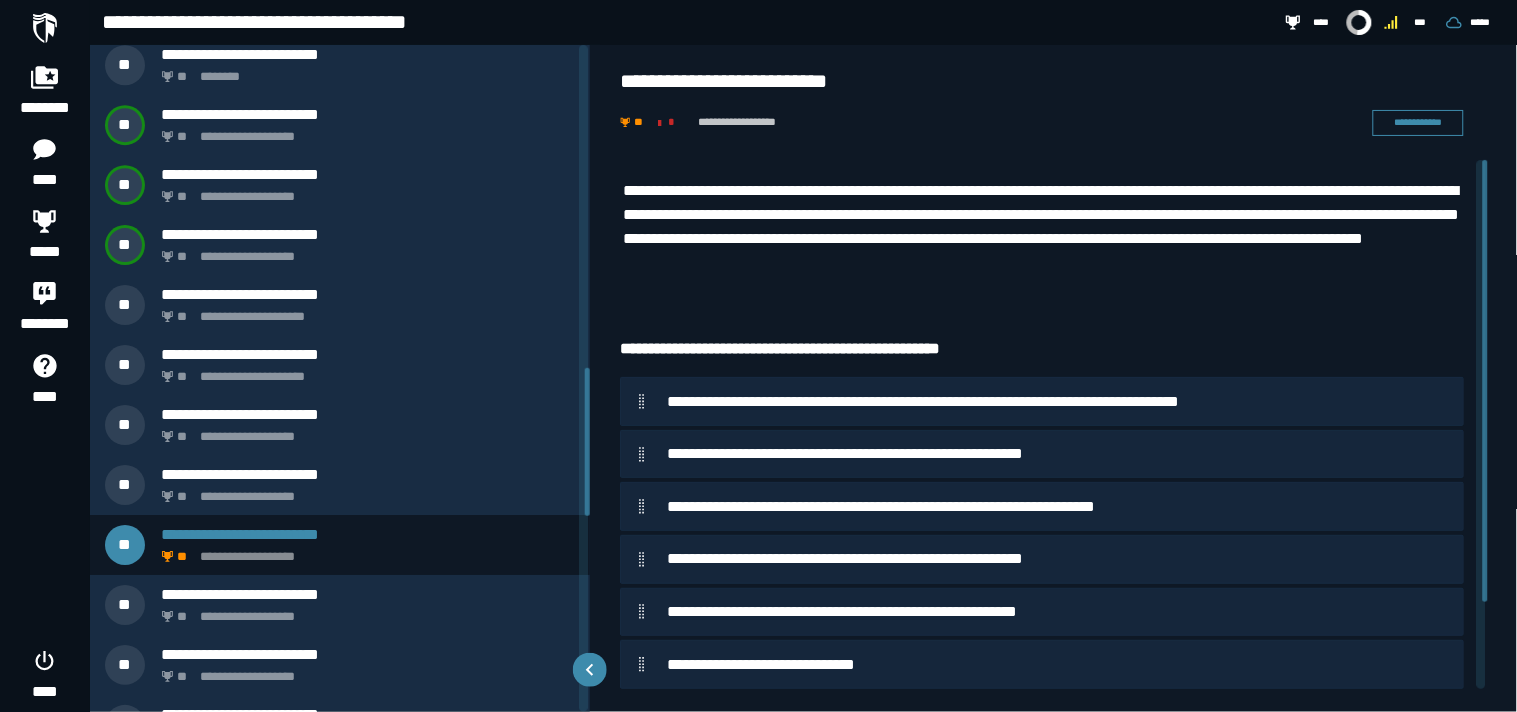 scroll, scrollTop: 1433, scrollLeft: 0, axis: vertical 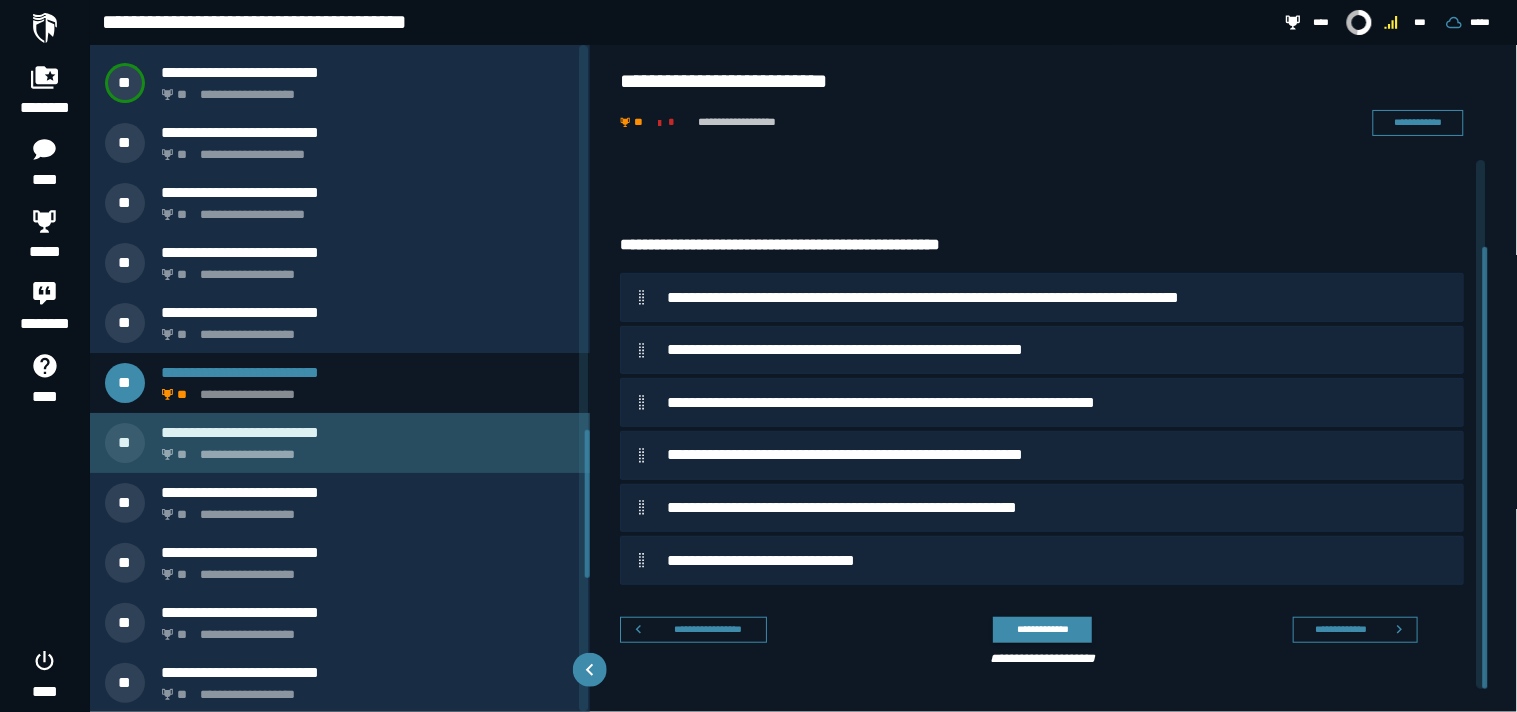 click on "**********" at bounding box center [368, 432] 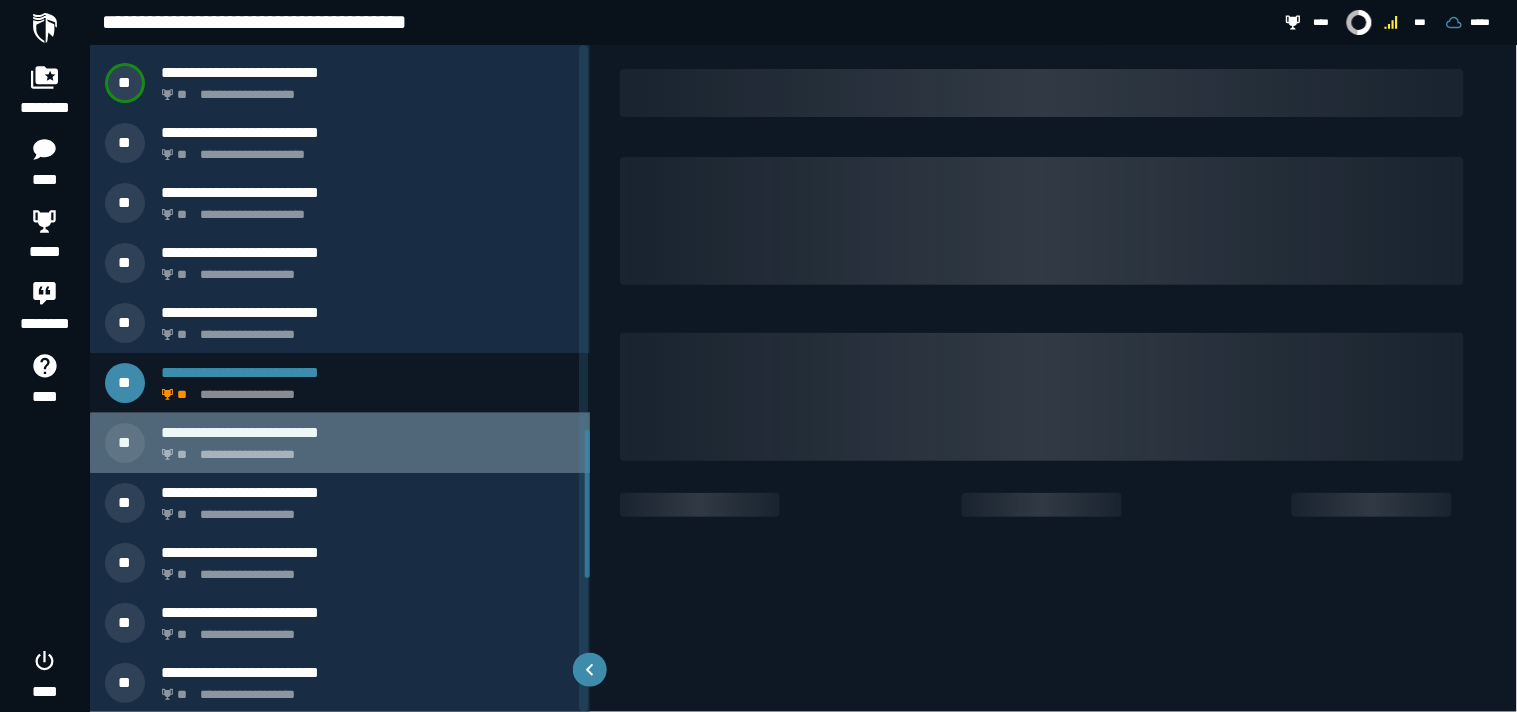 scroll, scrollTop: 0, scrollLeft: 0, axis: both 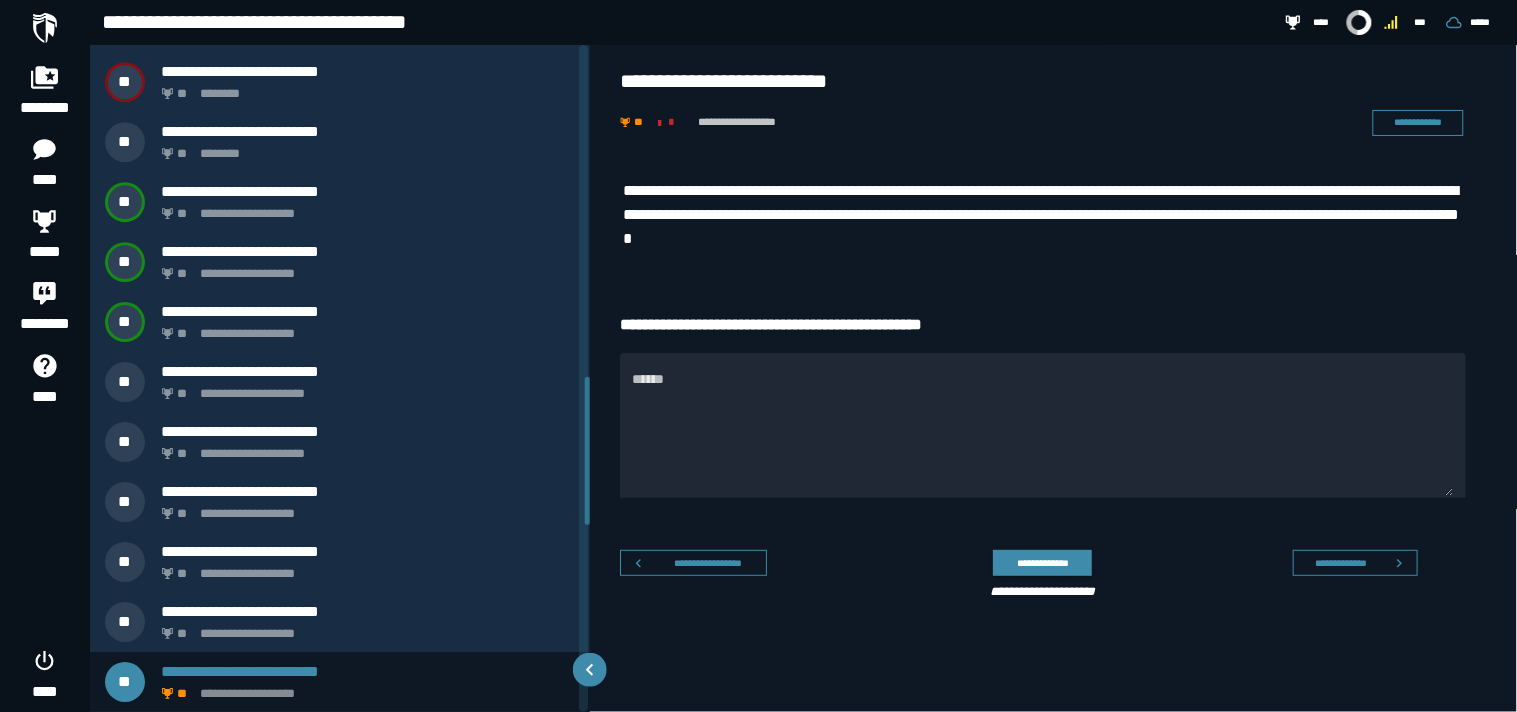 click on "**********" at bounding box center (1043, 215) 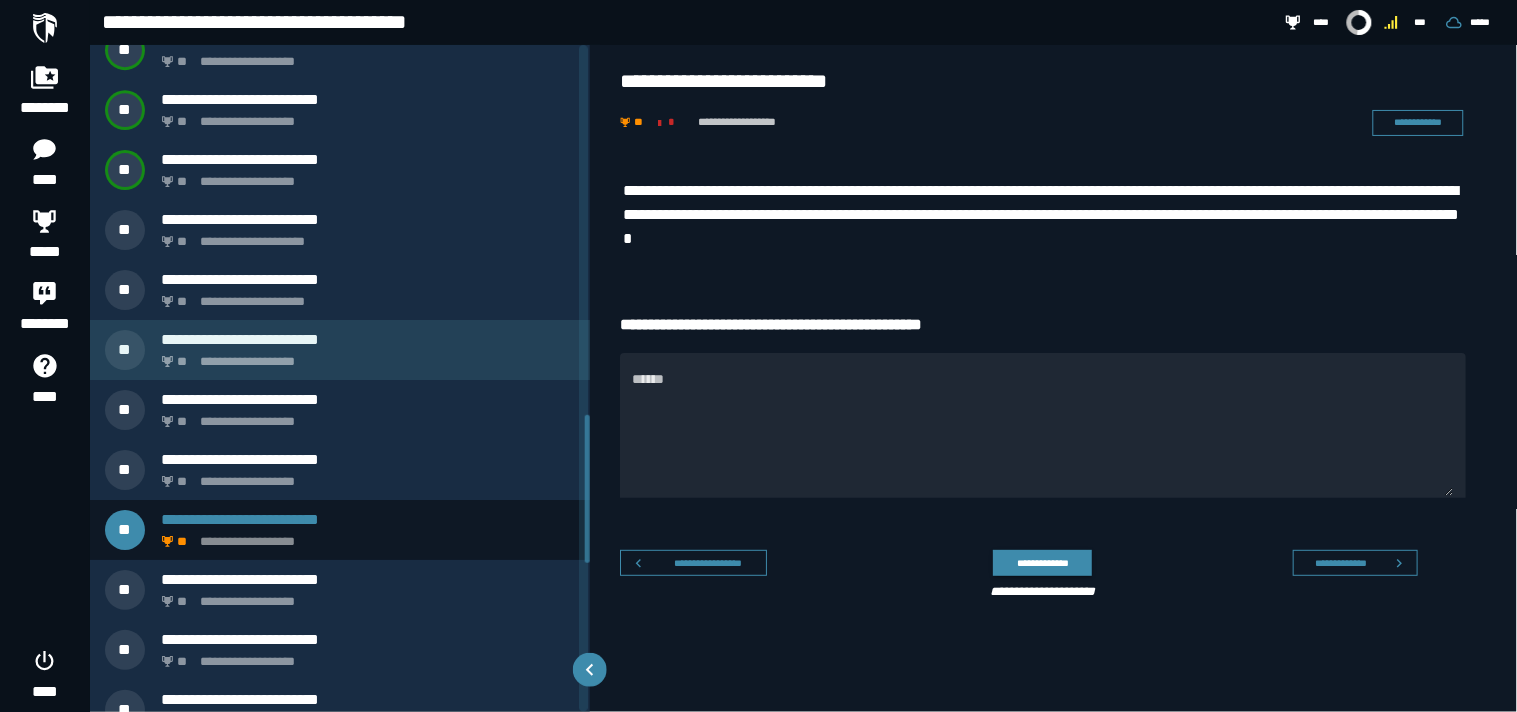 scroll, scrollTop: 1663, scrollLeft: 0, axis: vertical 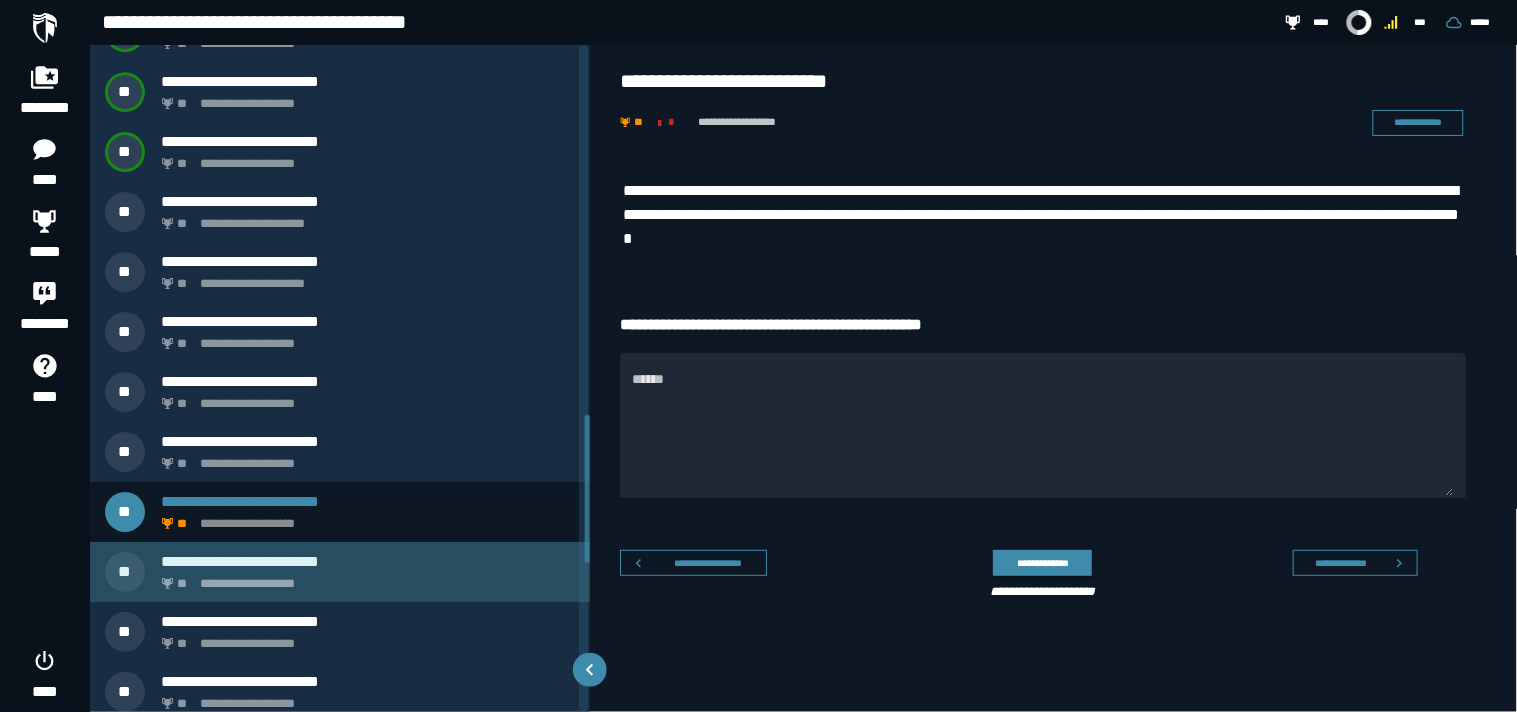 click on "**********" at bounding box center [364, 578] 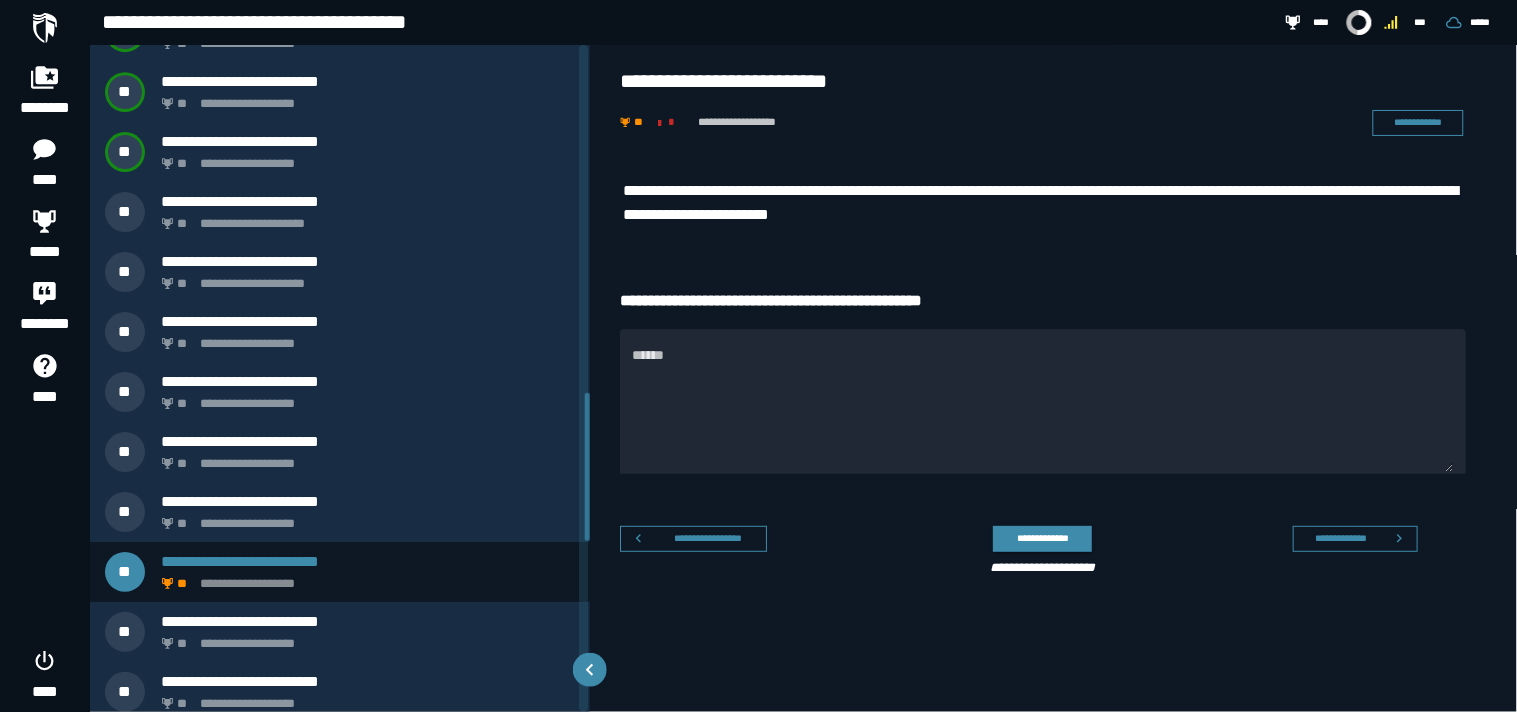 scroll, scrollTop: 1553, scrollLeft: 0, axis: vertical 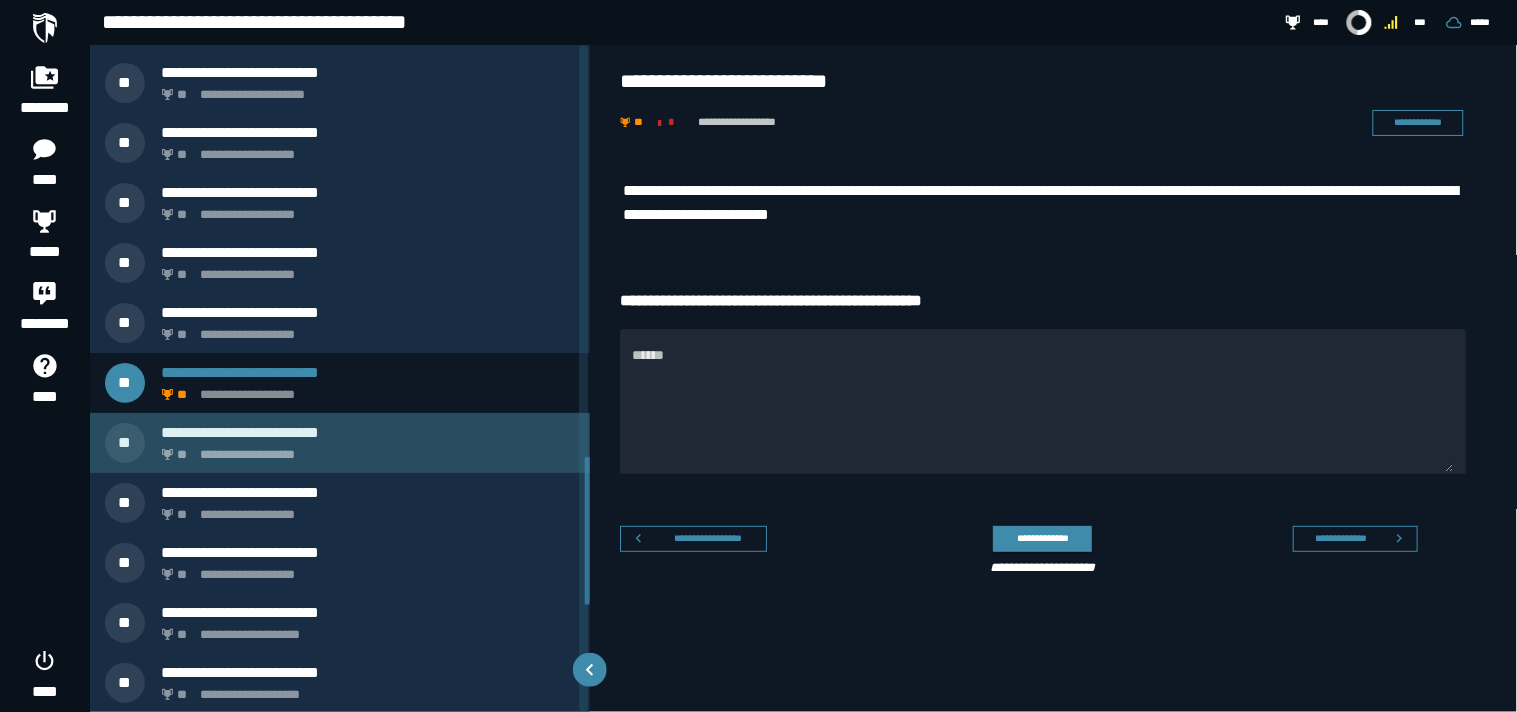 click on "**********" at bounding box center [364, 449] 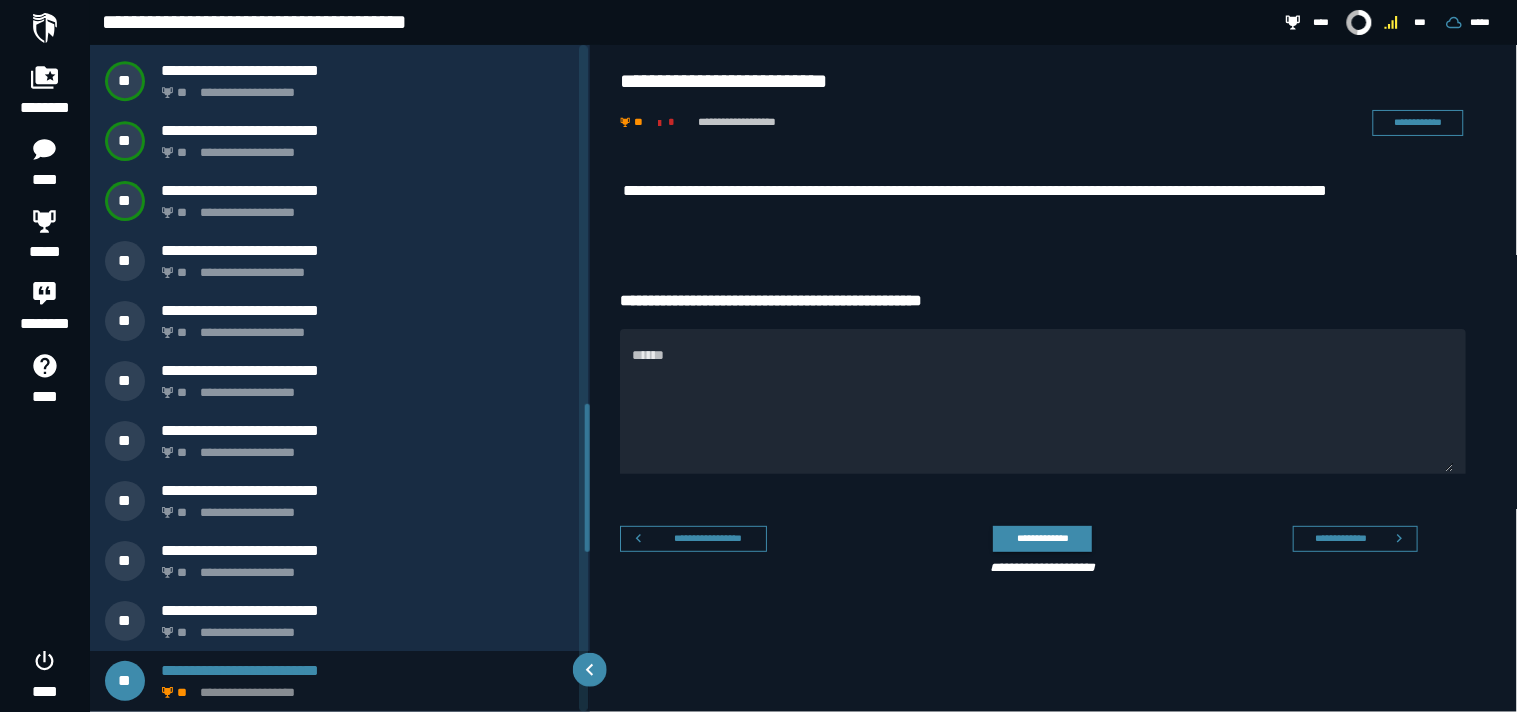 scroll, scrollTop: 1613, scrollLeft: 0, axis: vertical 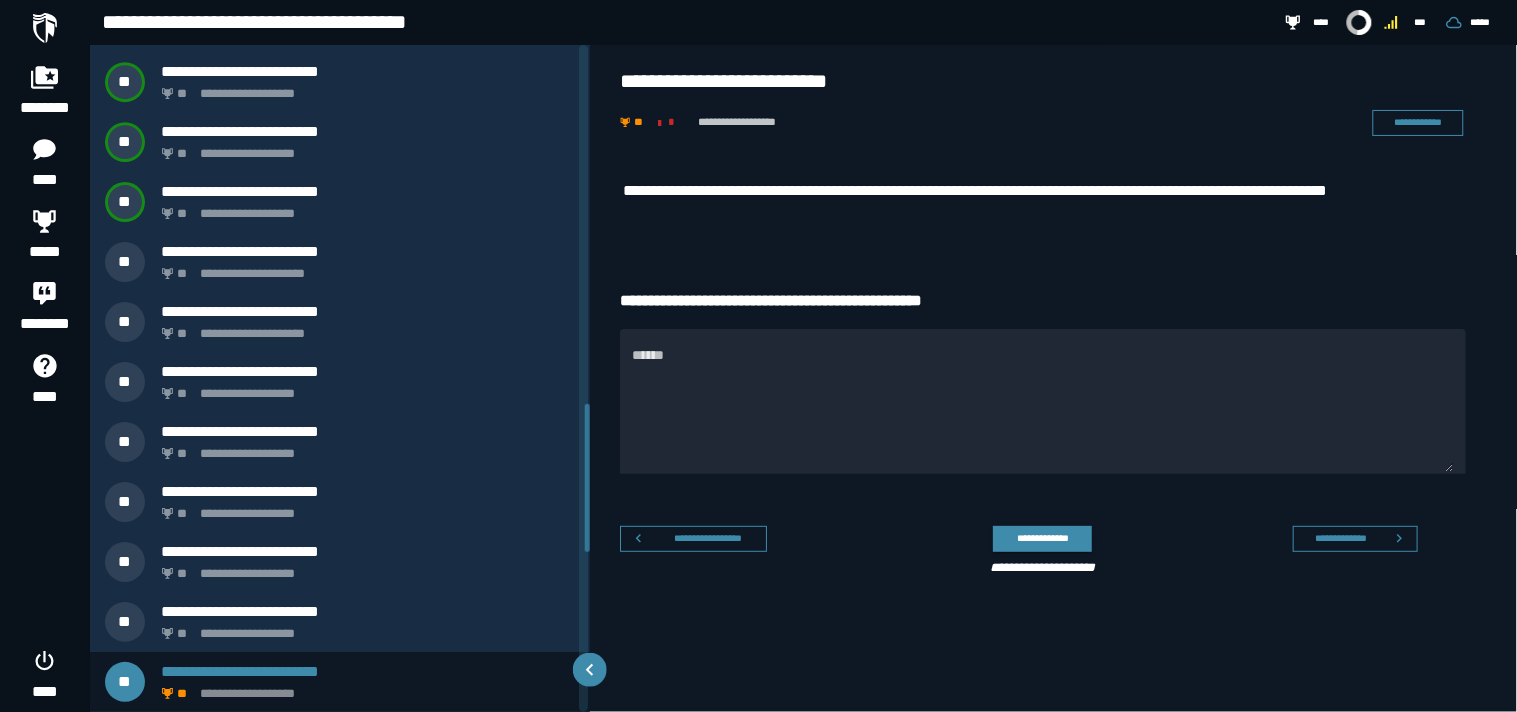 click on "**********" at bounding box center (1043, 203) 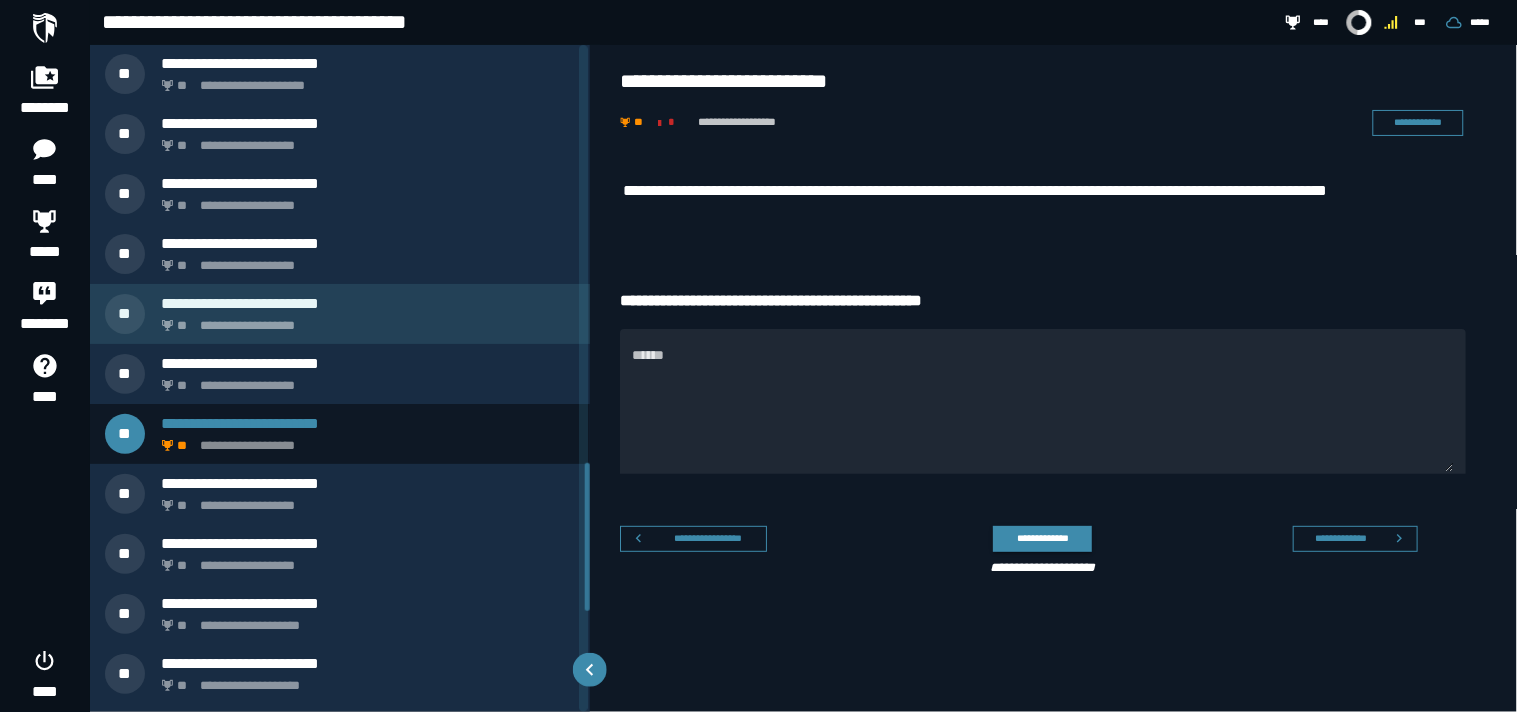 scroll, scrollTop: 1877, scrollLeft: 0, axis: vertical 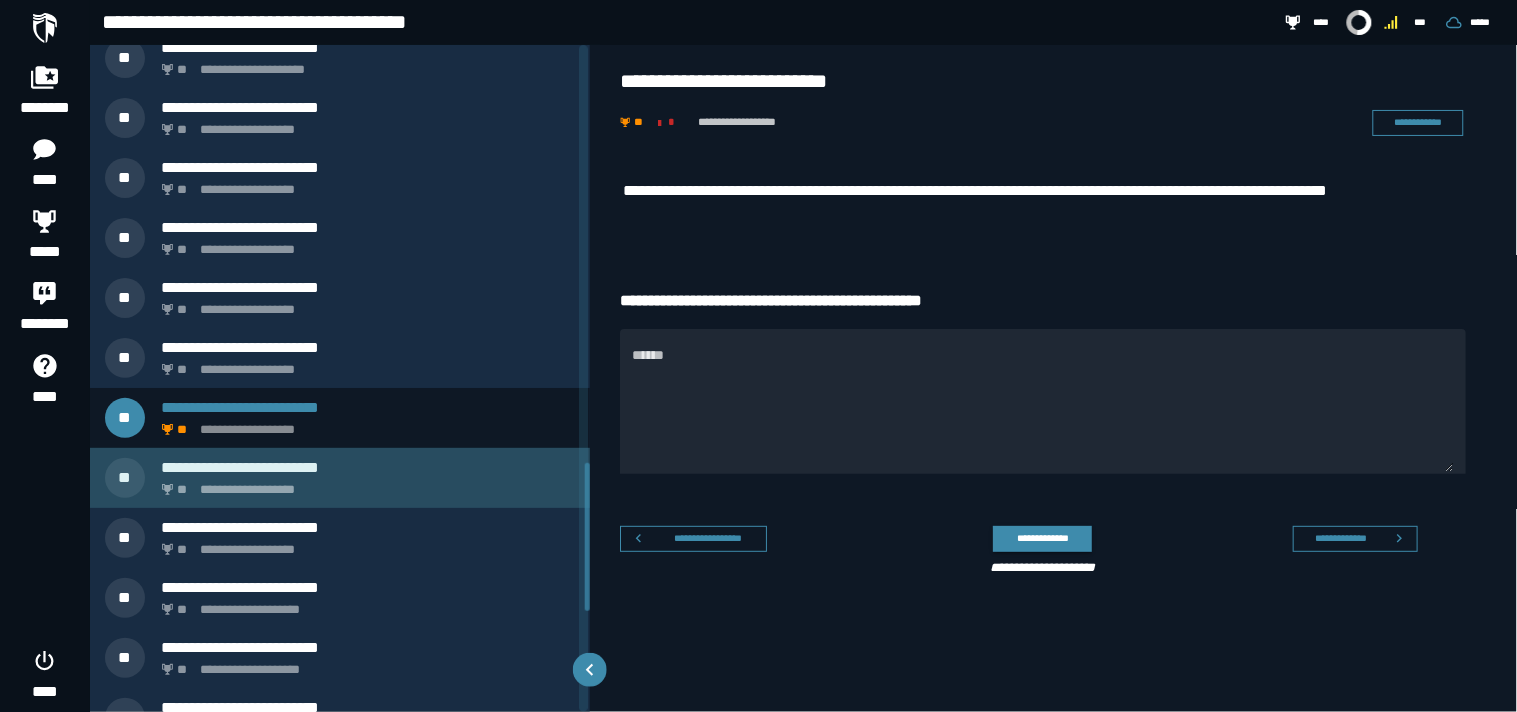 click on "**********" at bounding box center [364, 484] 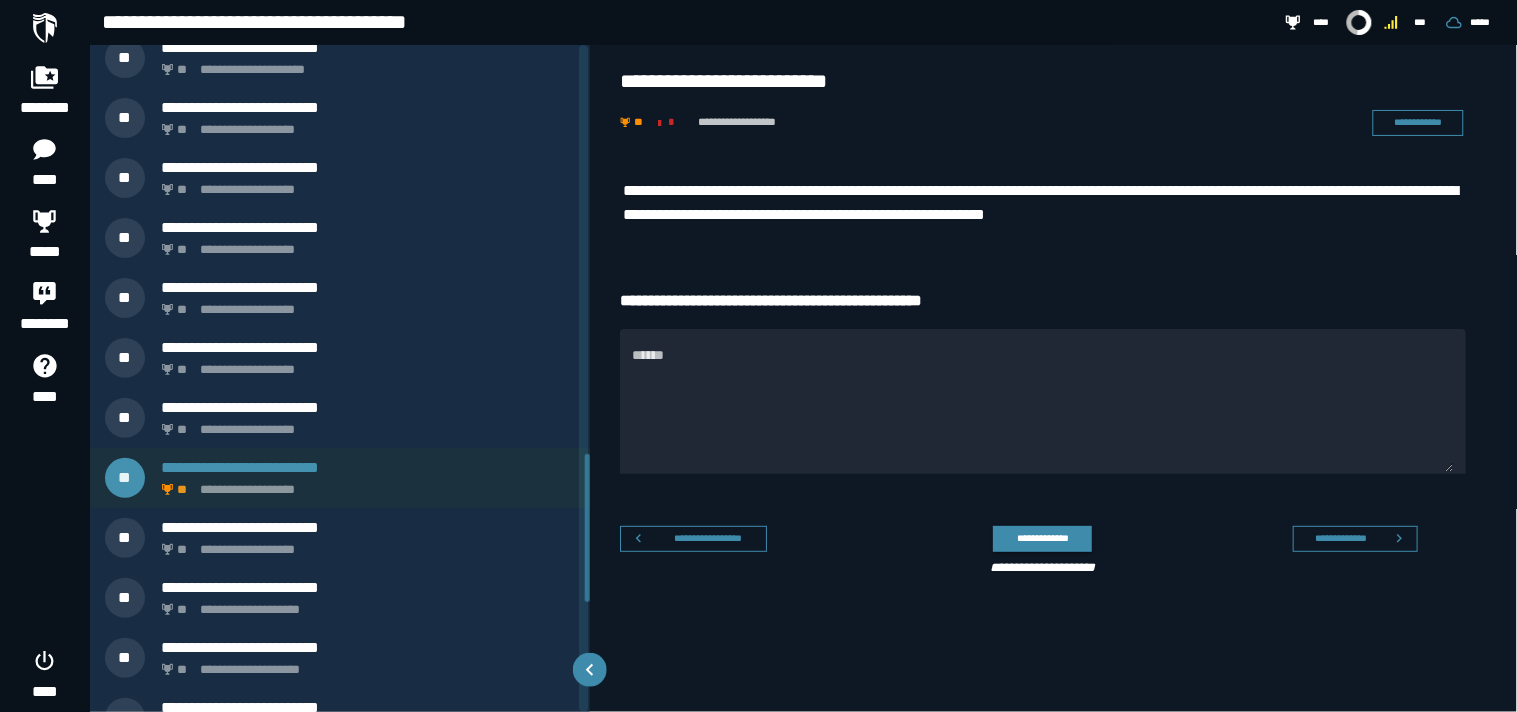 scroll, scrollTop: 1673, scrollLeft: 0, axis: vertical 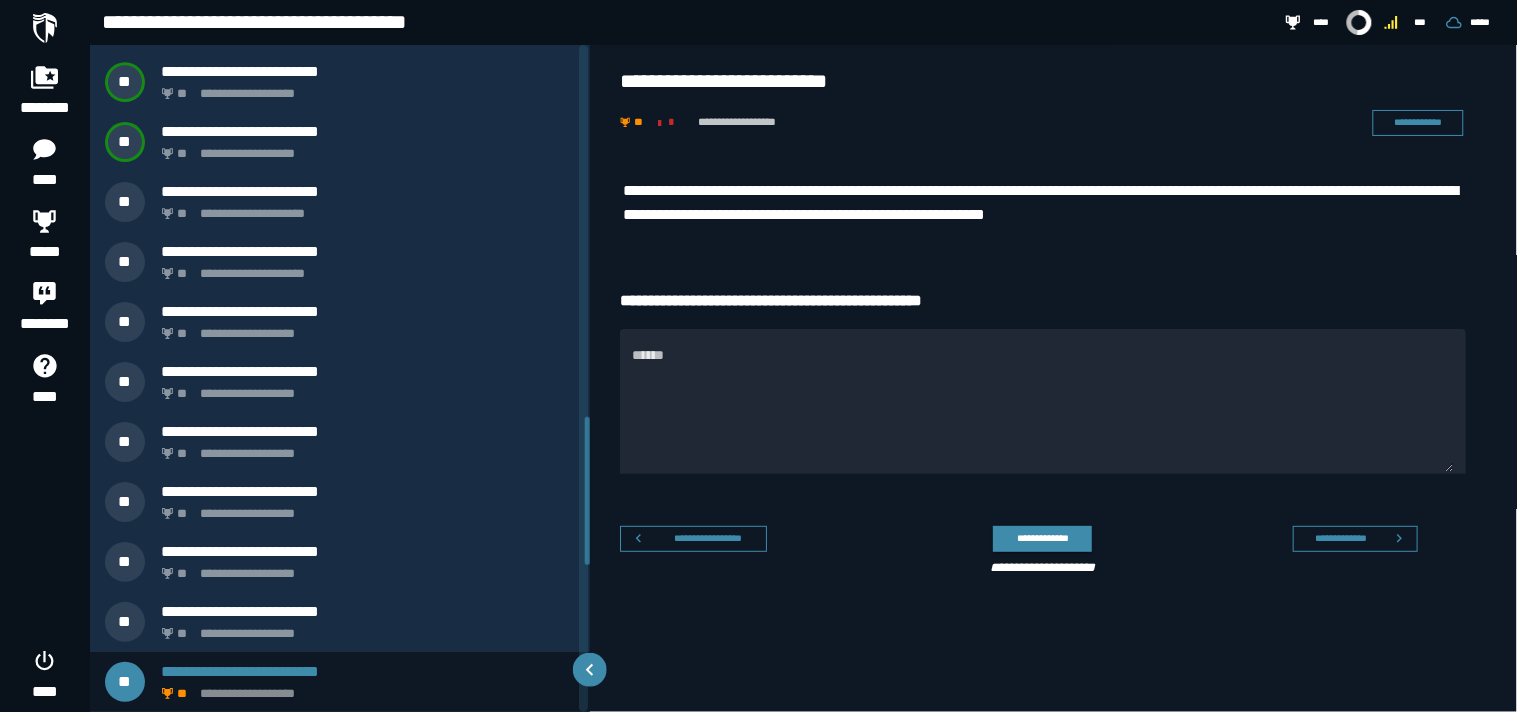 click on "**********" at bounding box center (1055, 424) 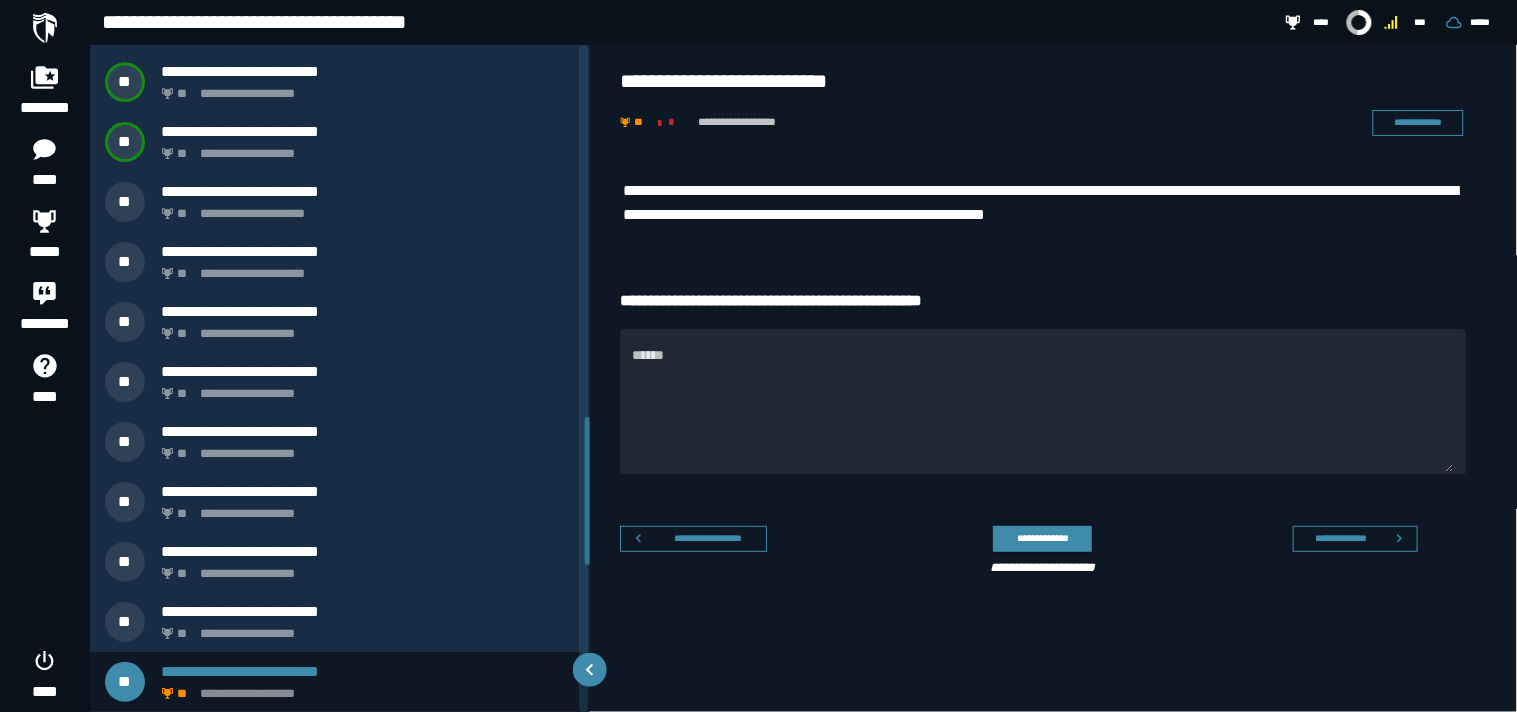 click on "**********" at bounding box center (1054, 378) 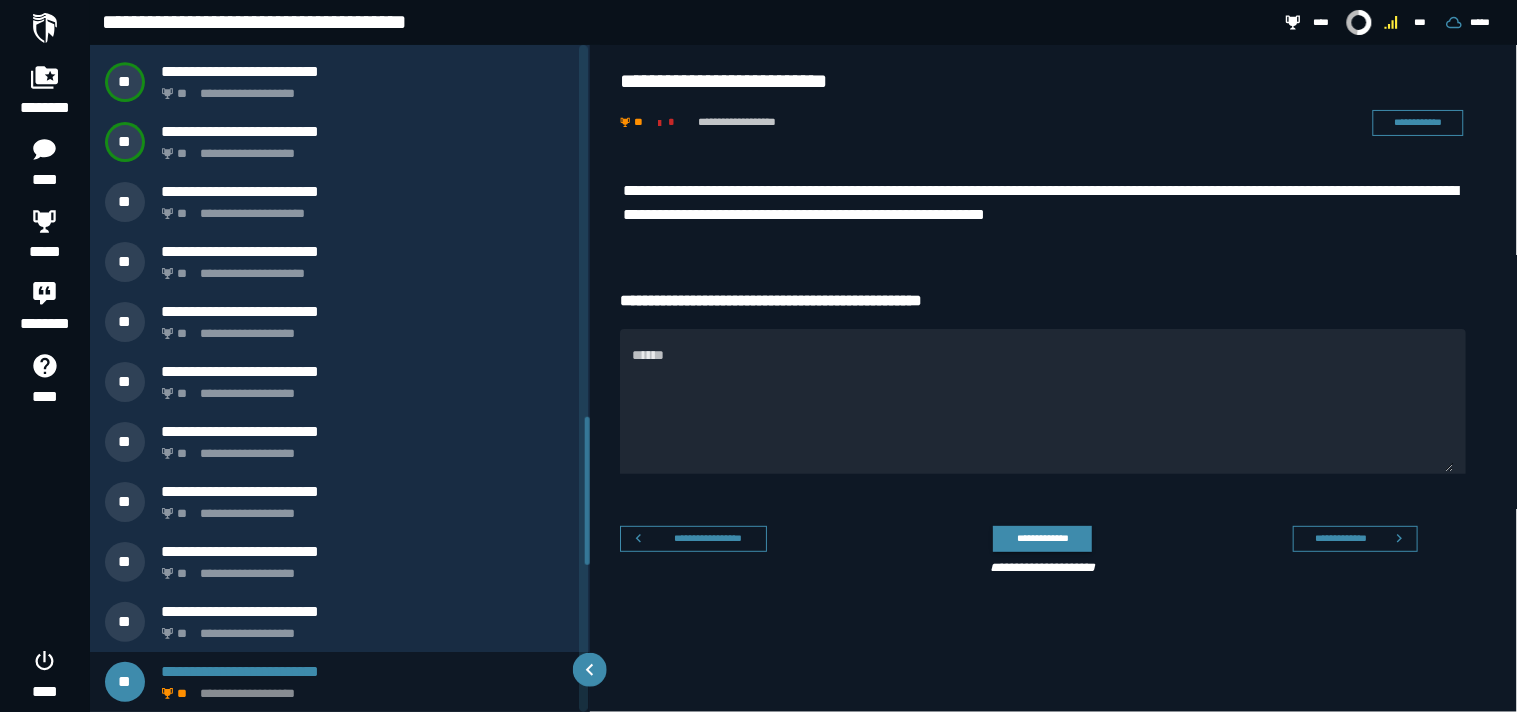 click on "**********" at bounding box center (1043, 208) 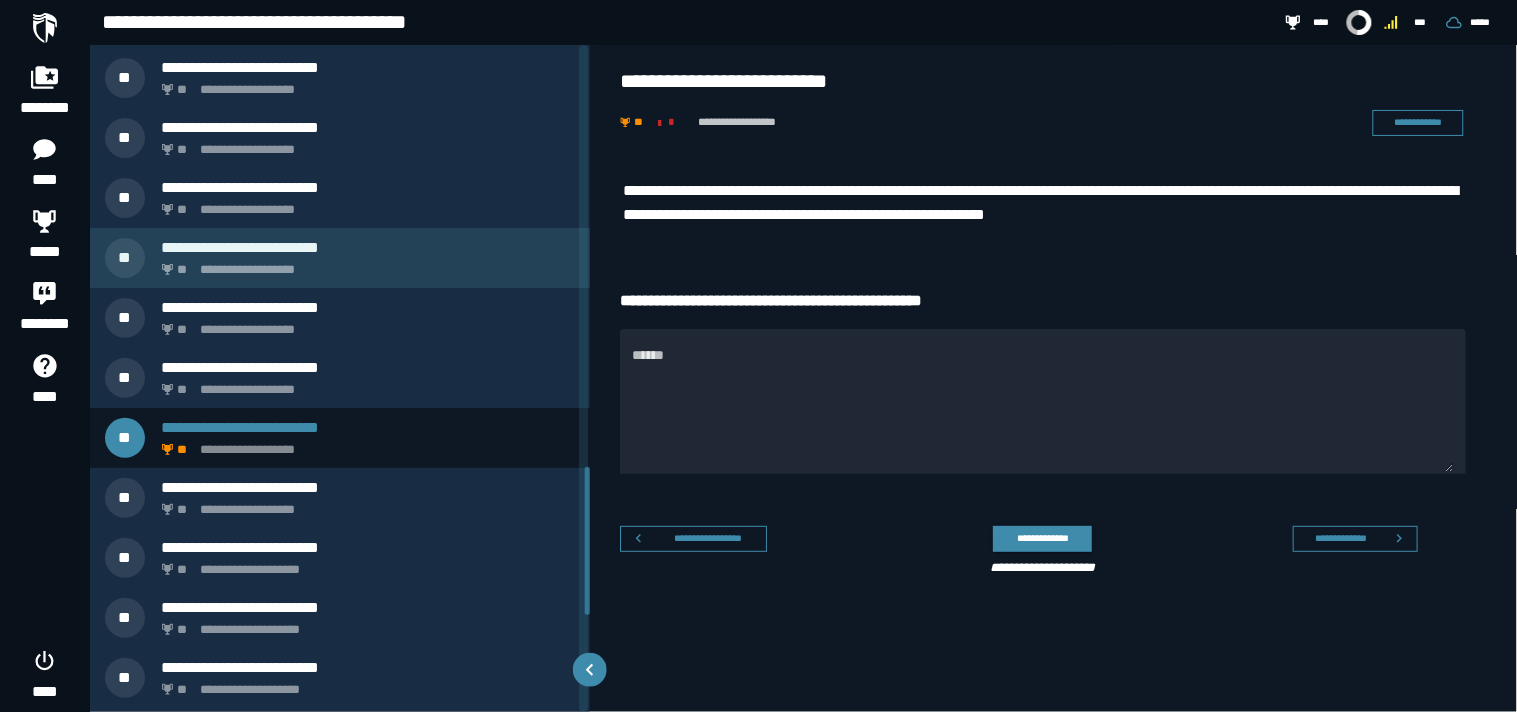 scroll, scrollTop: 1931, scrollLeft: 0, axis: vertical 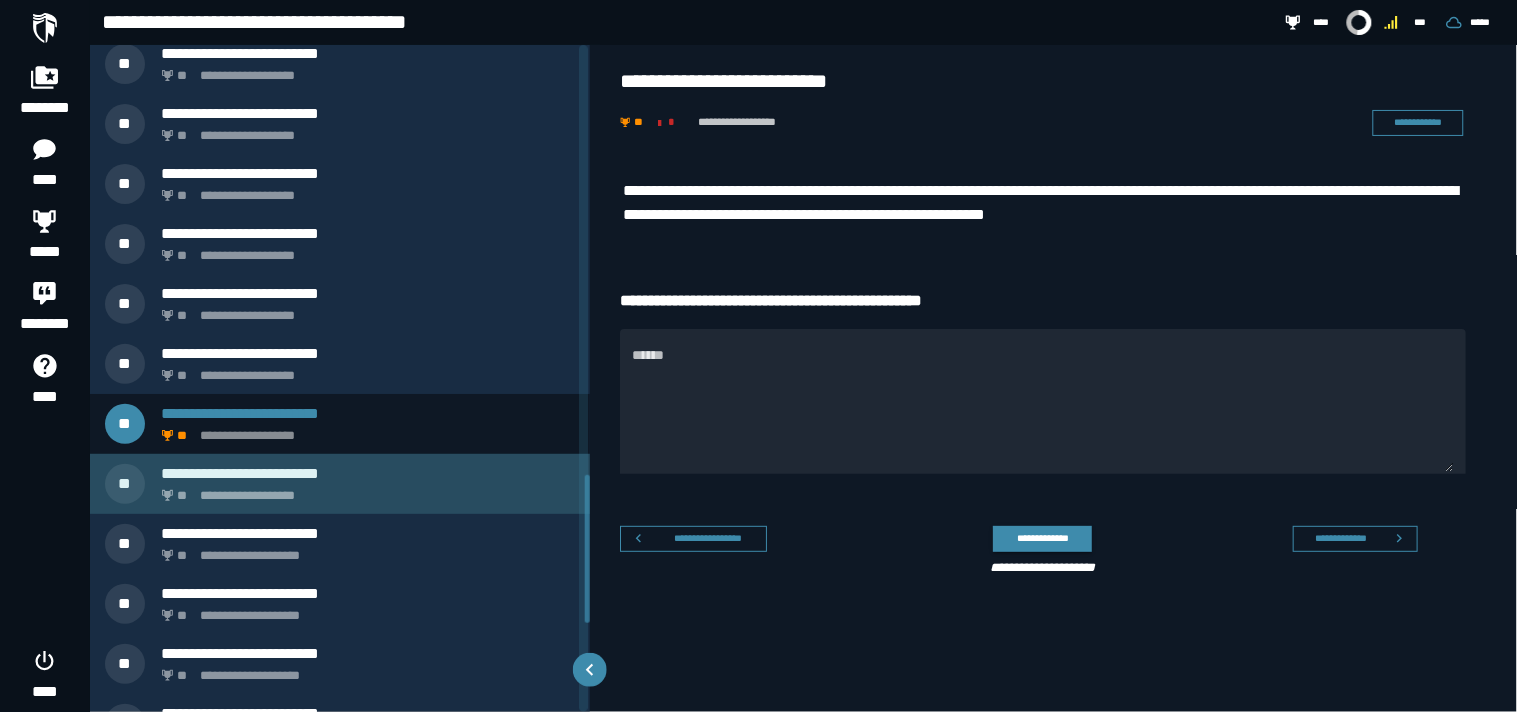 click on "**********" at bounding box center [368, 473] 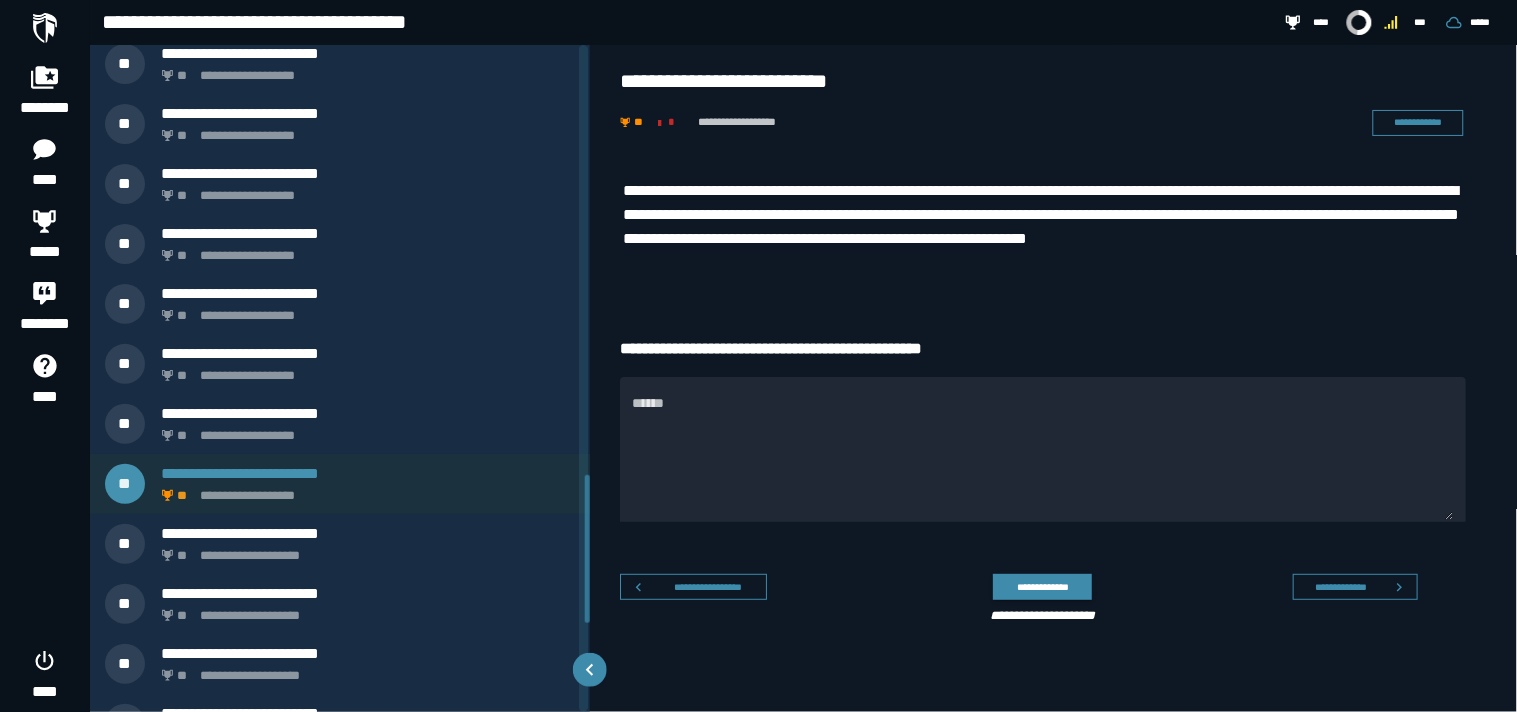 scroll, scrollTop: 1733, scrollLeft: 0, axis: vertical 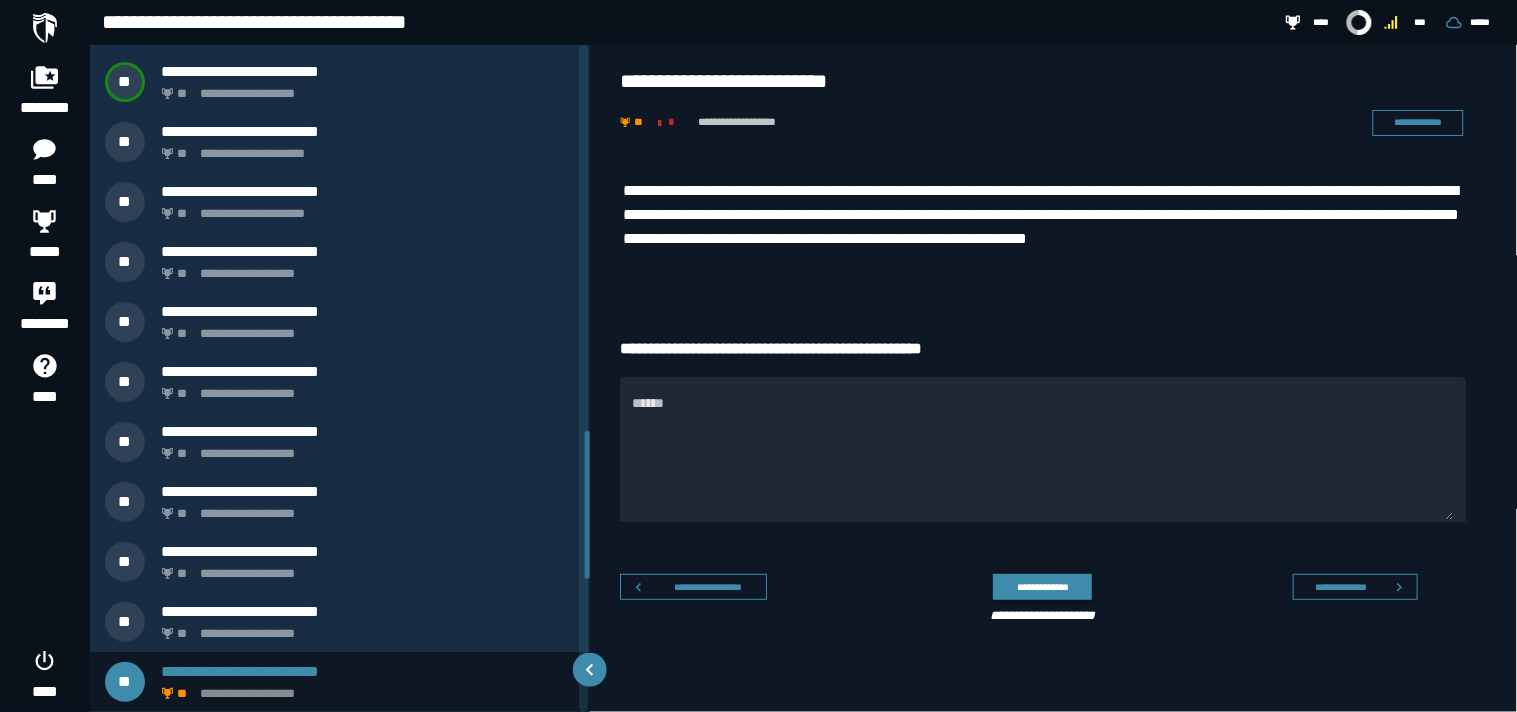 click on "**********" at bounding box center (1043, 227) 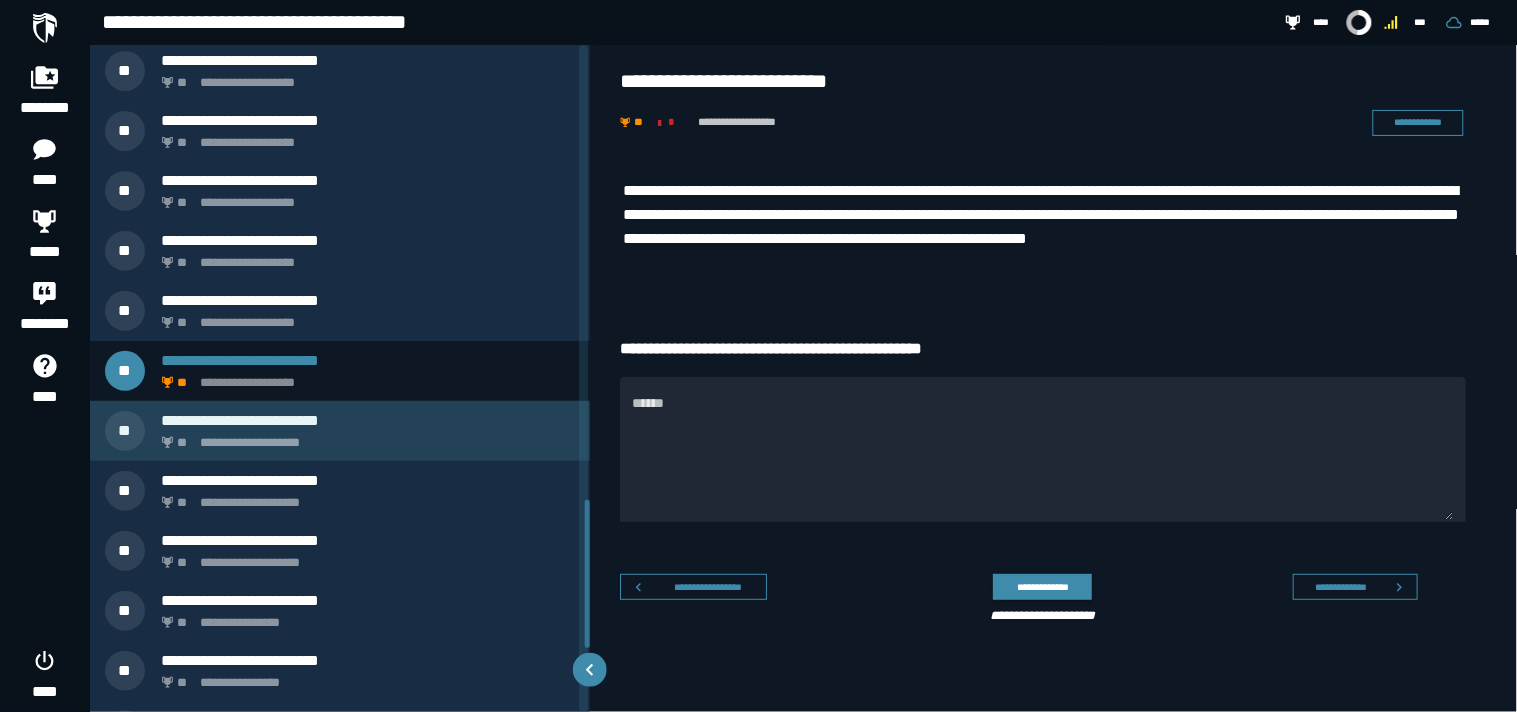 scroll, scrollTop: 2045, scrollLeft: 0, axis: vertical 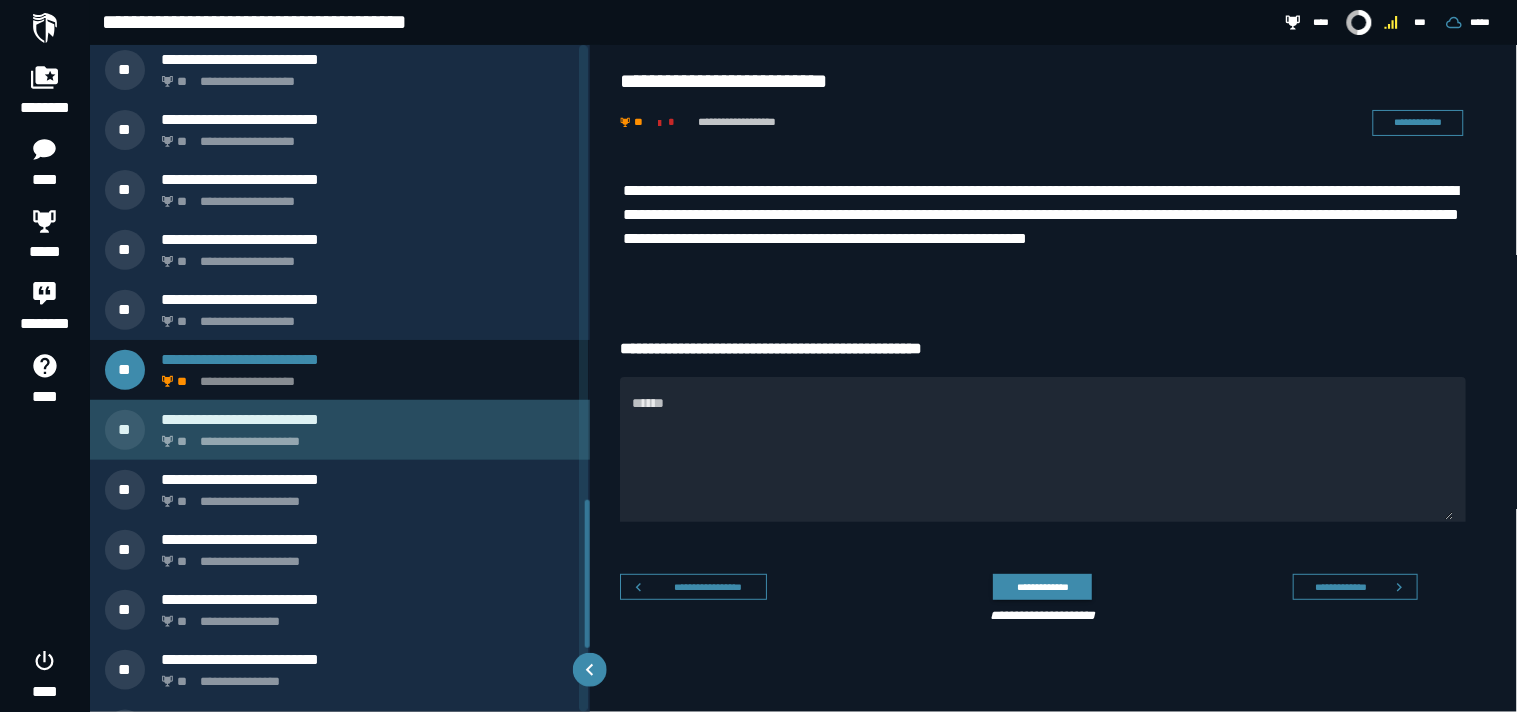 click on "**********" at bounding box center (364, 436) 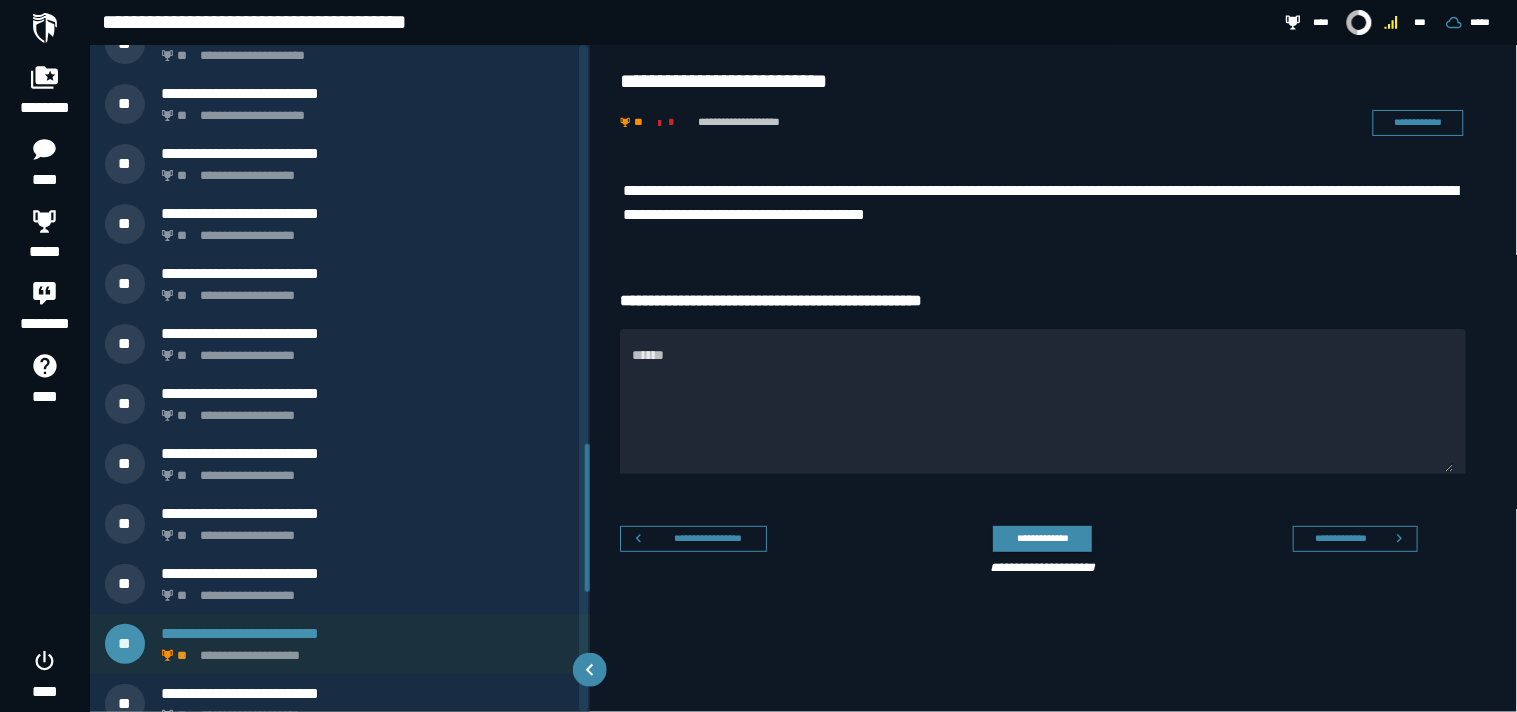scroll, scrollTop: 1793, scrollLeft: 0, axis: vertical 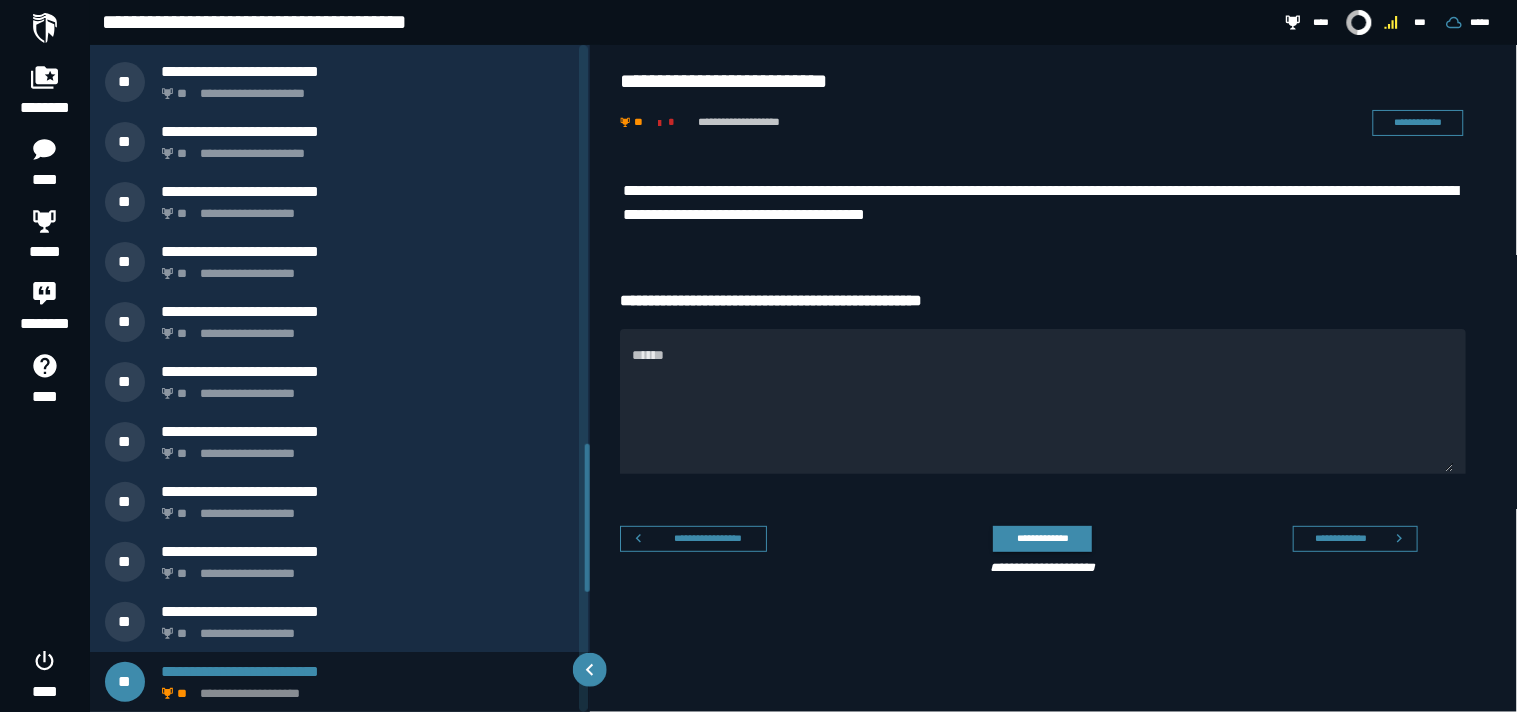 click on "**********" at bounding box center (1055, 380) 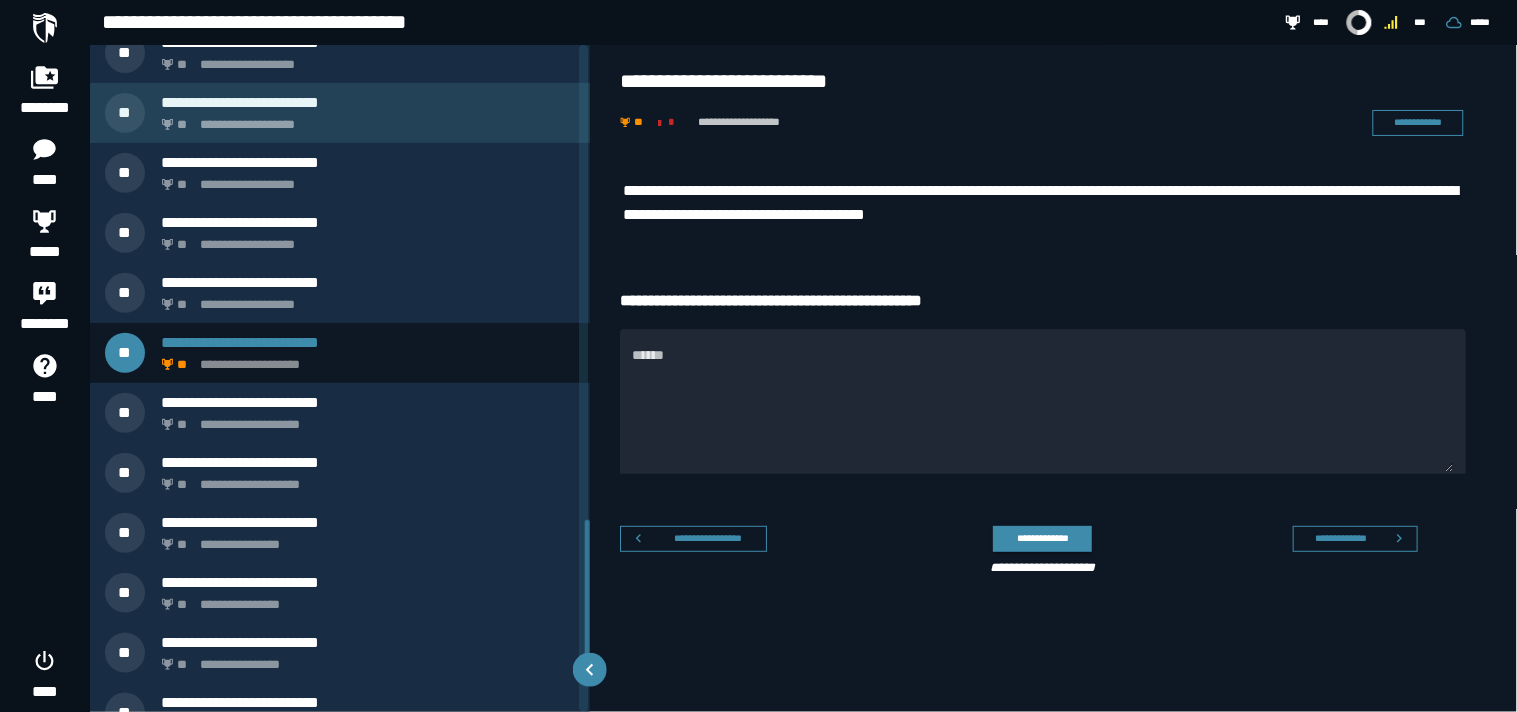 scroll, scrollTop: 2133, scrollLeft: 0, axis: vertical 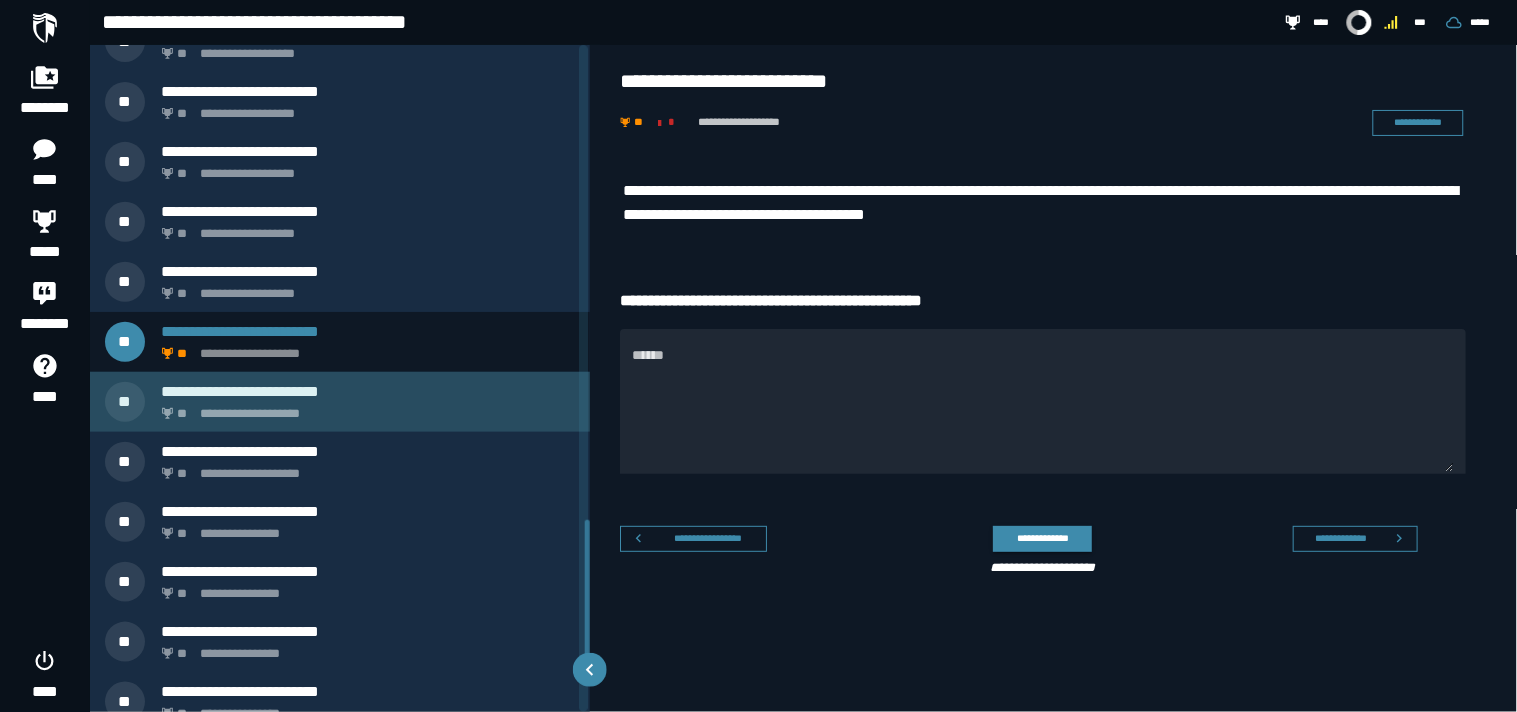 click on "**********" at bounding box center (364, 408) 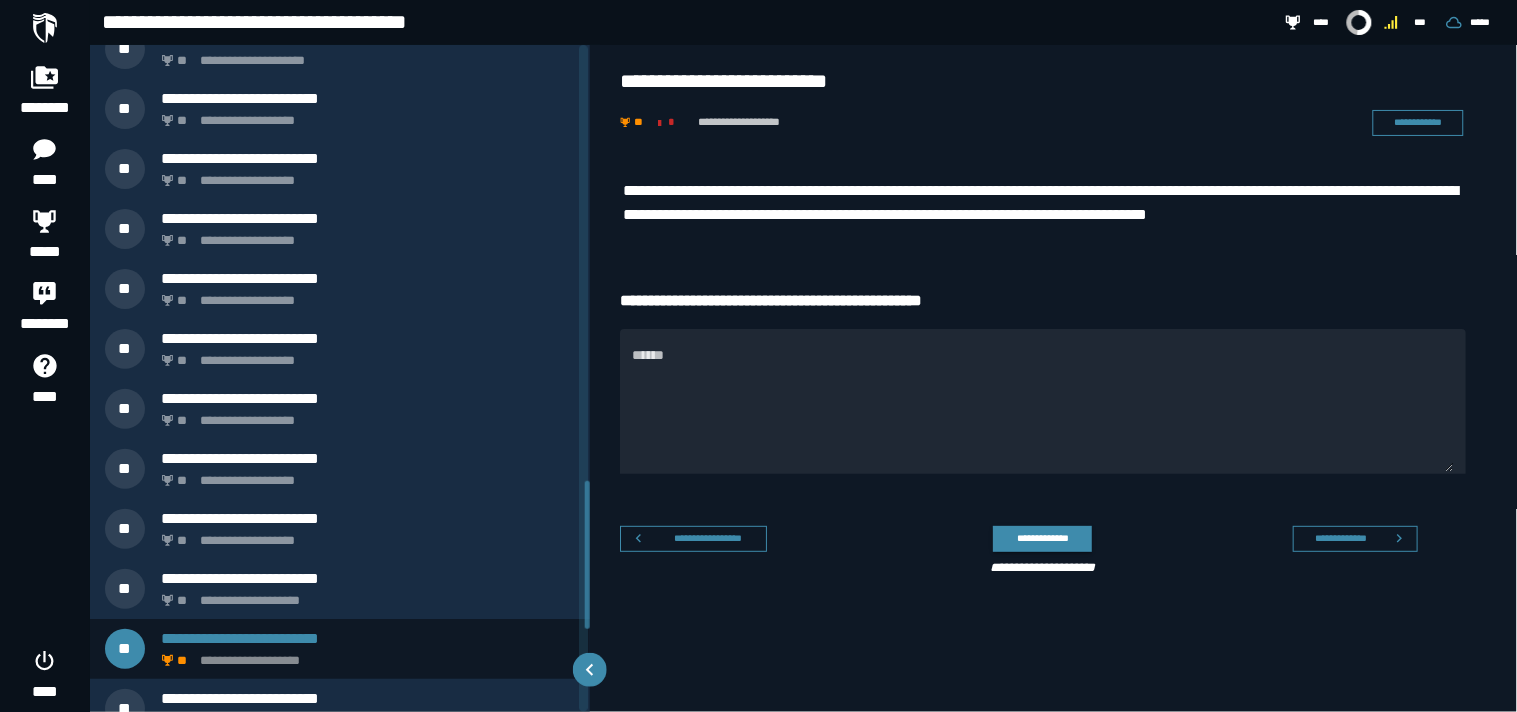 scroll, scrollTop: 1853, scrollLeft: 0, axis: vertical 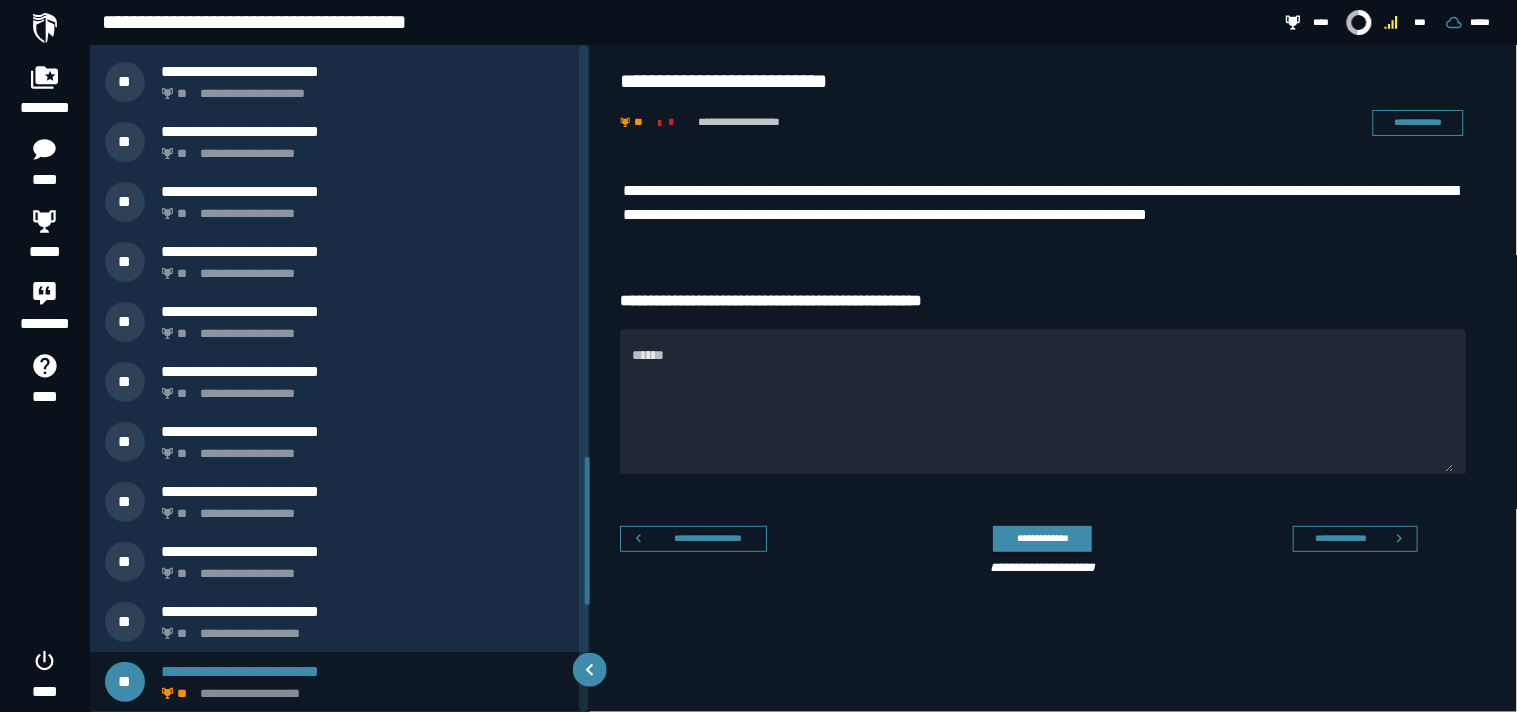 click on "**********" at bounding box center [1055, 424] 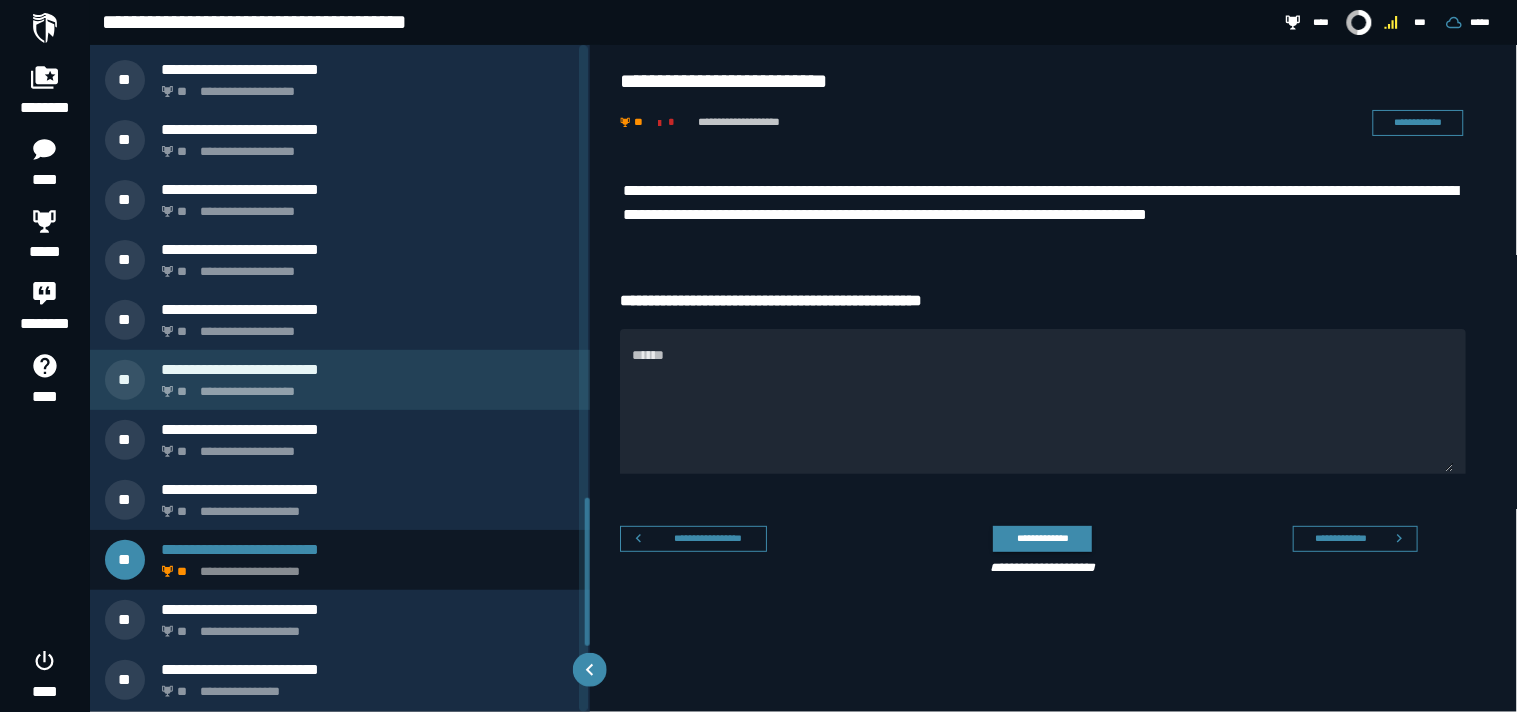 scroll, scrollTop: 2050, scrollLeft: 0, axis: vertical 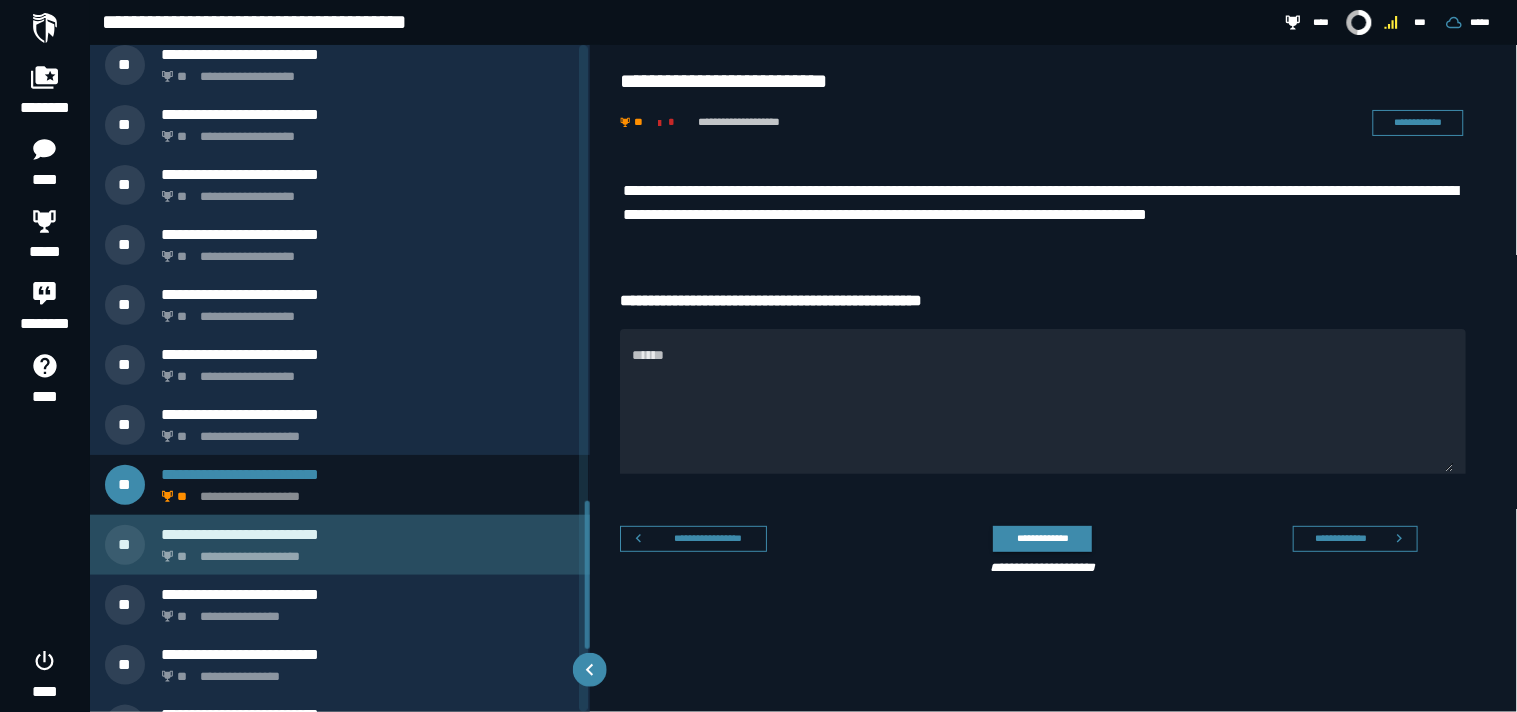 click on "**********" 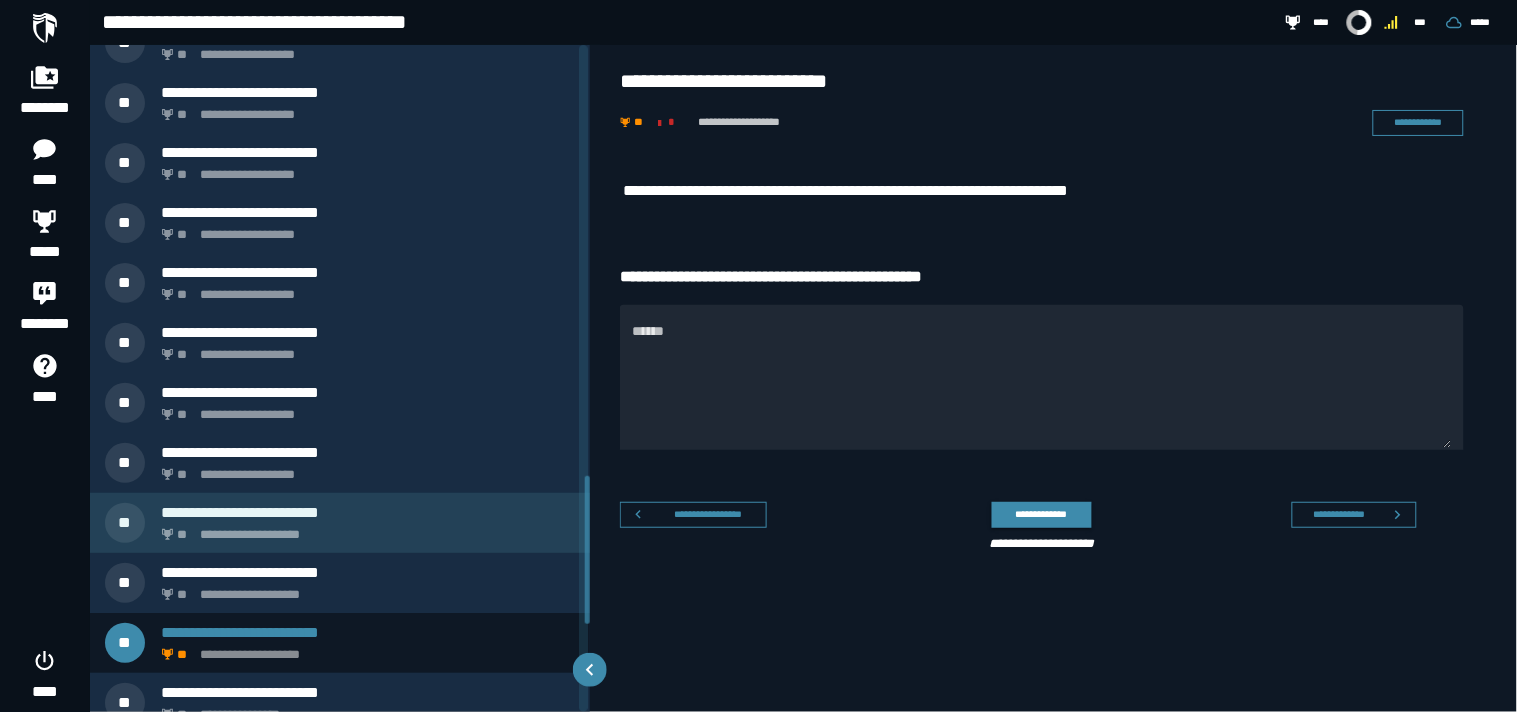 scroll, scrollTop: 1913, scrollLeft: 0, axis: vertical 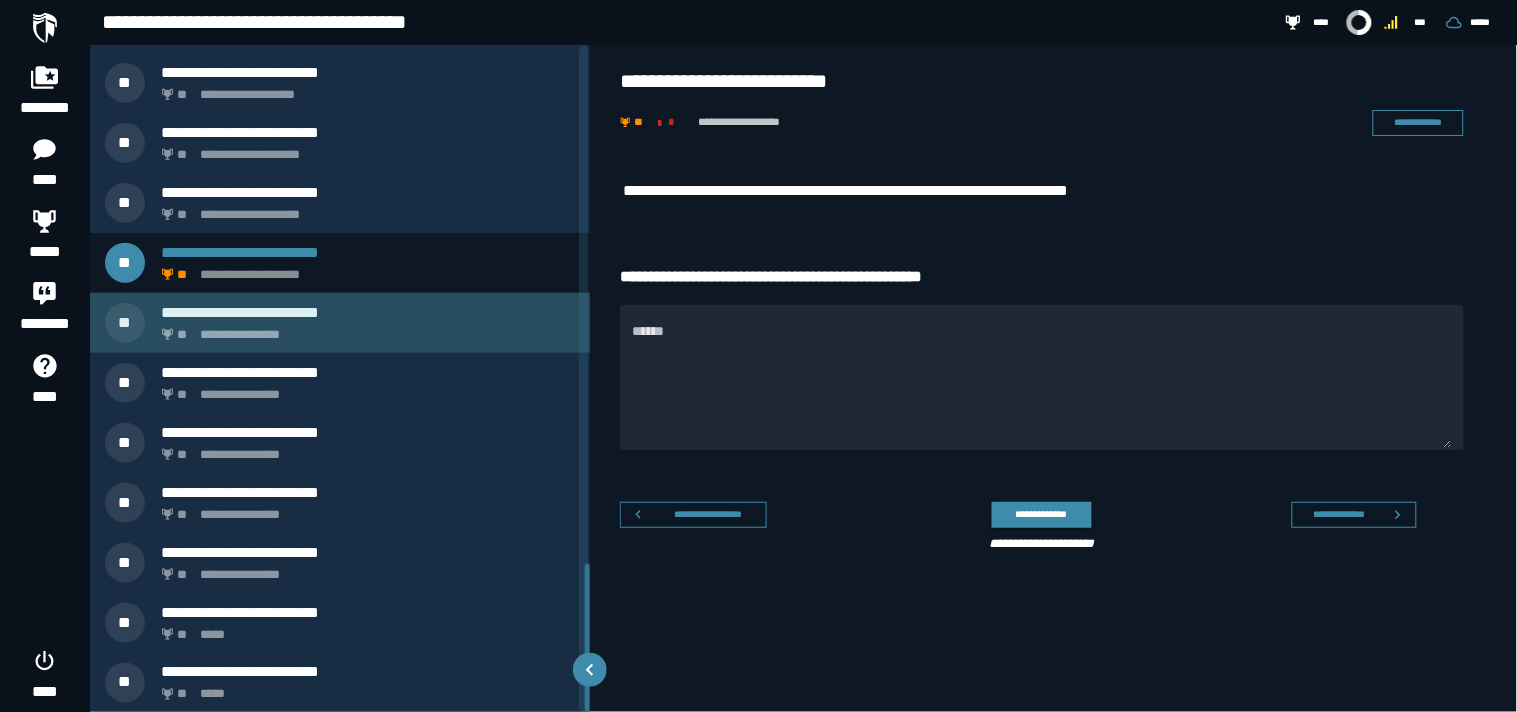 click on "**********" at bounding box center (364, 329) 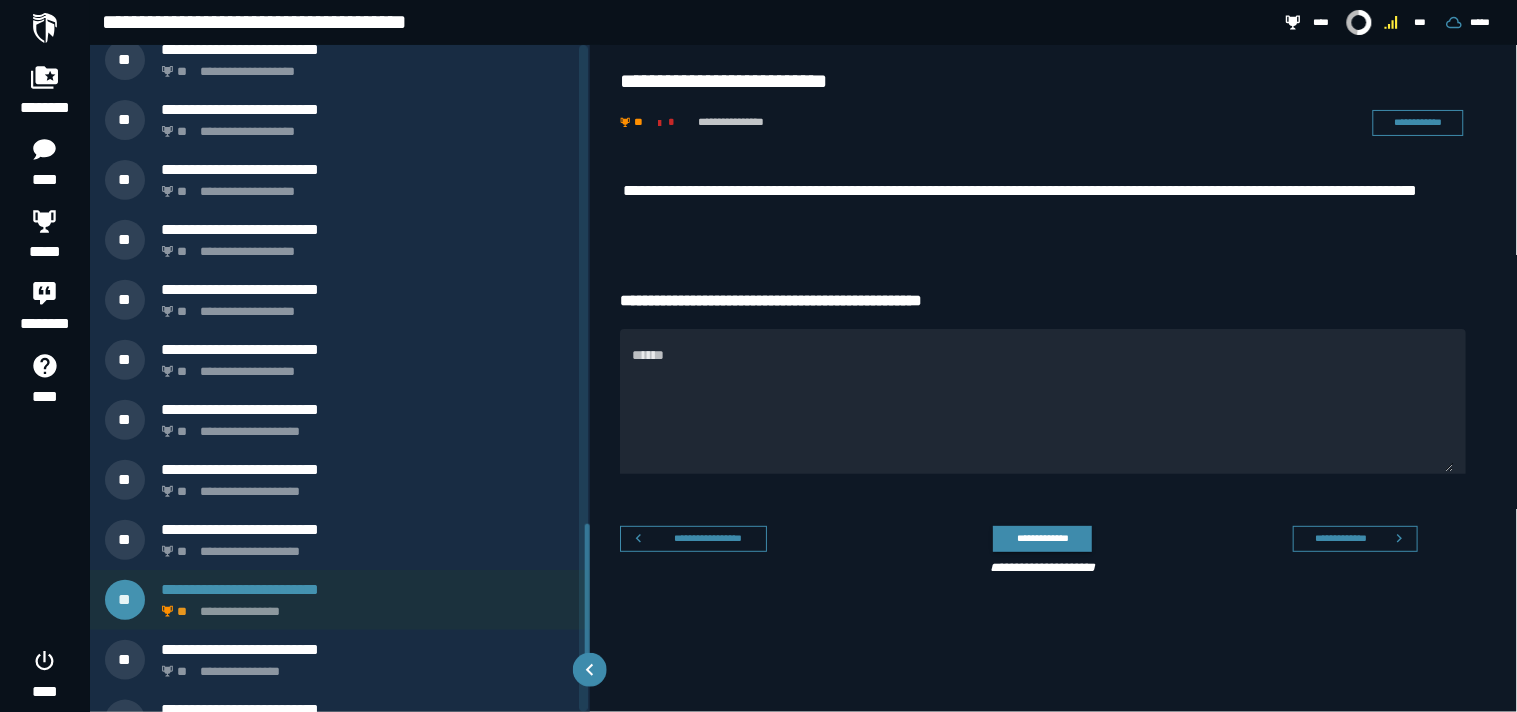 scroll, scrollTop: 1973, scrollLeft: 0, axis: vertical 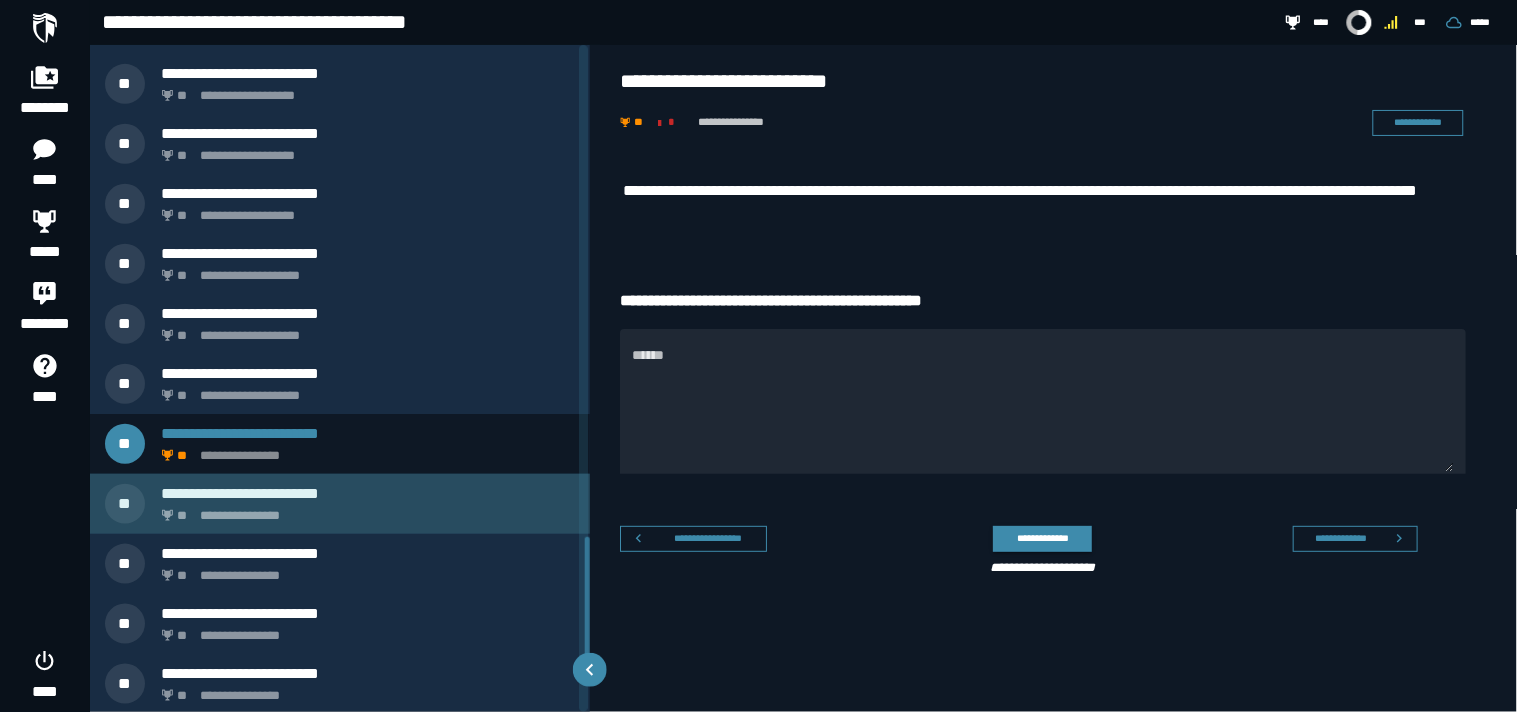click on "**********" at bounding box center [364, 510] 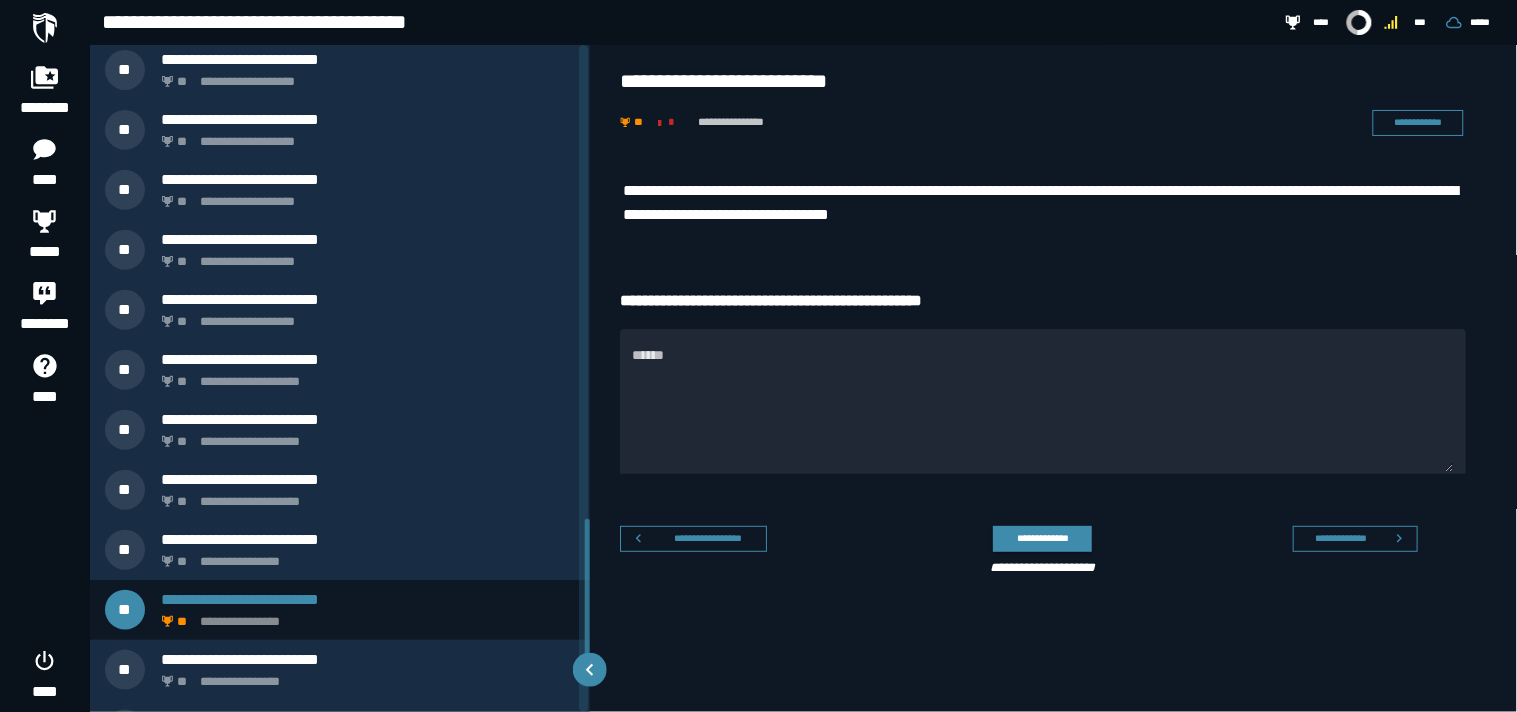 scroll, scrollTop: 2033, scrollLeft: 0, axis: vertical 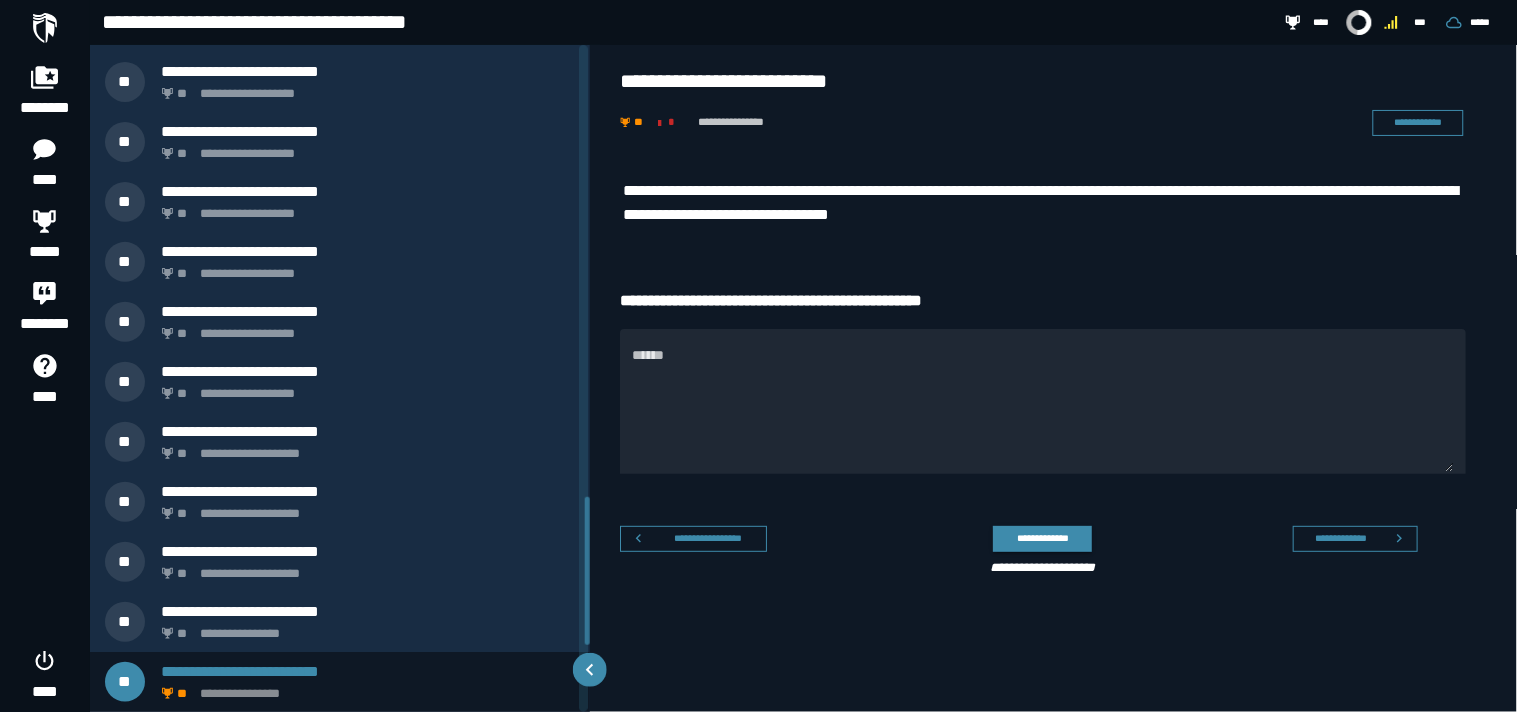 click on "**********" at bounding box center (1055, 424) 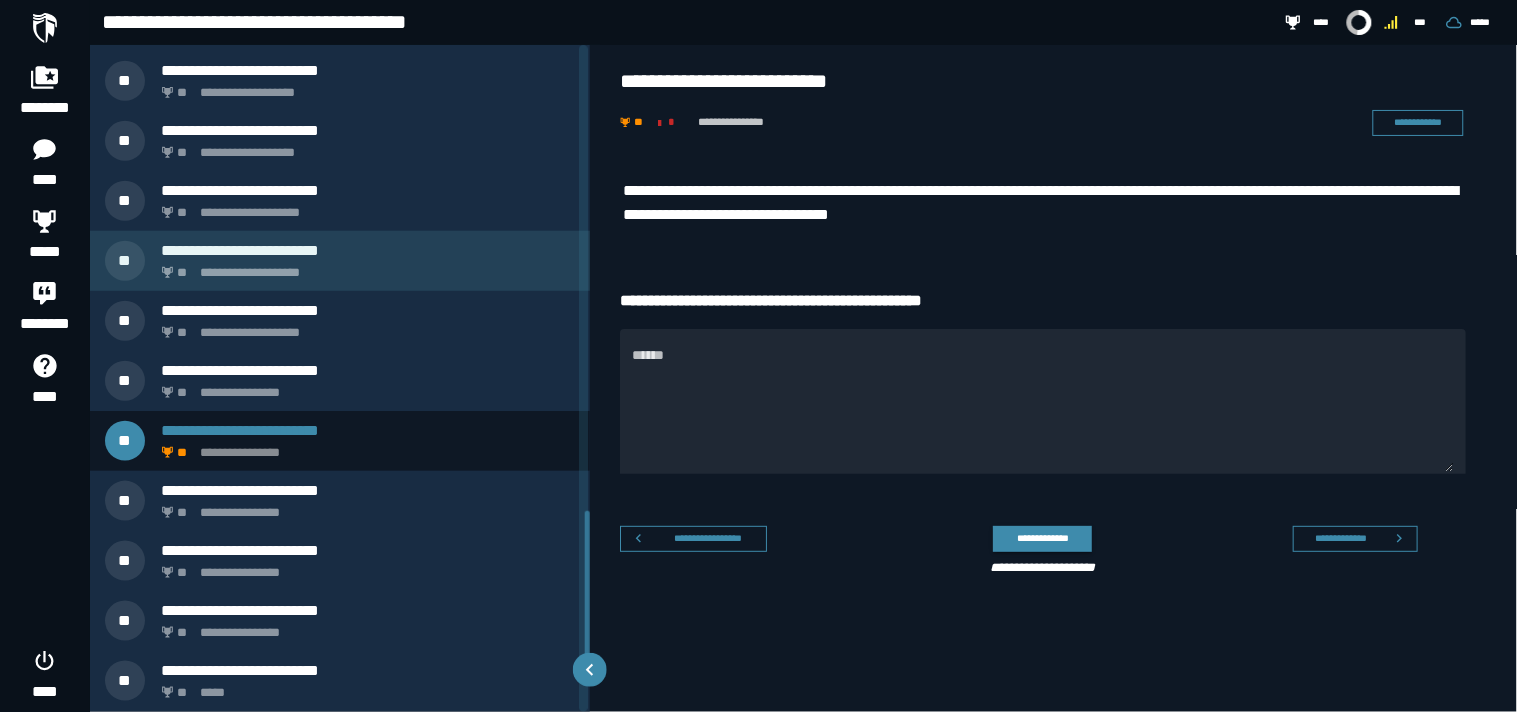 scroll, scrollTop: 2332, scrollLeft: 0, axis: vertical 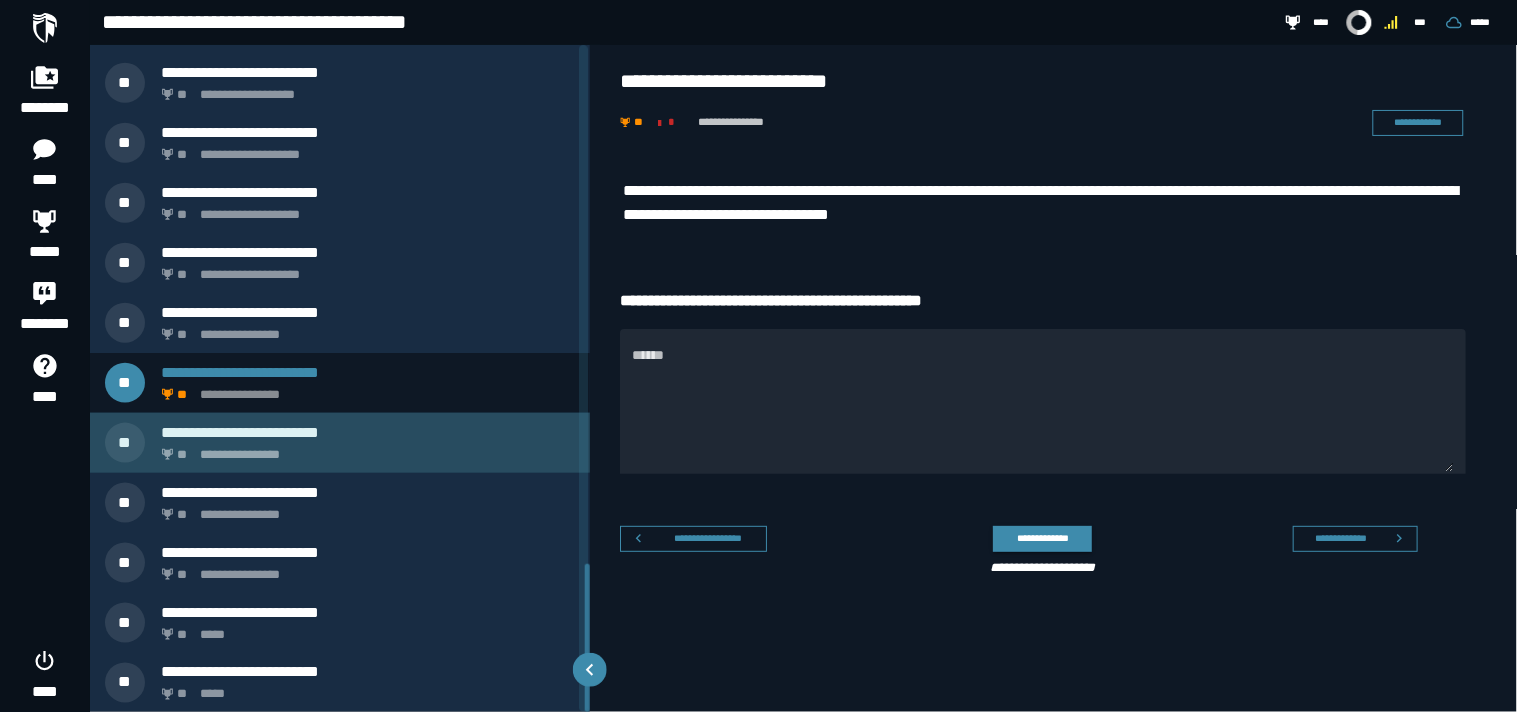 click on "**********" 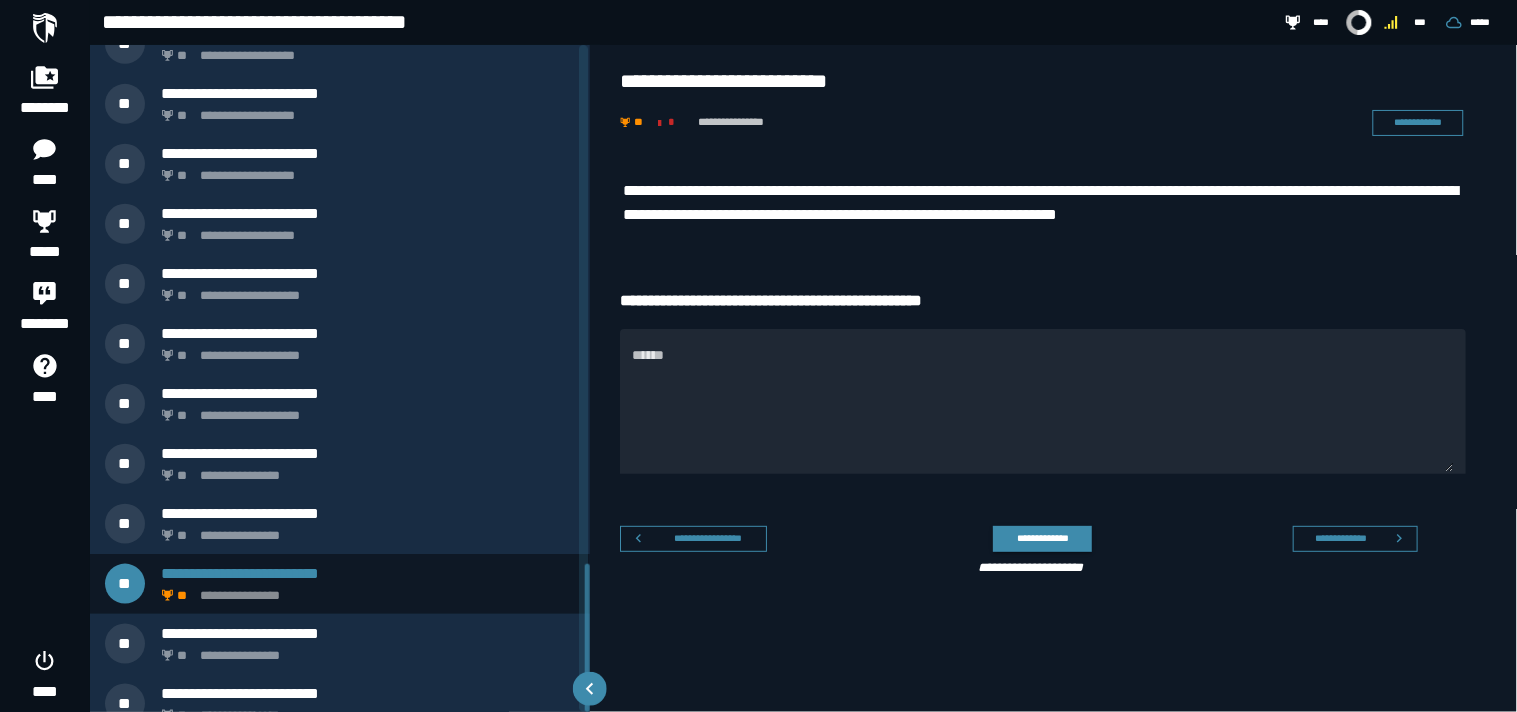 scroll, scrollTop: 2093, scrollLeft: 0, axis: vertical 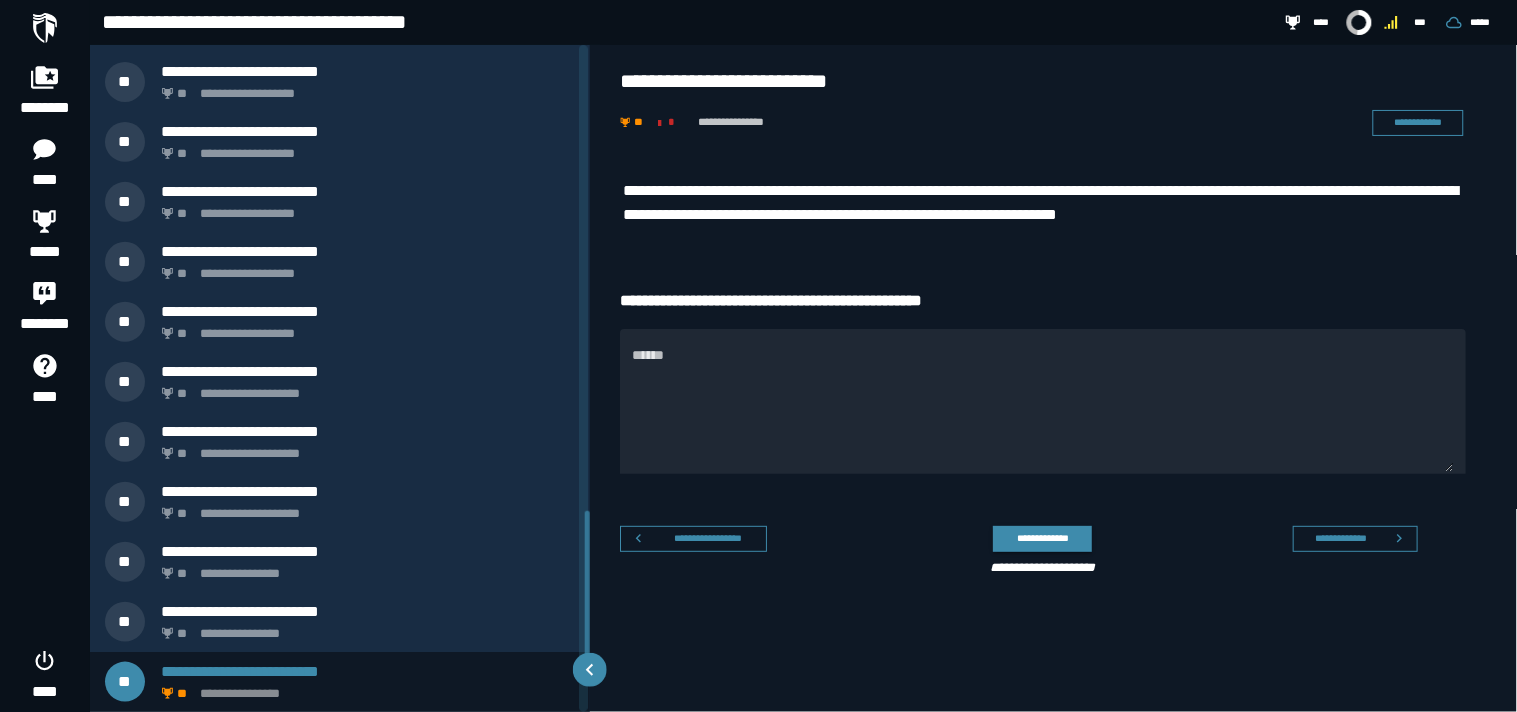 click on "**********" at bounding box center (1055, 424) 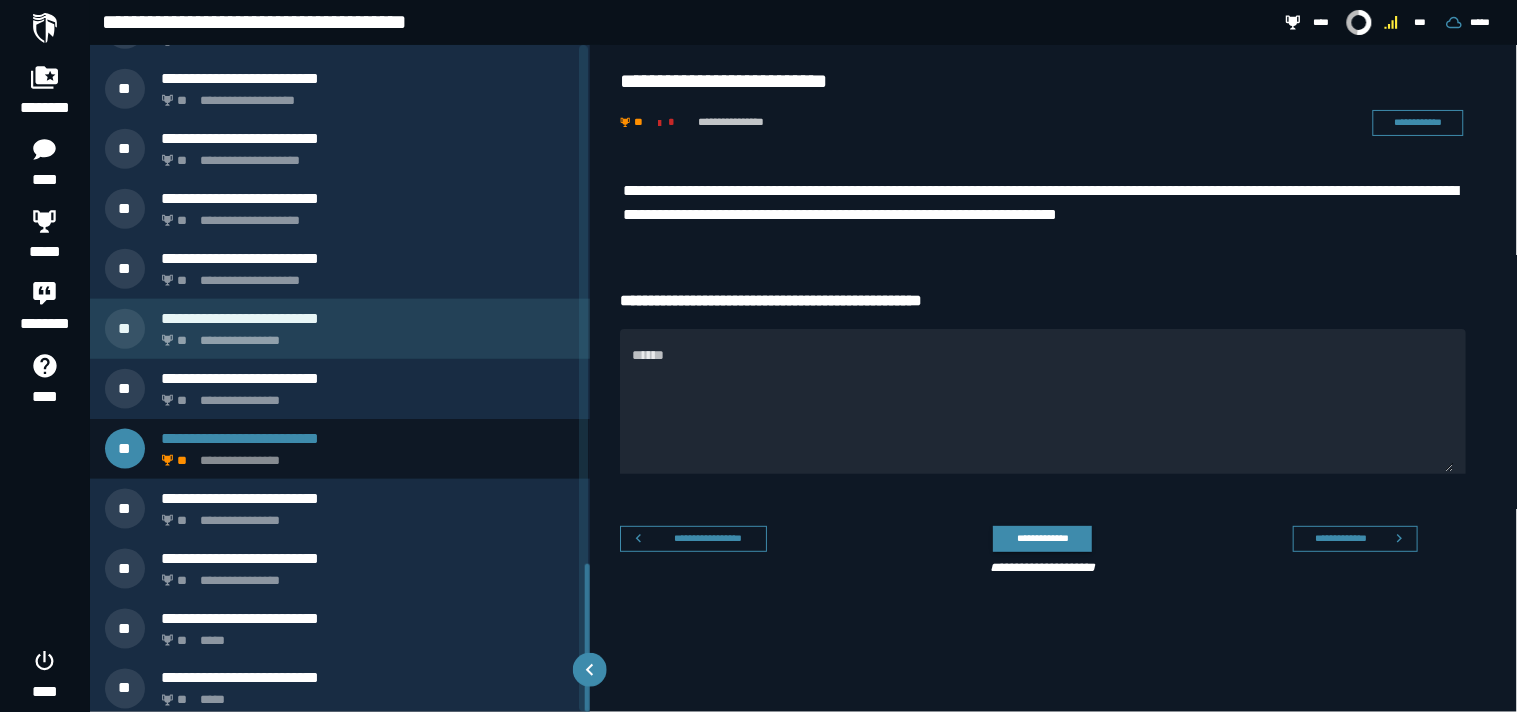 scroll, scrollTop: 2332, scrollLeft: 0, axis: vertical 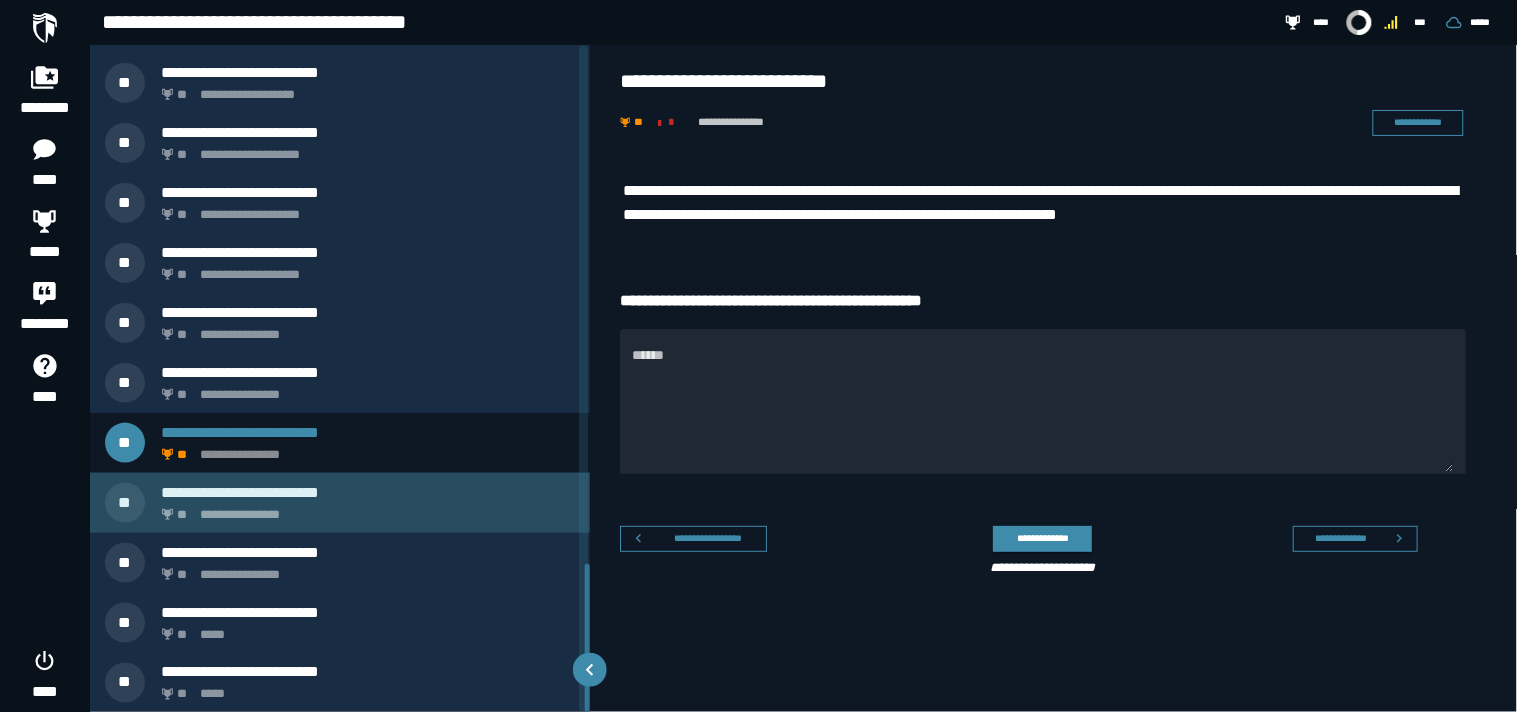 click on "**********" at bounding box center (364, 509) 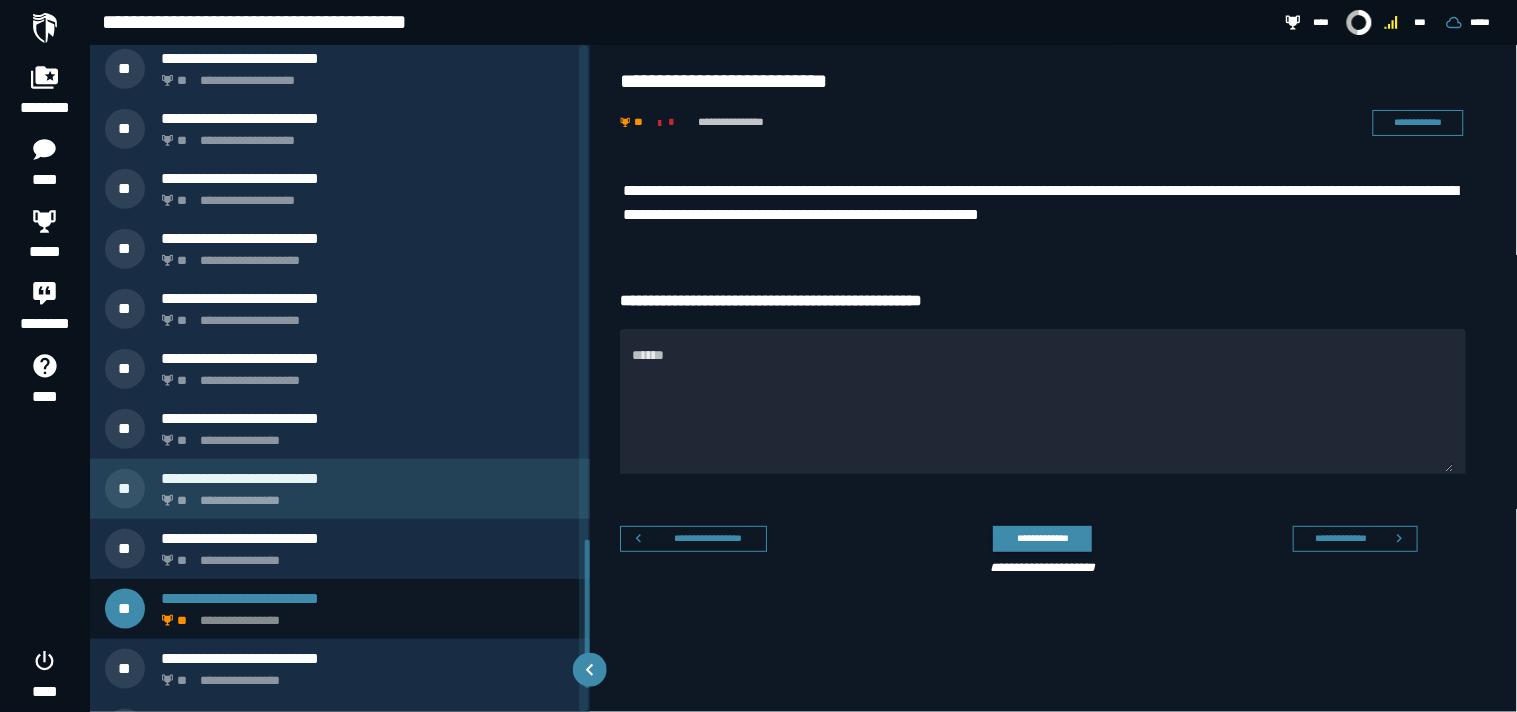 scroll, scrollTop: 2153, scrollLeft: 0, axis: vertical 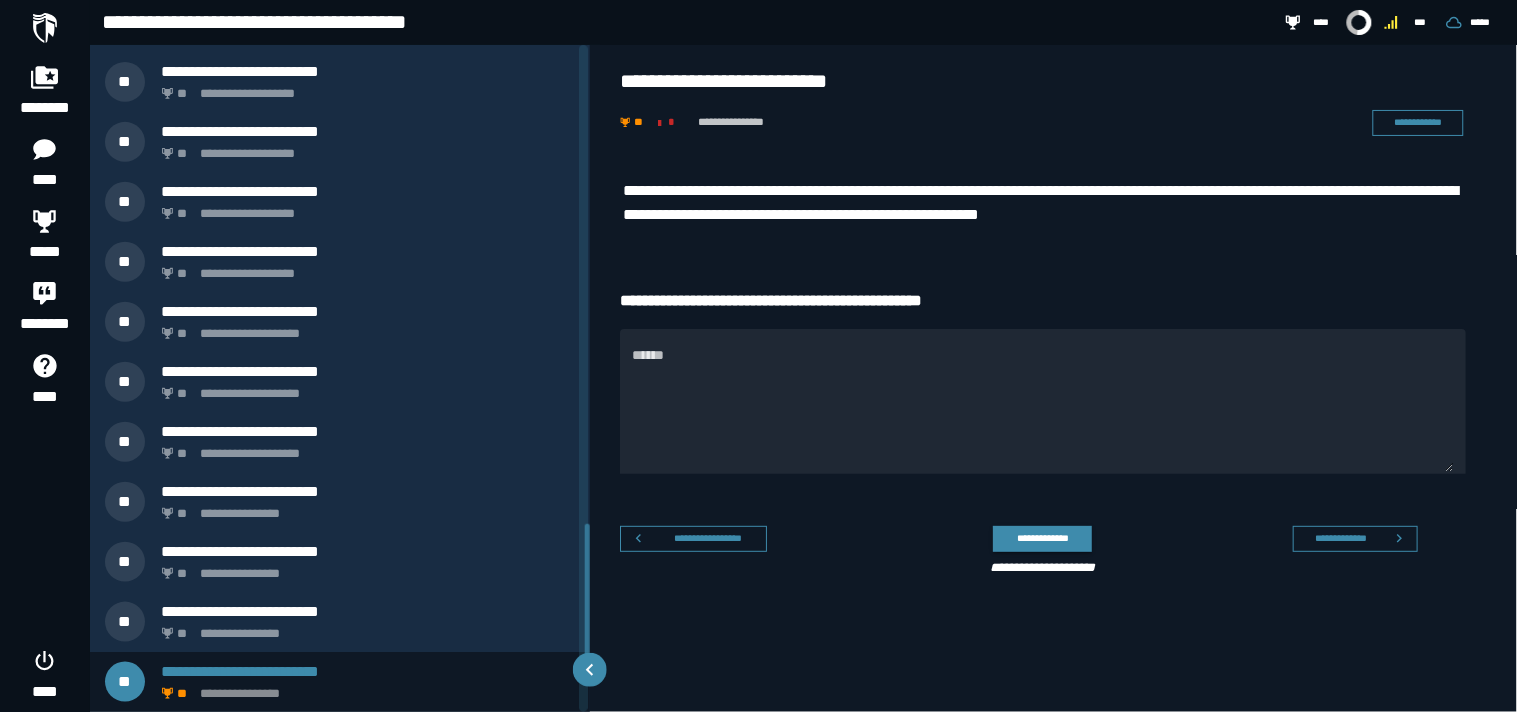 click on "**********" at bounding box center (1055, 424) 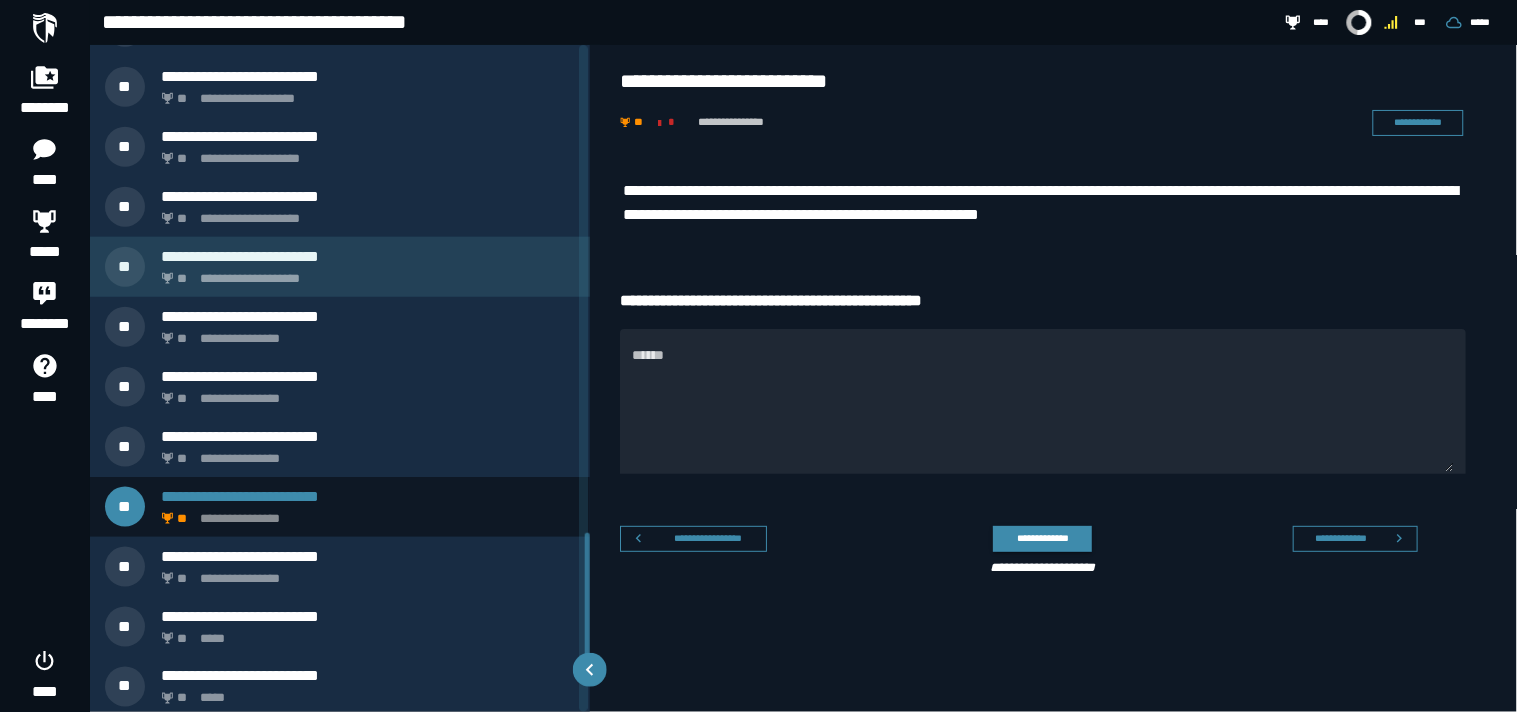 scroll, scrollTop: 2332, scrollLeft: 0, axis: vertical 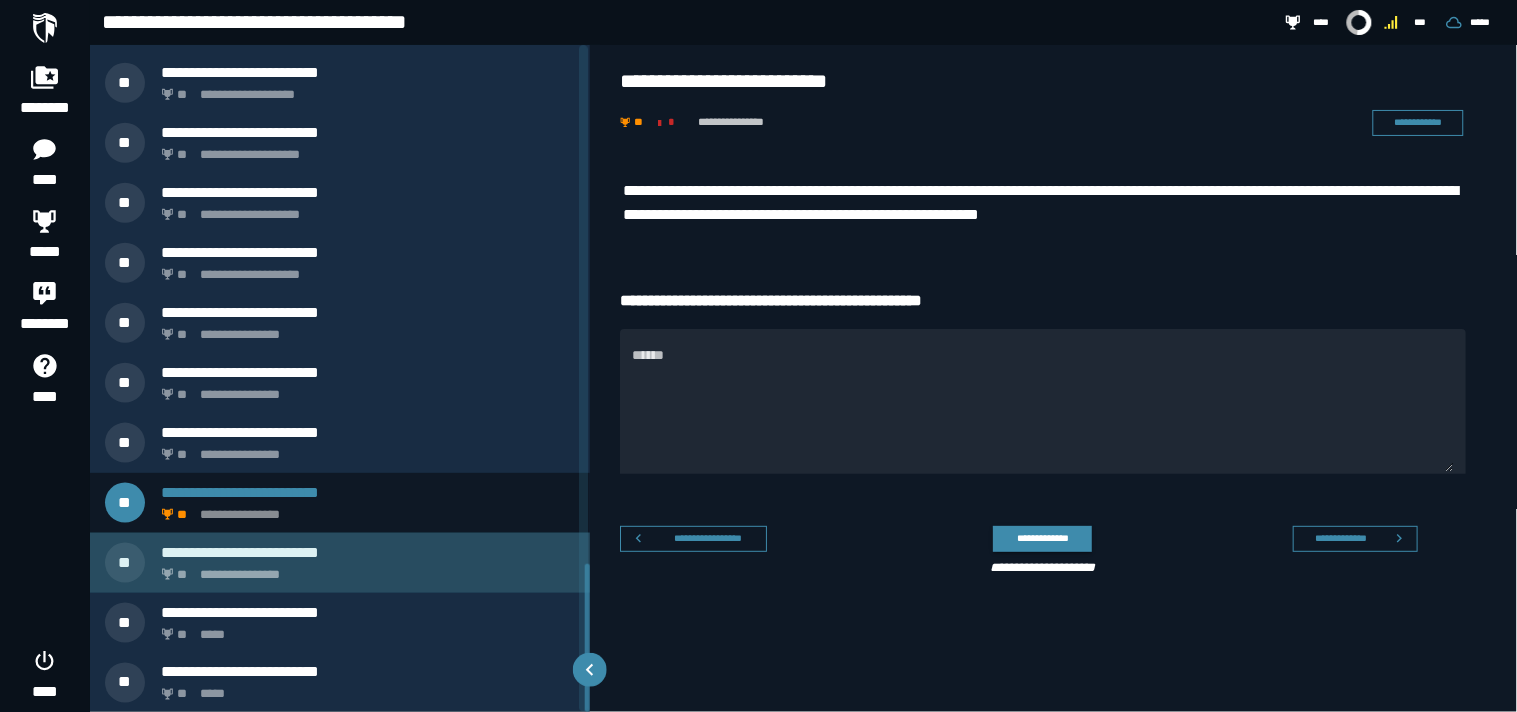 click on "**********" at bounding box center (368, 552) 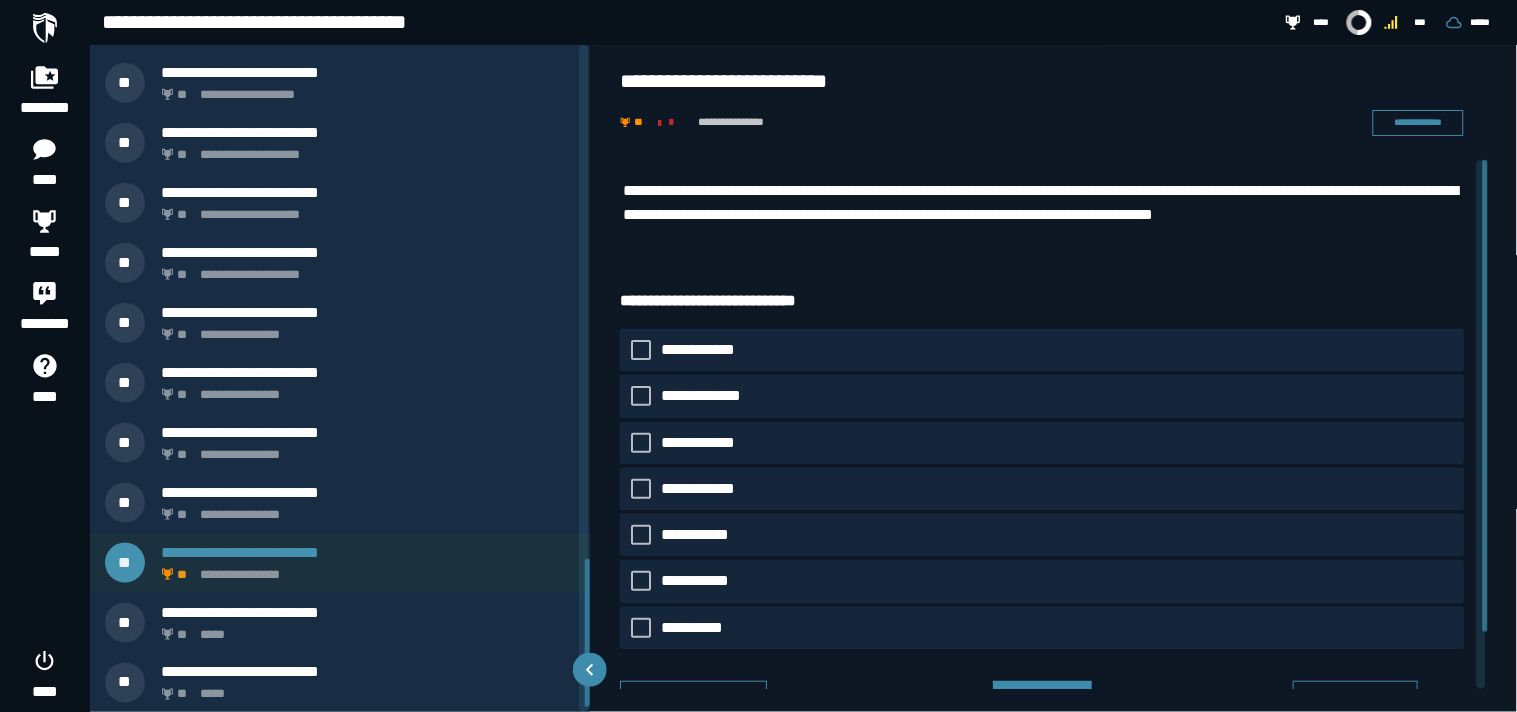 scroll, scrollTop: 2213, scrollLeft: 0, axis: vertical 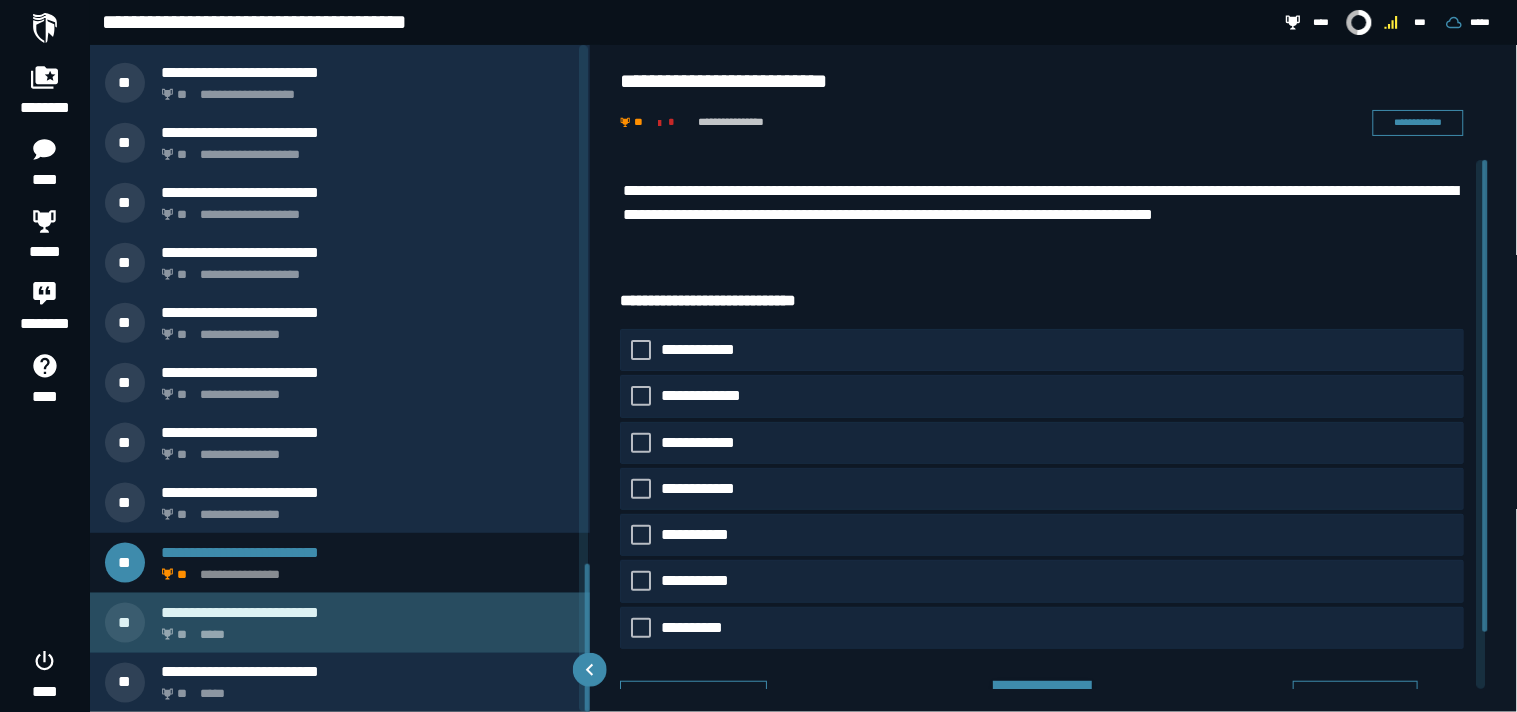 click on "**********" at bounding box center [368, 612] 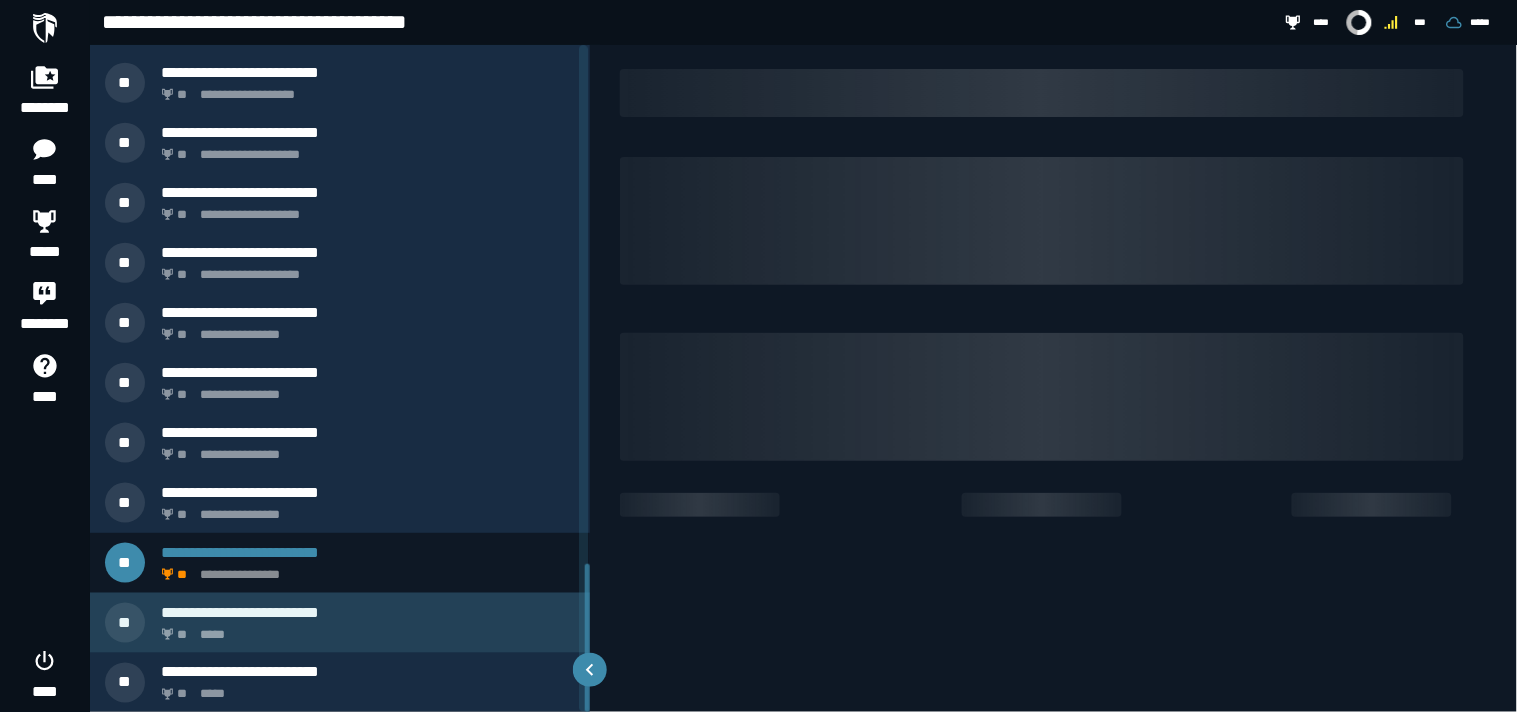 scroll, scrollTop: 2273, scrollLeft: 0, axis: vertical 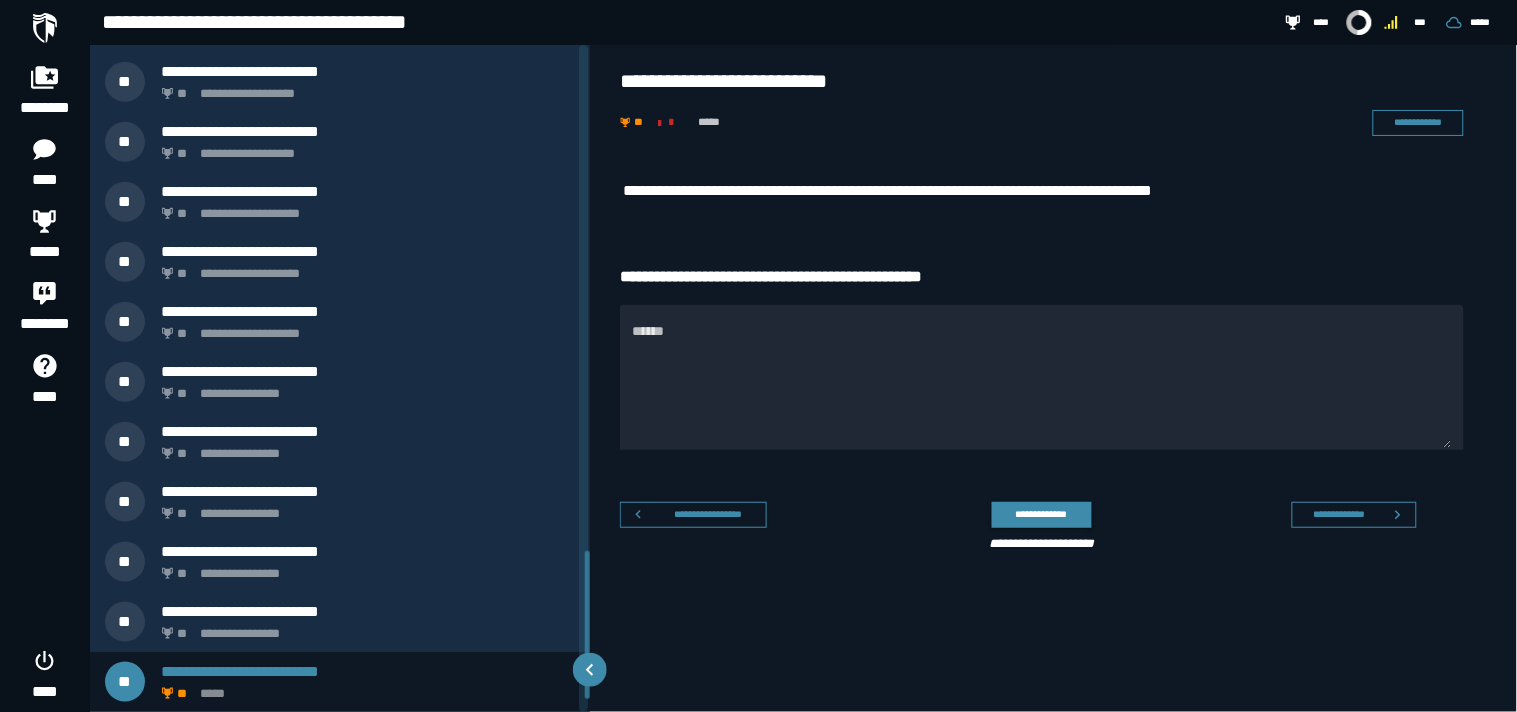 click on "**********" at bounding box center (1054, 368) 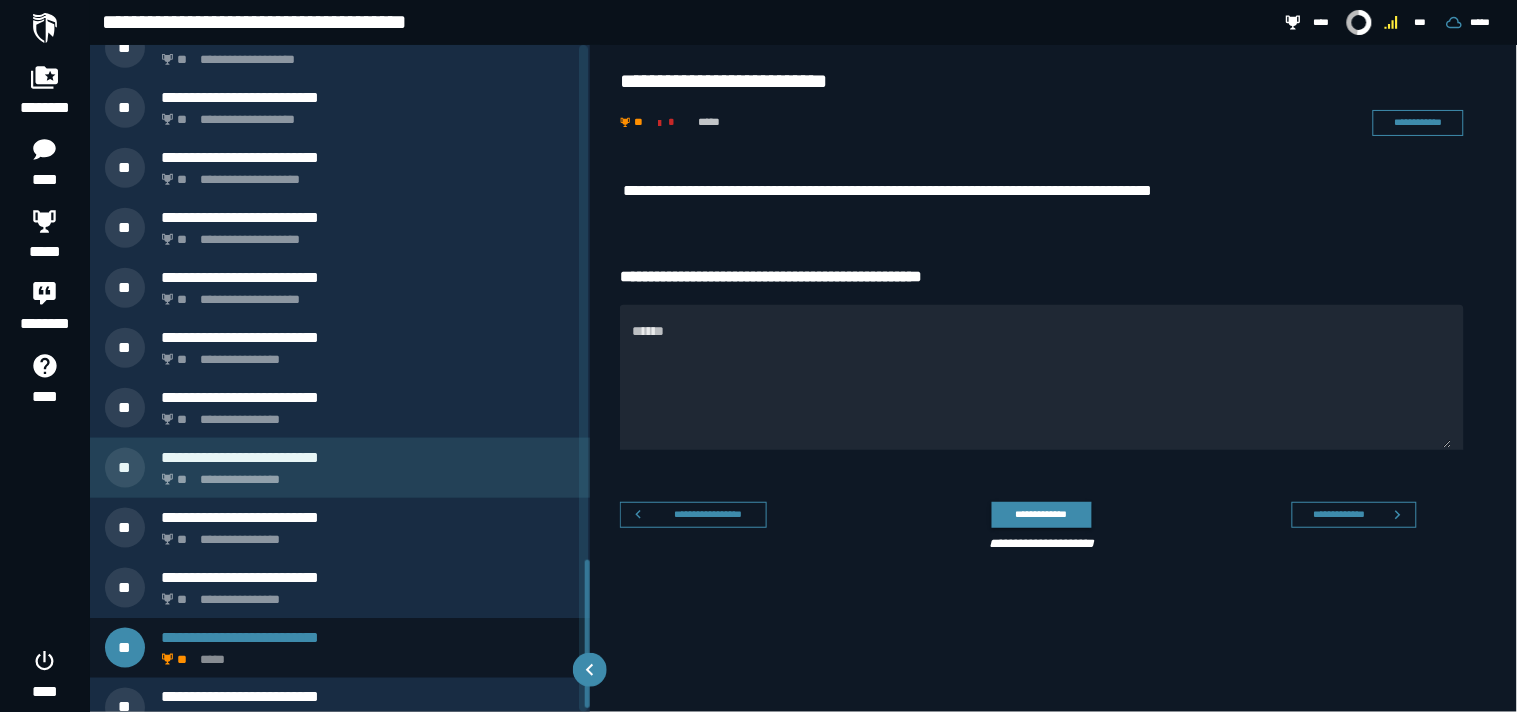 scroll, scrollTop: 2332, scrollLeft: 0, axis: vertical 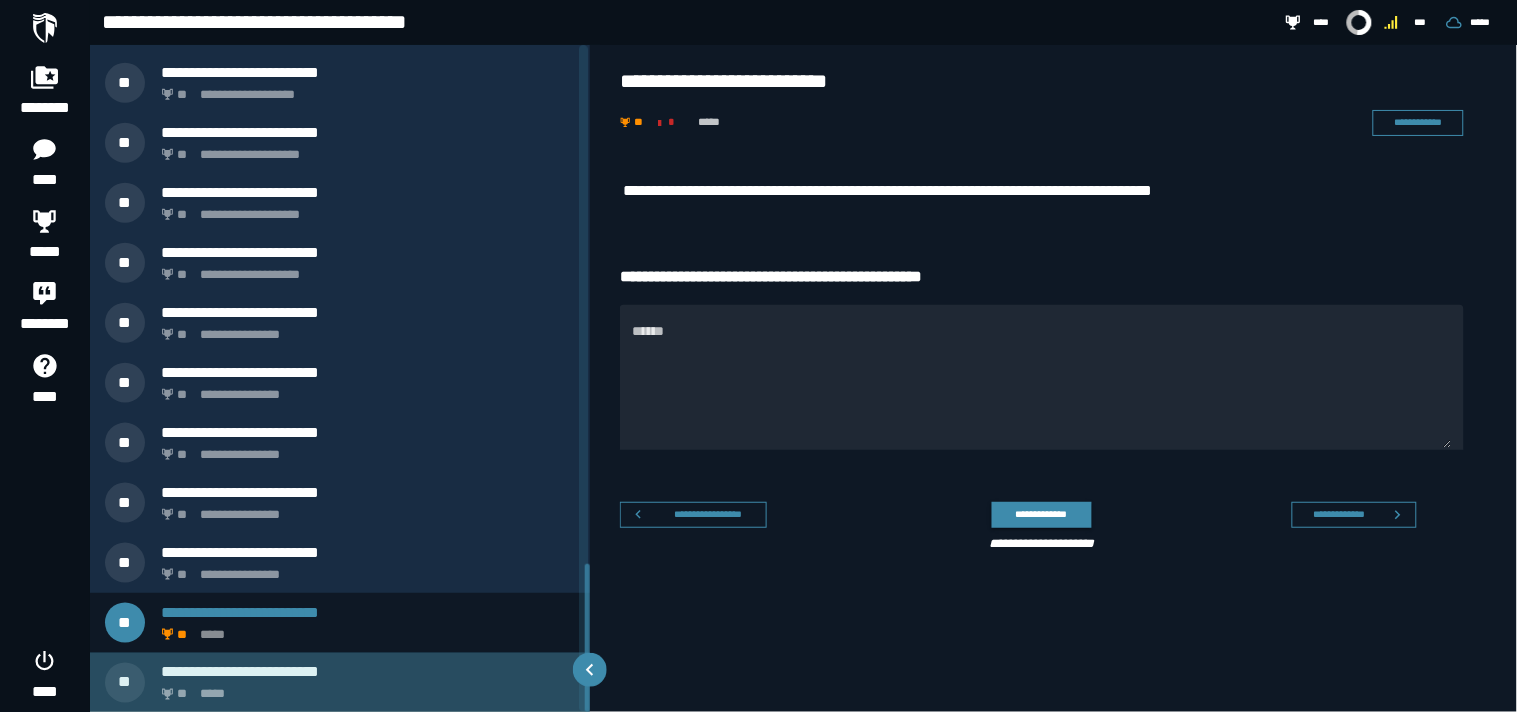 click on "**********" at bounding box center [368, 672] 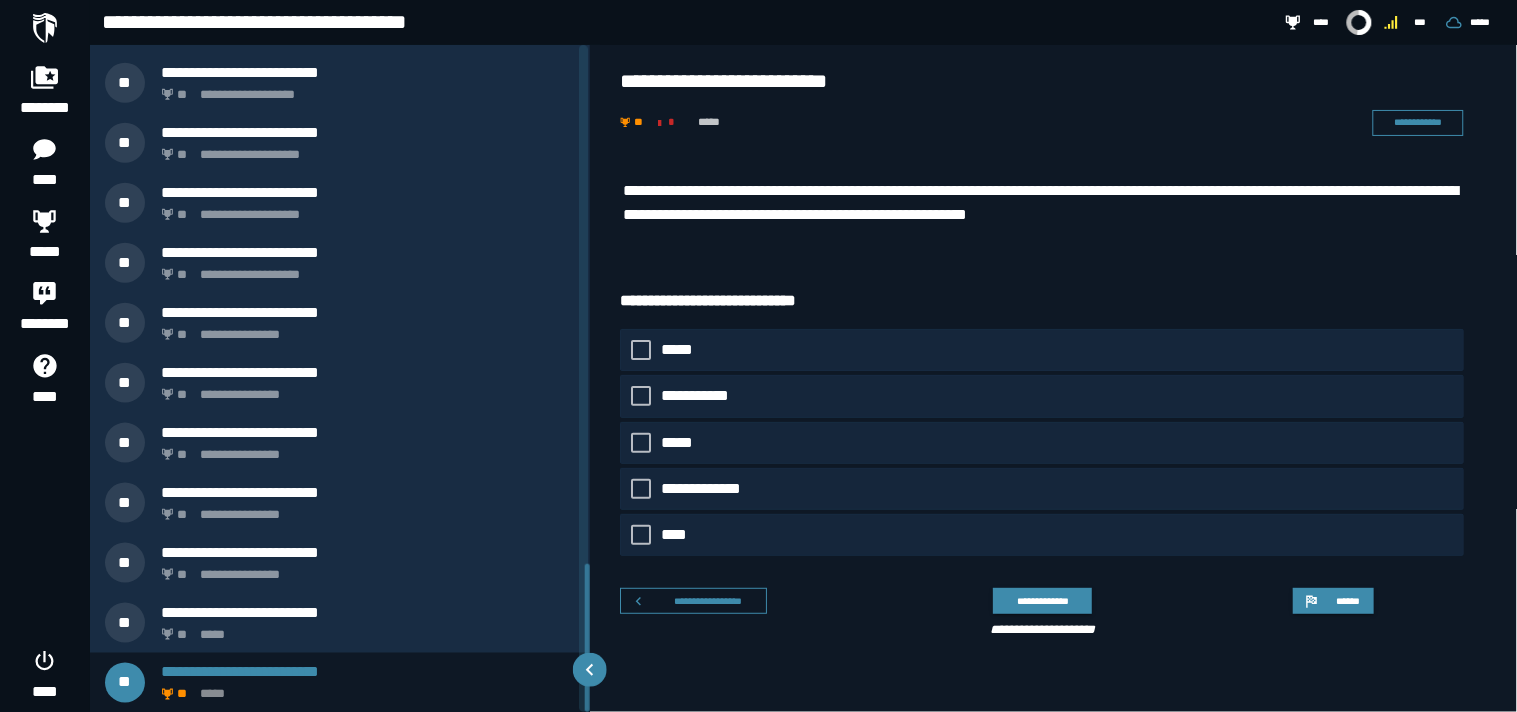 click on "**********" at bounding box center [1055, 411] 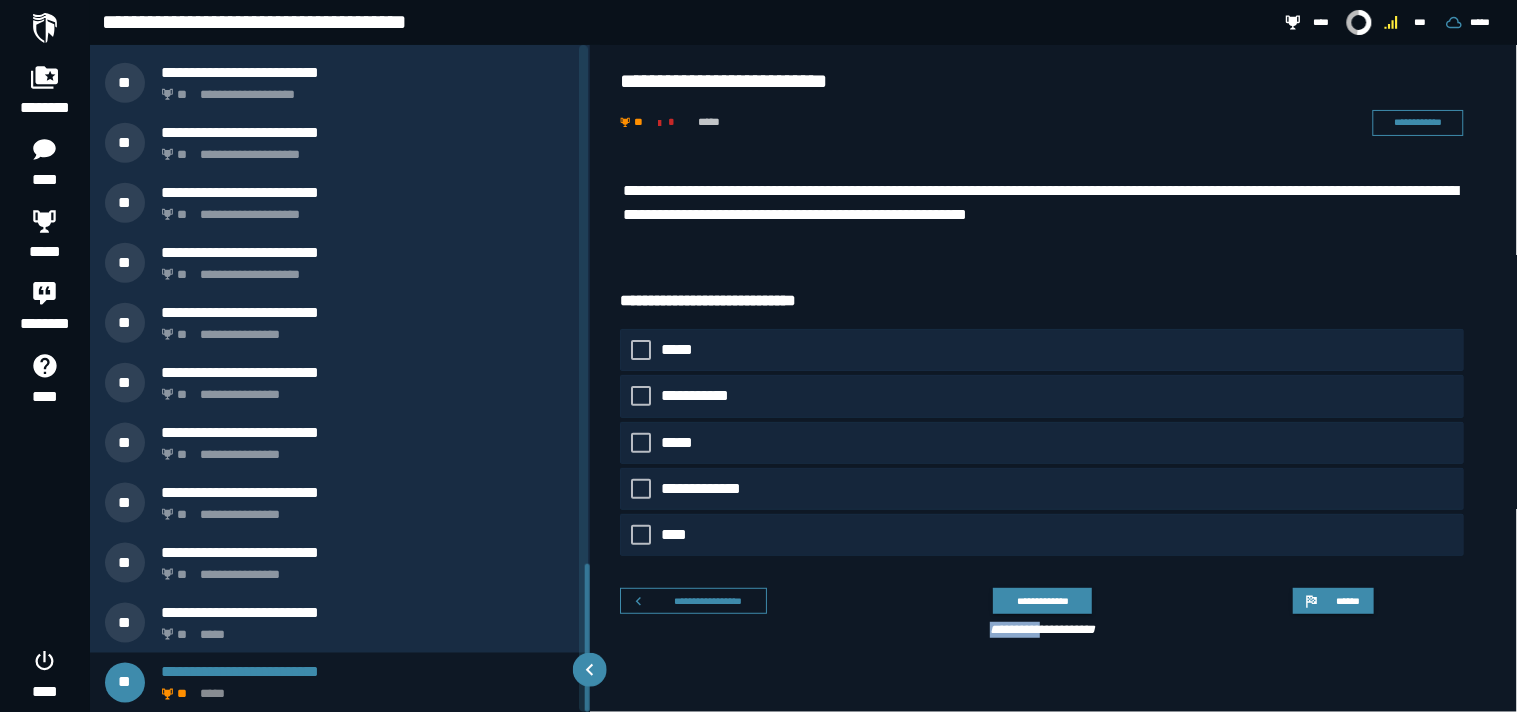 click on "**********" at bounding box center [1055, 411] 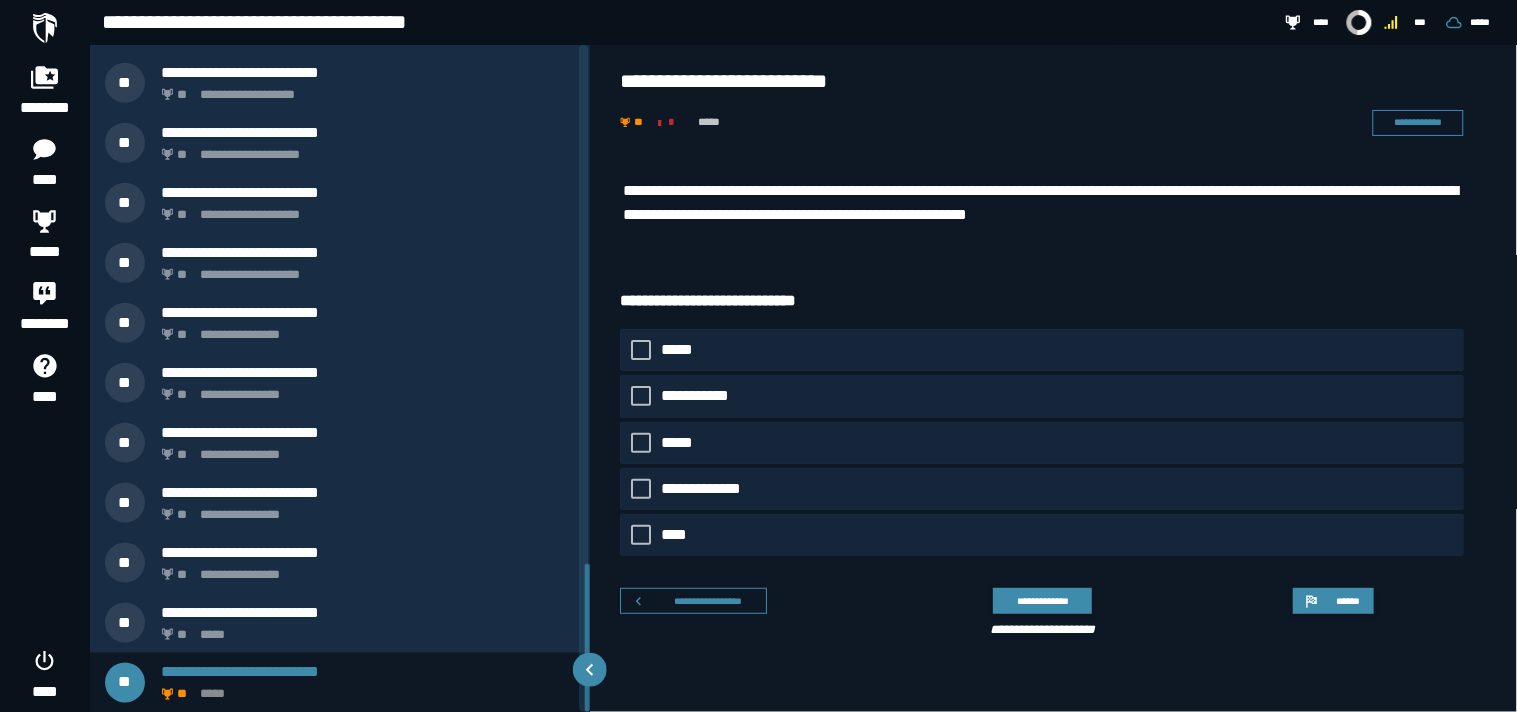 click on "**********" at bounding box center [1055, 411] 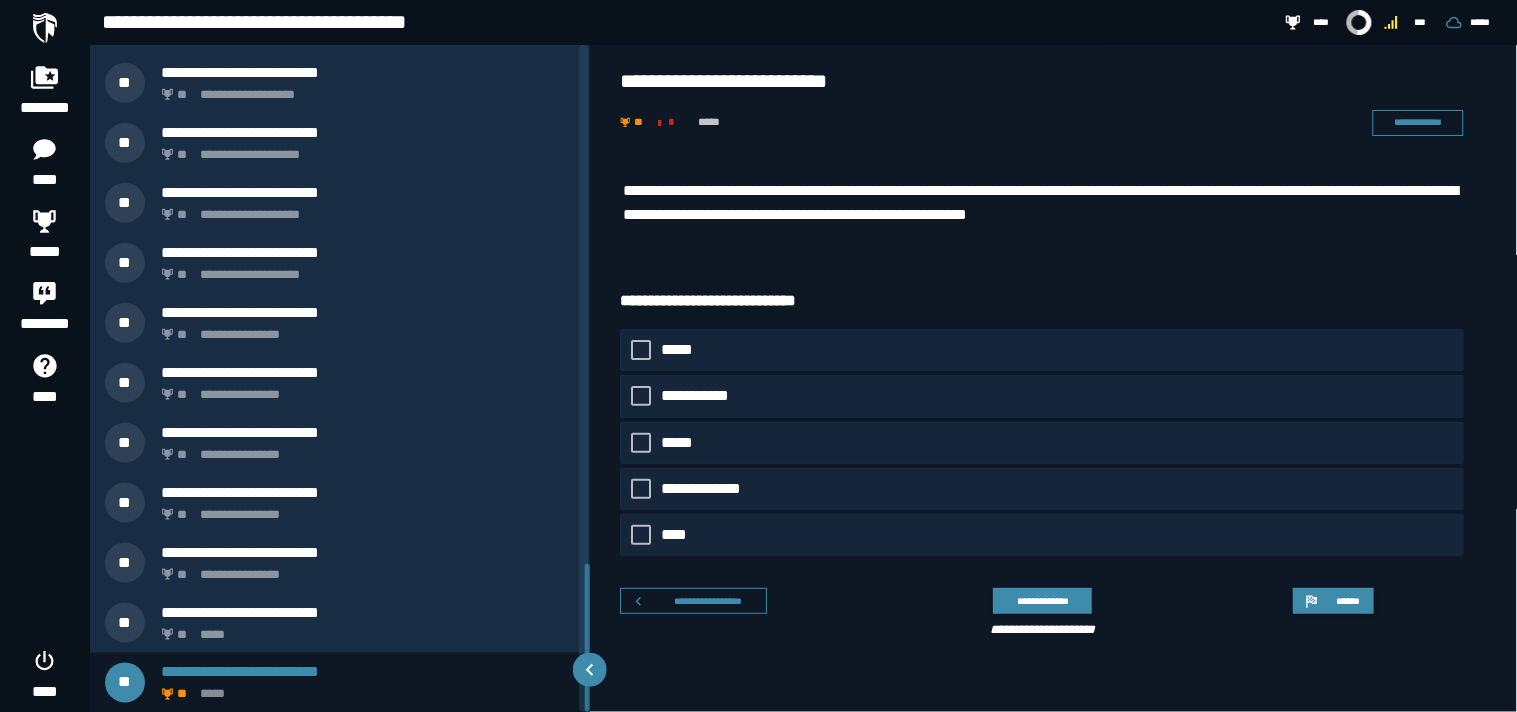 click on "**********" at bounding box center (1035, 609) 